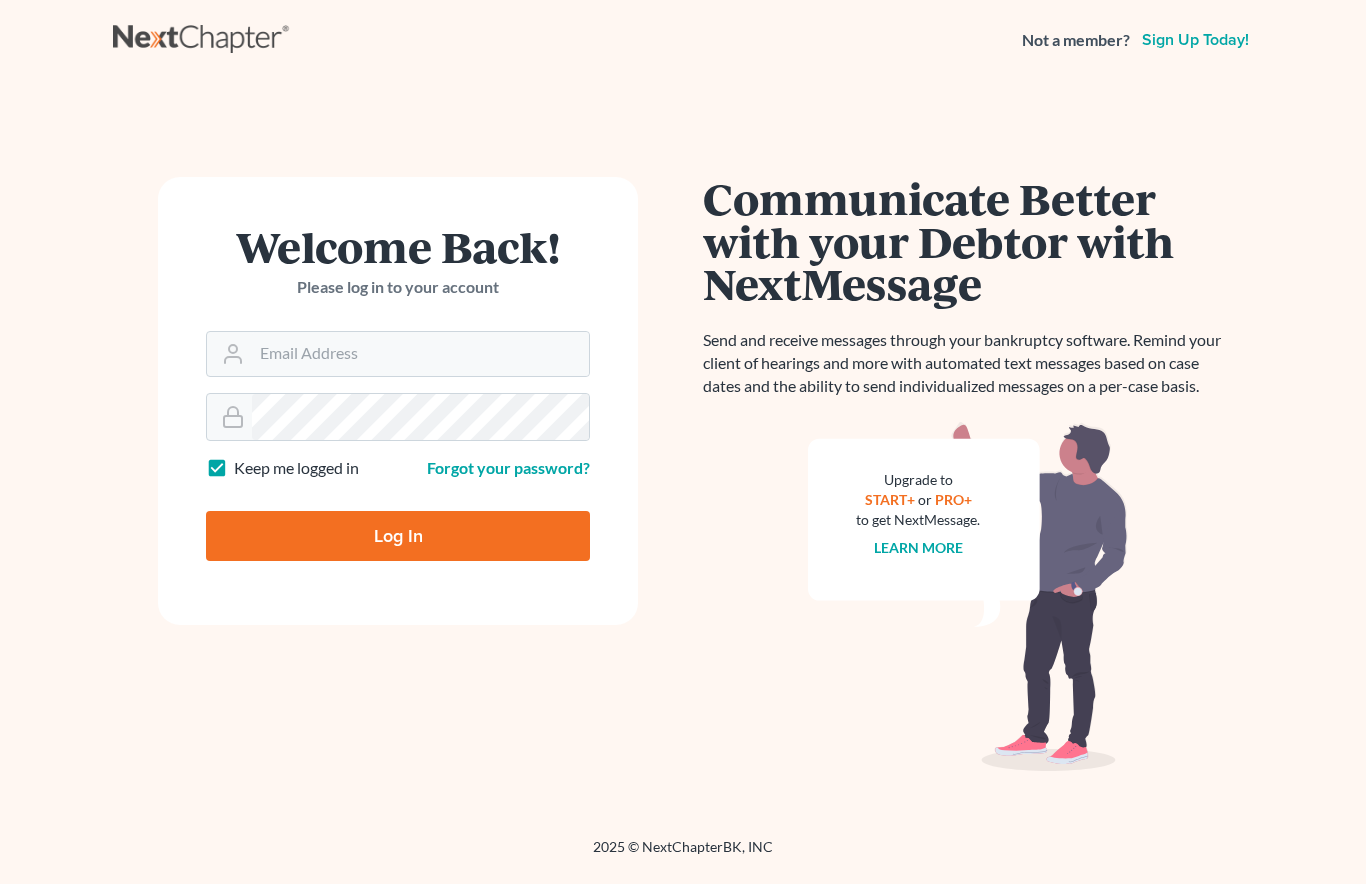 scroll, scrollTop: 0, scrollLeft: 0, axis: both 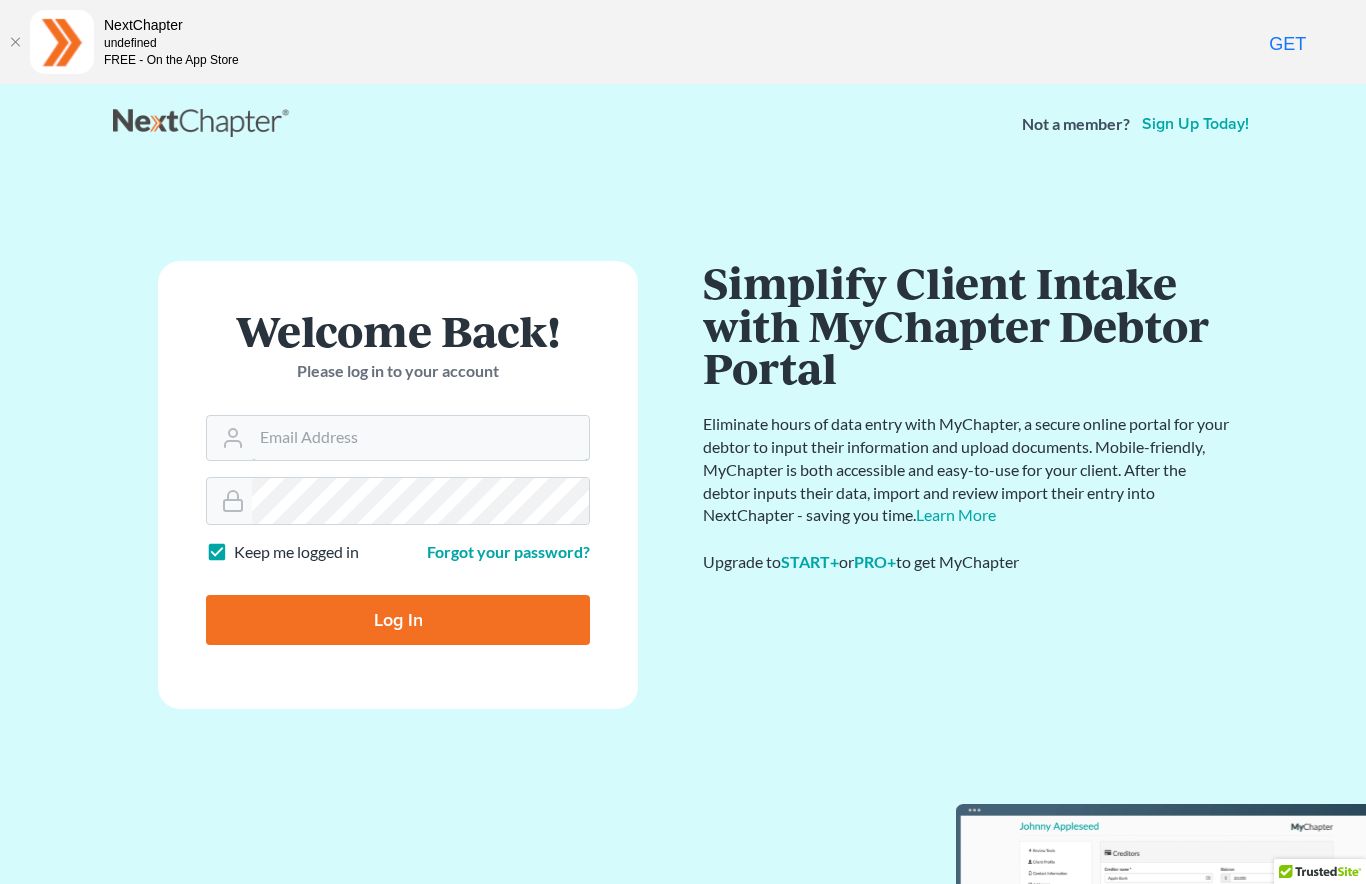 click on "Email Address" at bounding box center [420, 438] 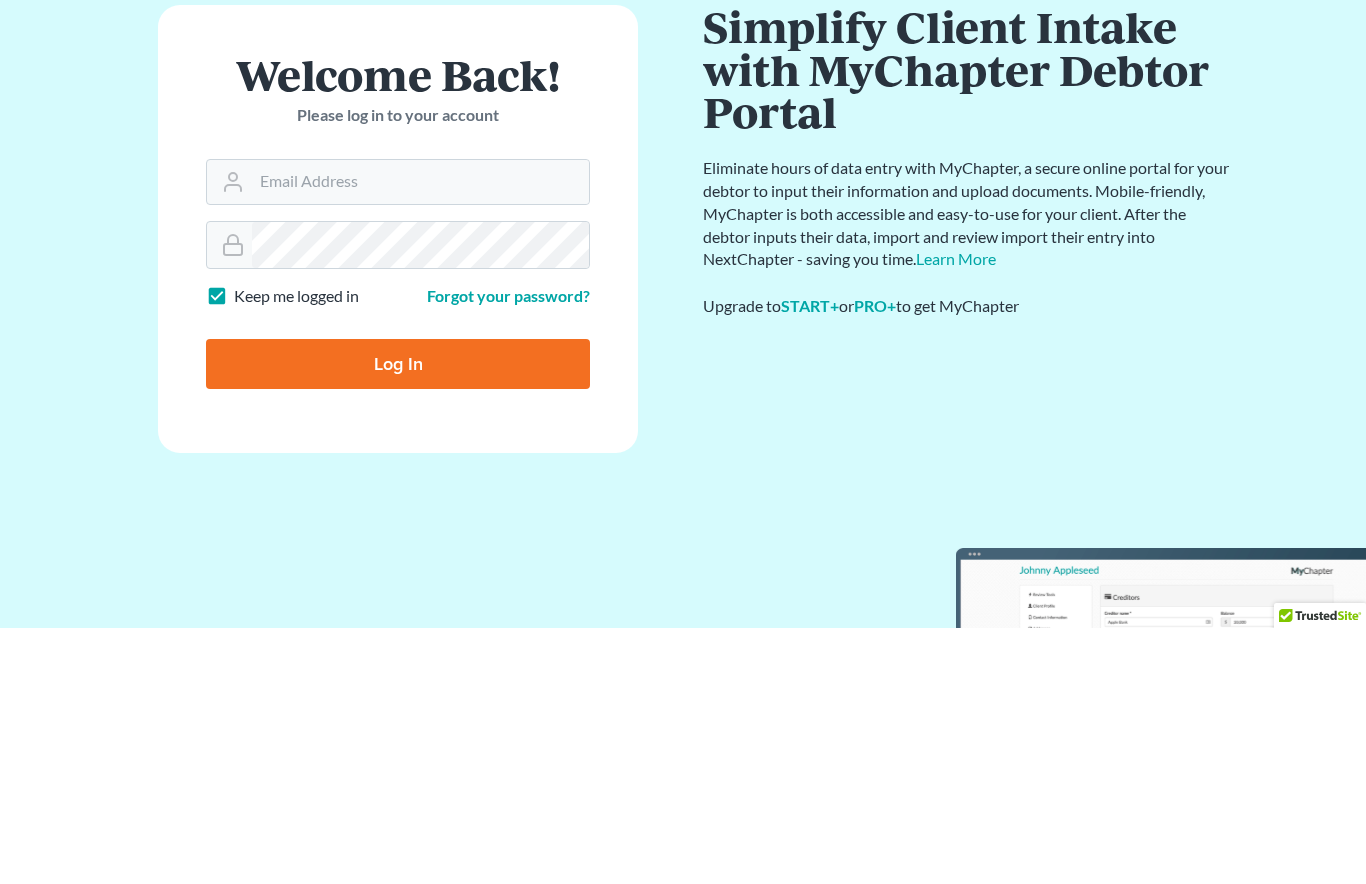 scroll, scrollTop: 104, scrollLeft: 0, axis: vertical 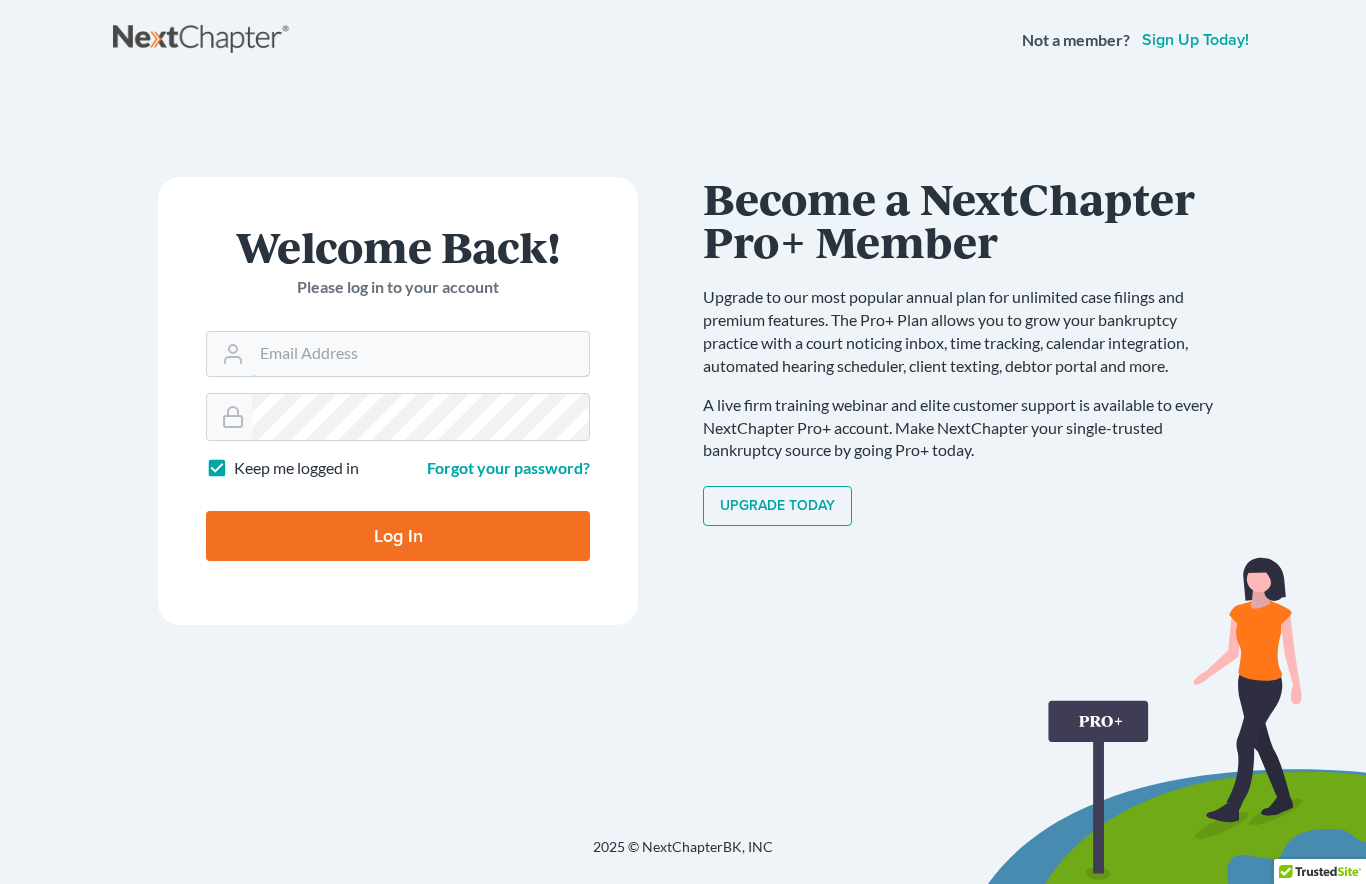 click on "Email Address" at bounding box center (420, 354) 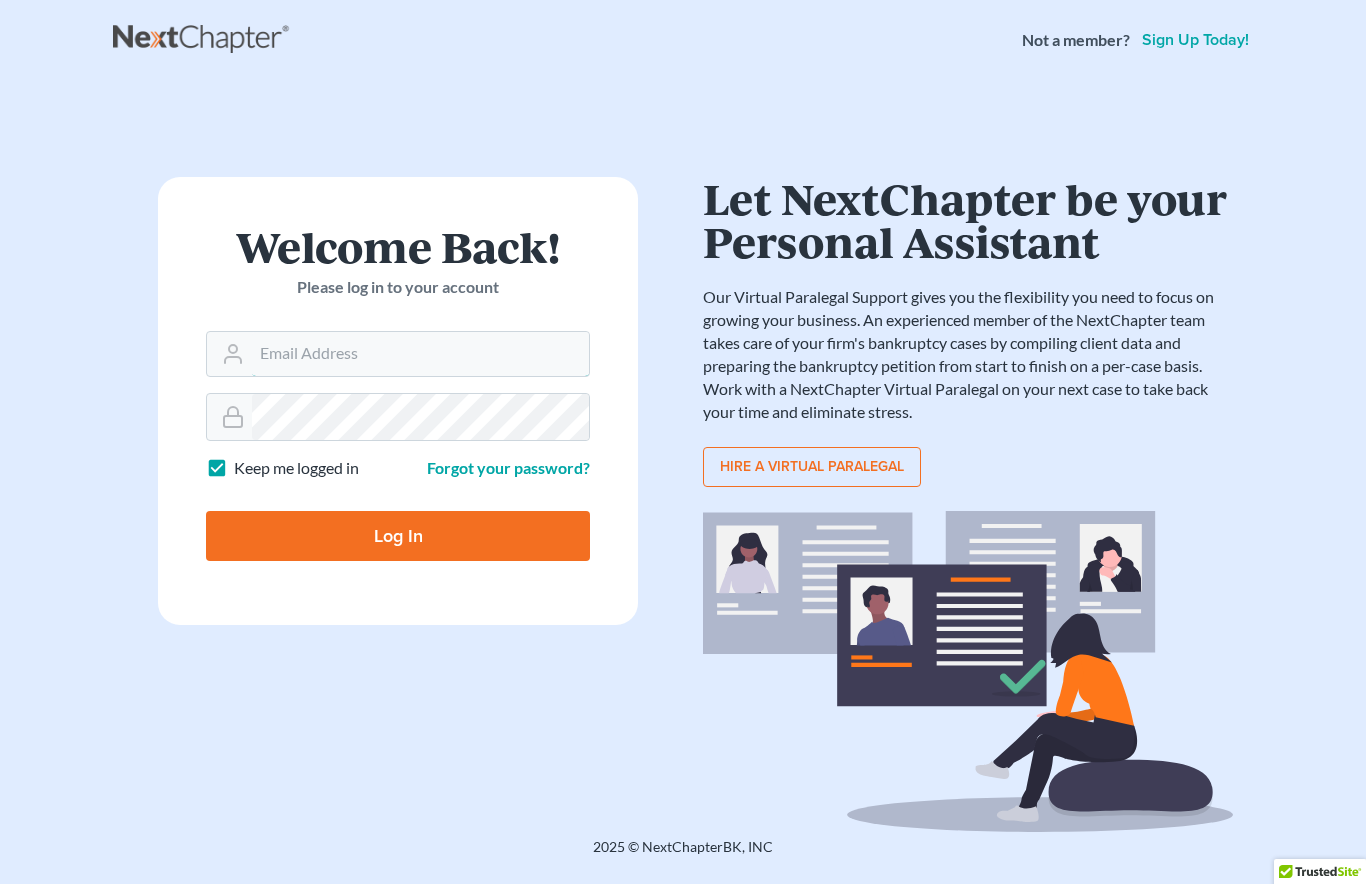 type on "[NAME]@[DOMAIN]" 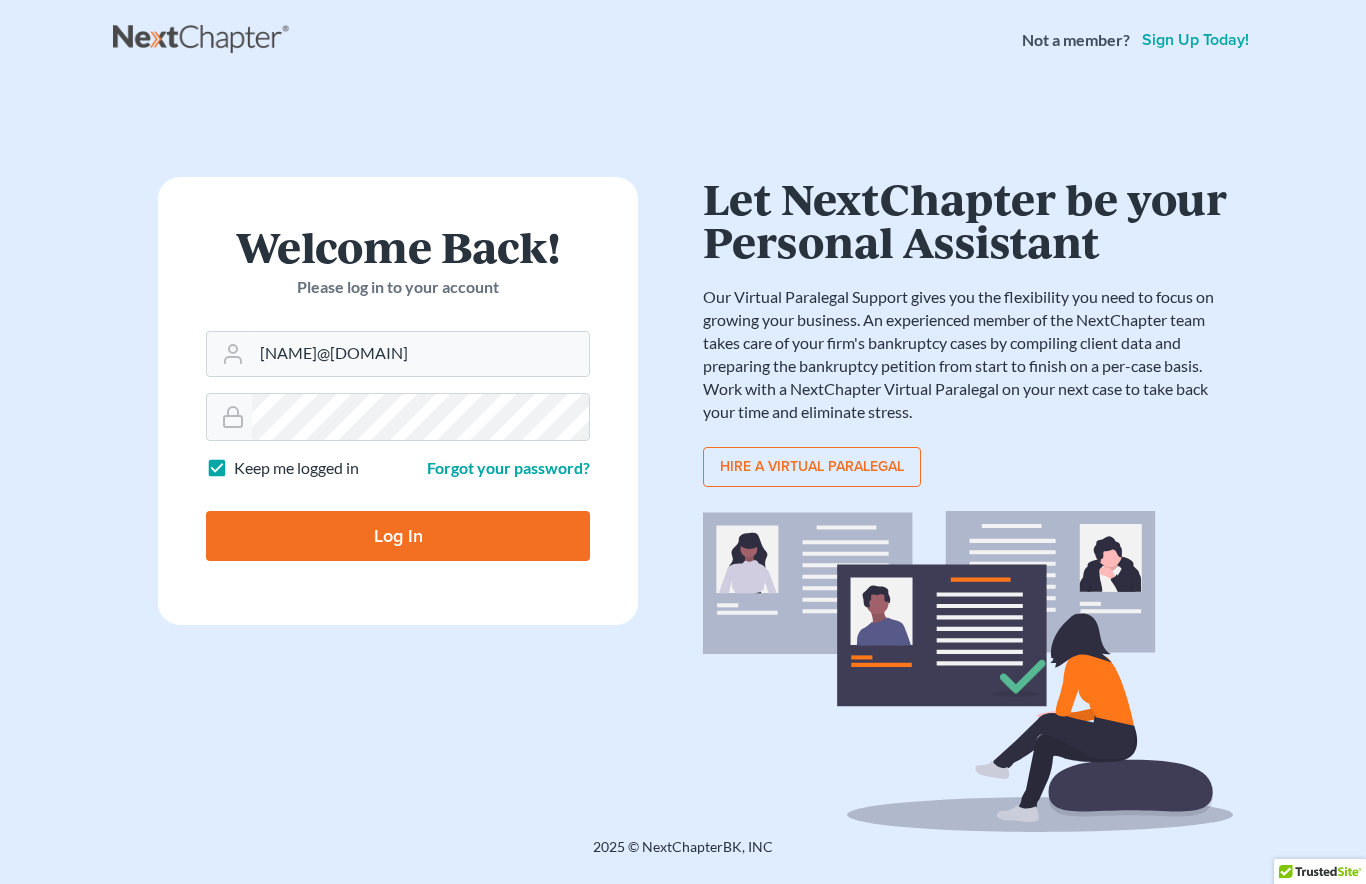 click on "Log In" at bounding box center (398, 536) 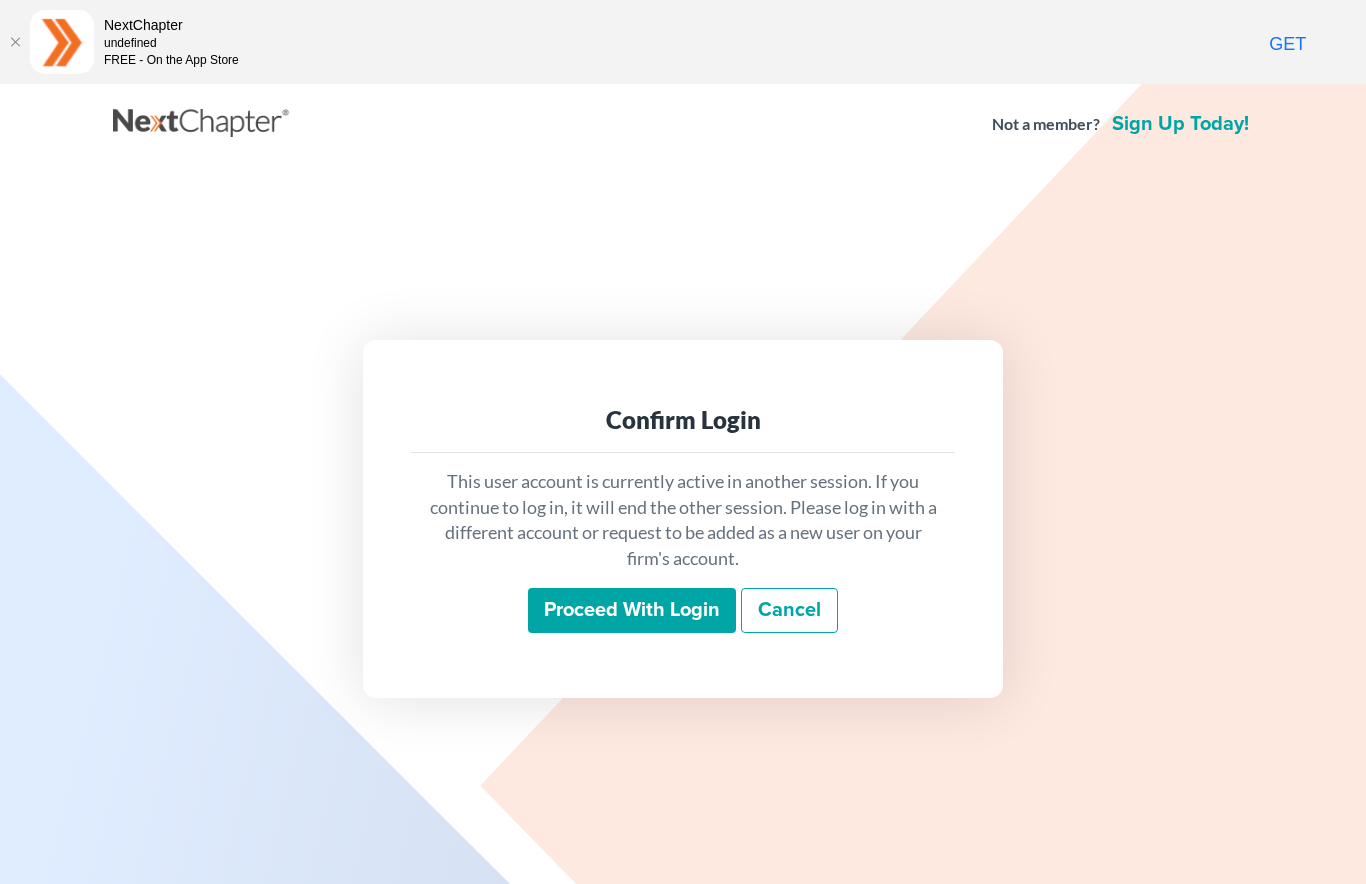 scroll, scrollTop: 0, scrollLeft: 0, axis: both 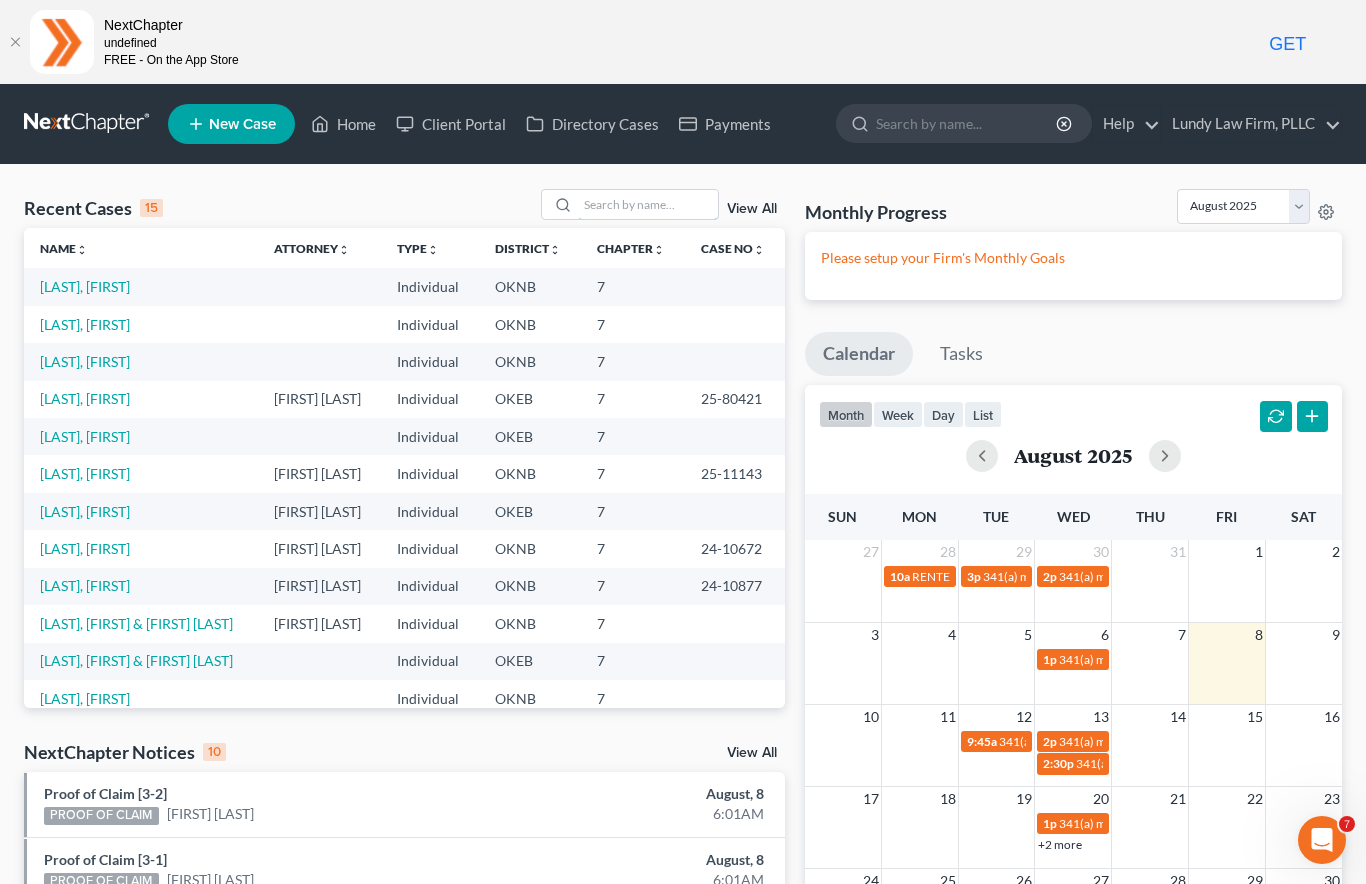 click at bounding box center [648, 204] 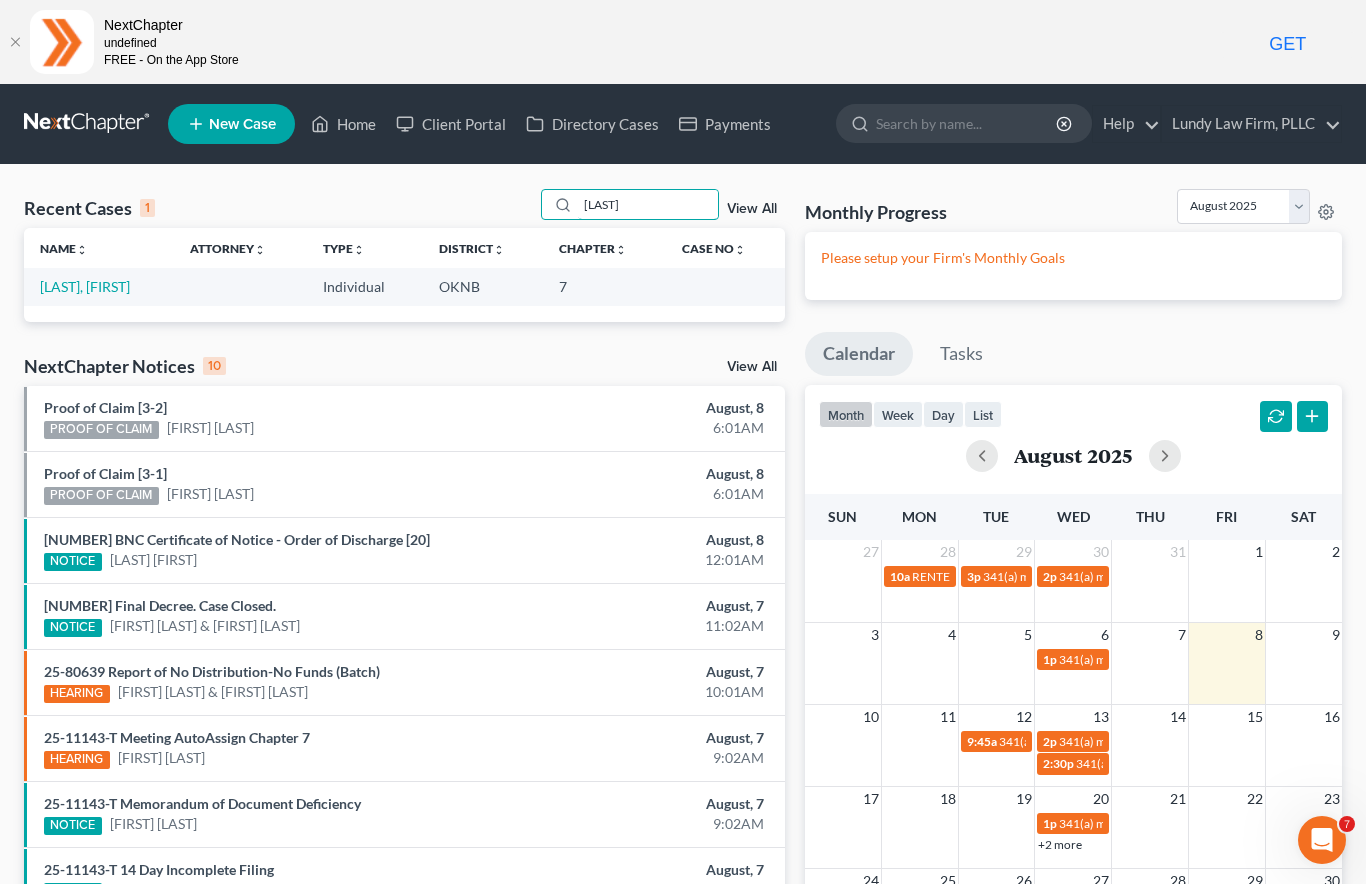 type on "[LAST]" 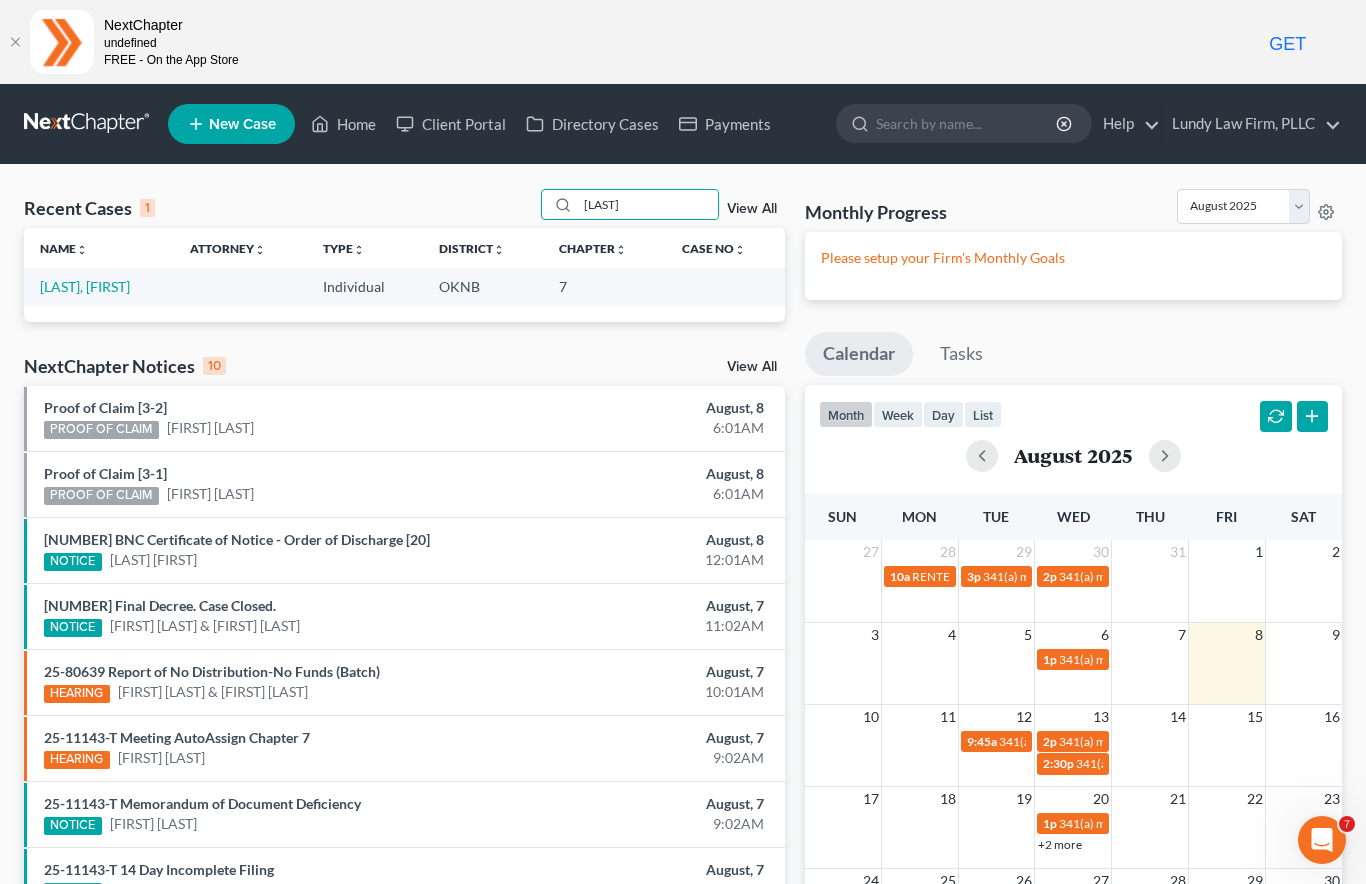 click on "[LAST], [FIRST]" at bounding box center (85, 286) 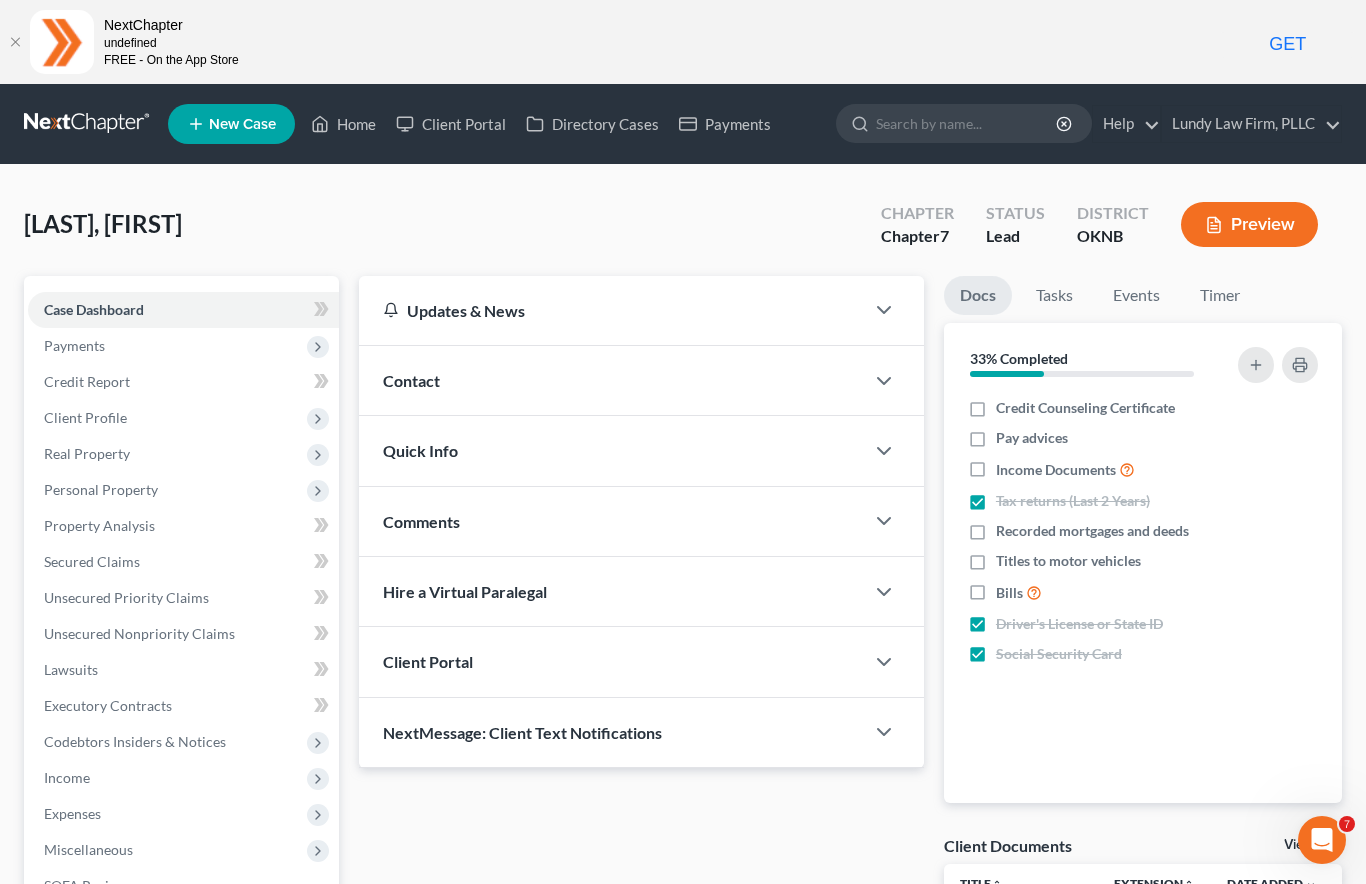click on "Client Profile" at bounding box center (85, 417) 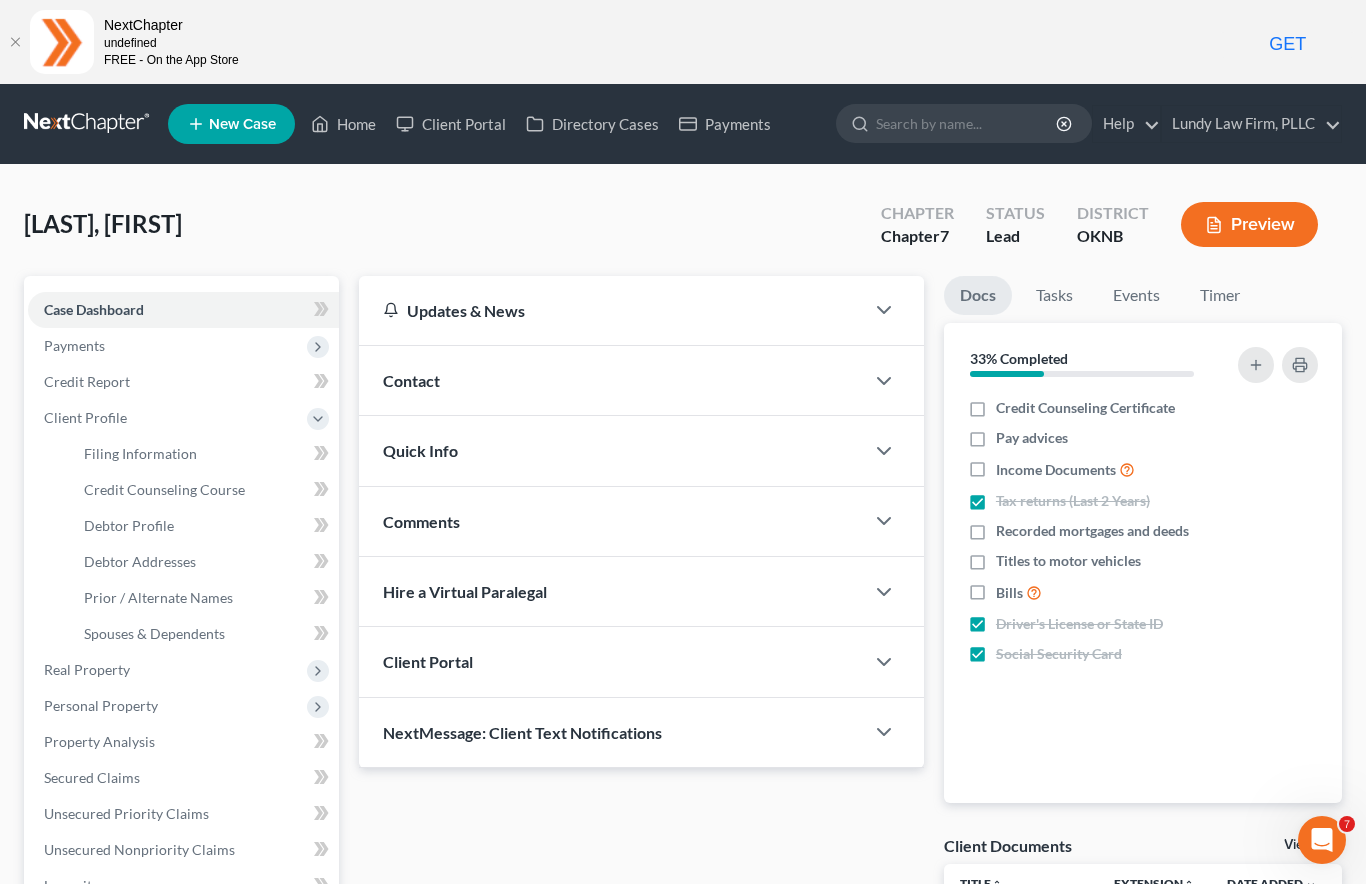 click on "Filing Information" at bounding box center (140, 453) 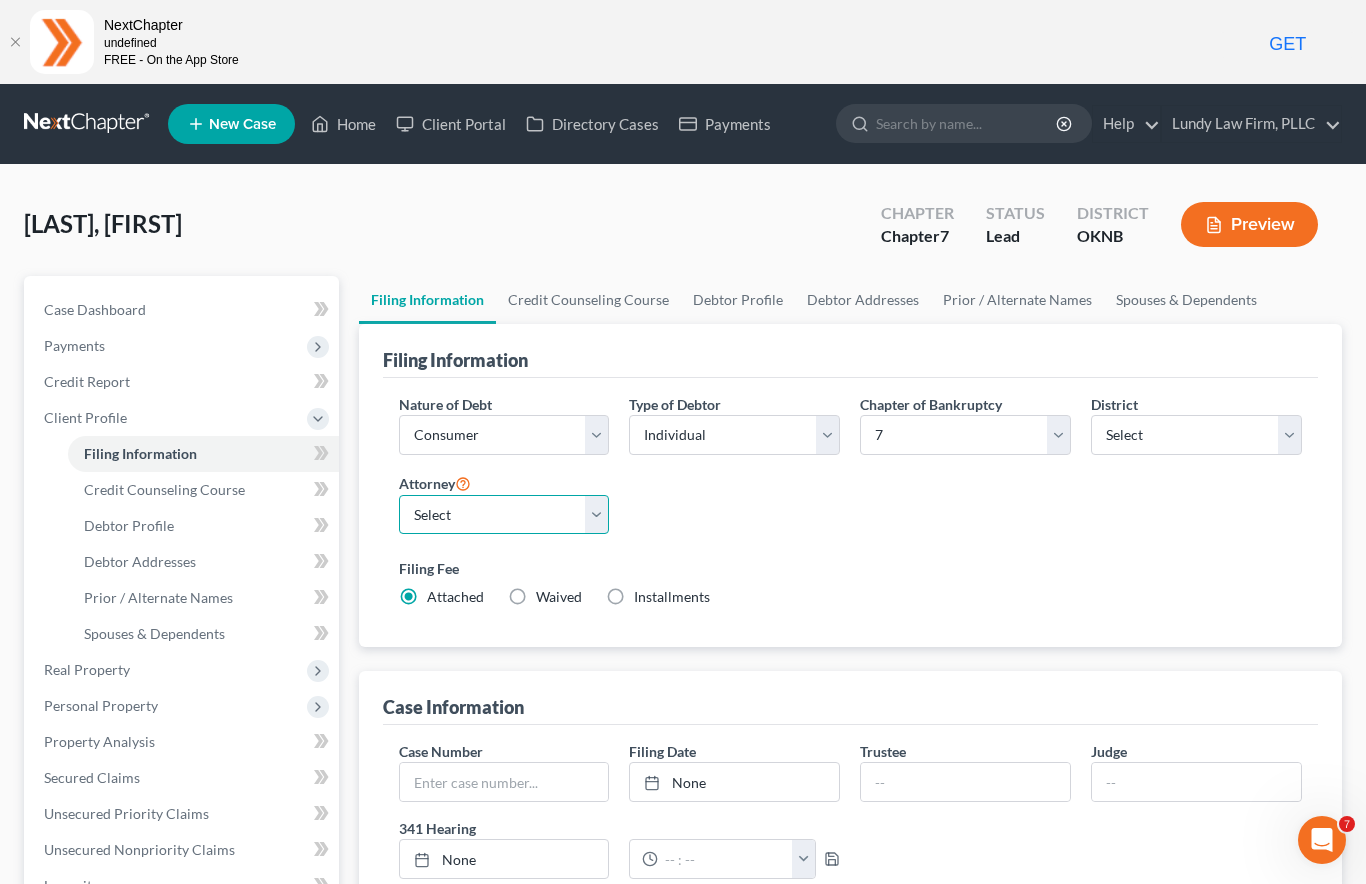 click on "Select [FIRST] [LAST] - OKNB [FIRST] [LAST] - OKNB [FIRST] [LAST] - OKEB [FIRST] [LAST] - MOWB [FIRST] [LAST] - null" at bounding box center (504, 515) 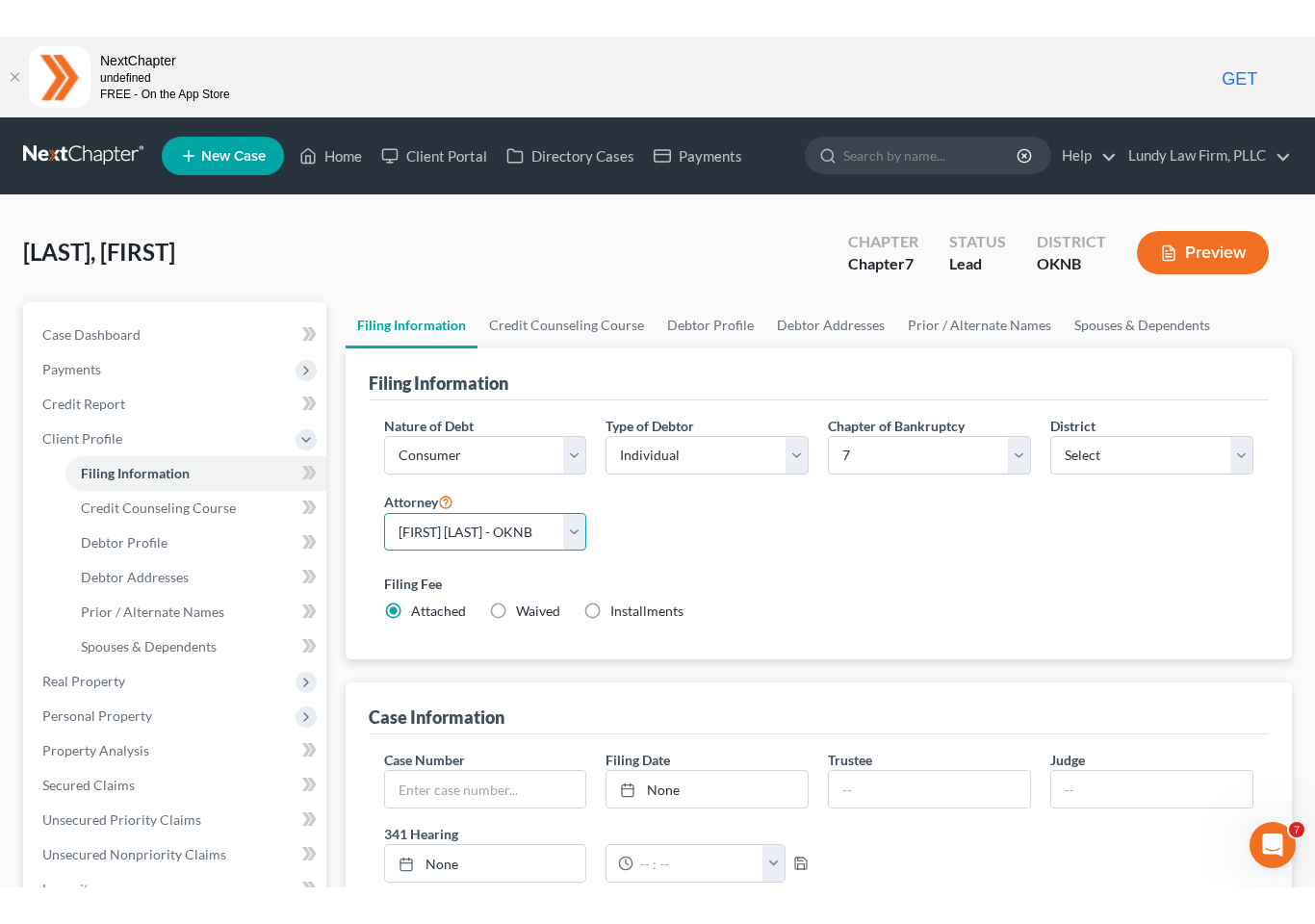 scroll, scrollTop: 14, scrollLeft: 0, axis: vertical 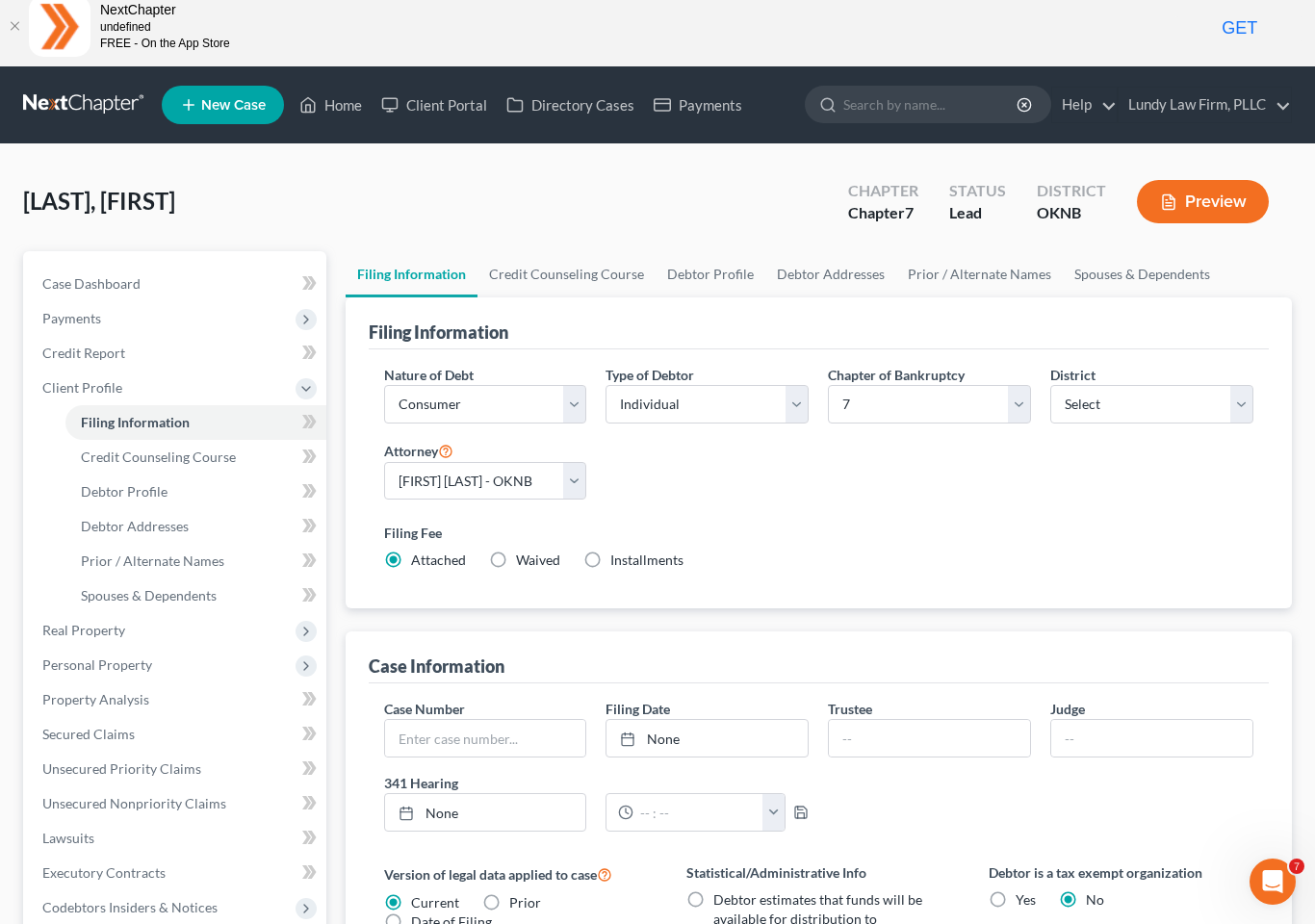 click on "Debtor Profile" at bounding box center (195, 492) 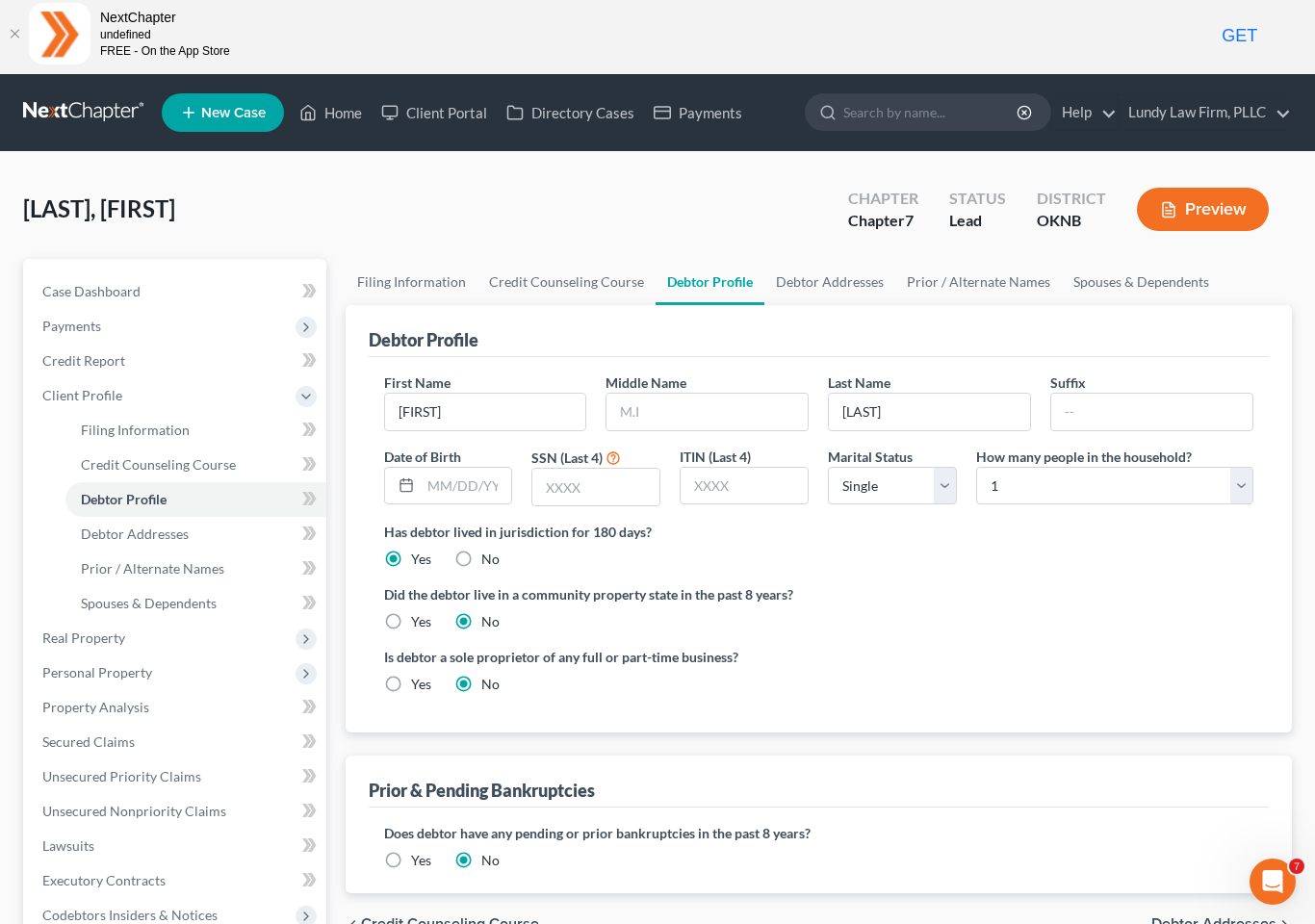 scroll, scrollTop: 0, scrollLeft: 0, axis: both 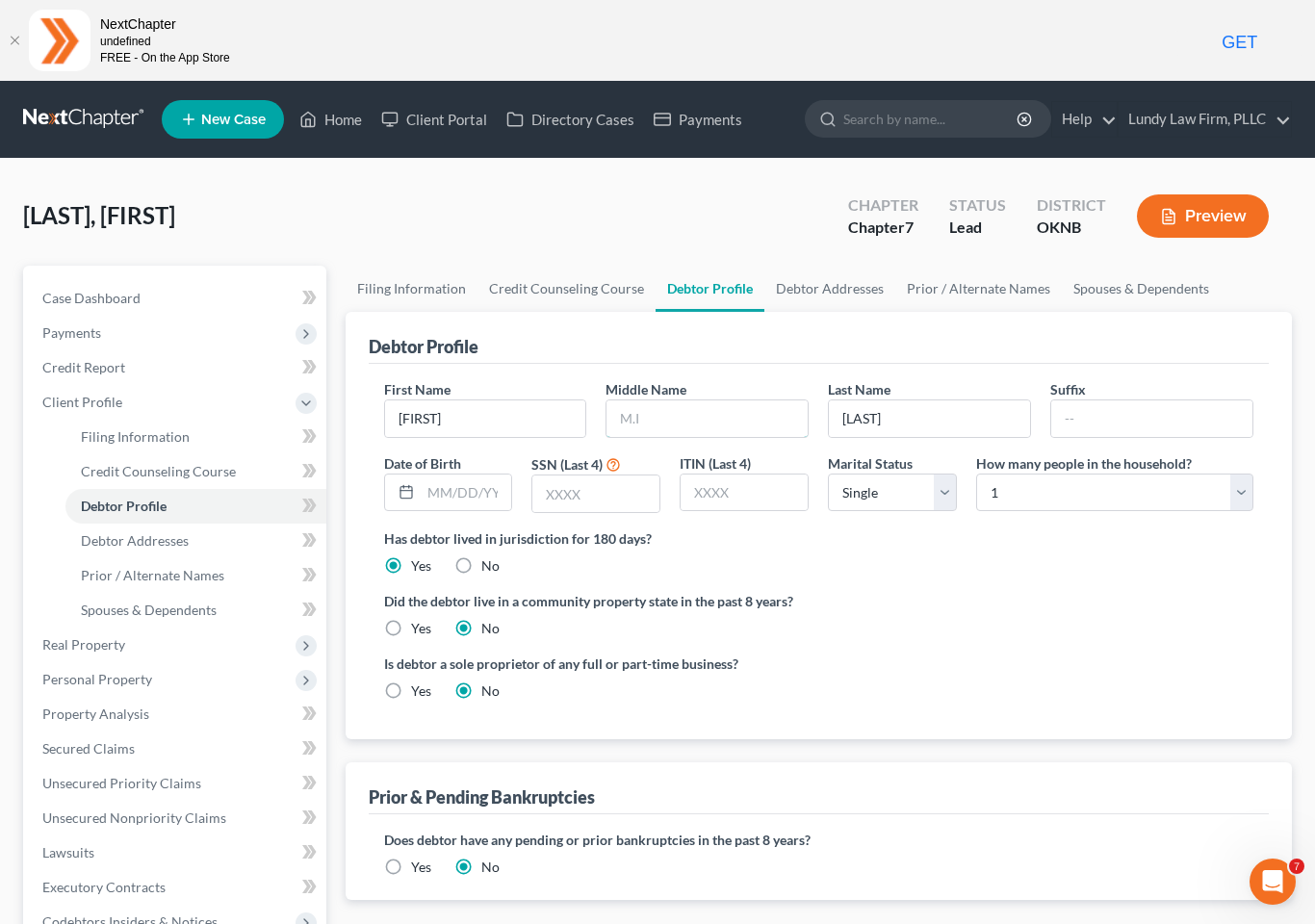 click at bounding box center (707, 419) 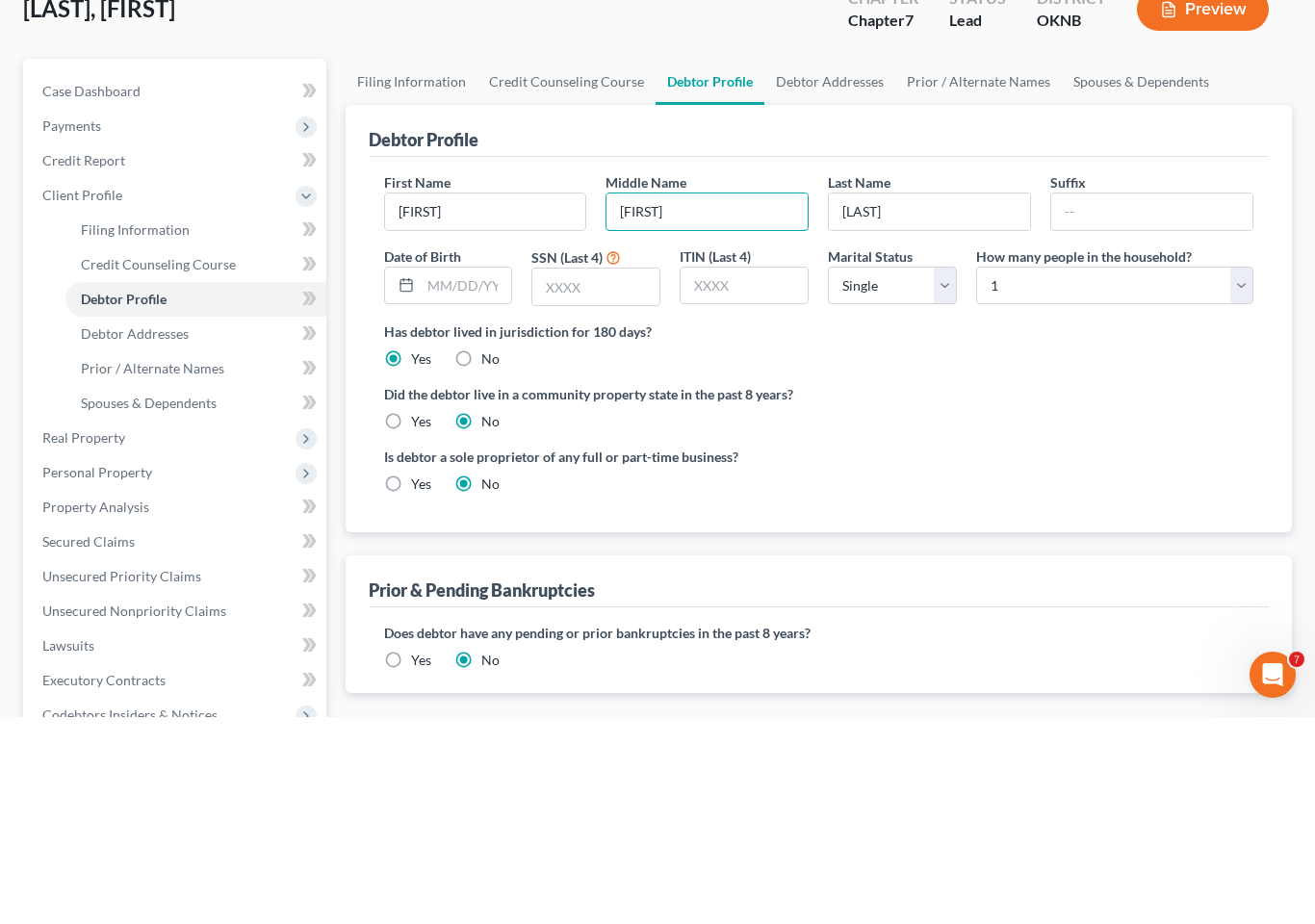 type on "[FIRST]" 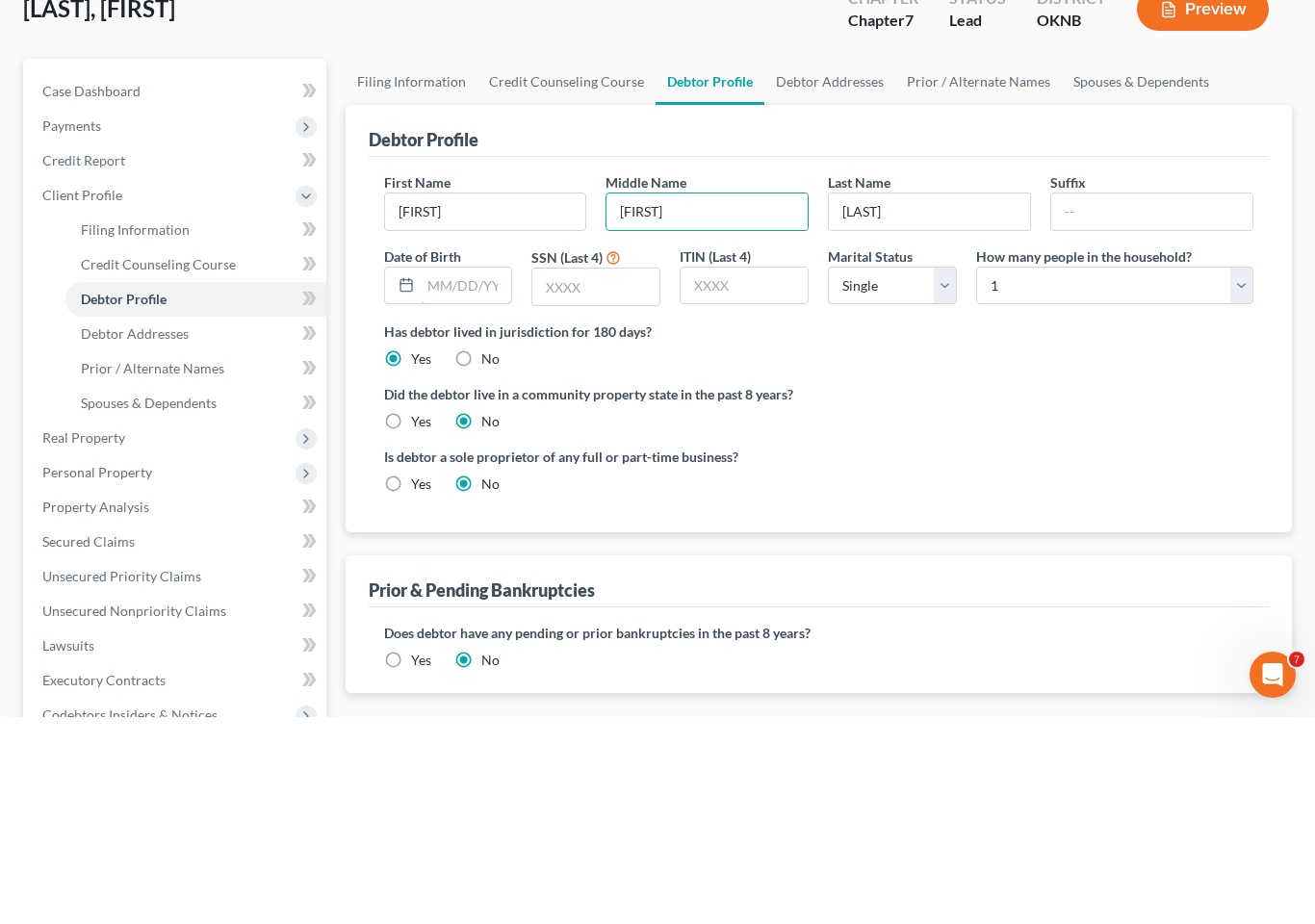 click at bounding box center (466, 493) 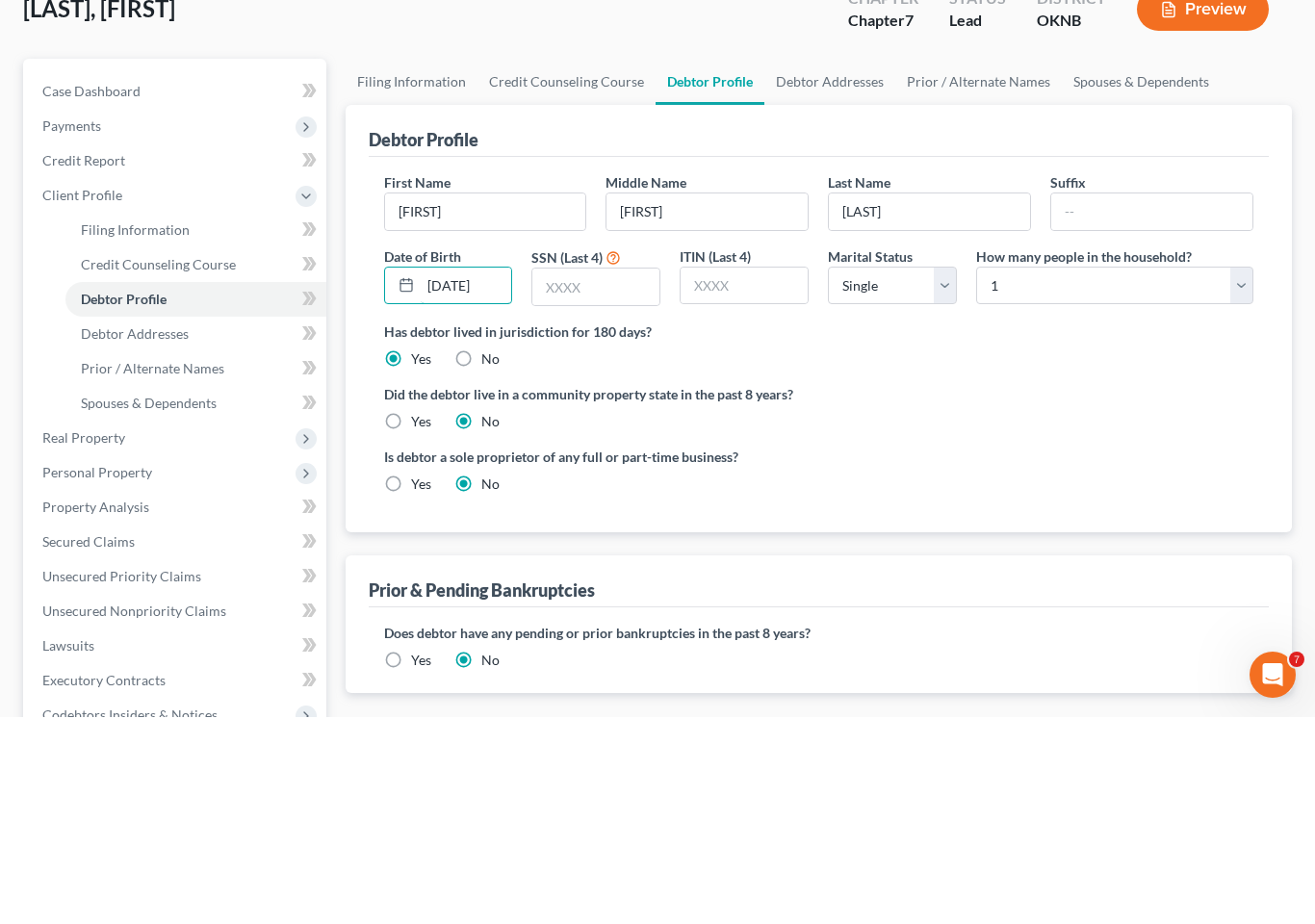 type on "[DATE]" 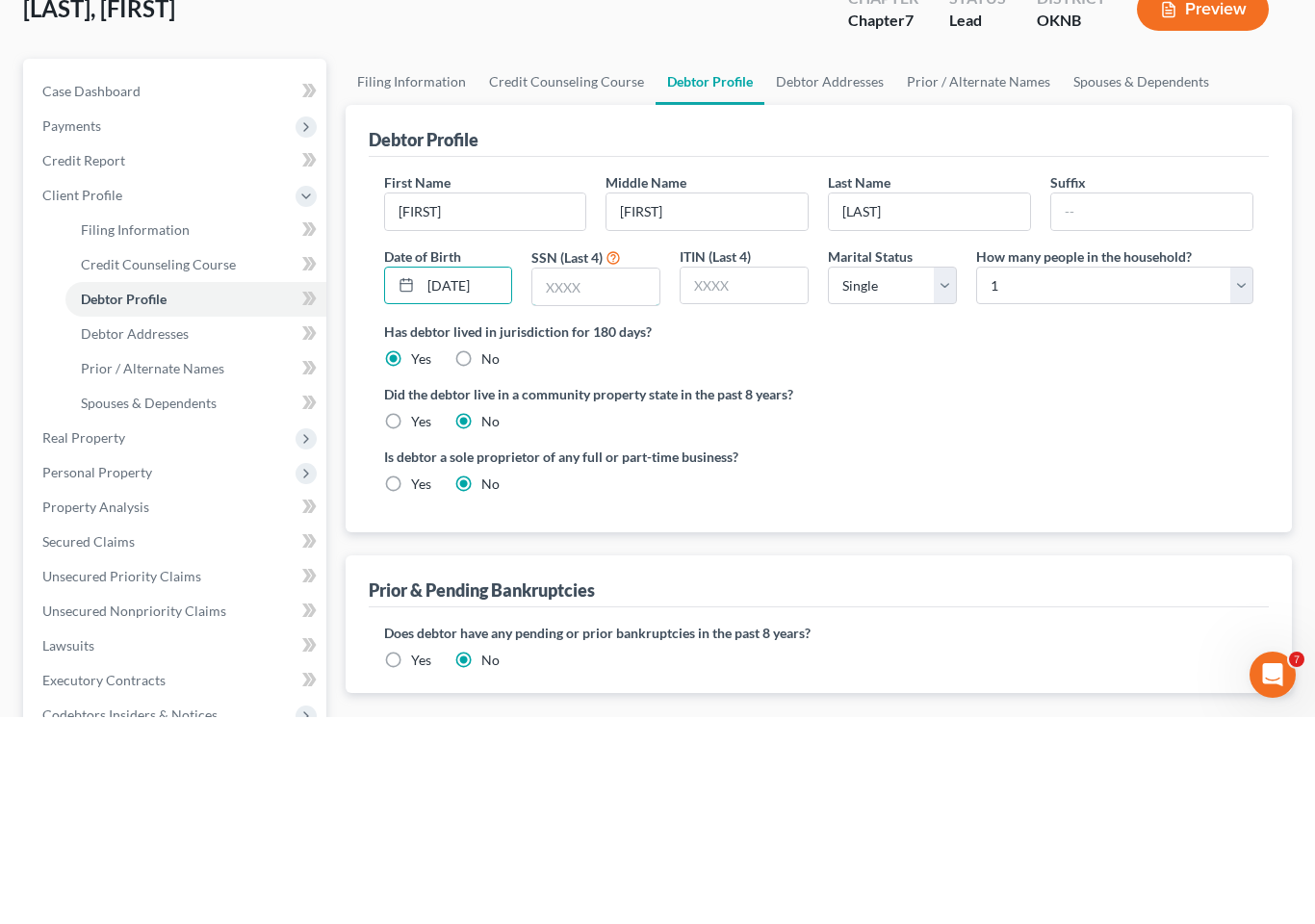 click at bounding box center [596, 494] 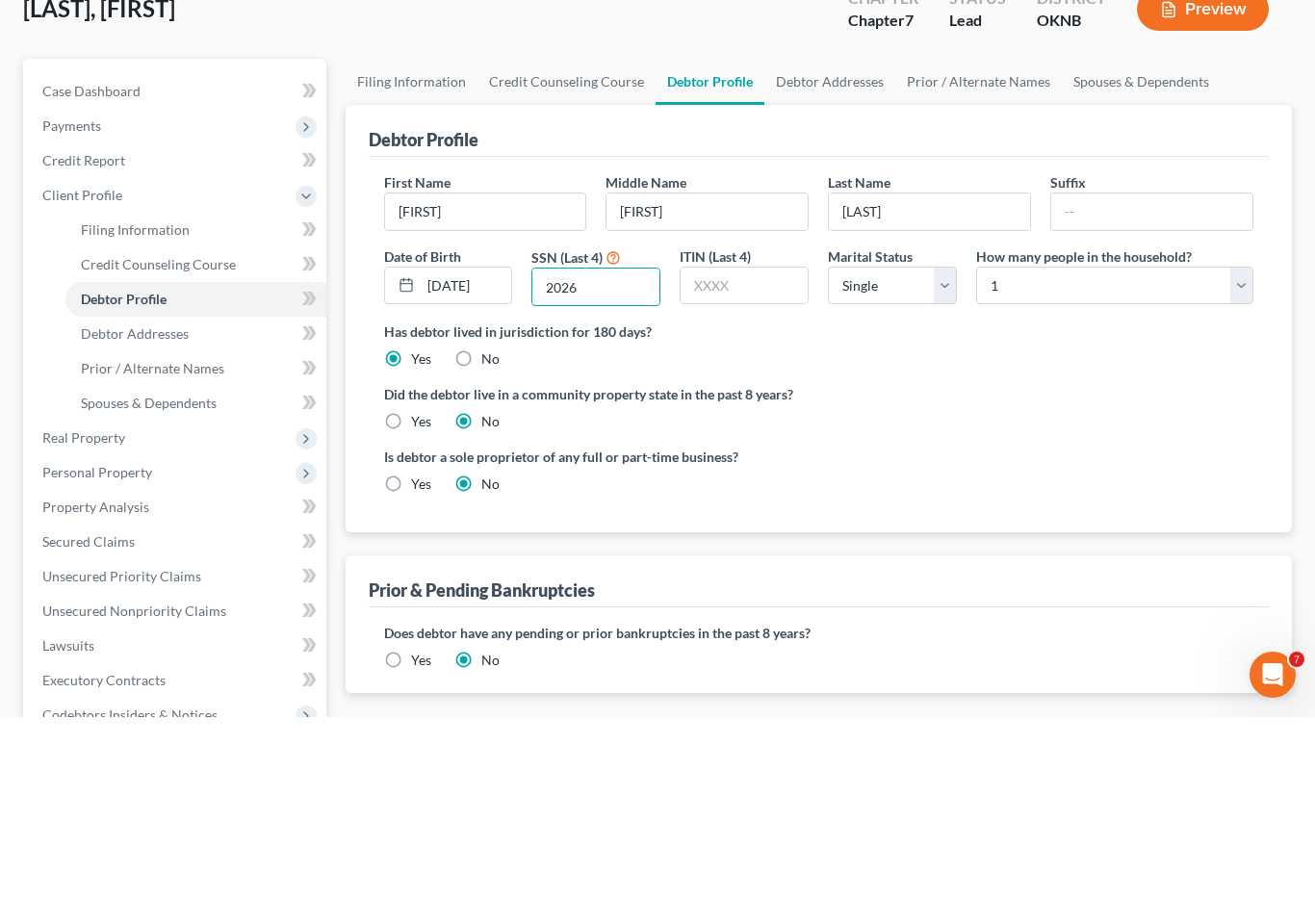 type on "2026" 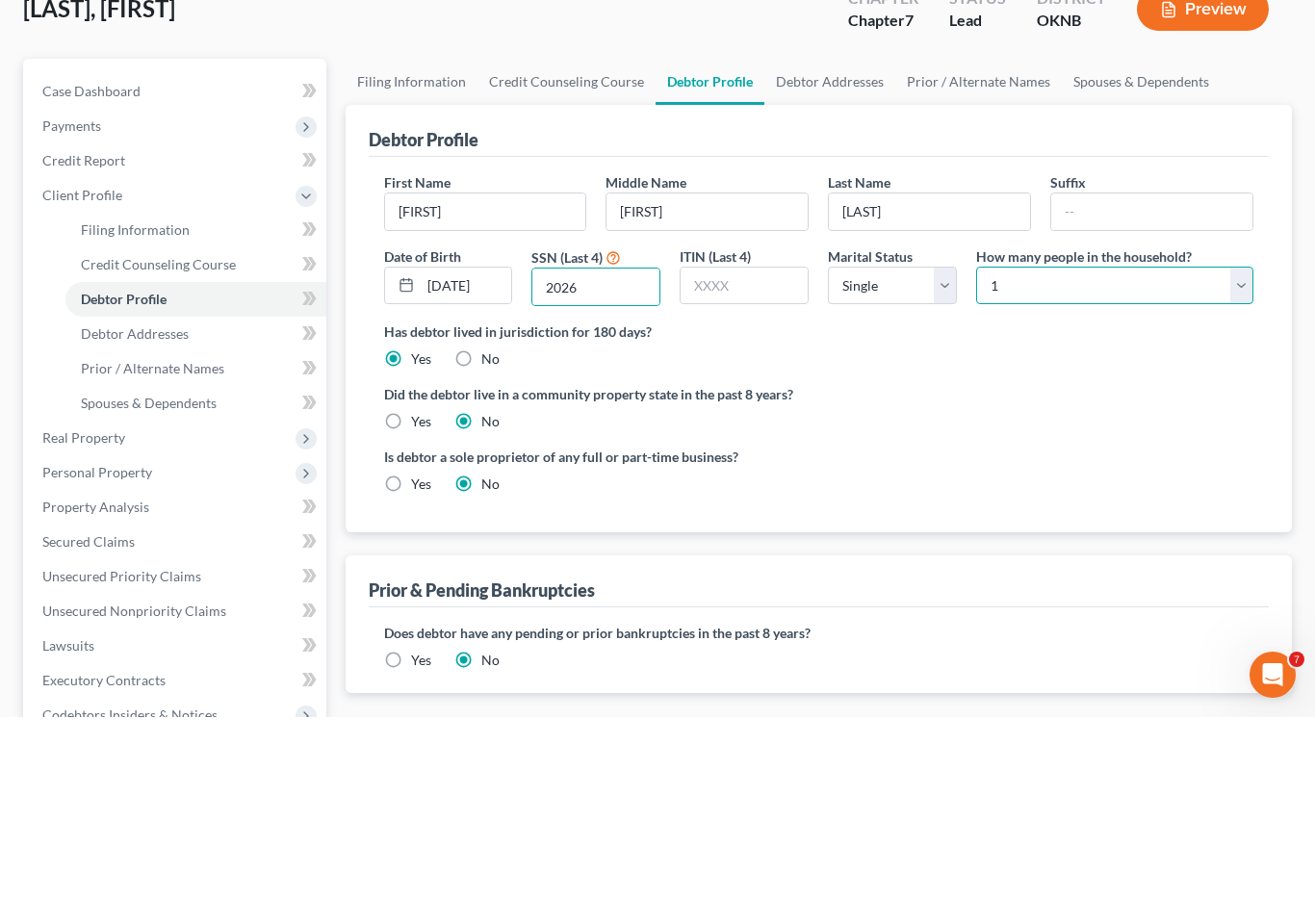 click on "Select 1 2 3 4 5 6 7 8 9 10 11 12 13 14 15 16 17 18 19 20" at bounding box center [1115, 493] 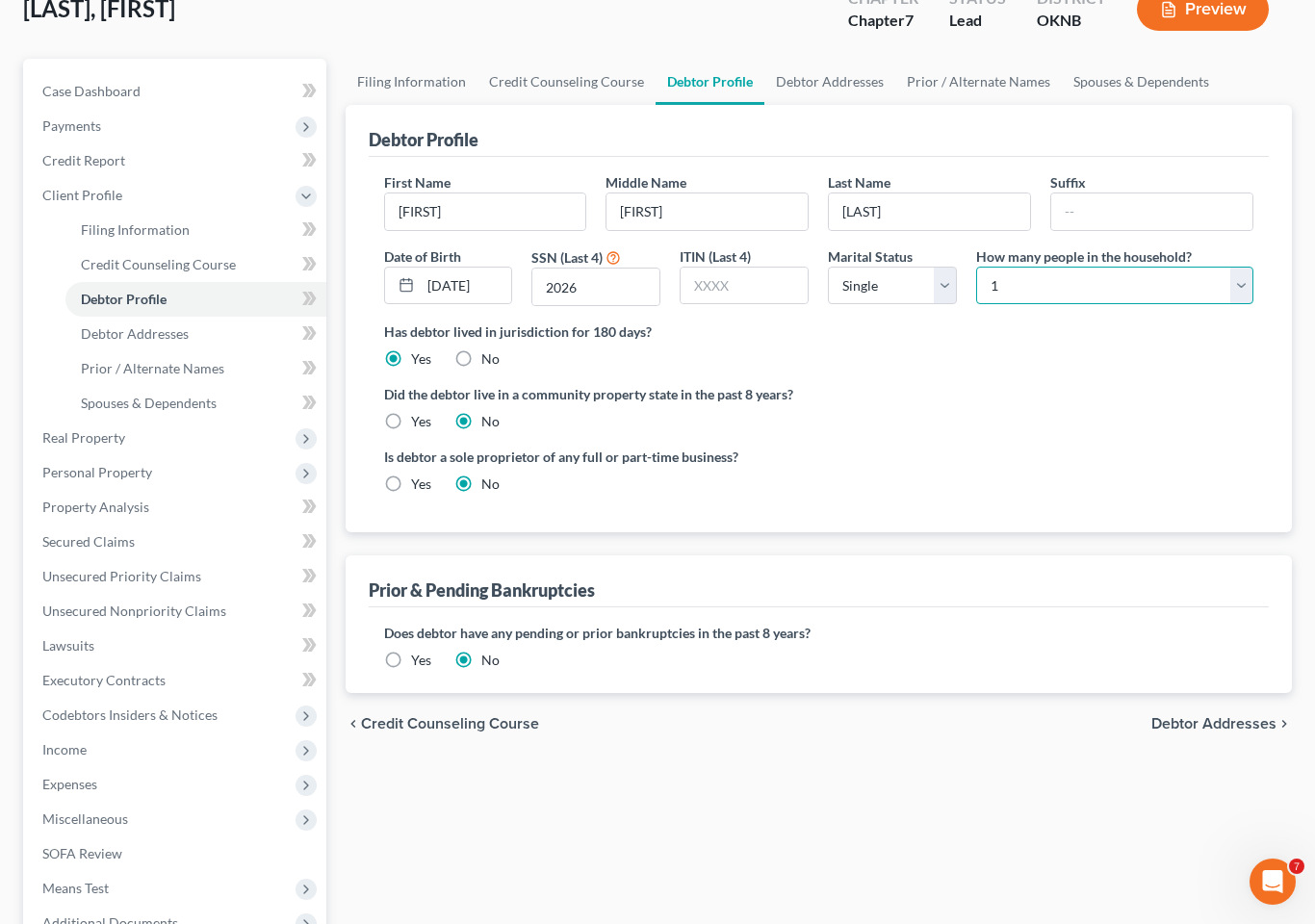 select on "1" 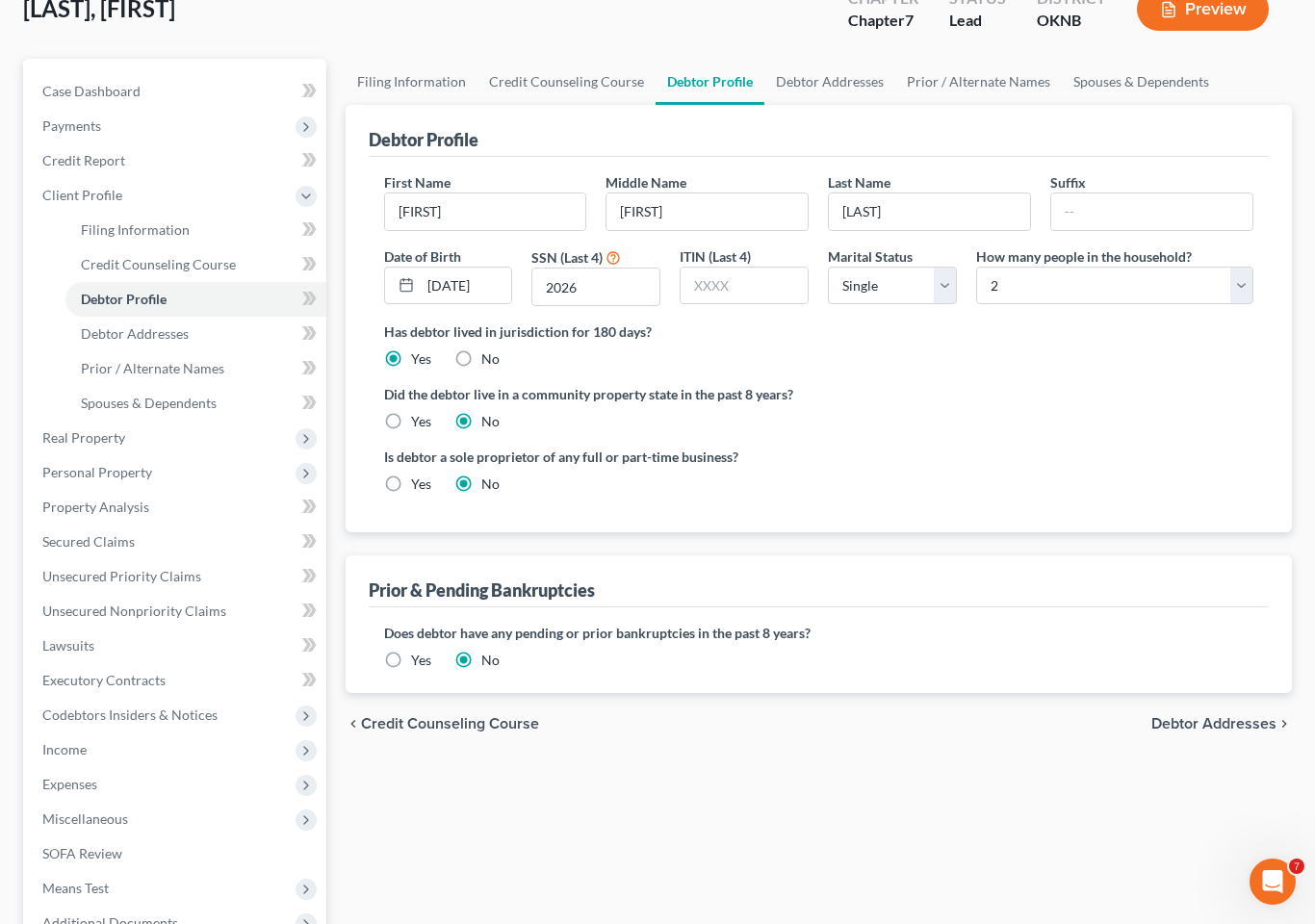 click on "Debtor Addresses" at bounding box center (135, 333) 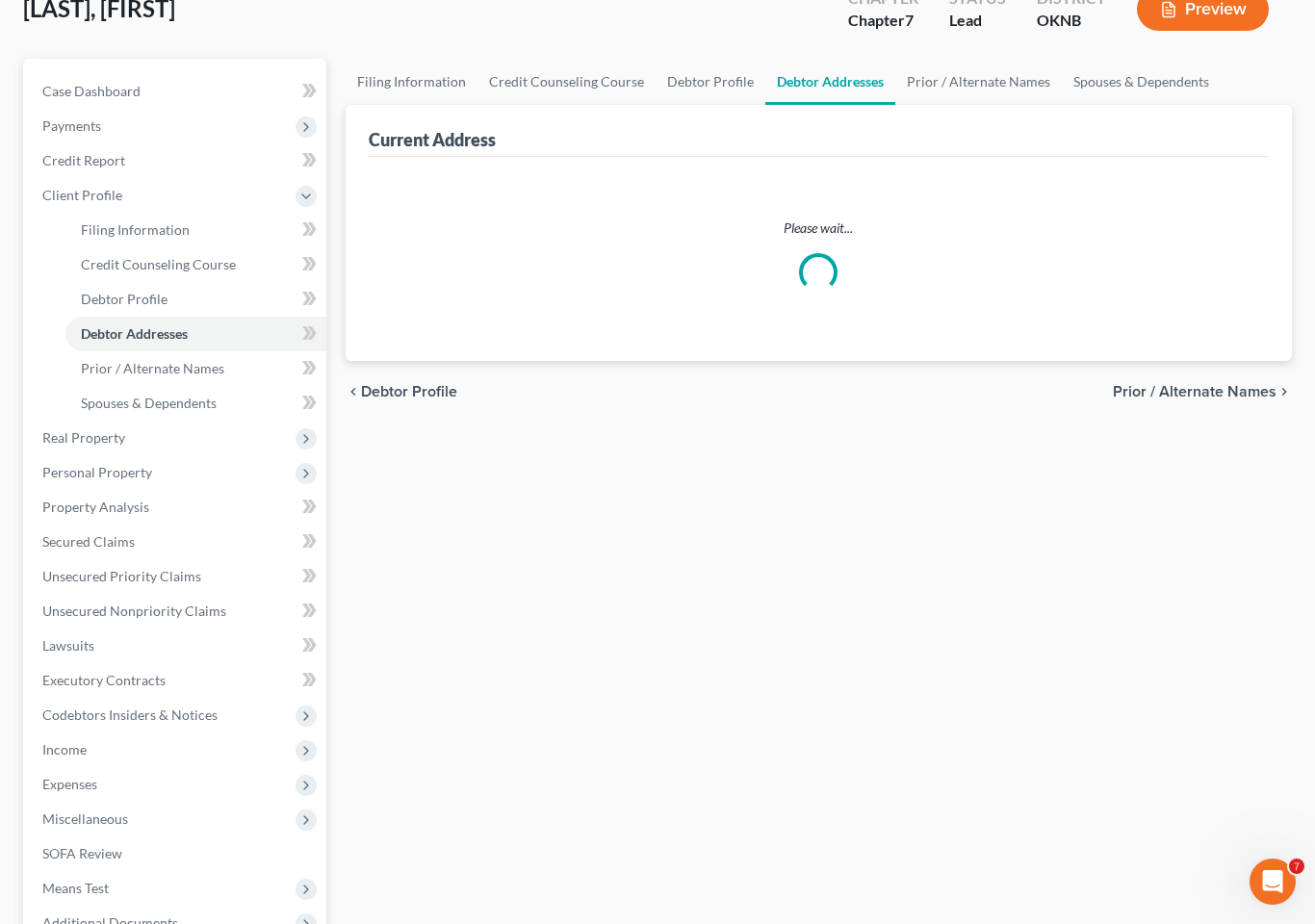 scroll, scrollTop: 30, scrollLeft: 0, axis: vertical 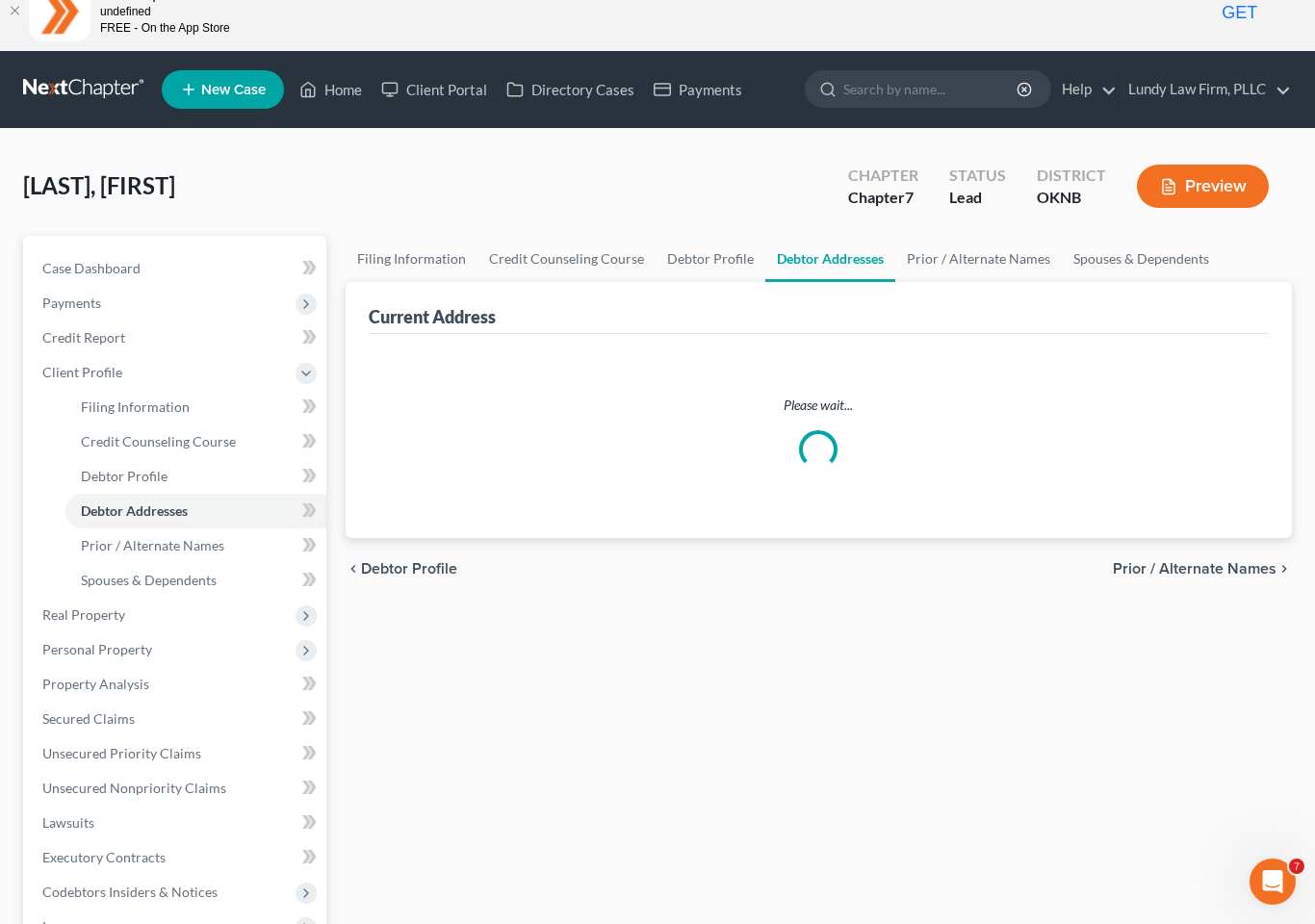 select on "0" 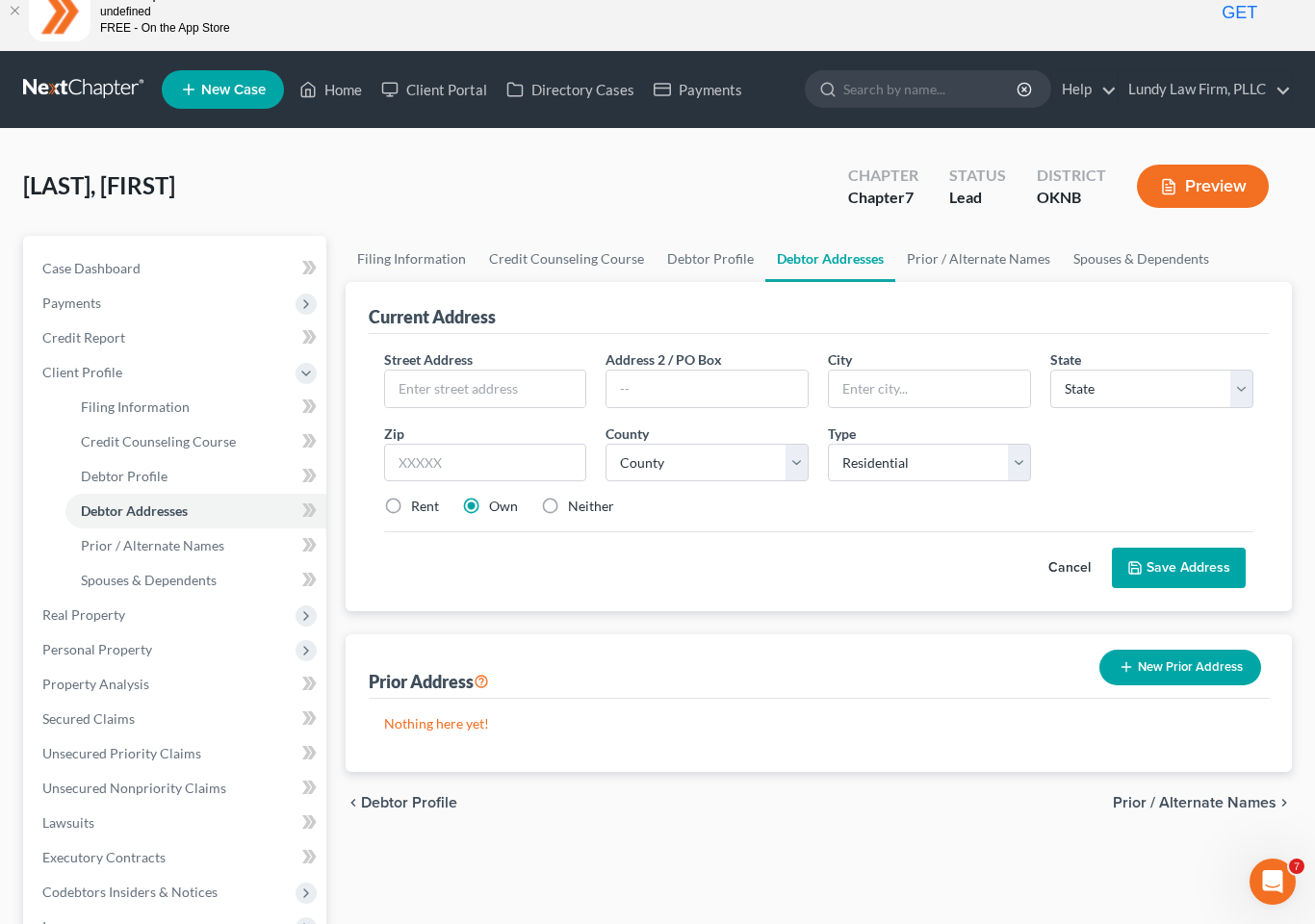 scroll, scrollTop: 0, scrollLeft: 0, axis: both 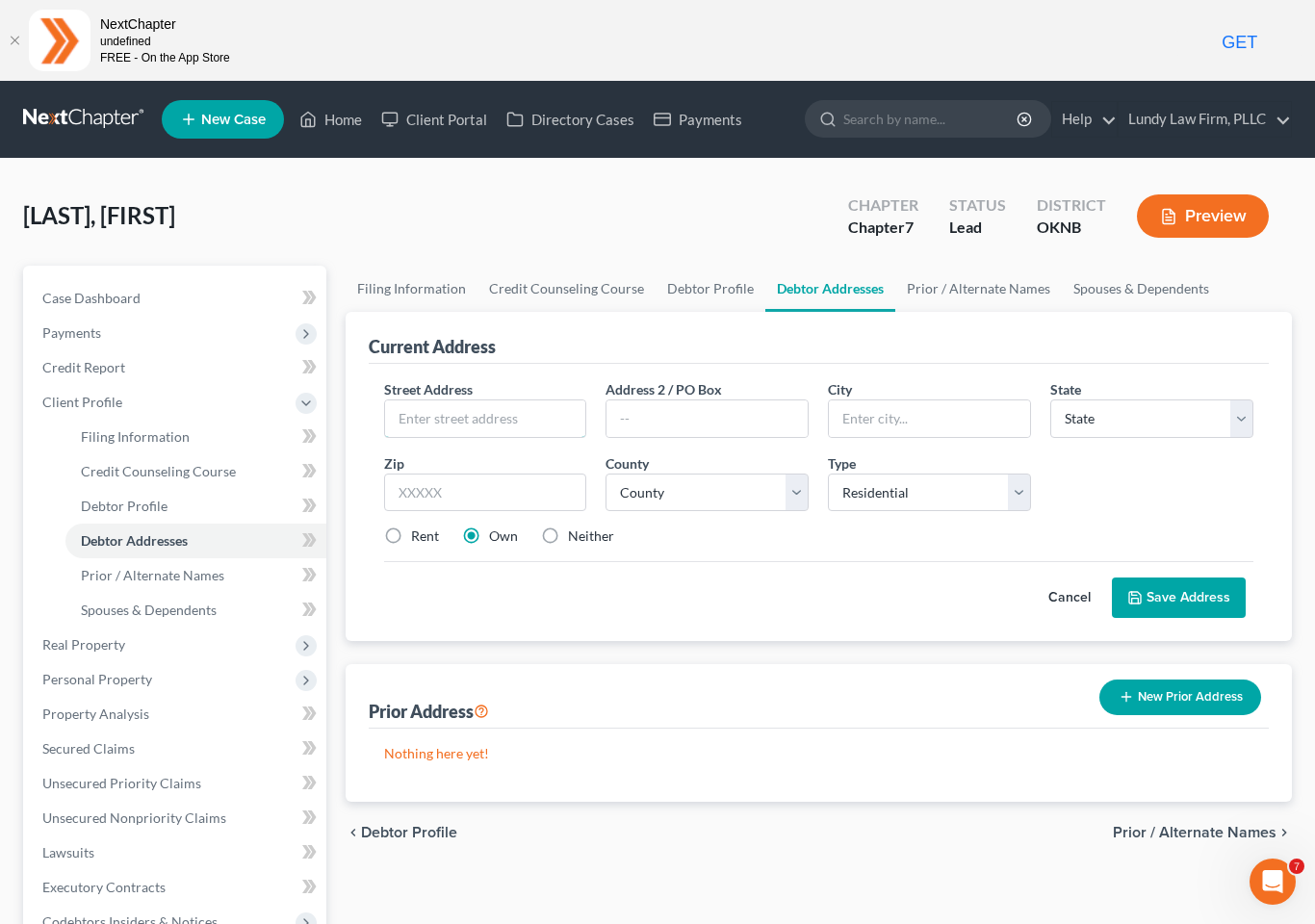 click at bounding box center (485, 419) 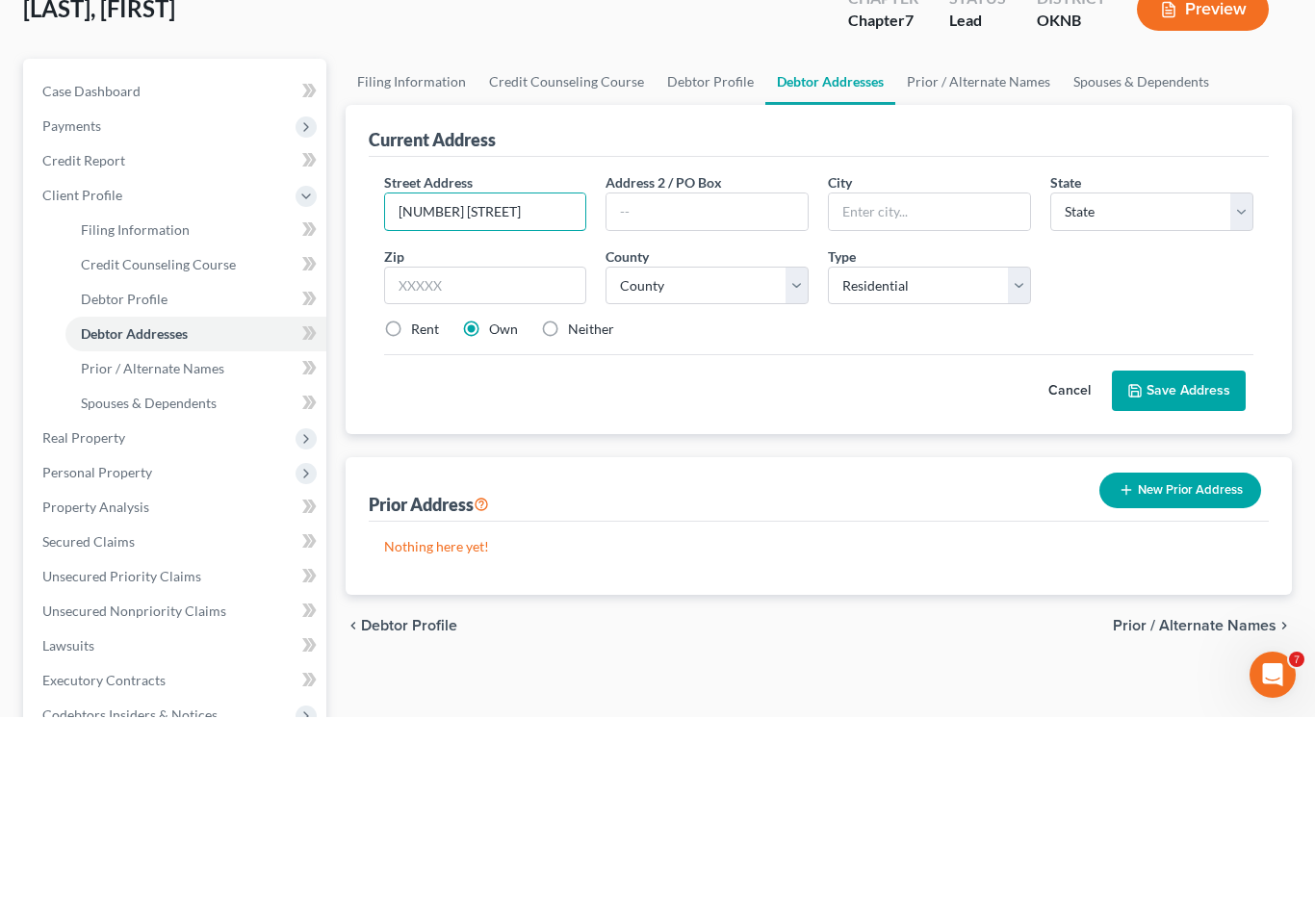 type on "[NUMBER] [STREET]" 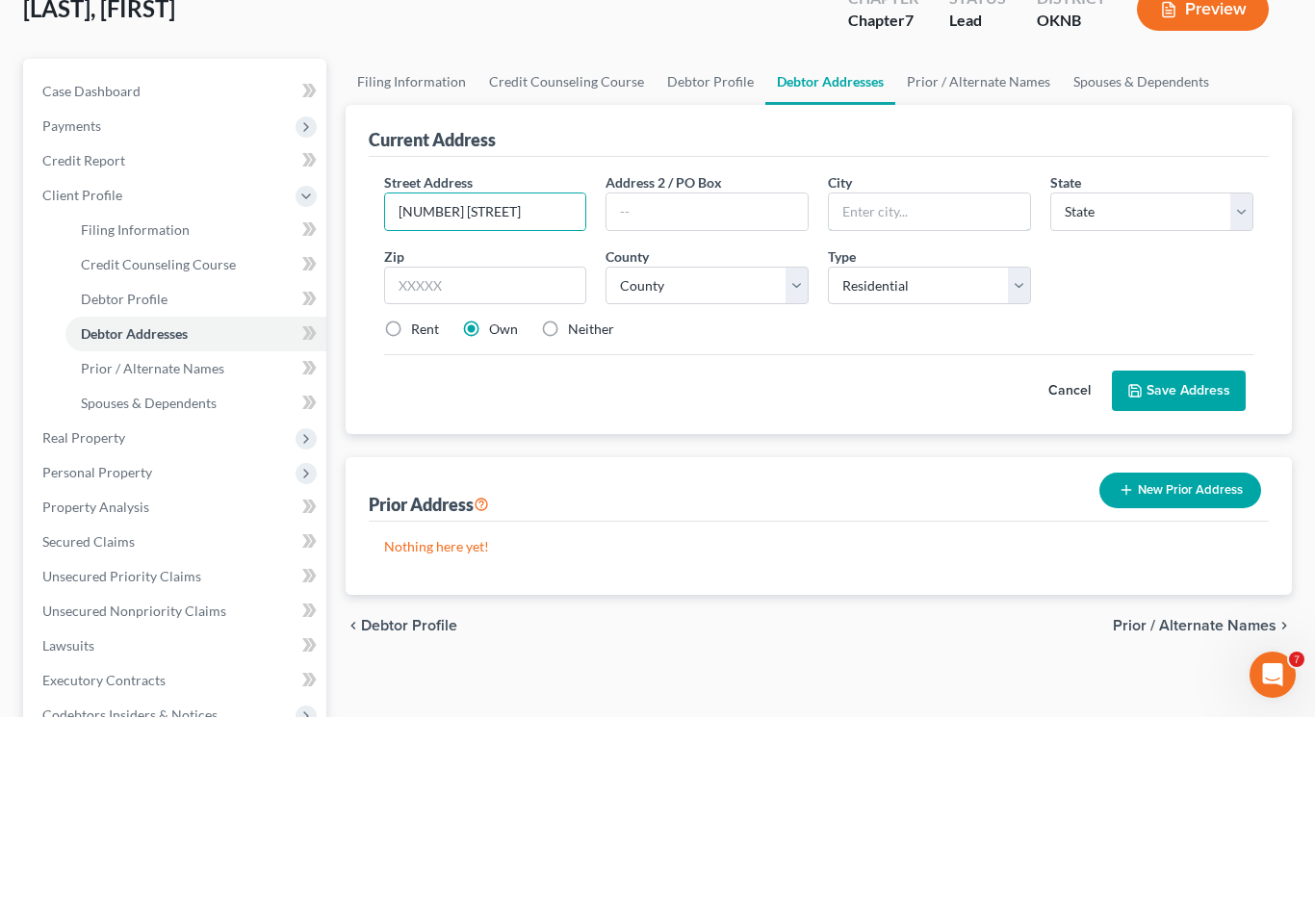 click at bounding box center (929, 419) 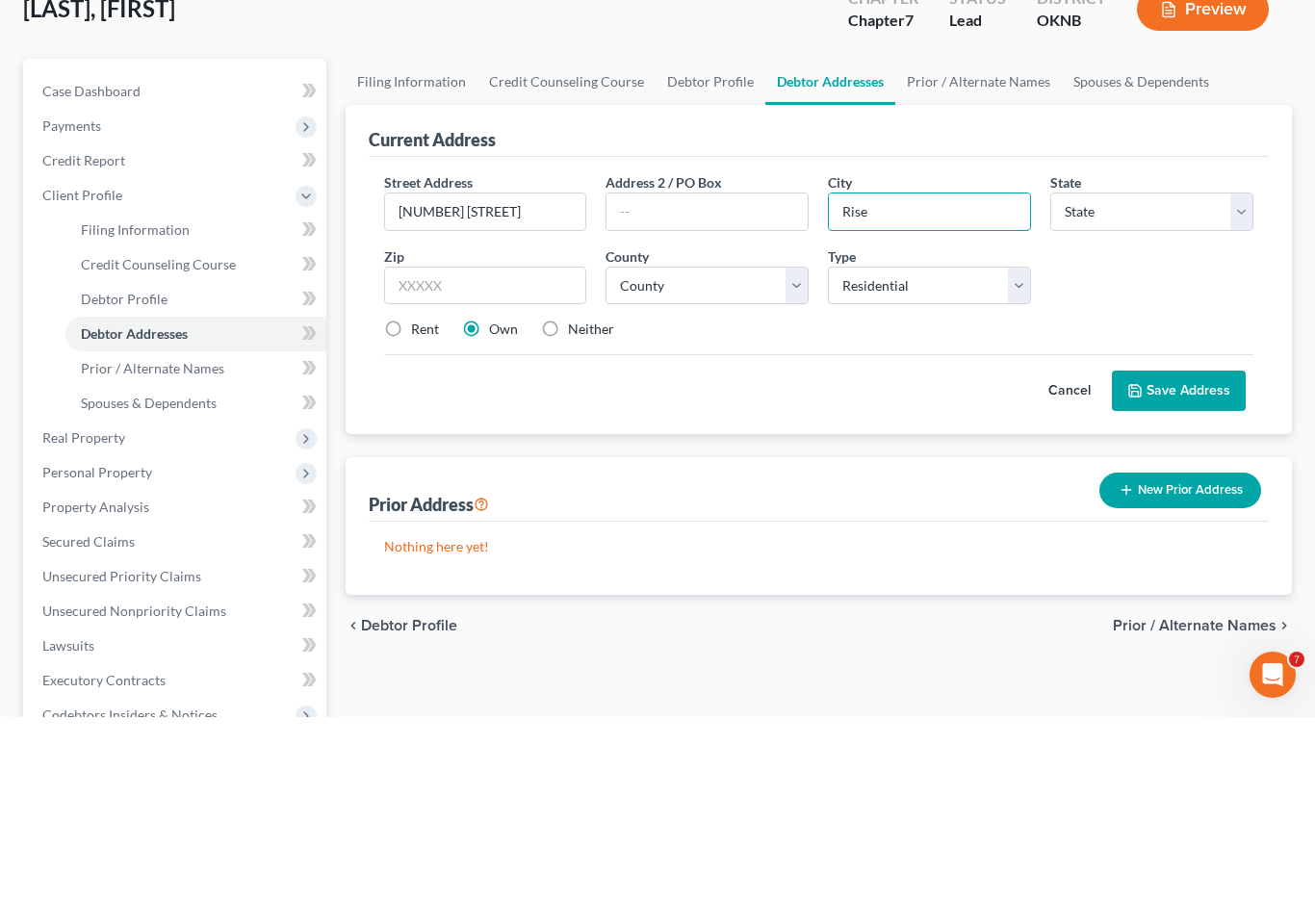 type on "Rise" 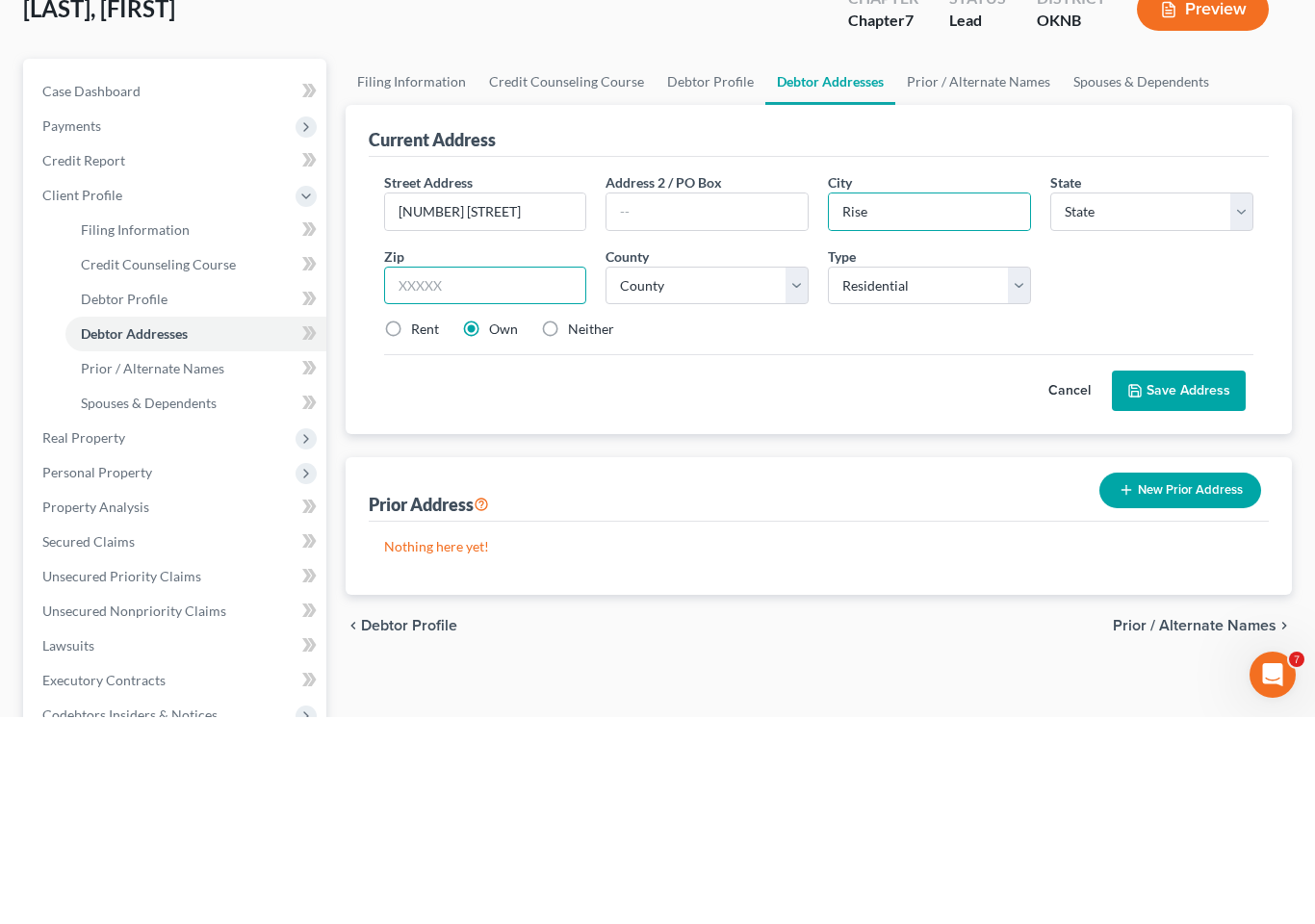 click at bounding box center [485, 493] 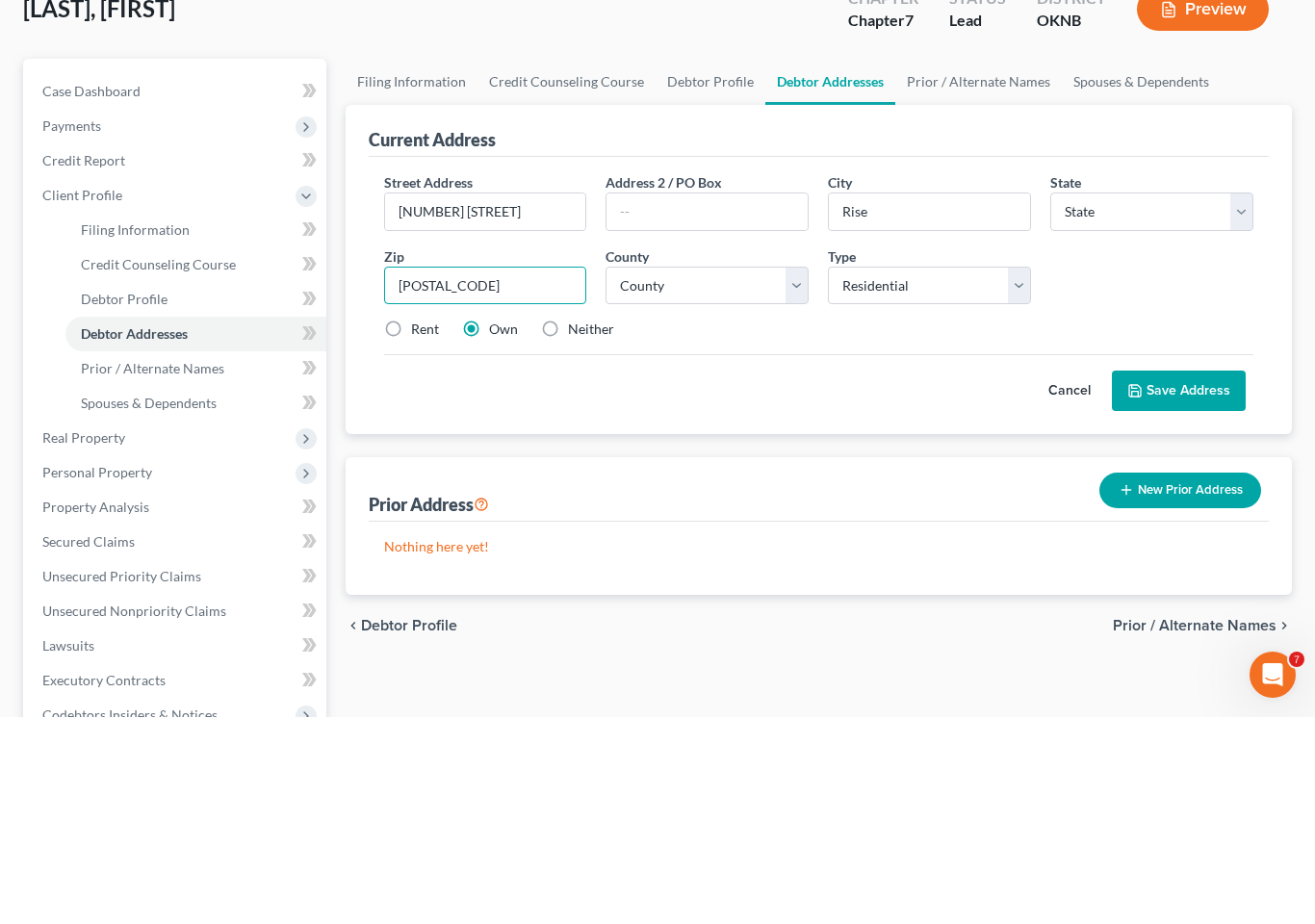 type on "[POSTAL_CODE]" 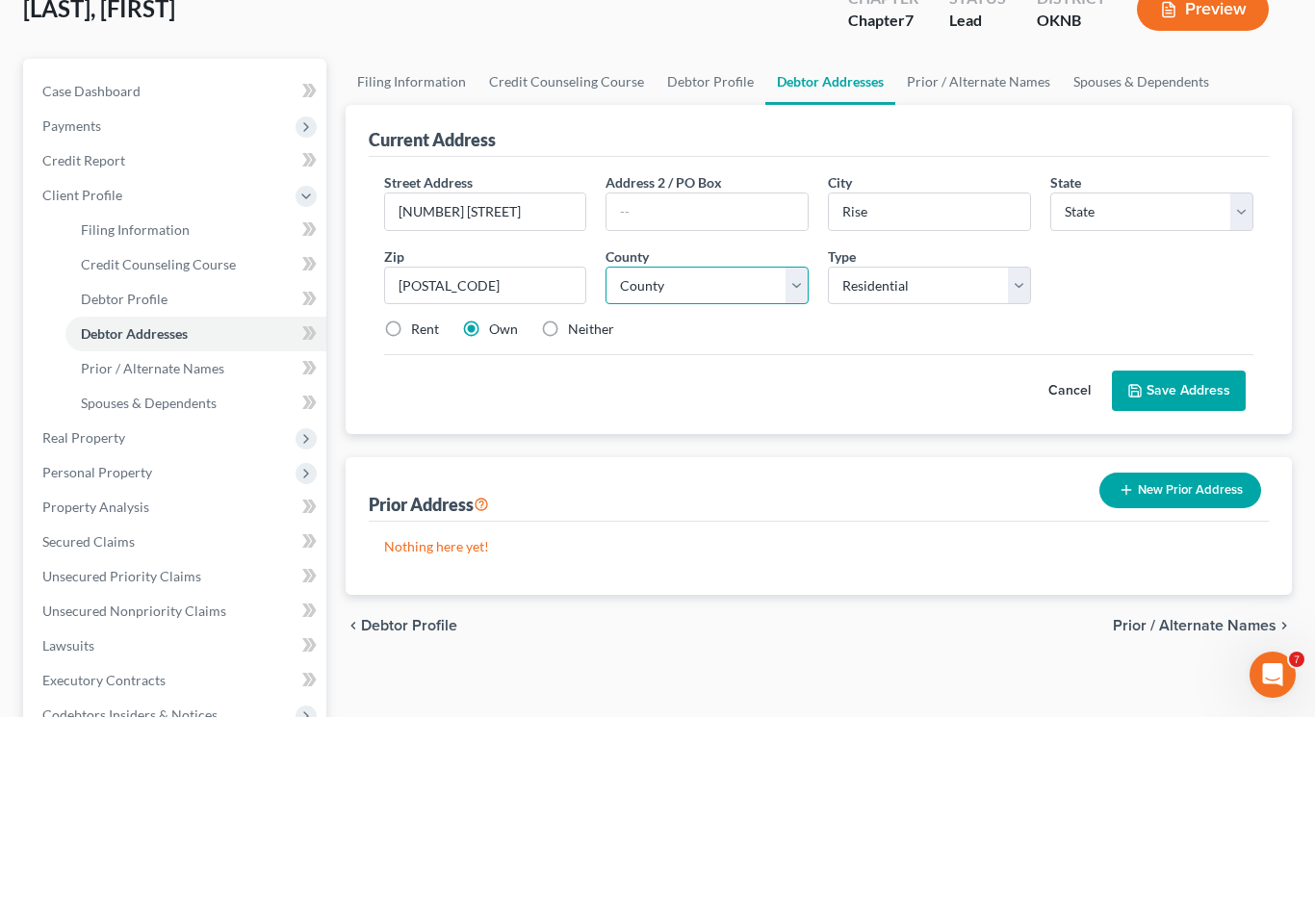 click on "County" at bounding box center (707, 493) 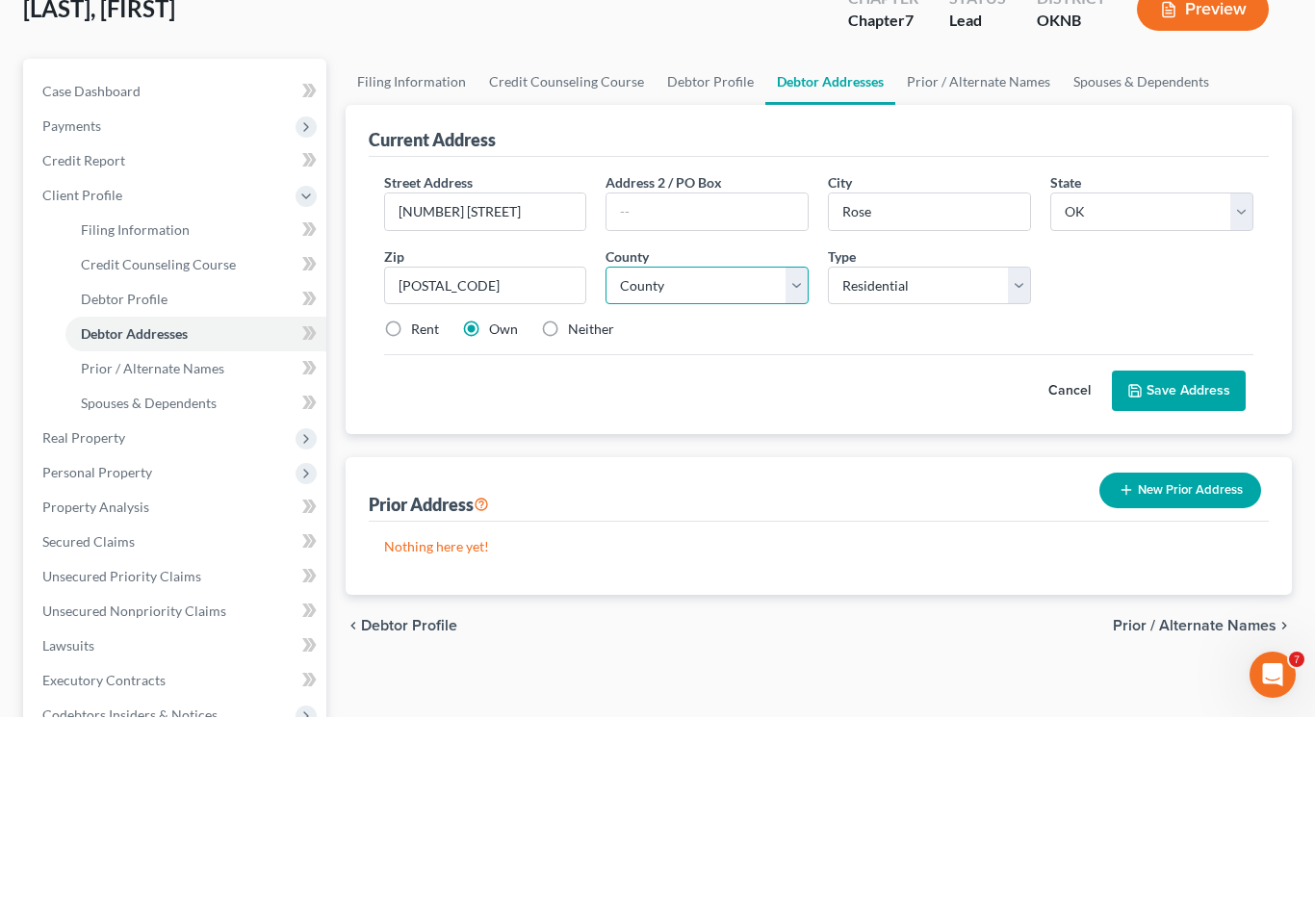 scroll, scrollTop: 207, scrollLeft: 0, axis: vertical 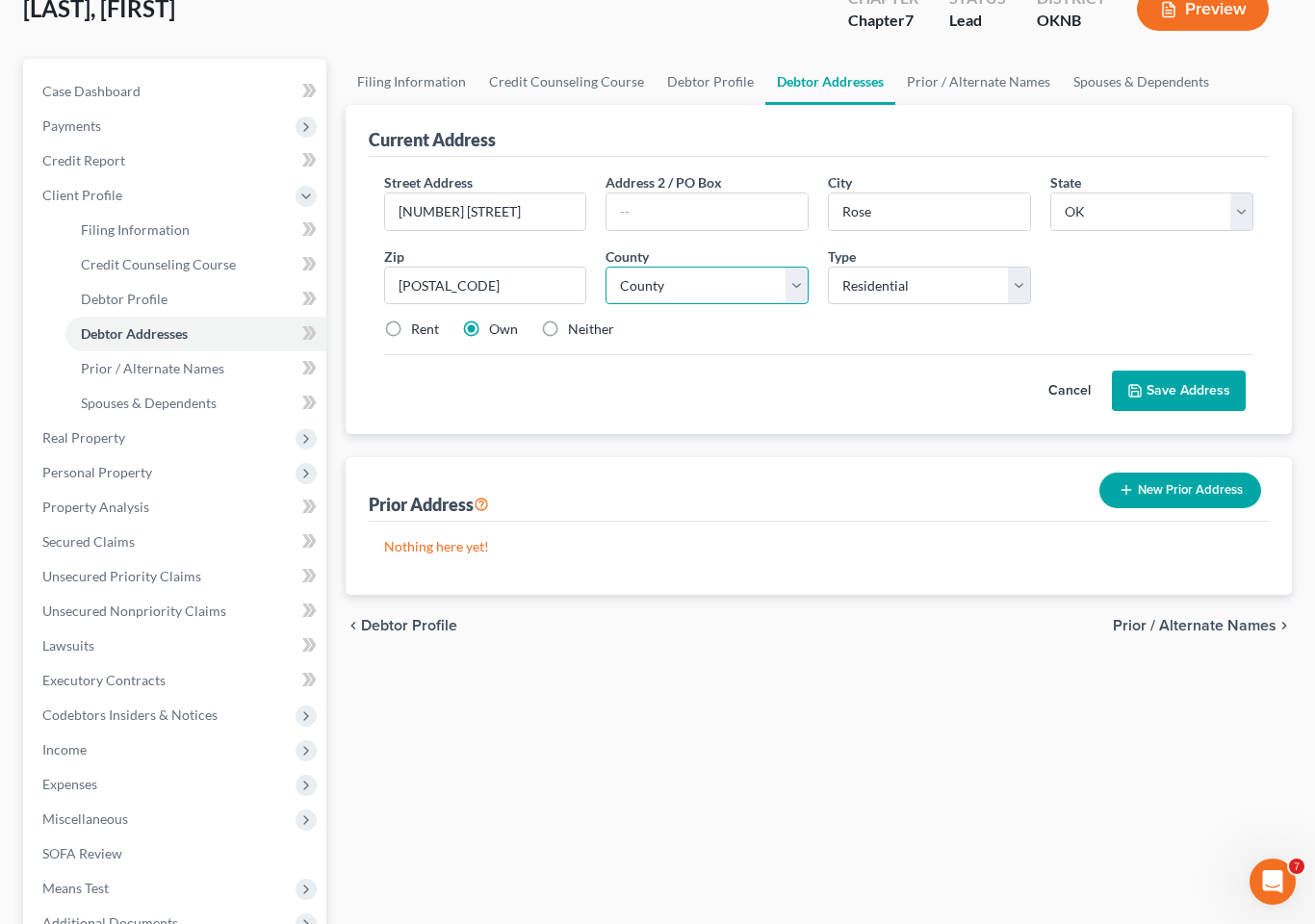 click on "County Adair County Alfalfa County Atoka County Beaver County Beckham County Blaine County Bryan County Caddo County Canadian County Carter County Cherokee County Choctaw County Cimarron County Cleveland County Coal County Comanche County Cotton County Craig County Creek County Custer County Delaware County Dewey County Ellis County Garfield County Garvin County Grady County Grant County Greer County Harmon County Harper County Haskell County Hughes County Jackson County Jefferson County Johnston County Kay County Kingfisher County Kiowa County Latimer County Le Flore County Lincoln County Logan County Love County Major County Marshall County Mayes County McClain County McCurtain County McIntosh County Murray County Muskogee County Noble County Nowata County Okfuskee County Oklahoma County Okmulgee County Osage County Ottawa County Pawnee County Payne County Pittsburg County Pontotoc County Pottawatomie County Pushmataha County Roger Mills County Rogers County Seminole County Sequoyah County Stephens County" at bounding box center (707, 286) 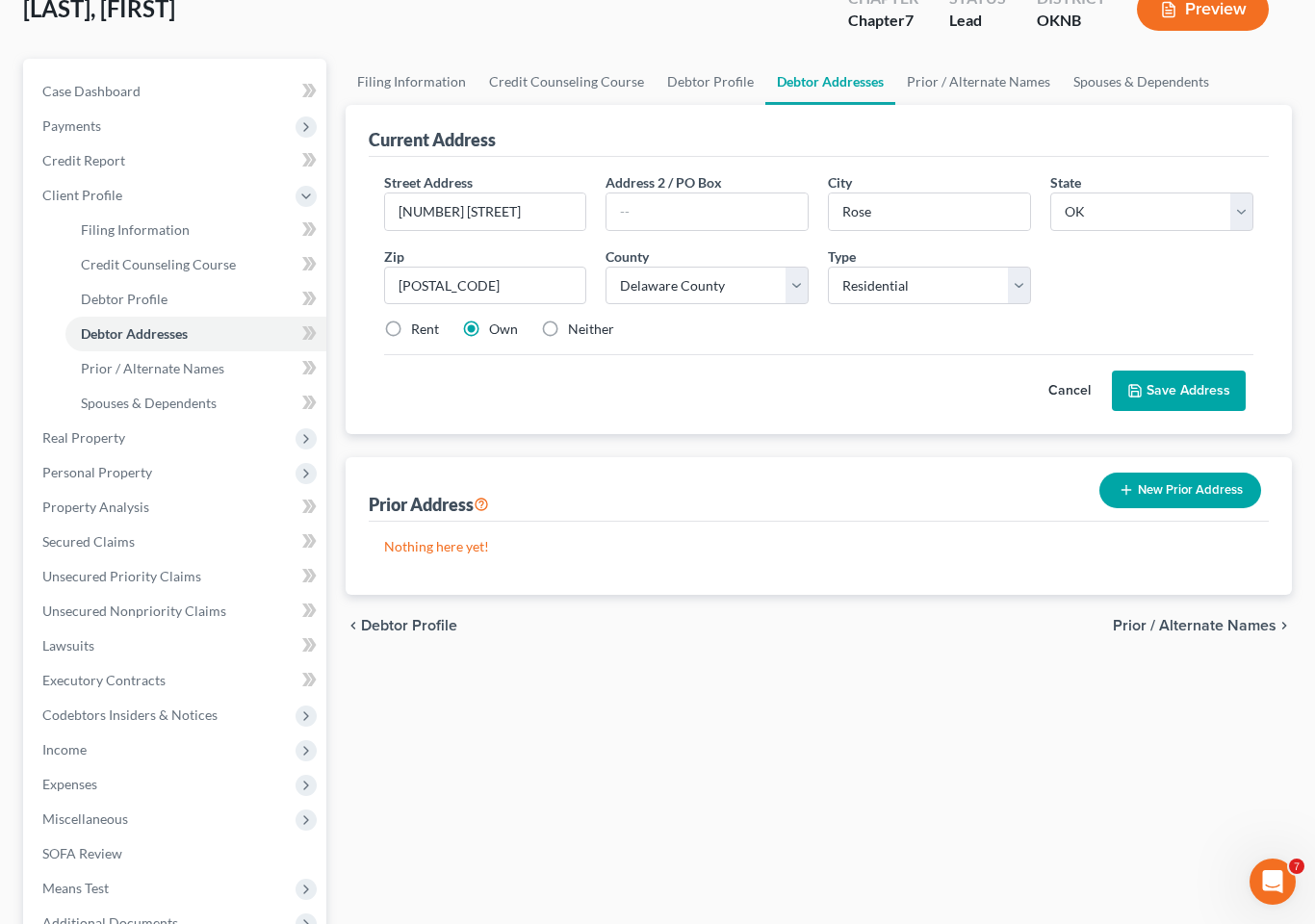 click on "Rent" at bounding box center (425, 329) 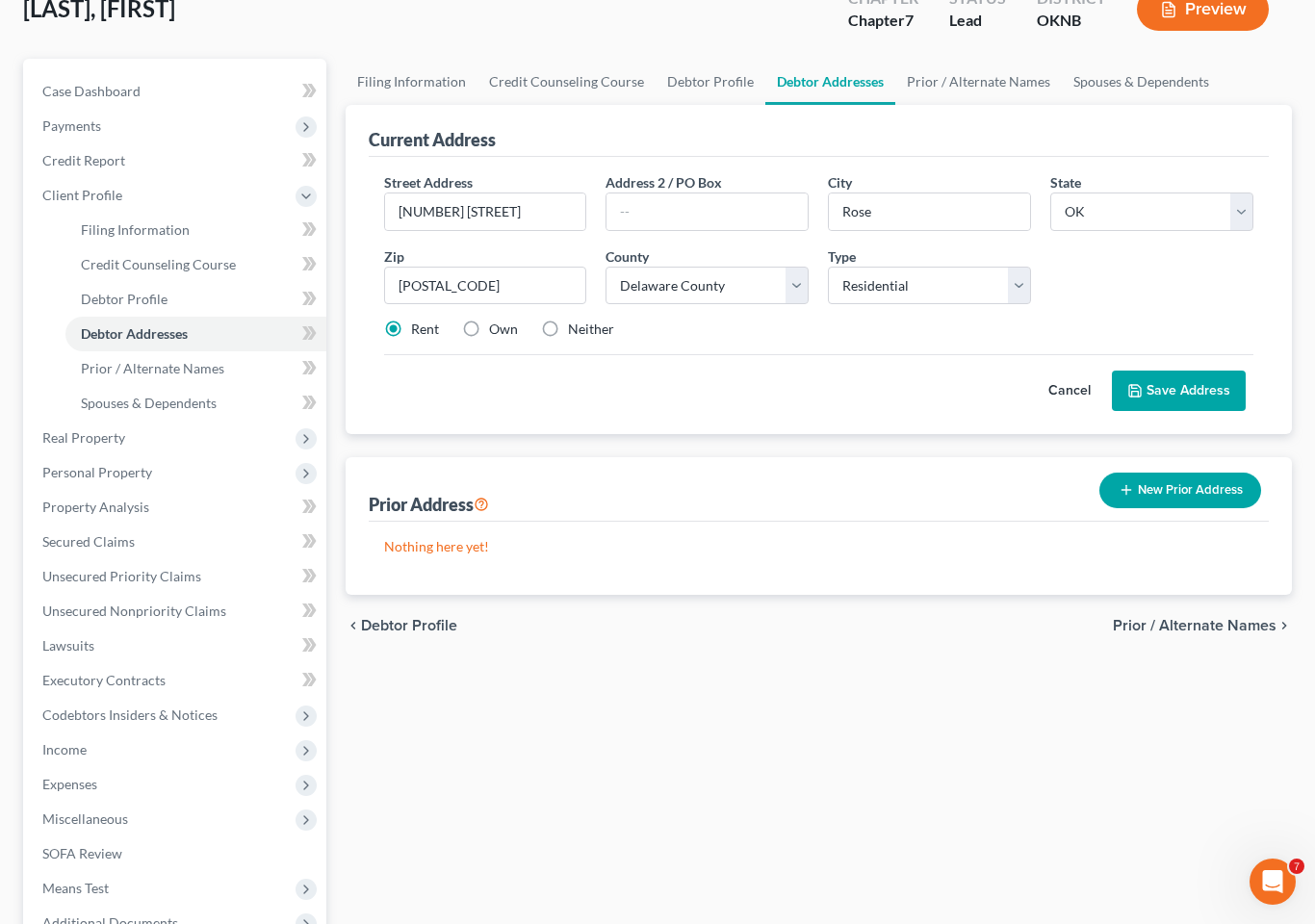click on "Save Address" at bounding box center (1178, 391) 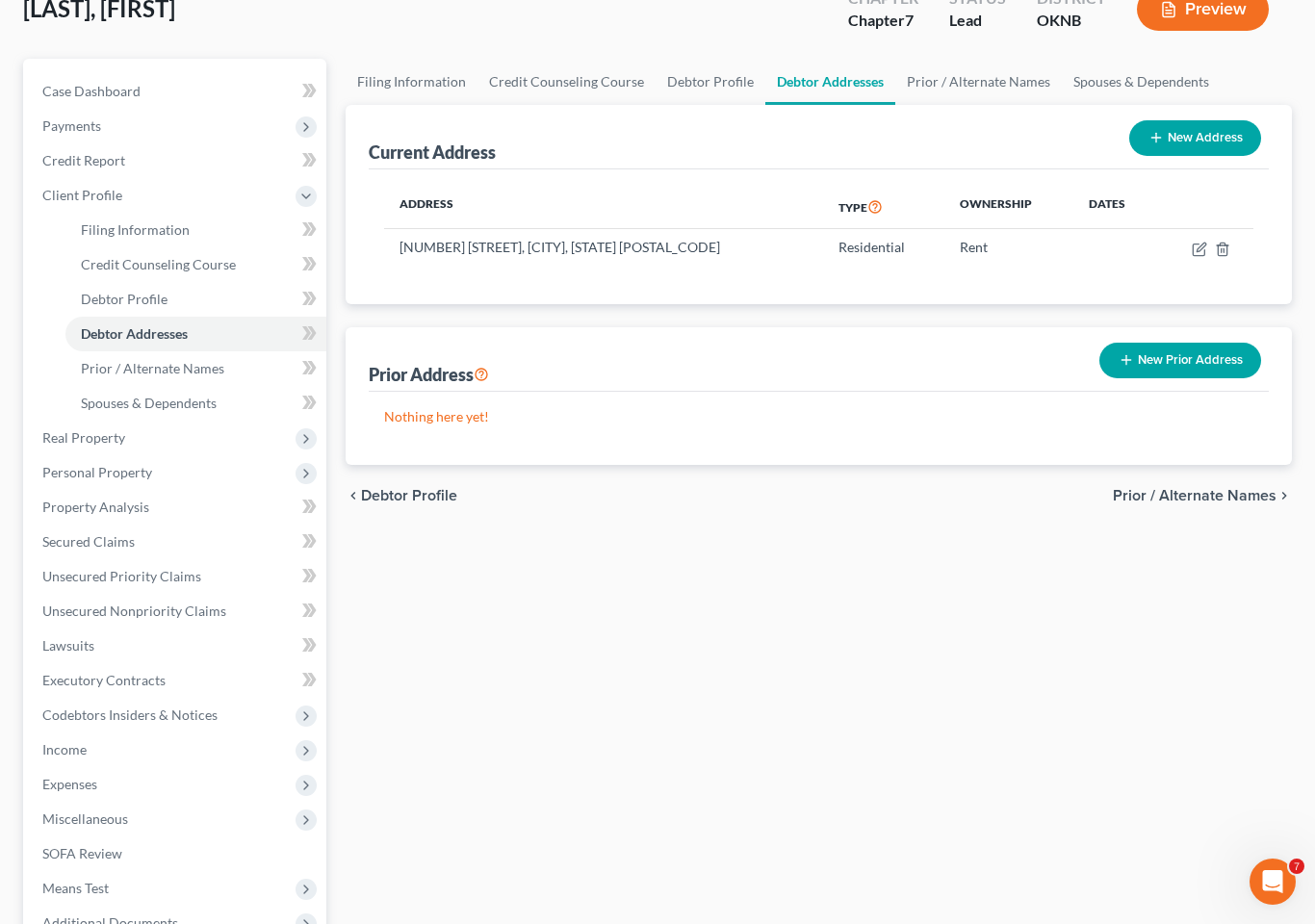 click on "New Prior Address" at bounding box center (1180, 360) 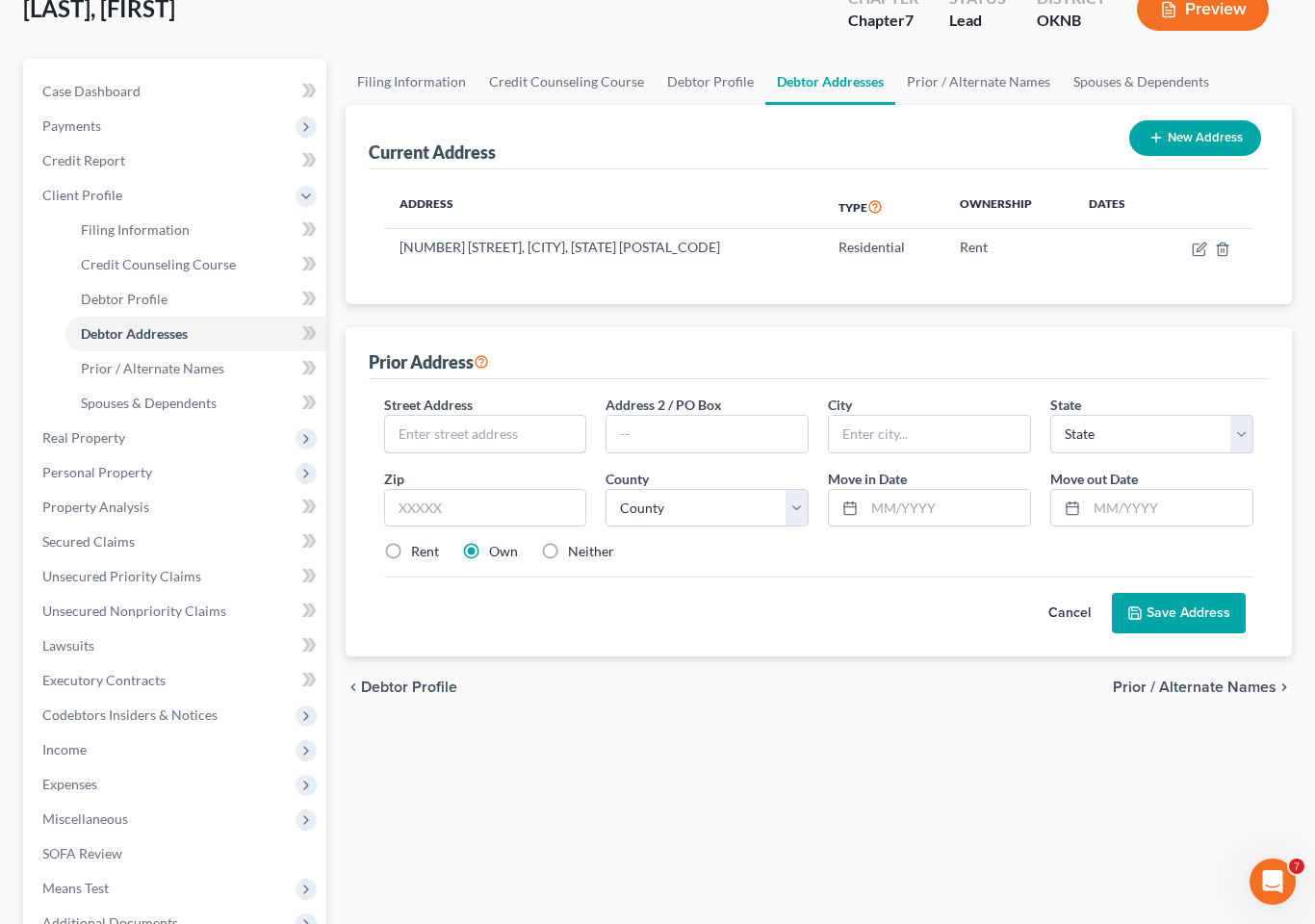 click at bounding box center (485, 434) 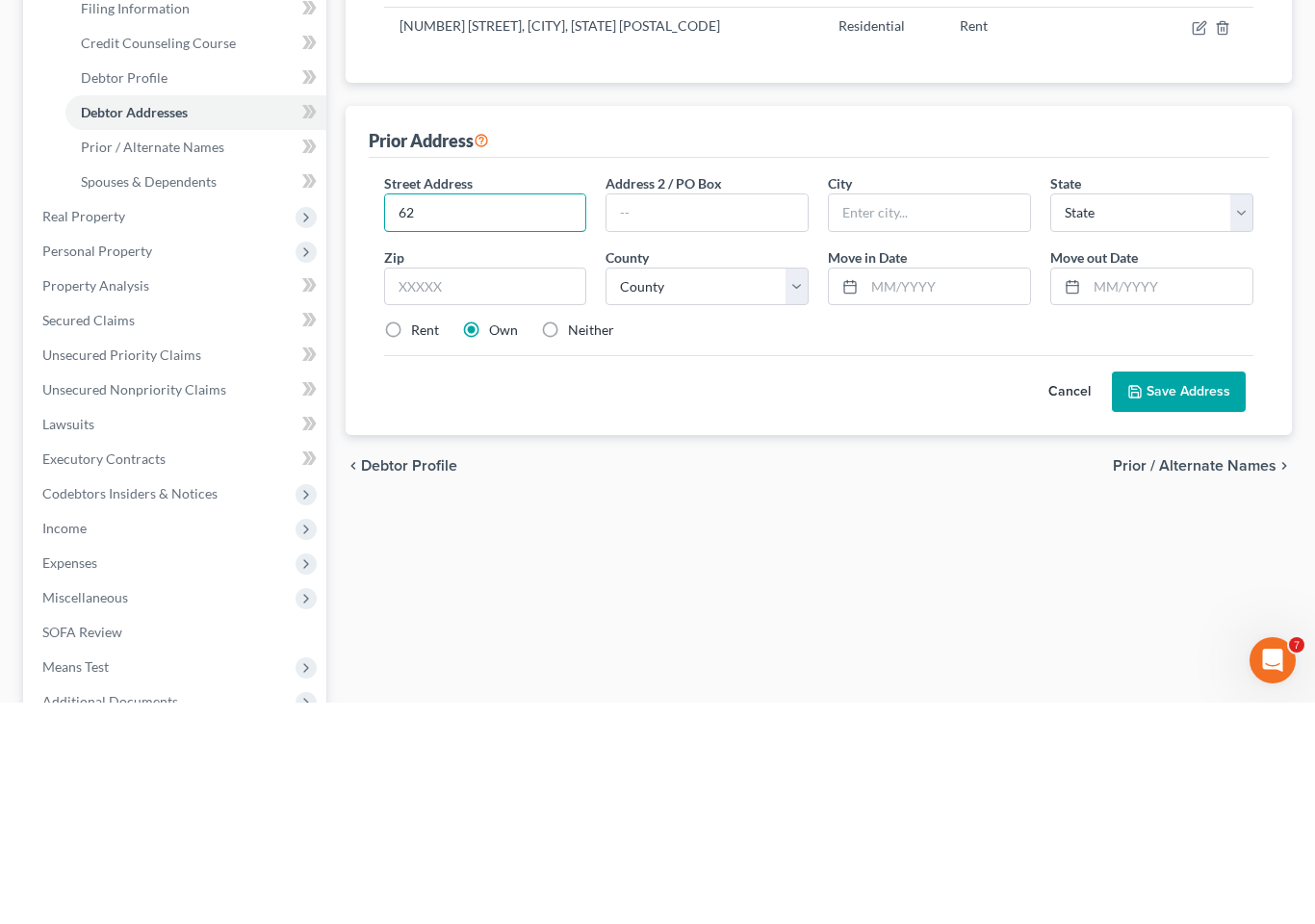 type on "6" 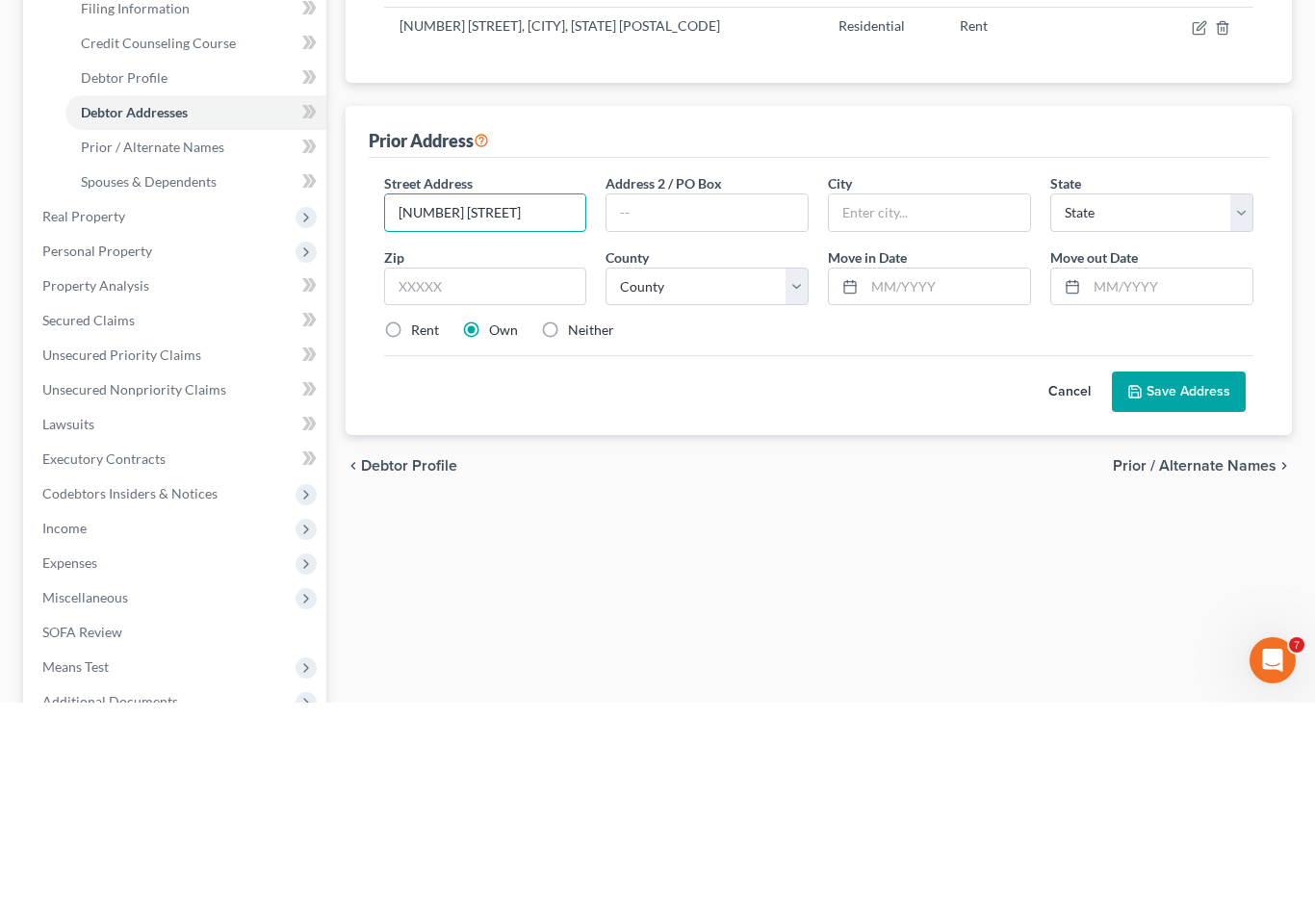 type on "[NUMBER] [STREET]" 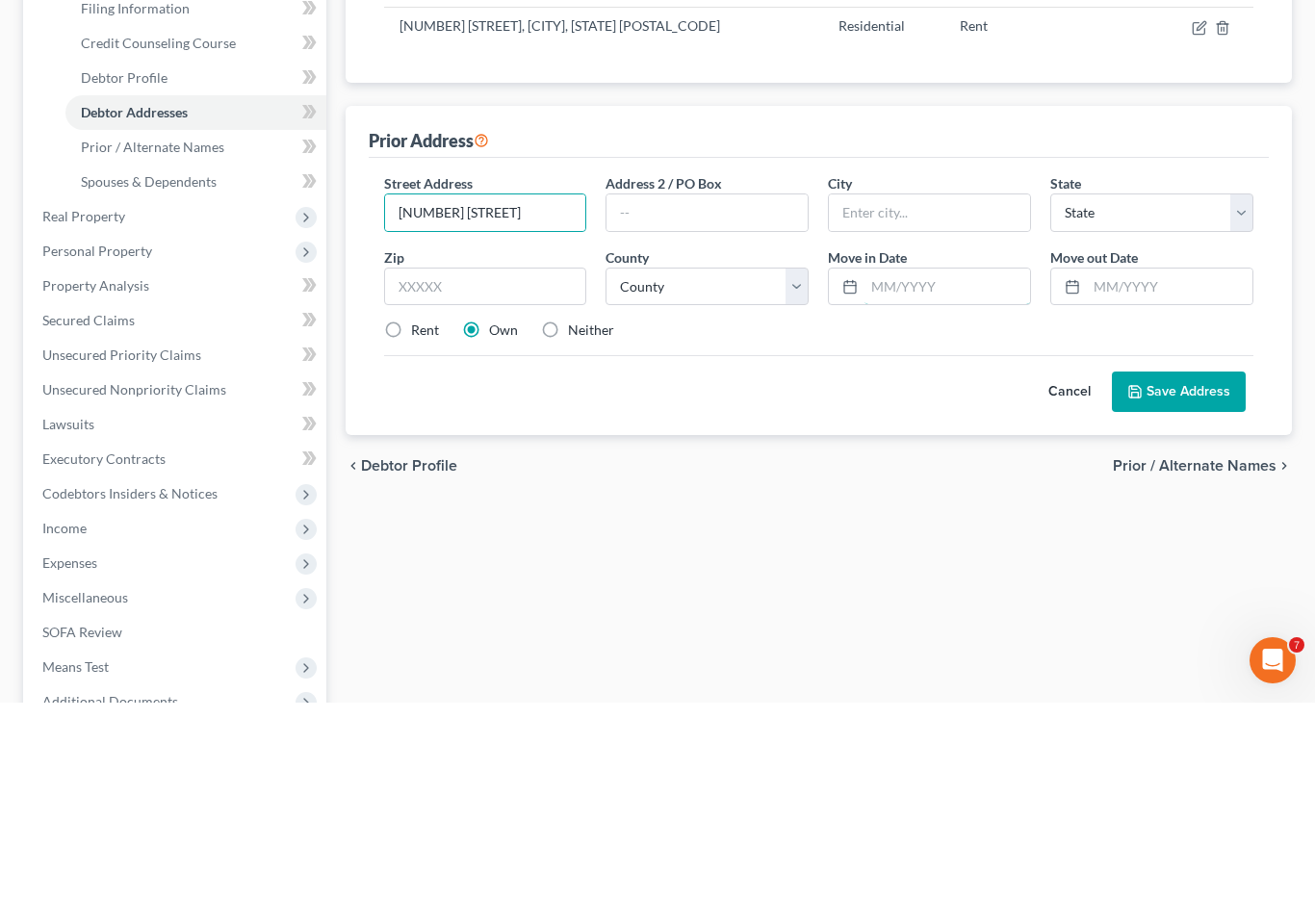click at bounding box center (947, 508) 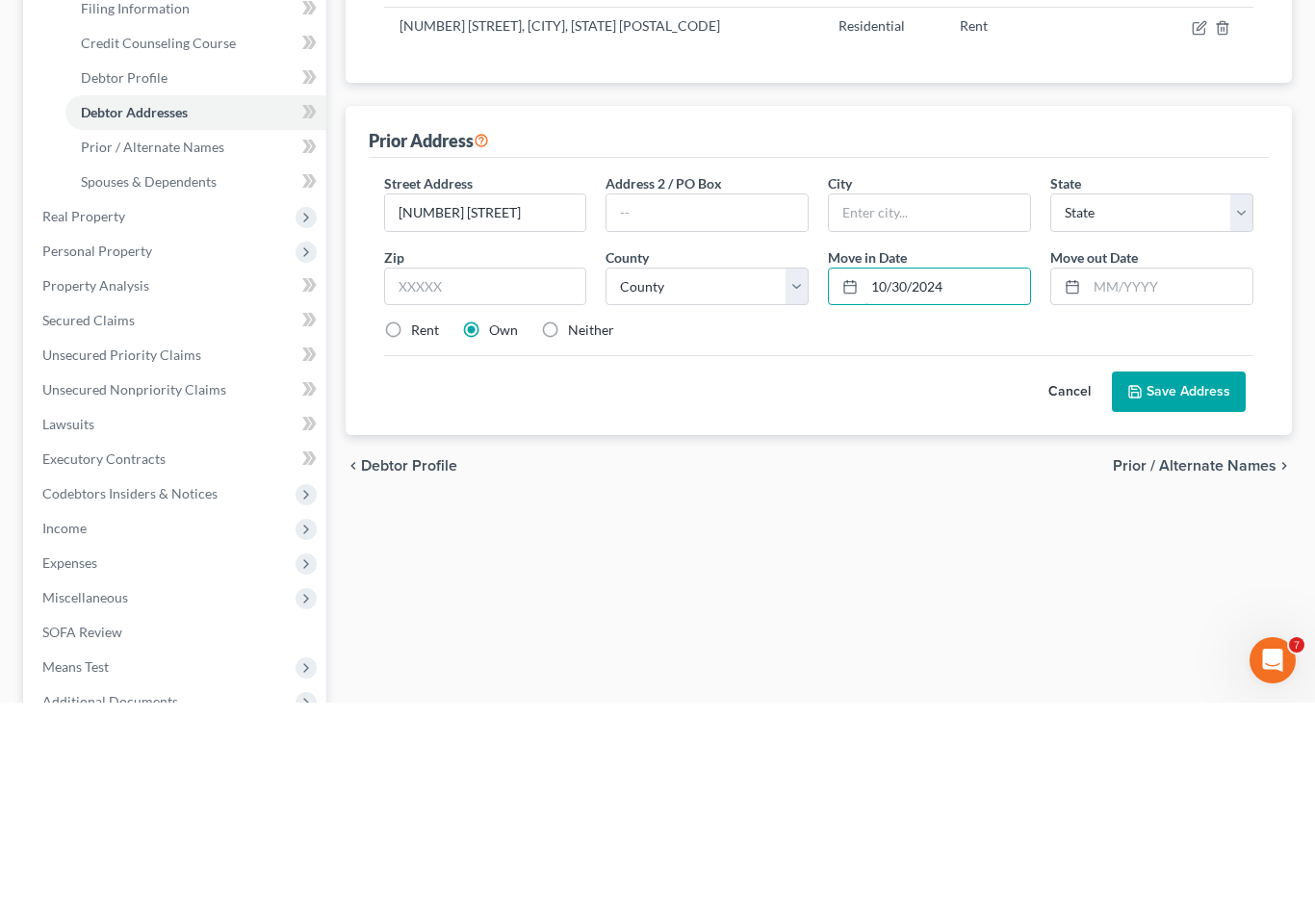 type on "10/30/2024" 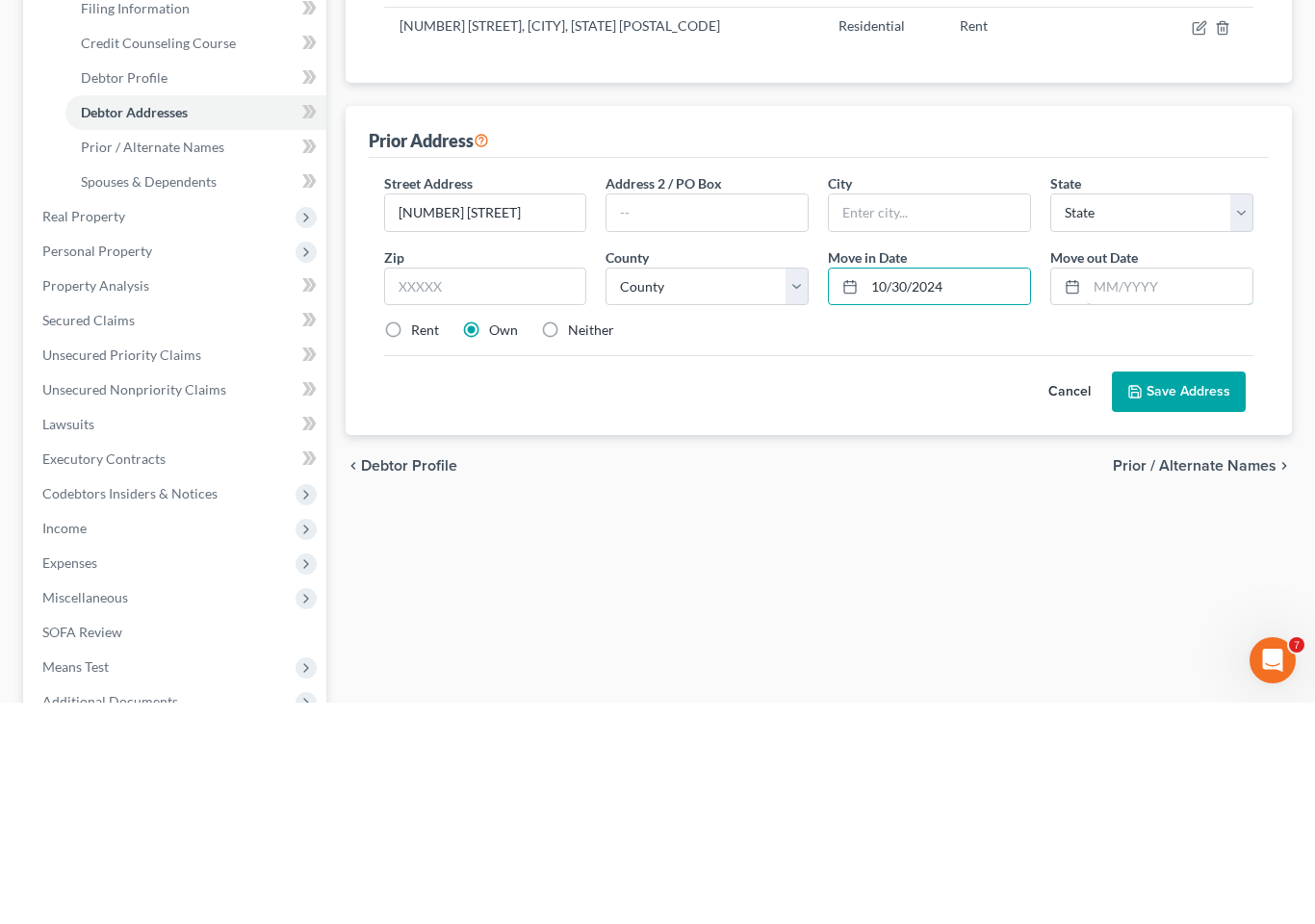 click at bounding box center [1170, 508] 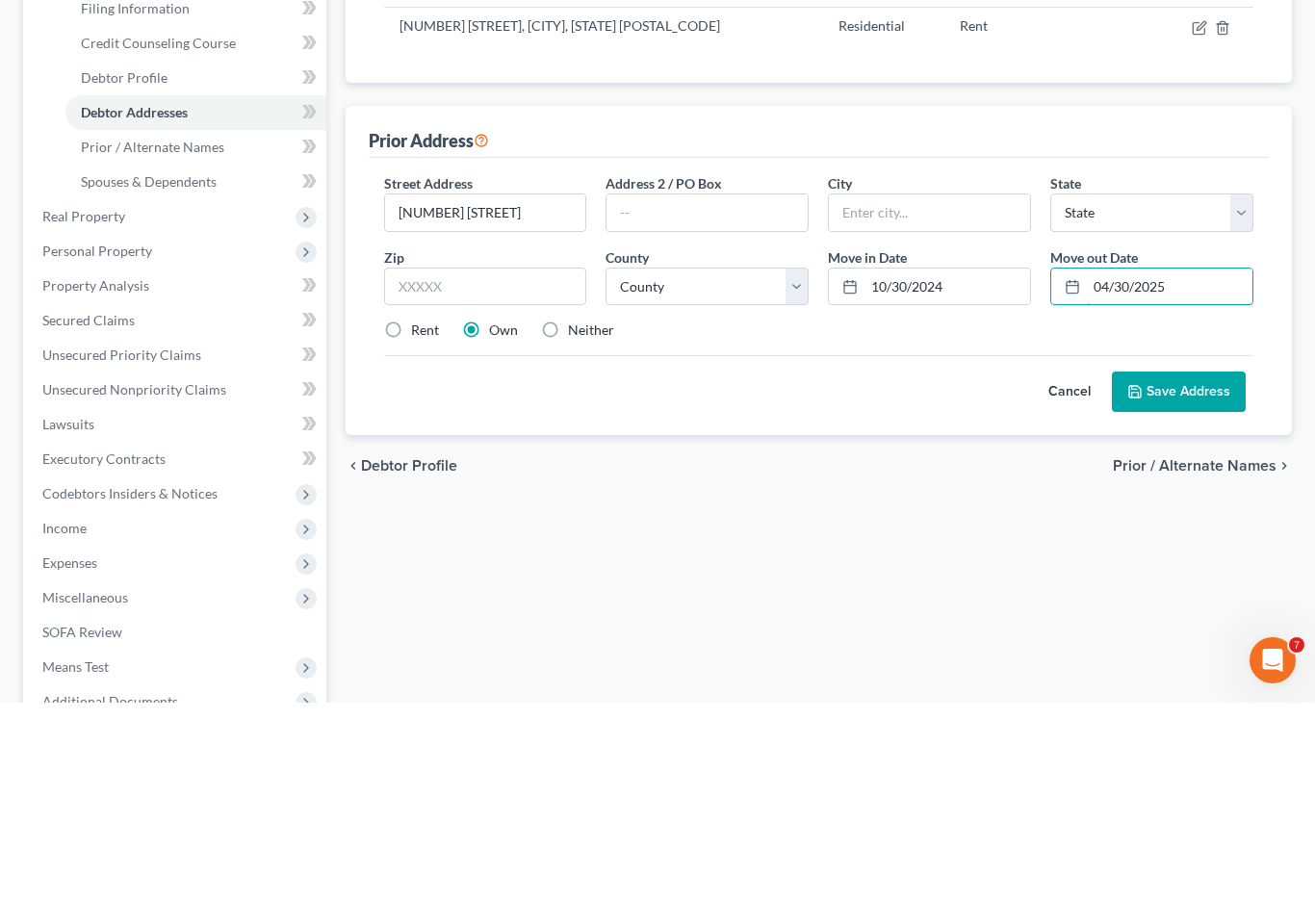 type on "04/30/2025" 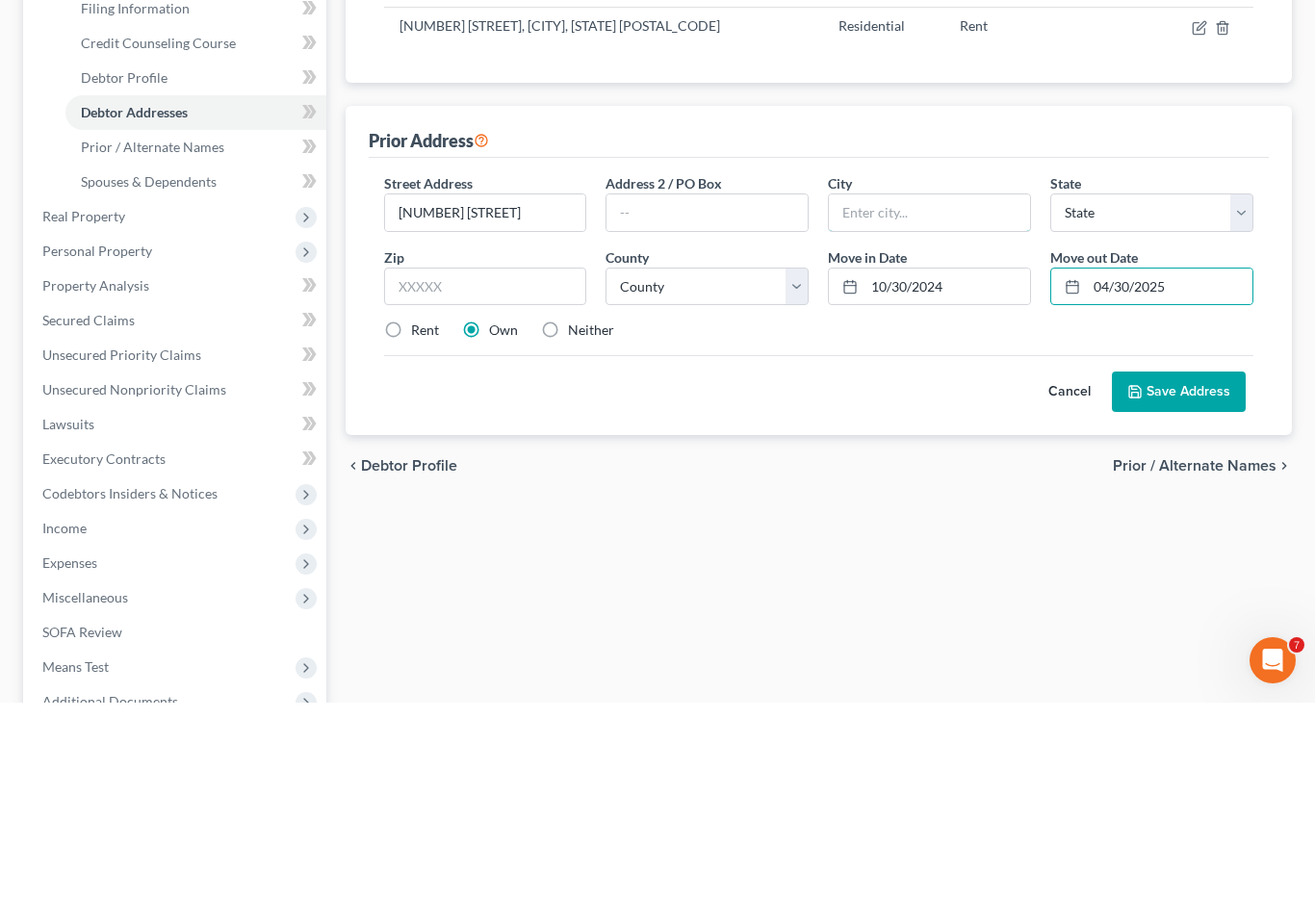 click at bounding box center (929, 434) 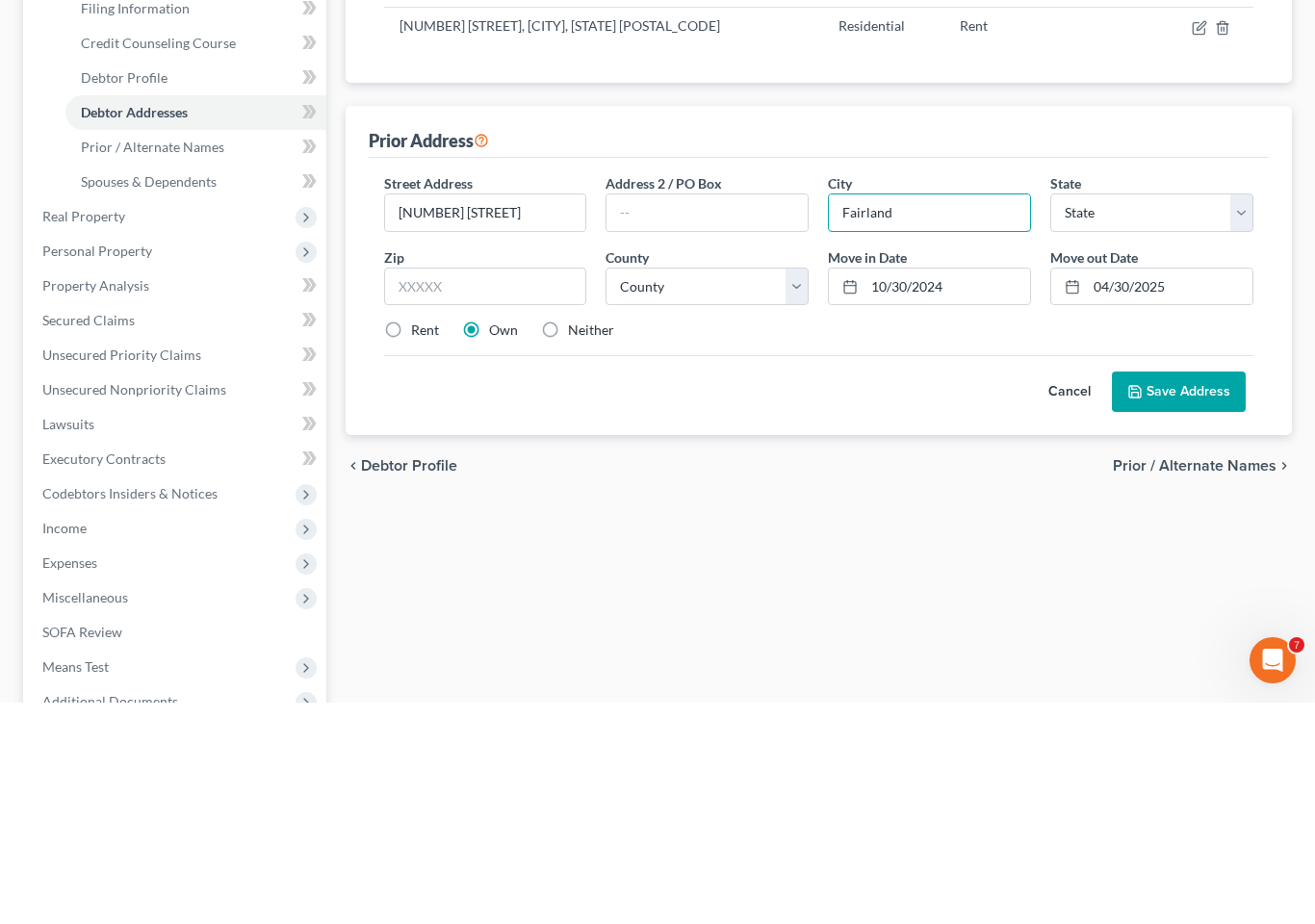 type on "Fairland" 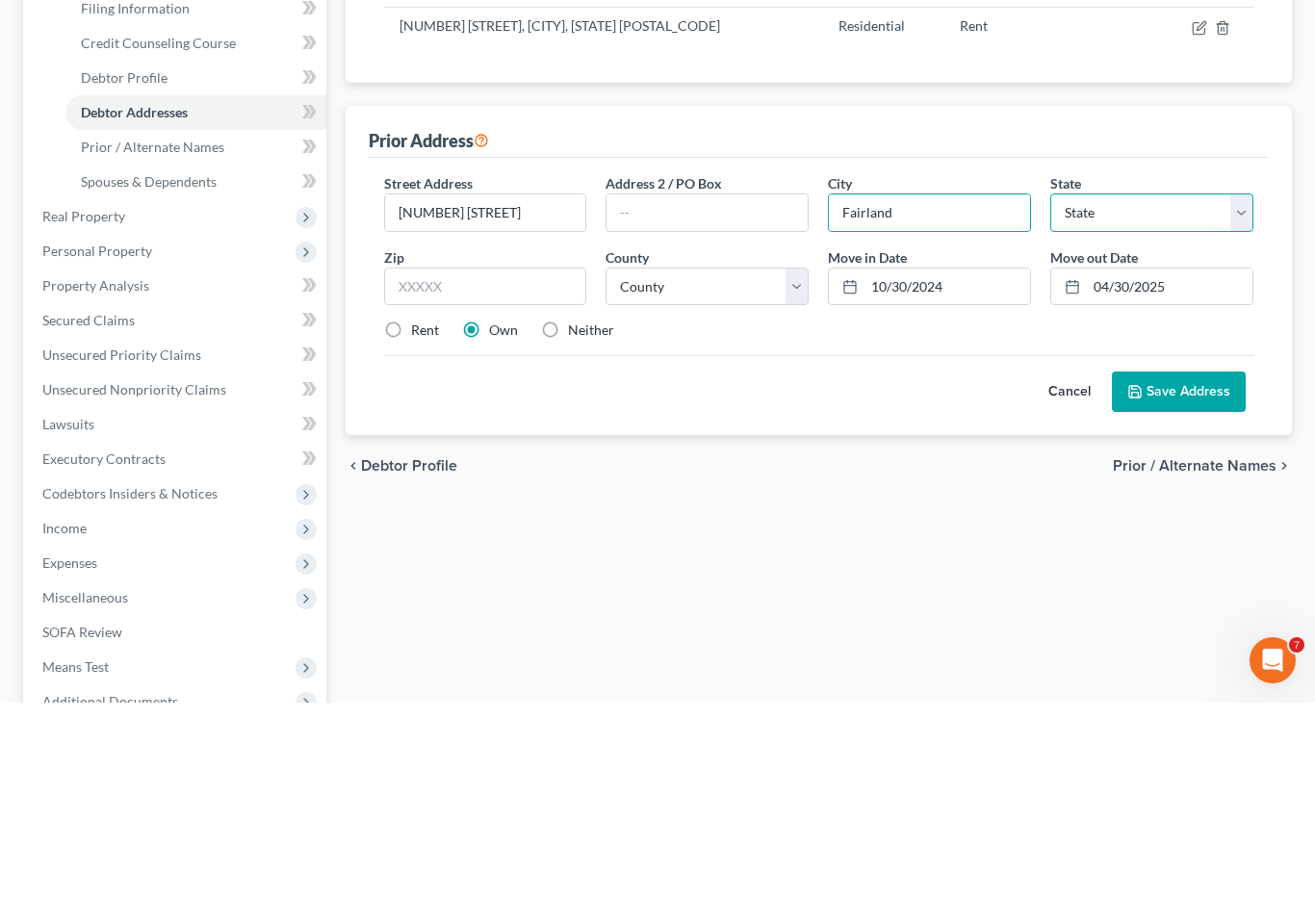 click on "State AL AK AR AZ CA CO CT DE DC FL GA GU HI ID IL IN IA KS KY LA ME MD MA MI MN MS MO MT NC ND NE NV NH NJ NM NY OH OK OR PA PR RI SC SD TN TX UT VI VA VT WA WV WI WY" at bounding box center [1151, 434] 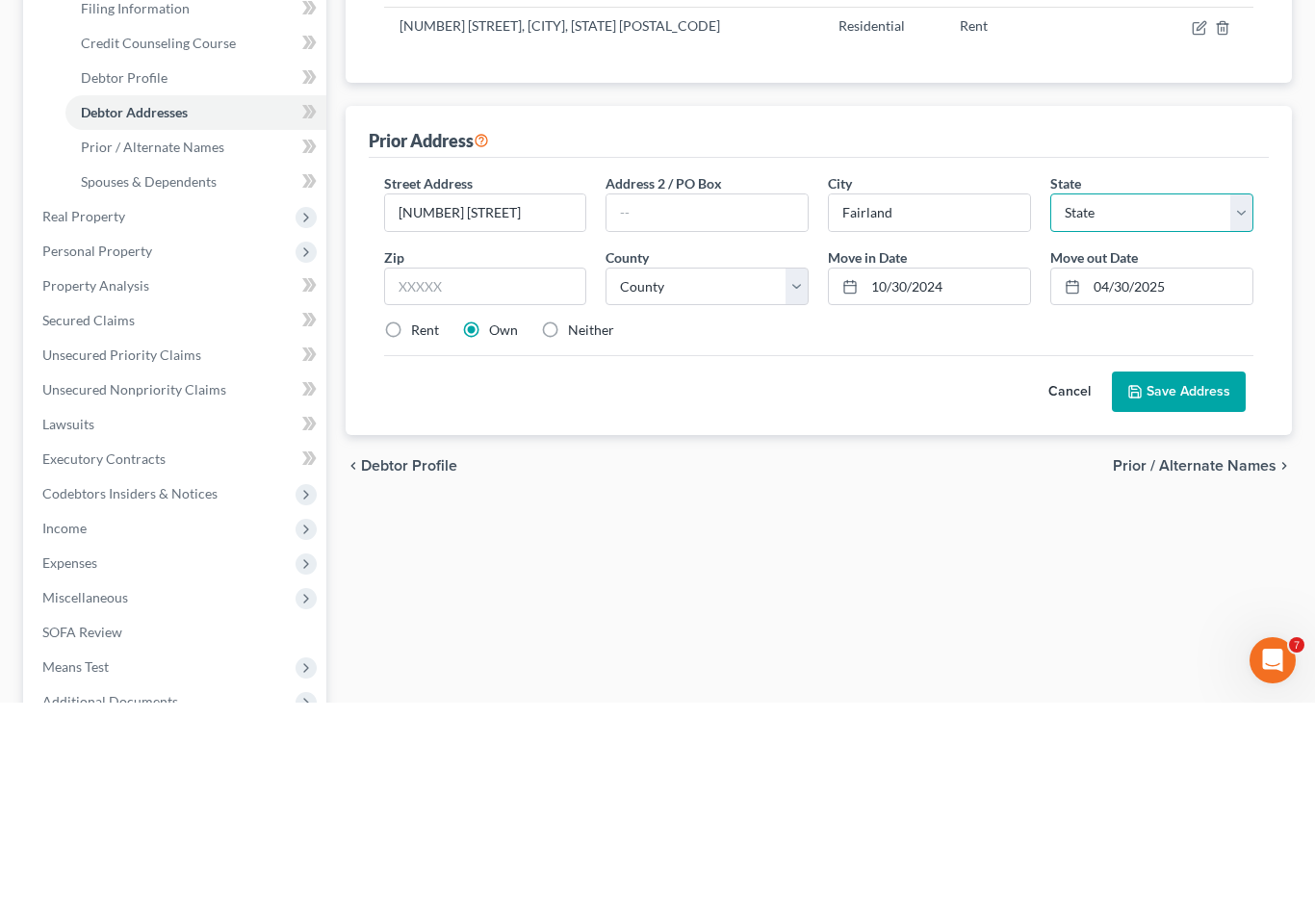 scroll, scrollTop: 422, scrollLeft: 0, axis: vertical 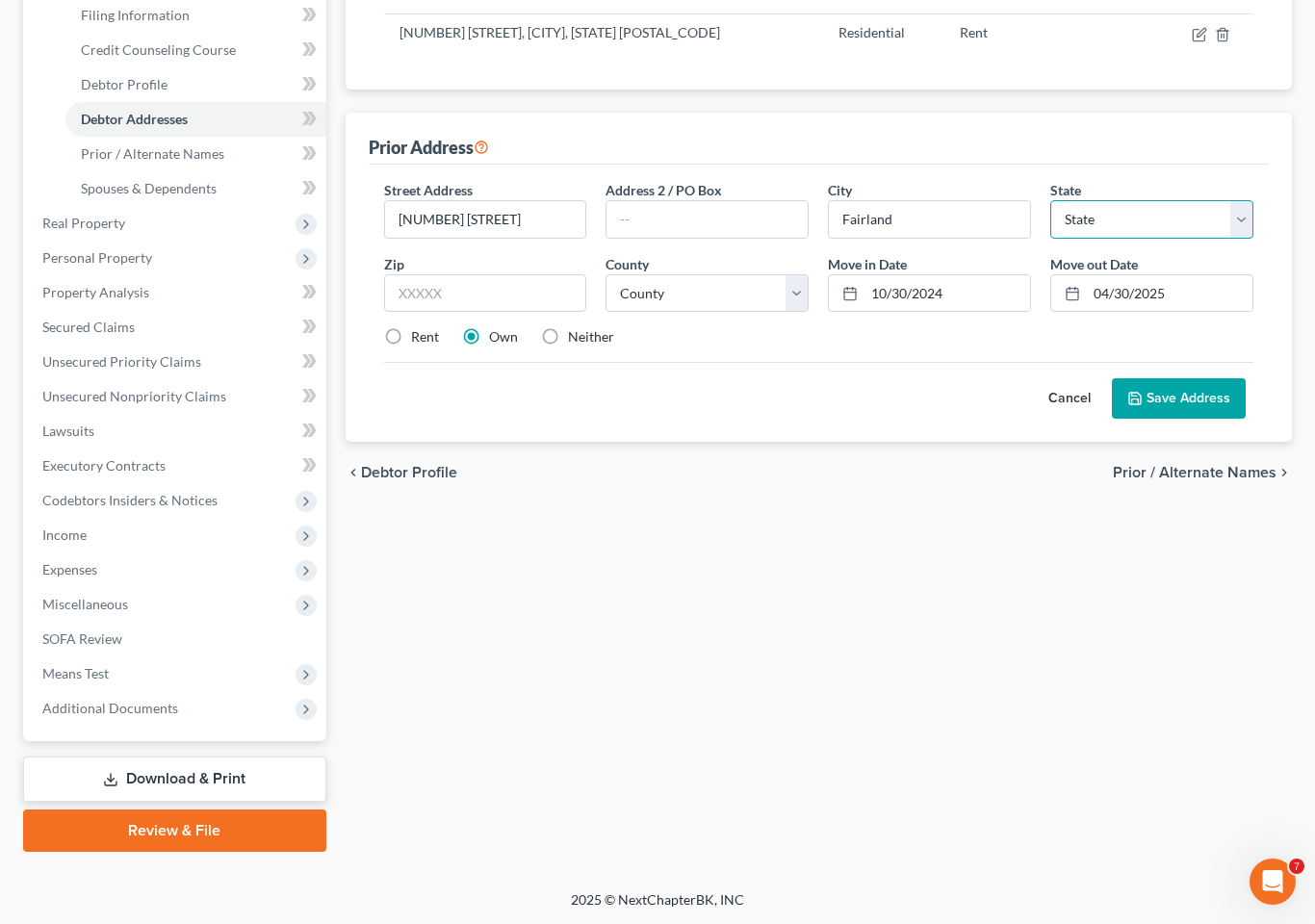 select on "37" 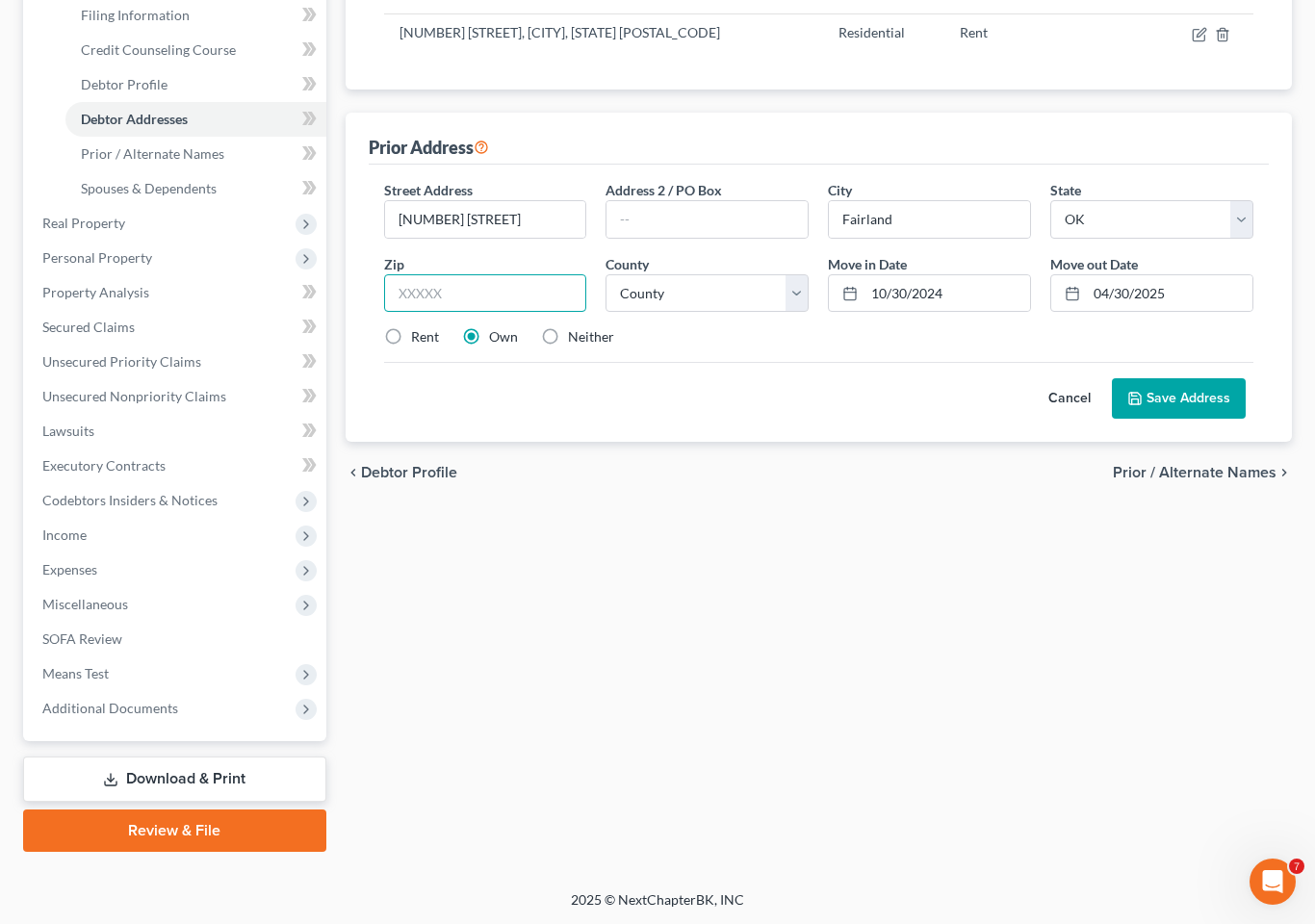 click at bounding box center (485, 294) 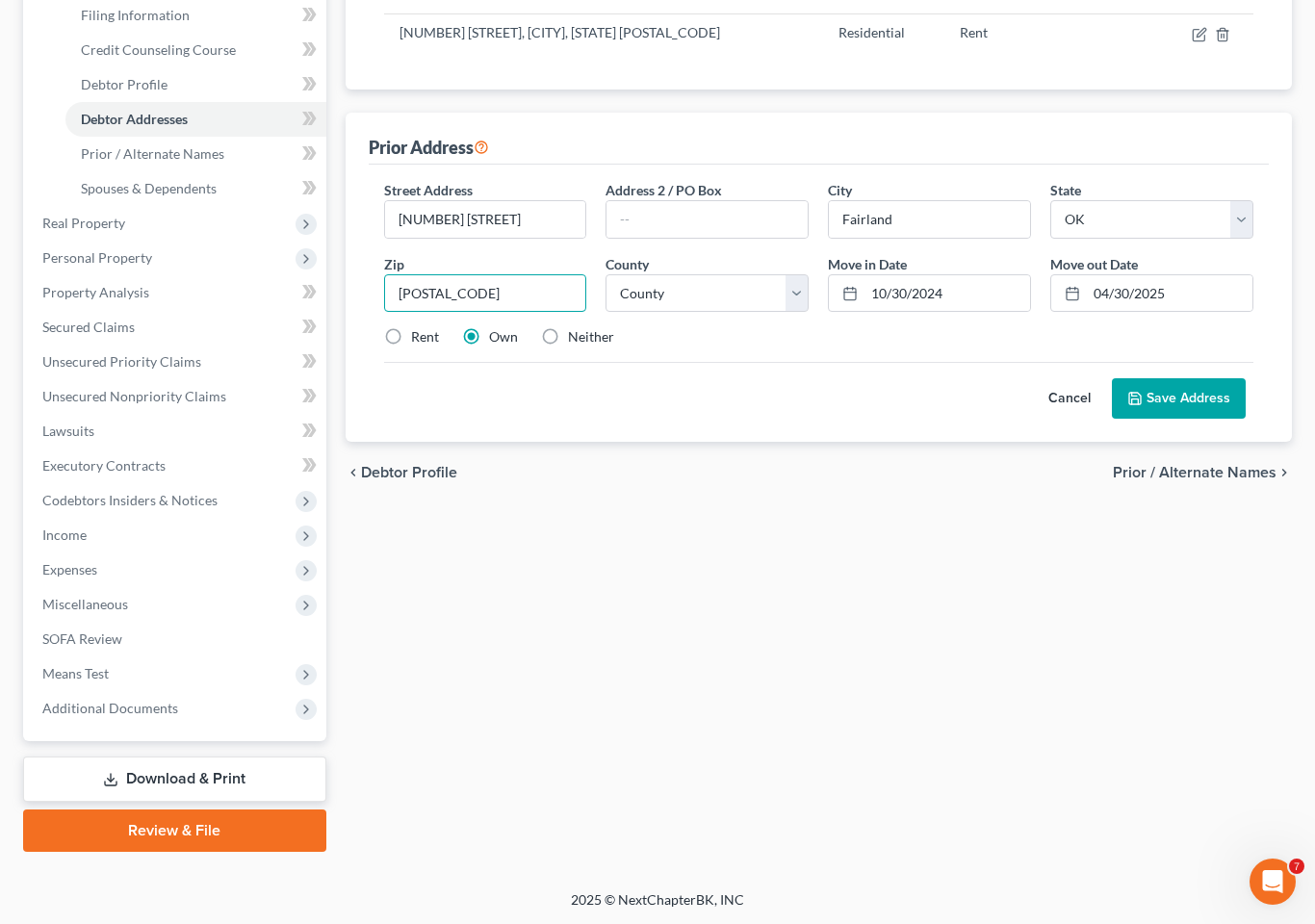 type on "[POSTAL_CODE]" 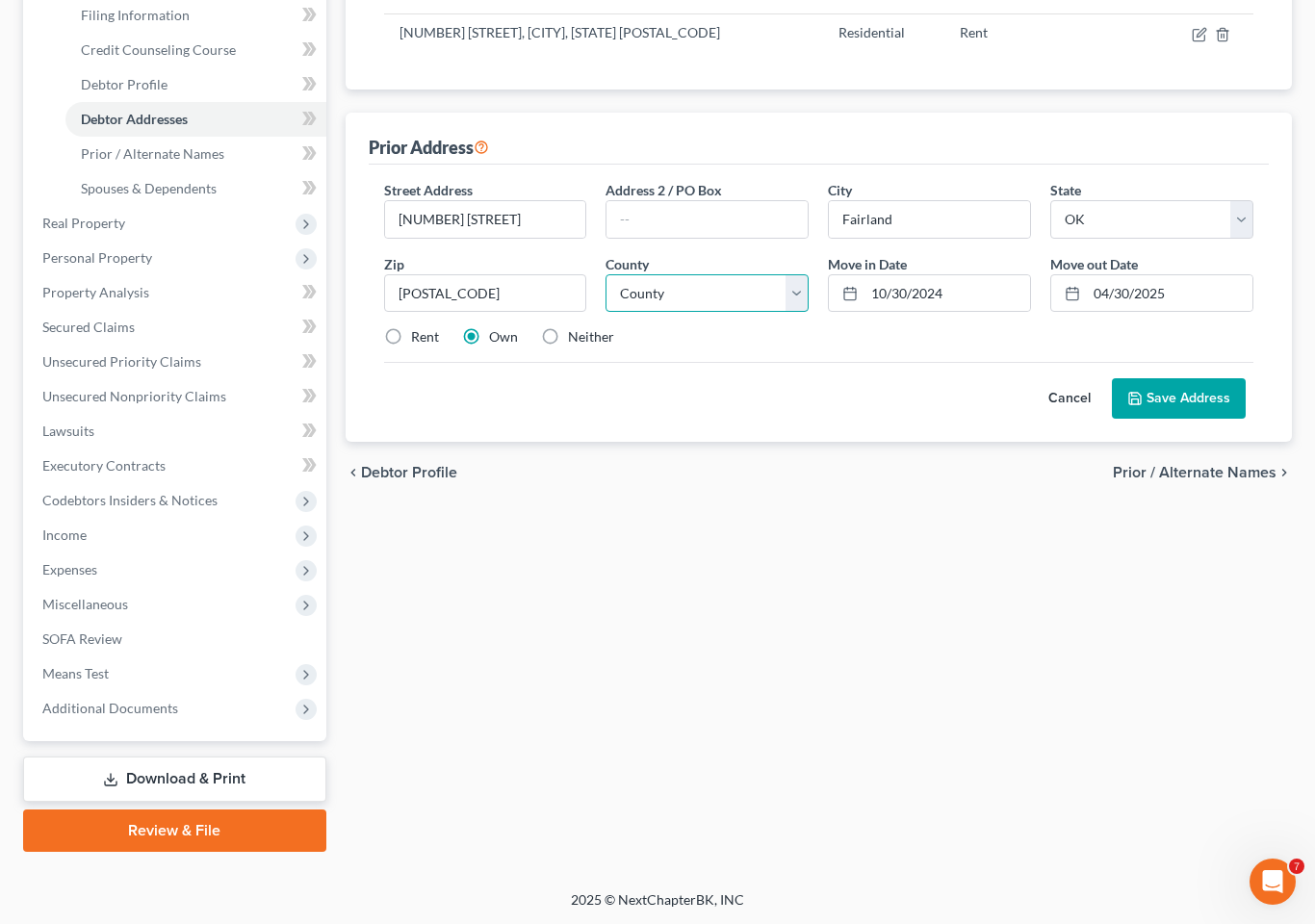 click on "County Adair County Alfalfa County Atoka County Beaver County Beckham County Blaine County Bryan County Caddo County Canadian County Carter County Cherokee County Choctaw County Cimarron County Cleveland County Coal County Comanche County Cotton County Craig County Creek County Custer County Delaware County Dewey County Ellis County Garfield County Garvin County Grady County Grant County Greer County Harmon County Harper County Haskell County Hughes County Jackson County Jefferson County Johnston County Kay County Kingfisher County Kiowa County Latimer County Le Flore County Lincoln County Logan County Love County Major County Marshall County Mayes County McClain County McCurtain County McIntosh County Murray County Muskogee County Noble County Nowata County Okfuskee County Oklahoma County Okmulgee County Osage County Ottawa County Pawnee County Payne County Pittsburg County Pontotoc County Pottawatomie County Pushmataha County Roger Mills County Rogers County Seminole County Sequoyah County Stephens County" at bounding box center [707, 294] 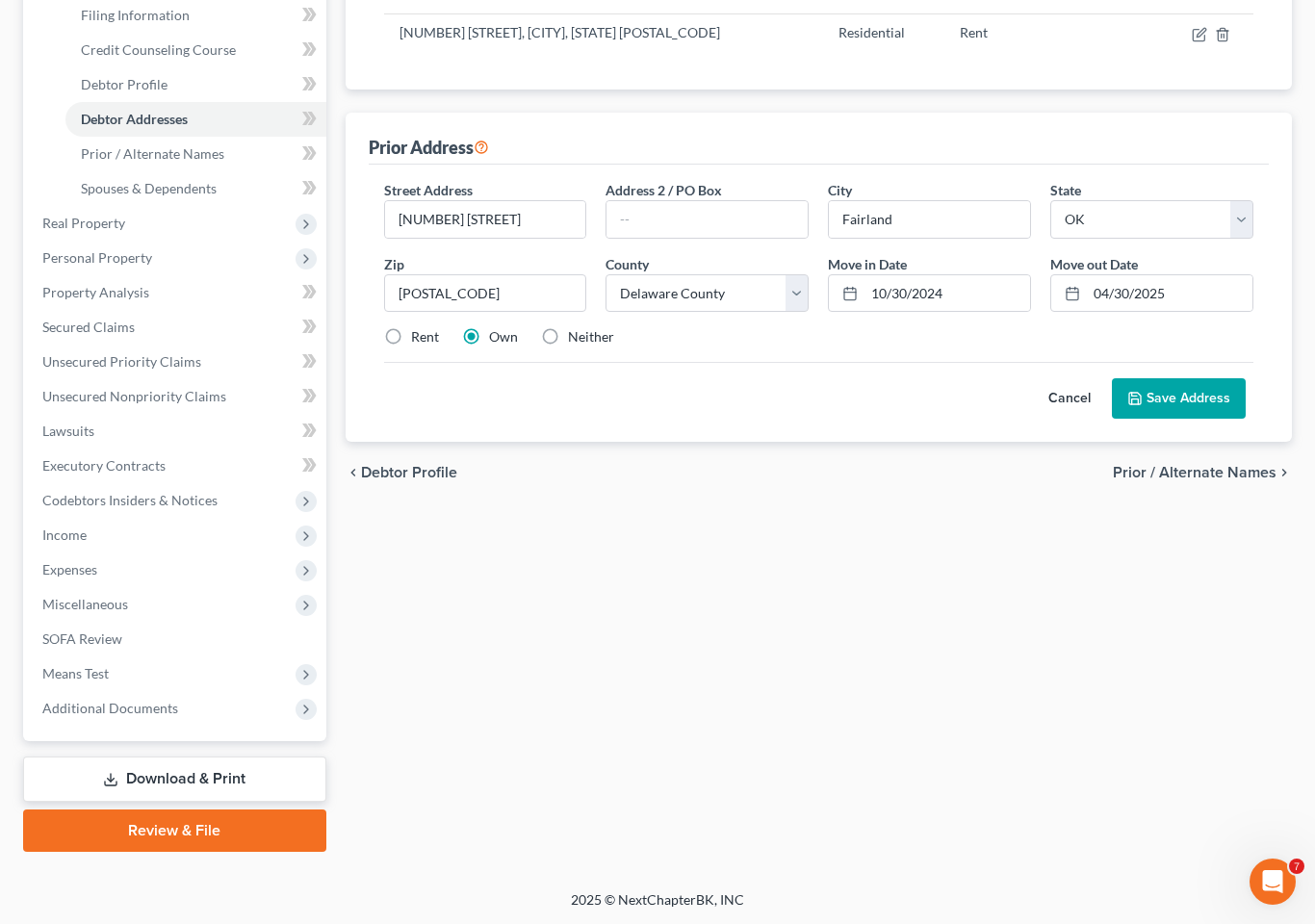 click on "Save Address" at bounding box center [1178, 398] 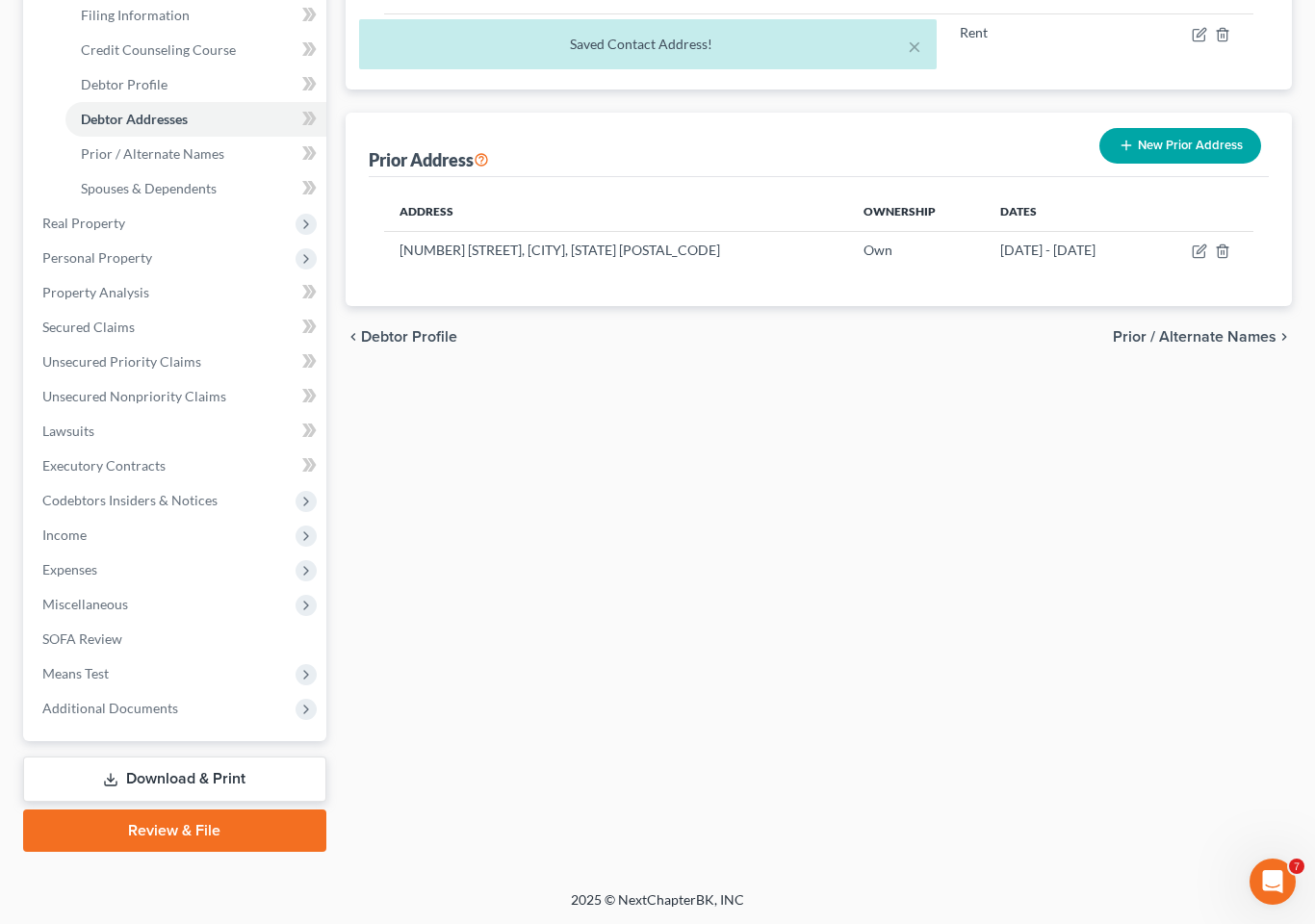 click on "New Prior Address" at bounding box center (1180, 145) 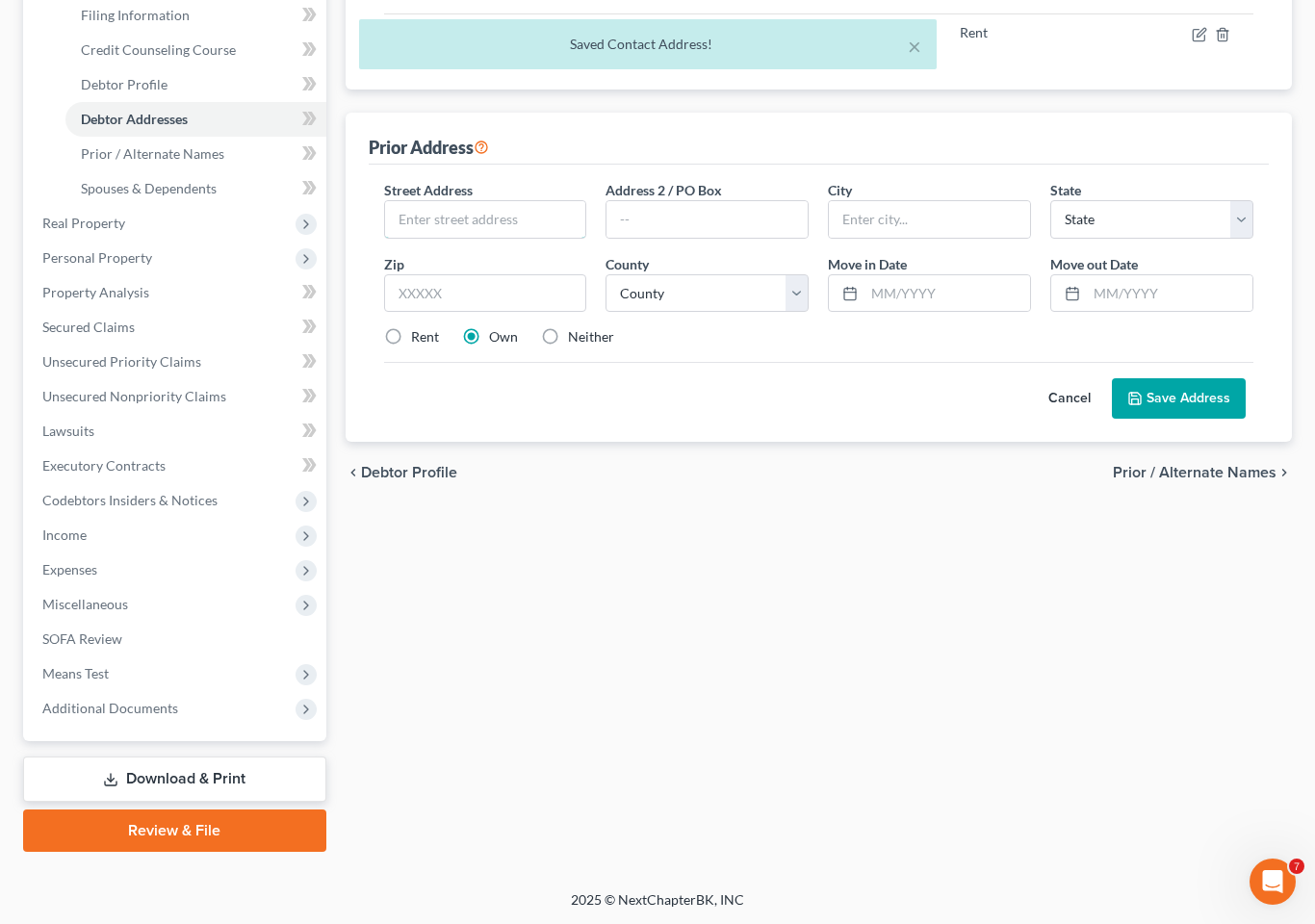 click at bounding box center (485, 219) 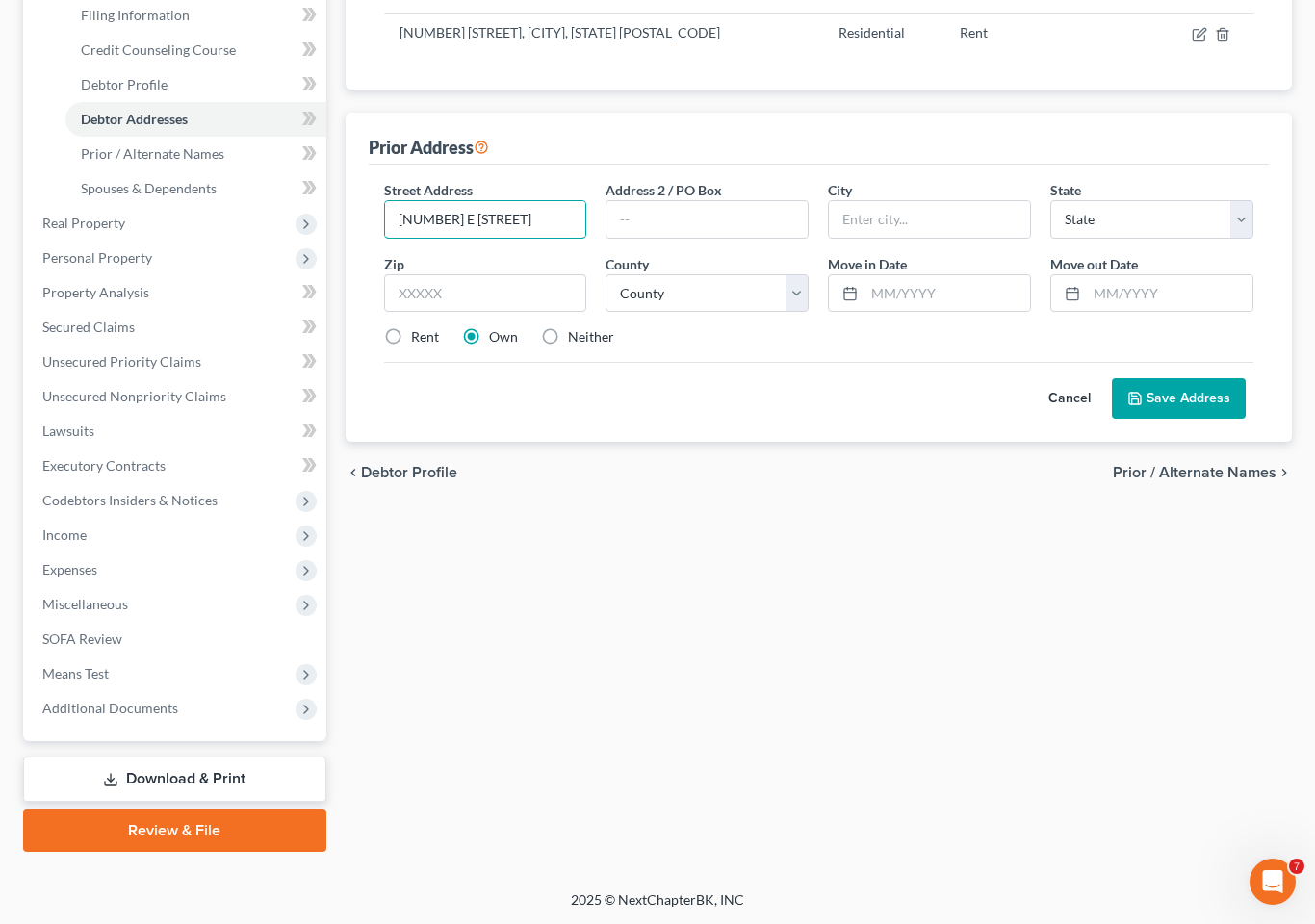type on "[NUMBER] E [STREET]" 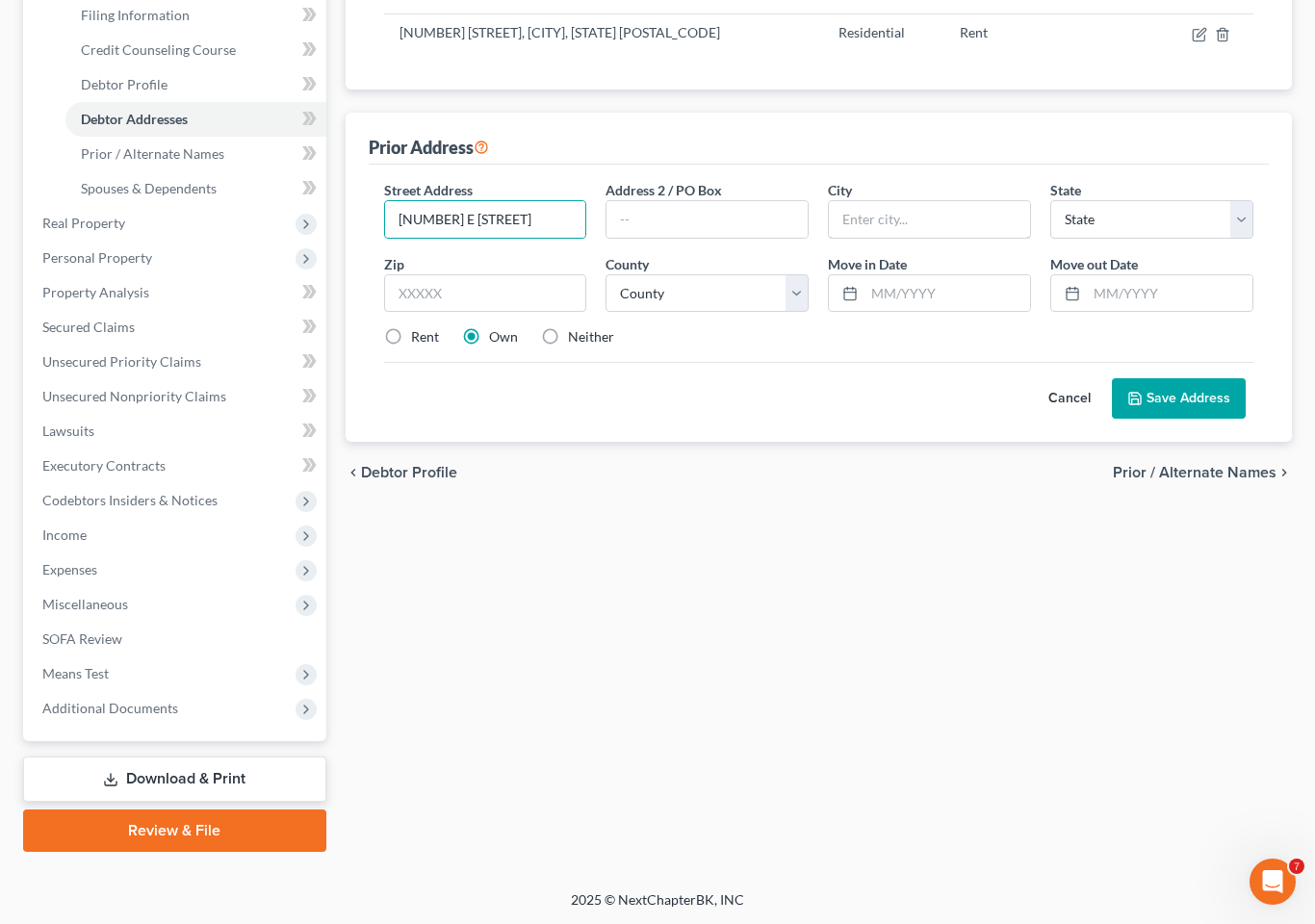 click at bounding box center (929, 219) 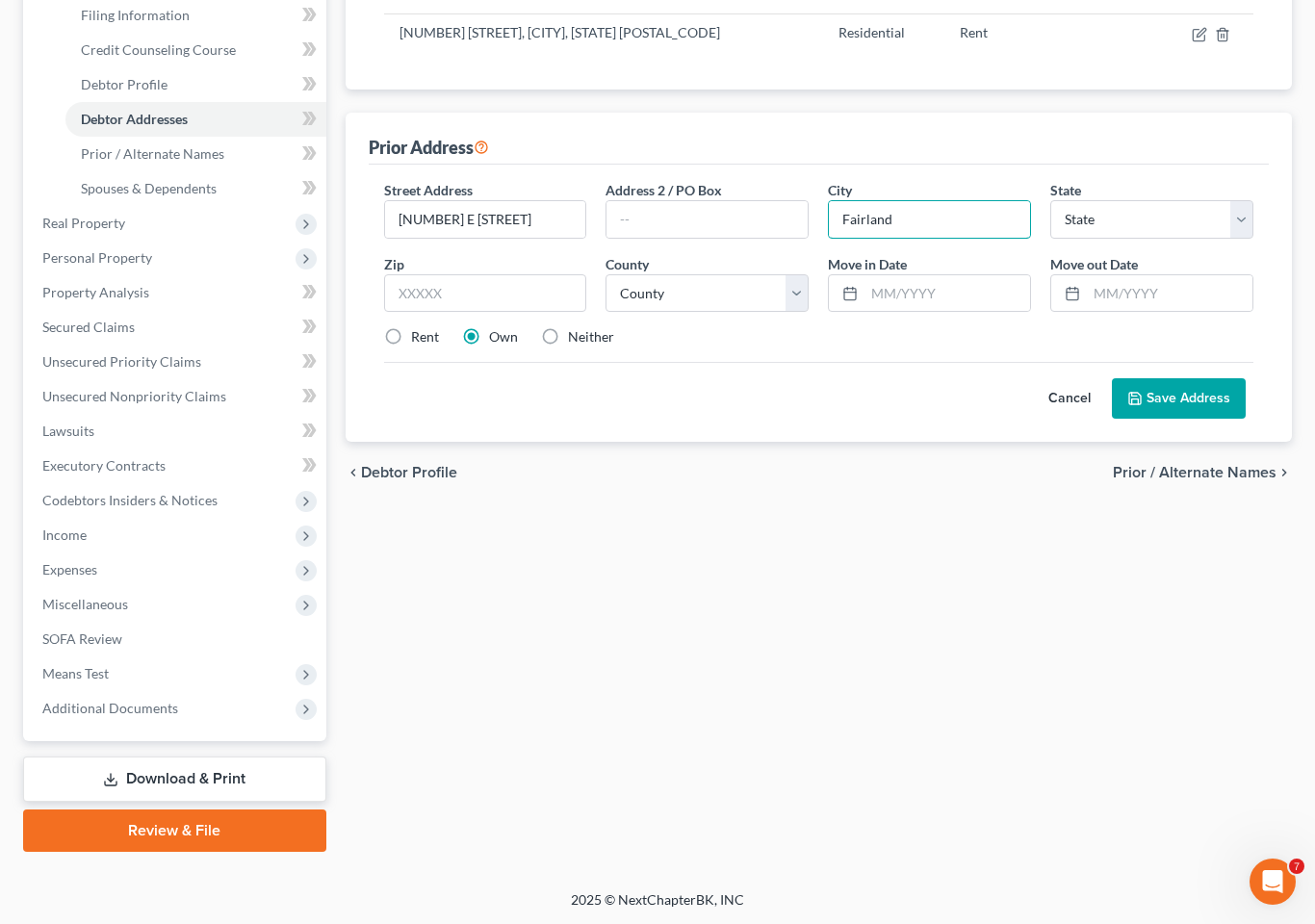 type on "Fairland" 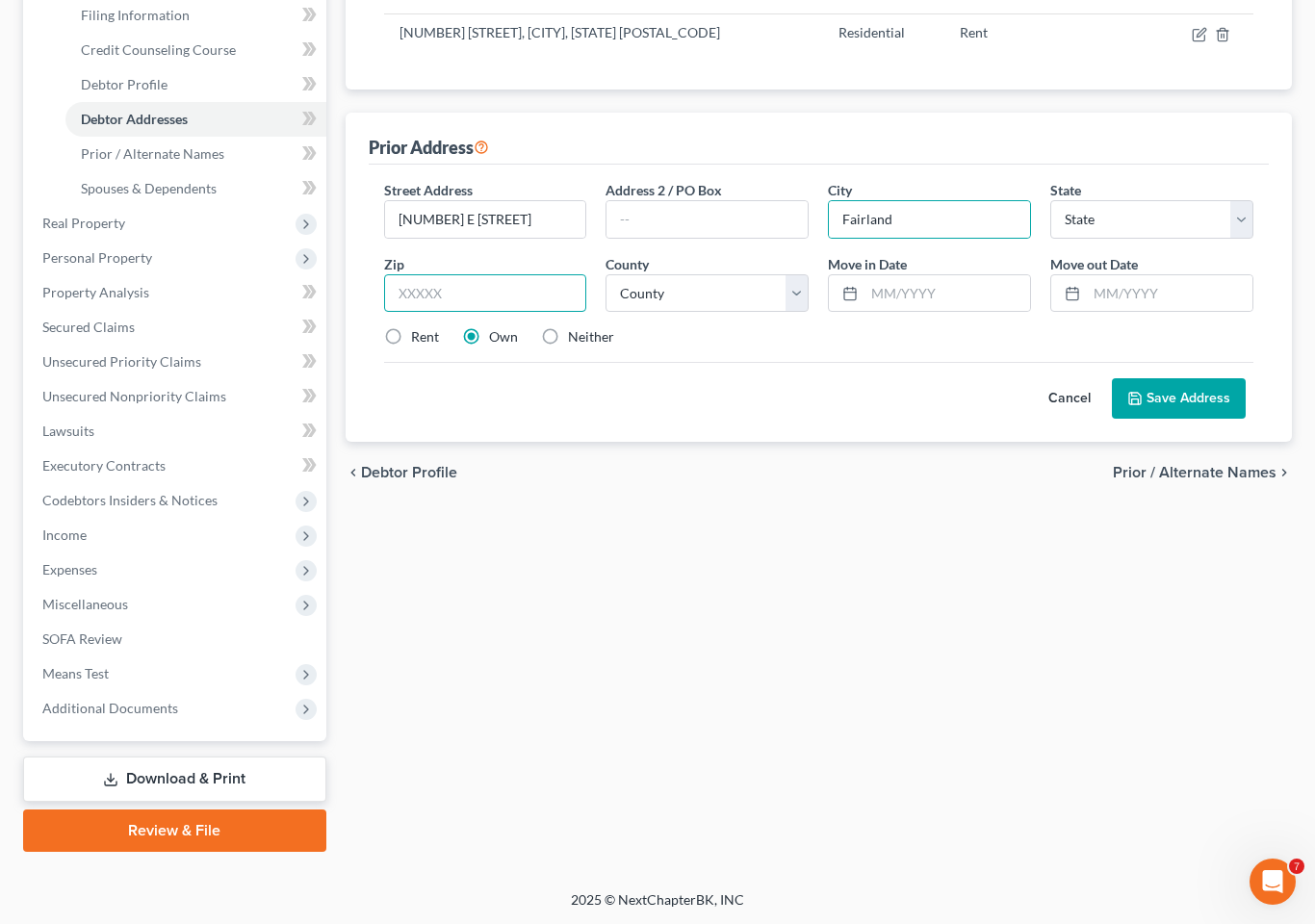 click at bounding box center [485, 294] 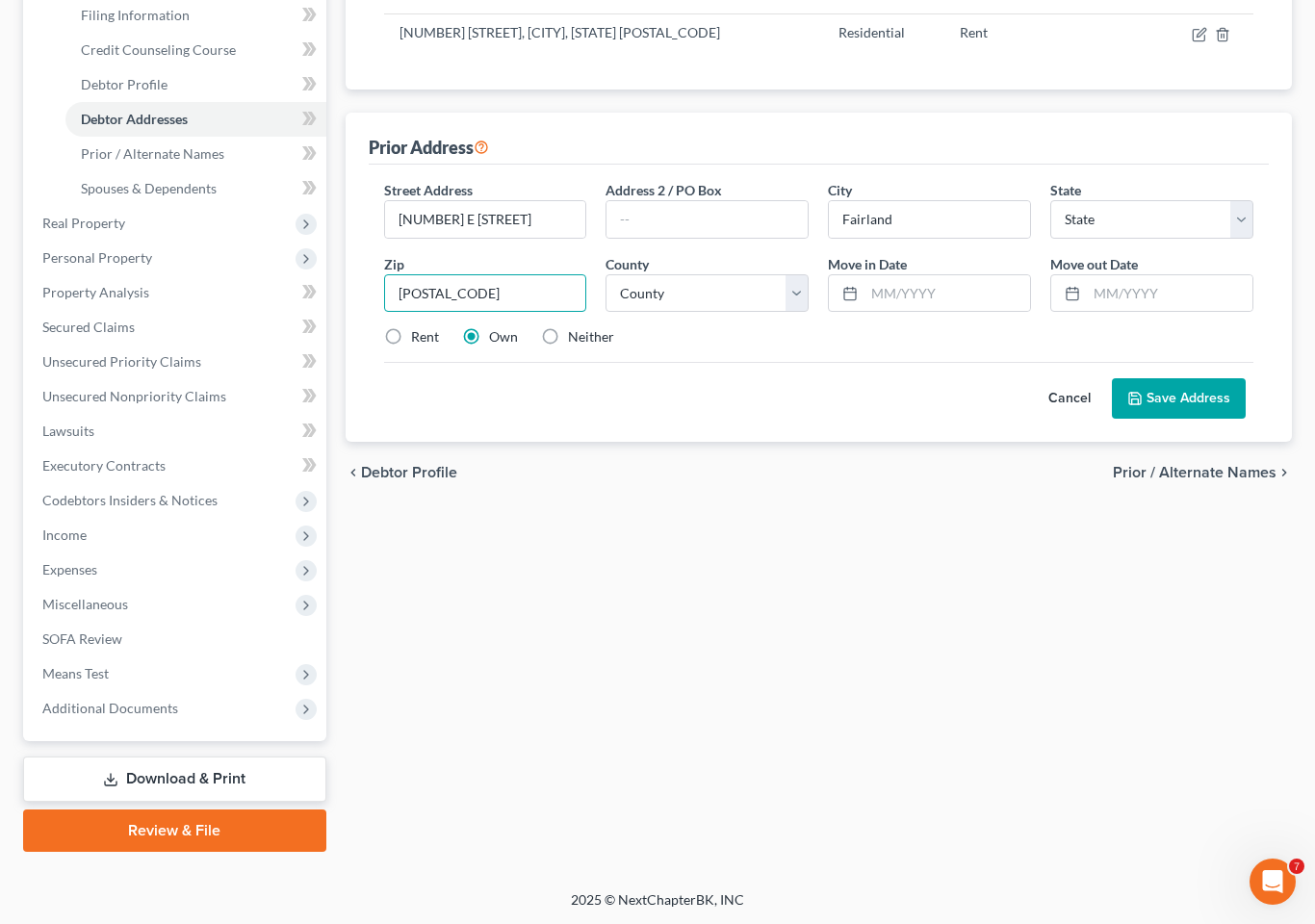 type on "[POSTAL_CODE]" 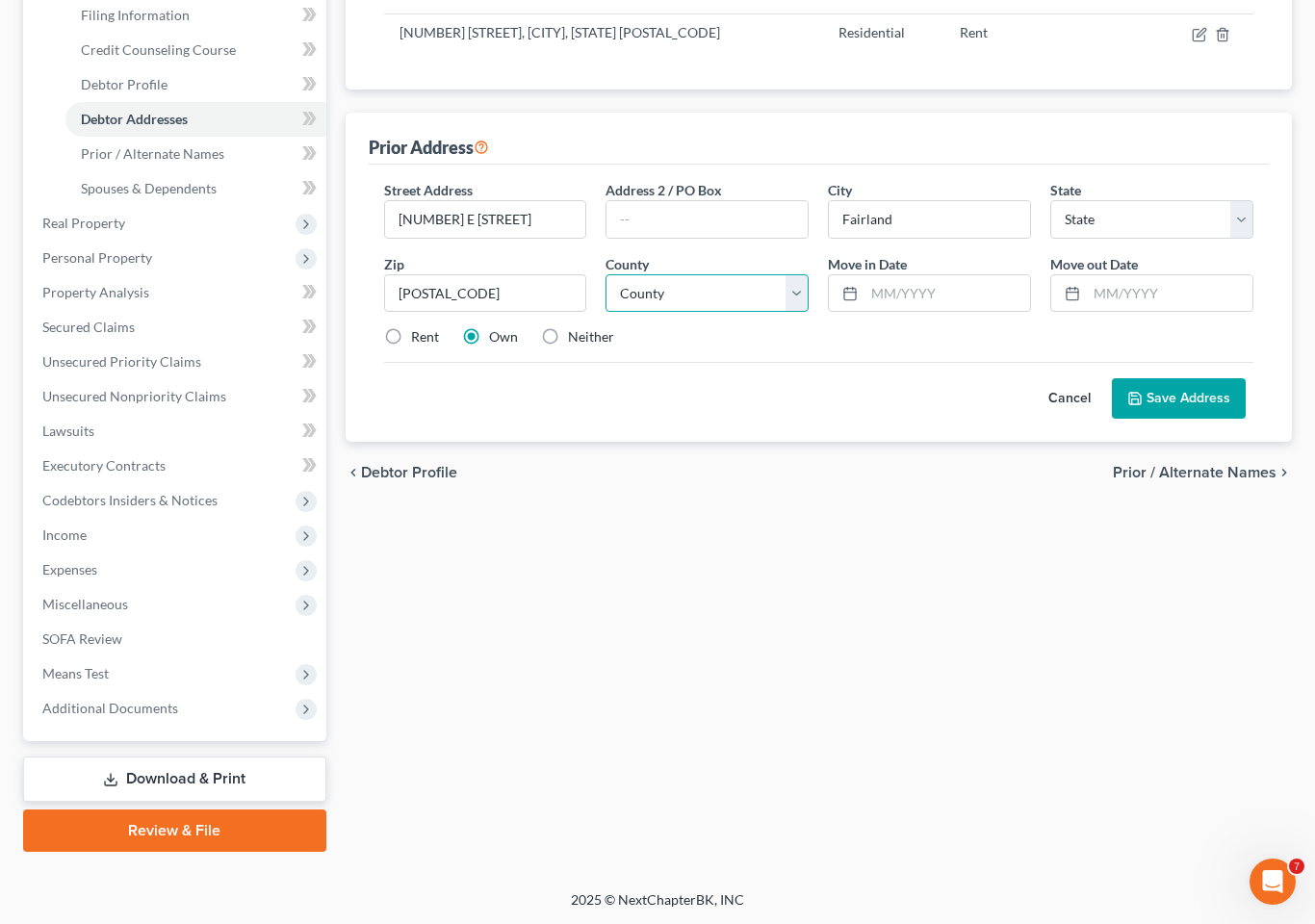 click on "County" at bounding box center (707, 294) 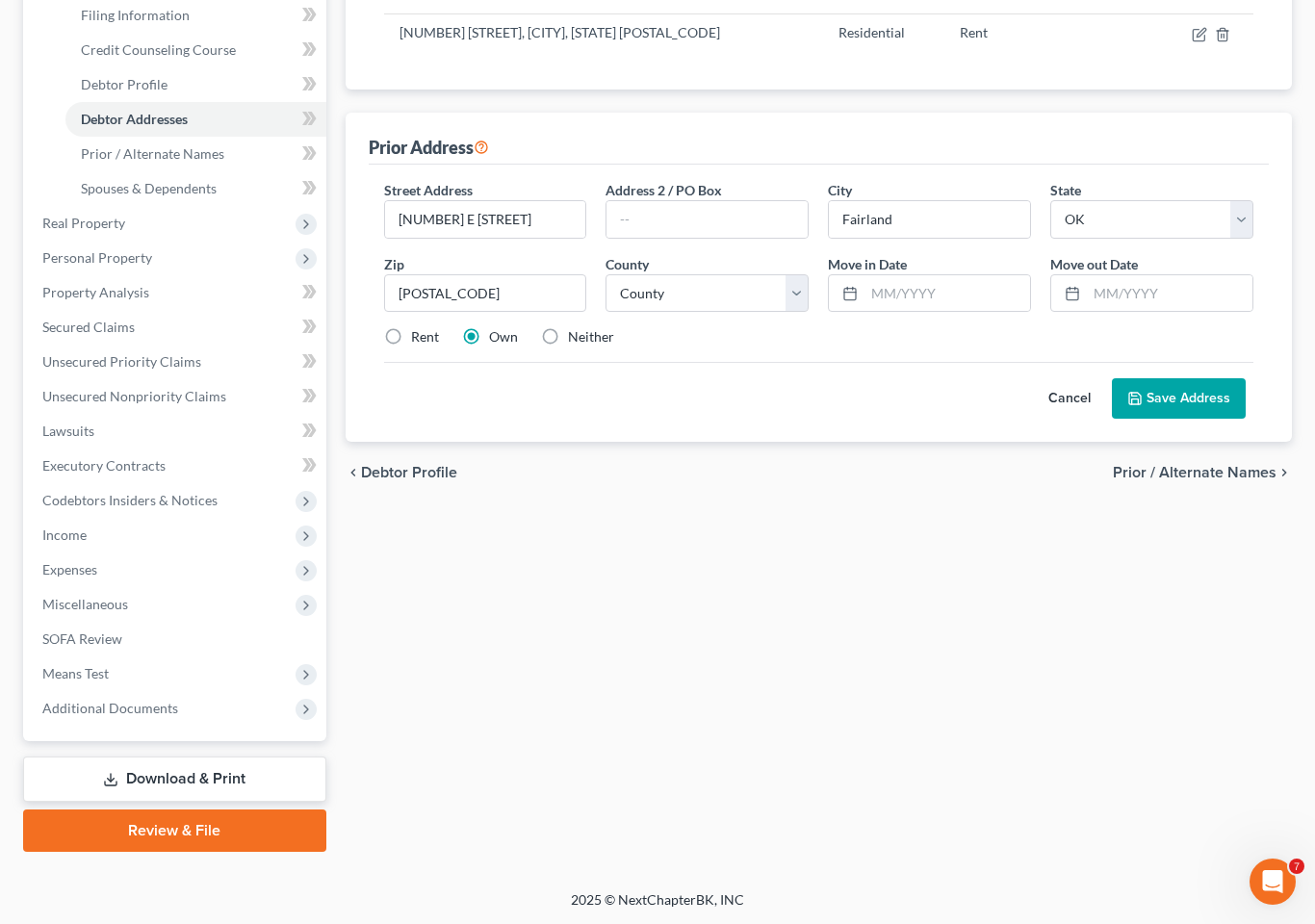 click on "chevron_left
Debtor Profile
Prior / Alternate Names
chevron_right" at bounding box center (819, 473) 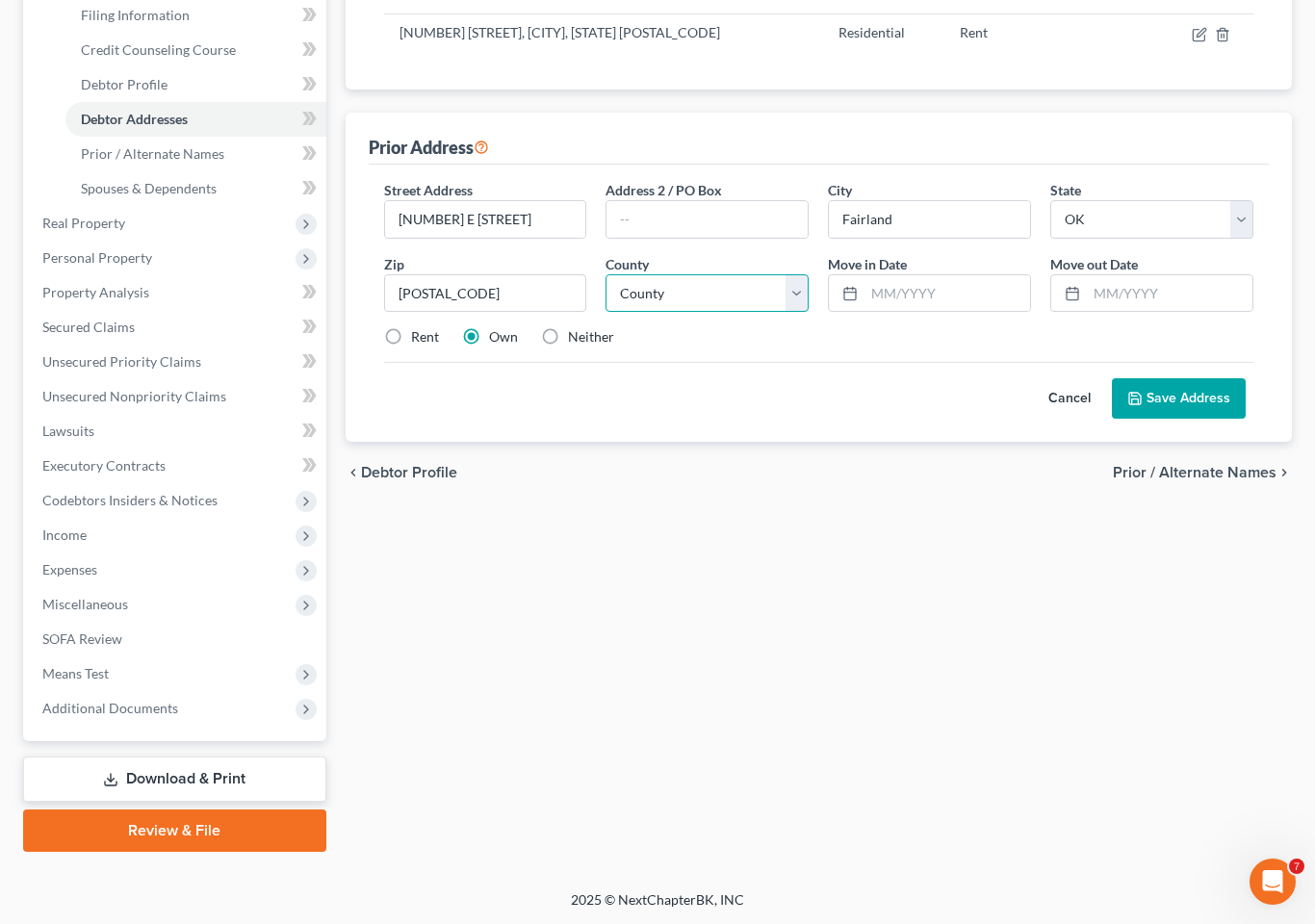 click on "County Adair County Alfalfa County Atoka County Beaver County Beckham County Blaine County Bryan County Caddo County Canadian County Carter County Cherokee County Choctaw County Cimarron County Cleveland County Coal County Comanche County Cotton County Craig County Creek County Custer County Delaware County Dewey County Ellis County Garfield County Garvin County Grady County Grant County Greer County Harmon County Harper County Haskell County Hughes County Jackson County Jefferson County Johnston County Kay County Kingfisher County Kiowa County Latimer County Le Flore County Lincoln County Logan County Love County Major County Marshall County Mayes County McClain County McCurtain County McIntosh County Murray County Muskogee County Noble County Nowata County Okfuskee County Oklahoma County Okmulgee County Osage County Ottawa County Pawnee County Payne County Pittsburg County Pontotoc County Pottawatomie County Pushmataha County Roger Mills County Rogers County Seminole County Sequoyah County Stephens County" at bounding box center (707, 294) 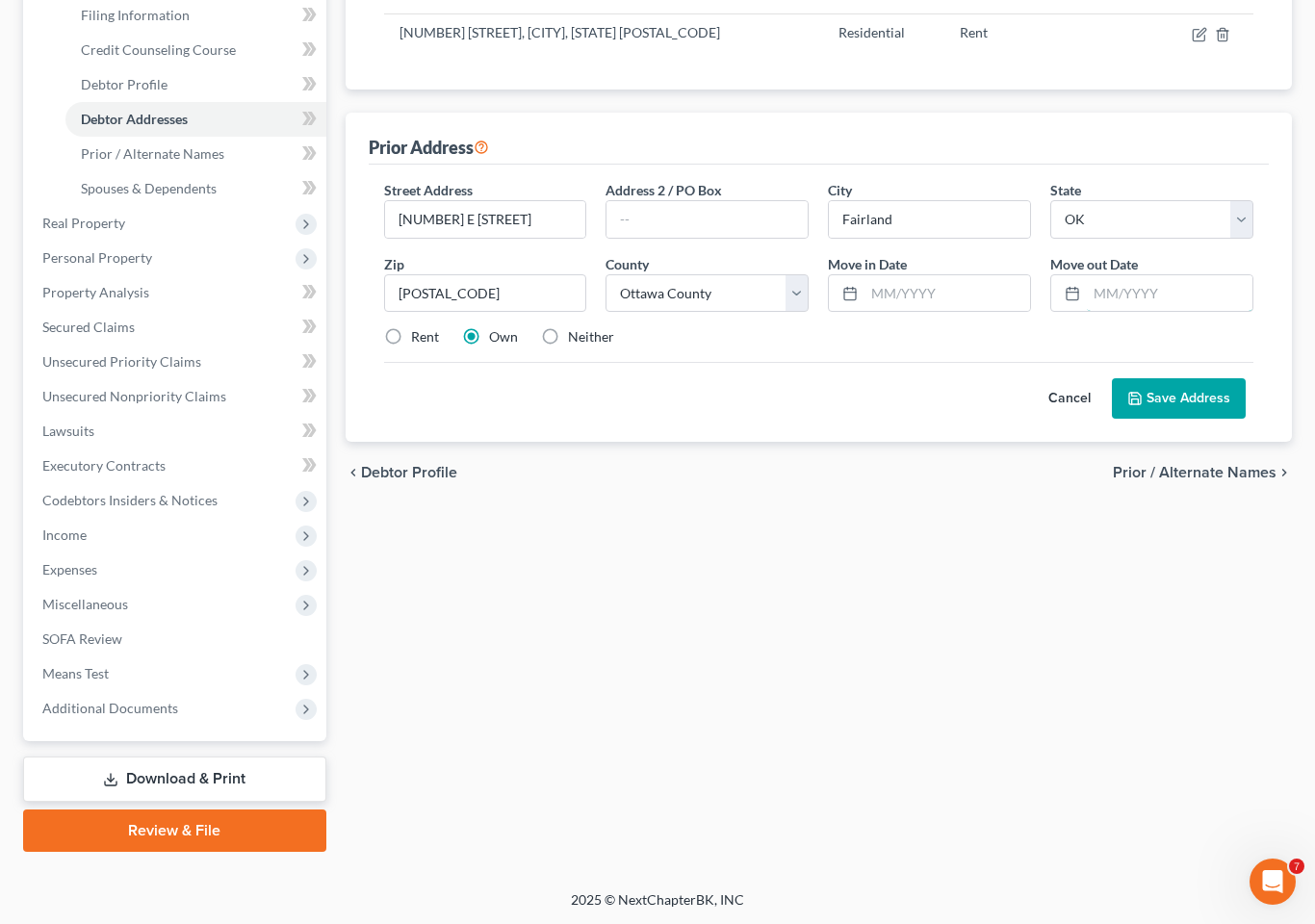 click at bounding box center (1170, 294) 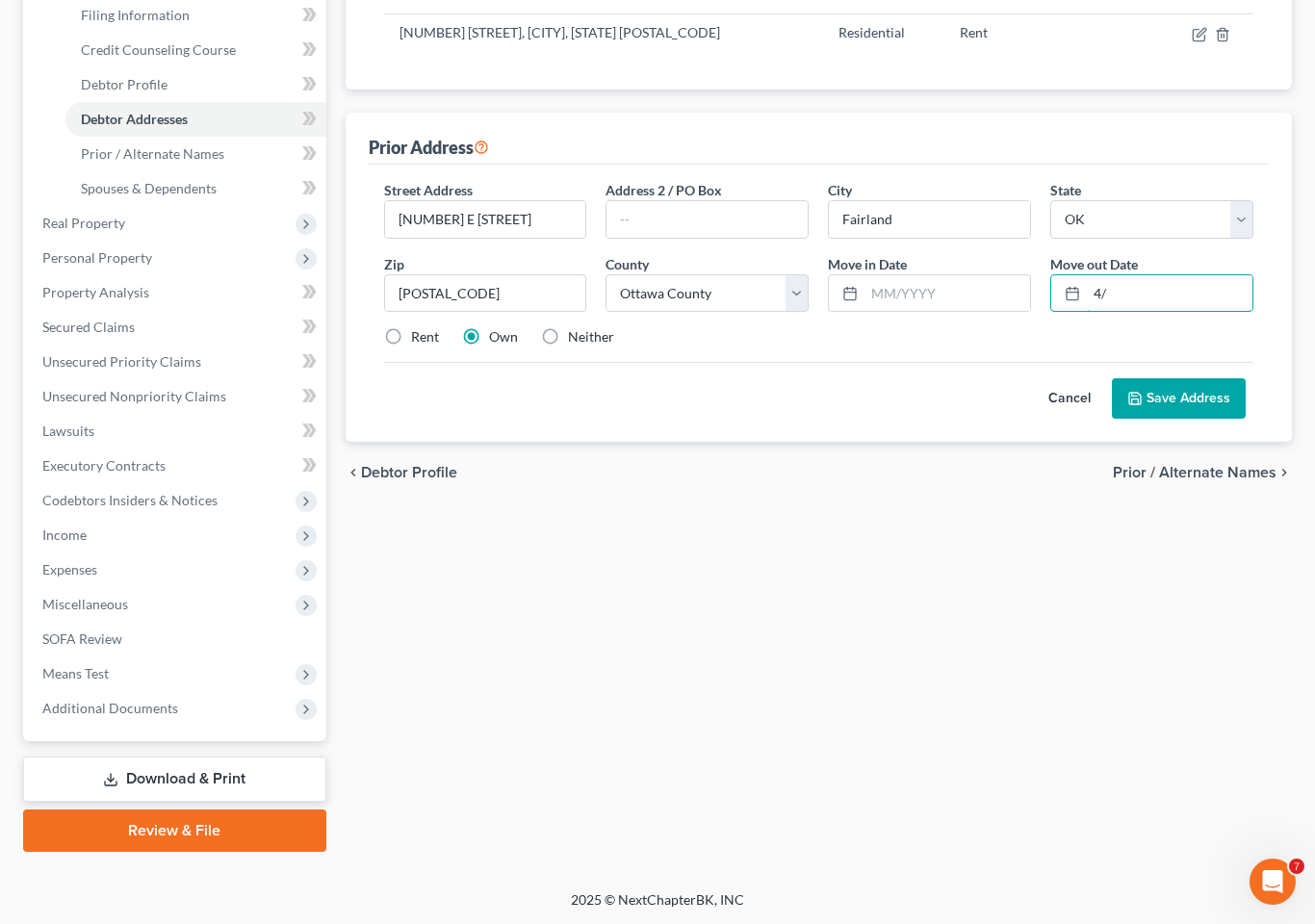 type on "4" 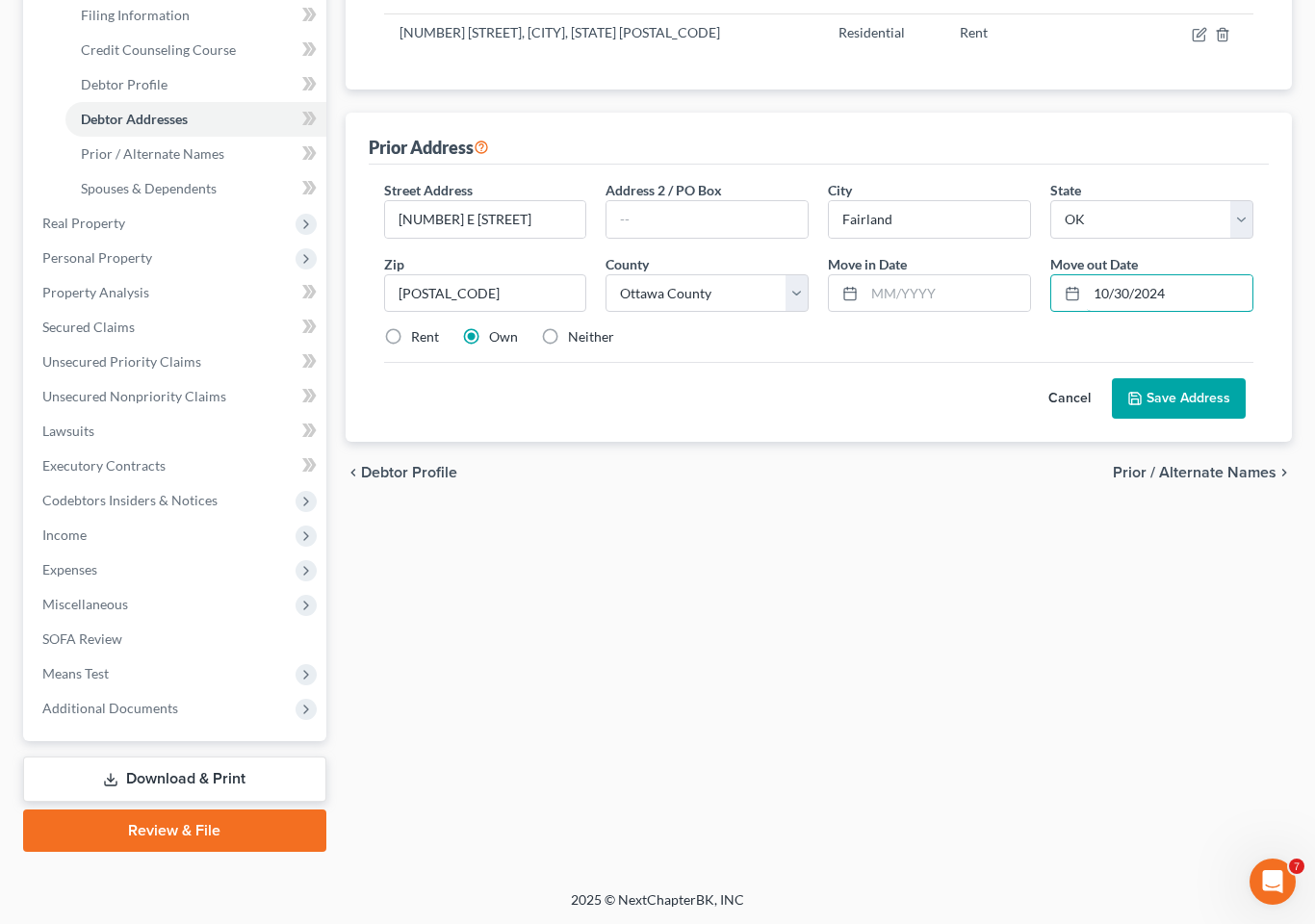type on "10/30/2024" 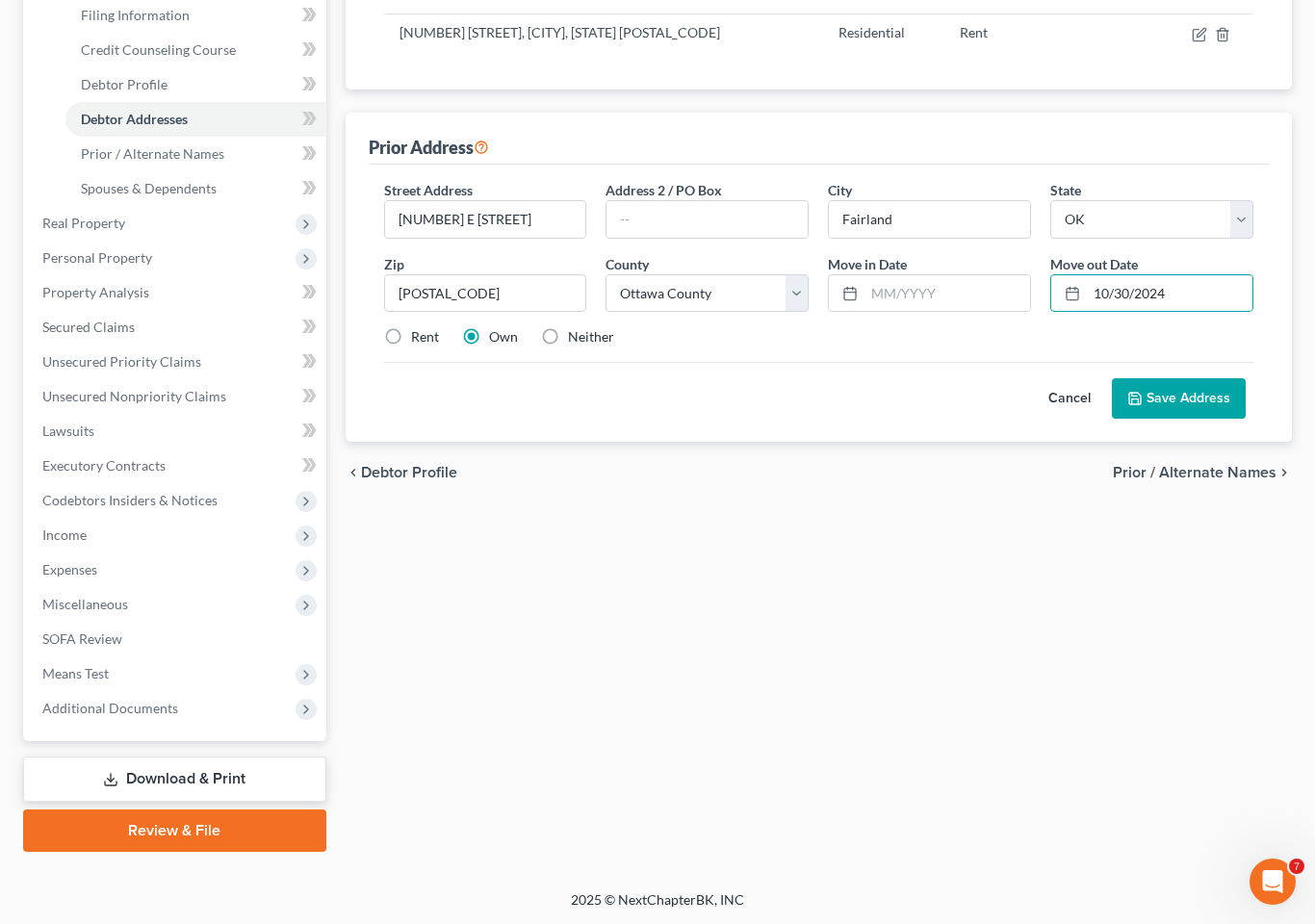 click on "Street Address
*
[NUMBER] [STREET] Address 2 / PO Box
City
*
[CITY]
State
*
State AL AK AR AZ CA CO CT DE DC FL GA GU HI ID IL IN IA KS KY LA ME MD MA MI MN MS MO MT NC ND NE NV NH NJ NM NY OH OK OR PA PR RI SC SD TN TX UT VI VA VT WA WV WI WY
Zip
*
[POSTAL_CODE]
County
*
County Adair County Alfalfa County Atoka County Beaver County Beckham County Blaine County Bryan County Caddo County Canadian County Carter County Cherokee County Choctaw County Cimarron County Cleveland County Coal County Comanche County Cotton County Craig County Creek County Custer County Delaware County Dewey County Ellis County Garfield County Garvin County Grady County Grant County Greer County Harmon County Harper County Haskell County Hughes County Jackson County Jefferson County Johnston County Kay County Kingfisher County Kiowa County Latimer County Le Flore County Lincoln County Logan County Love County Major County Marshall County Mayes County McClain County" at bounding box center (819, 271) 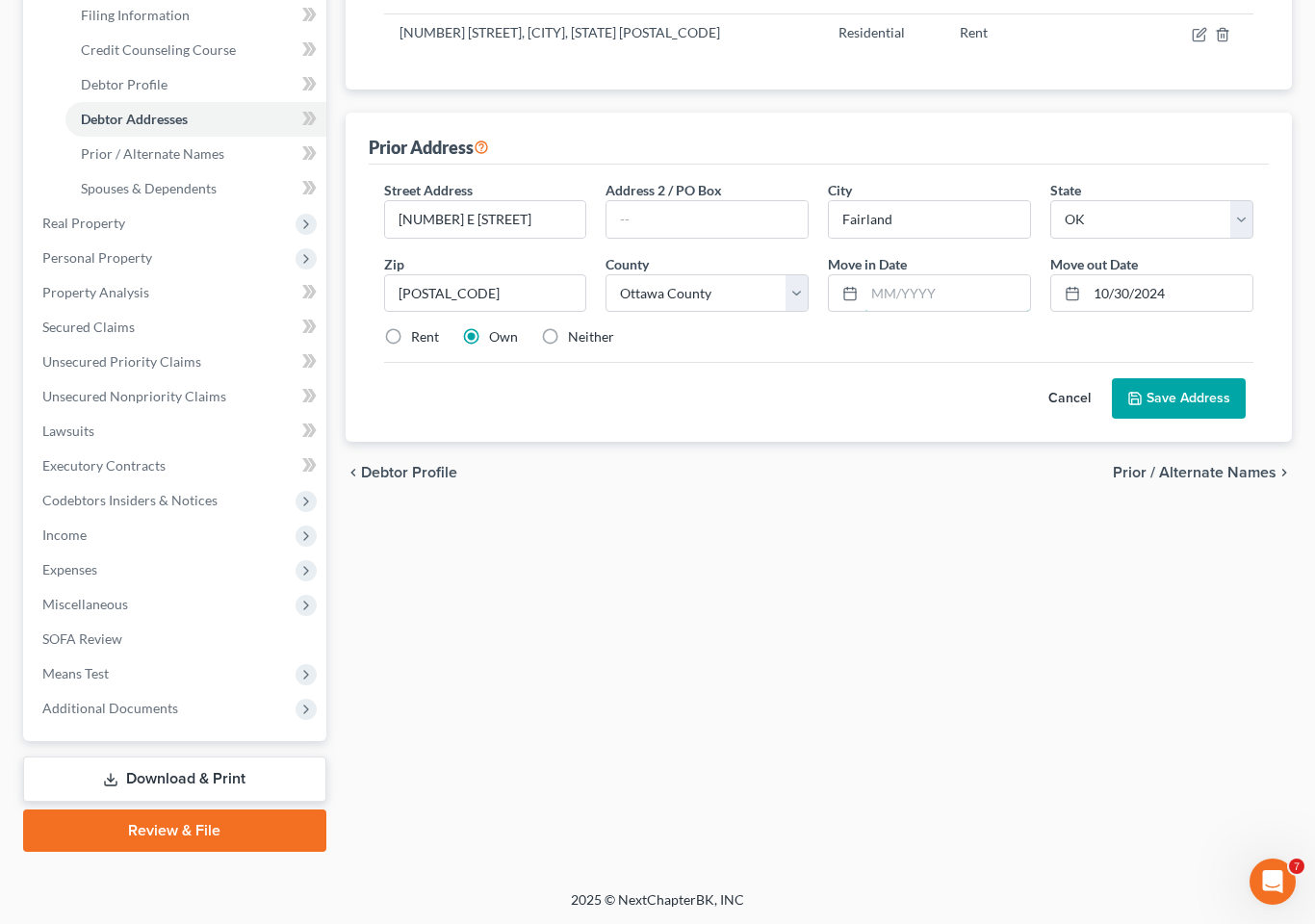 click at bounding box center [947, 294] 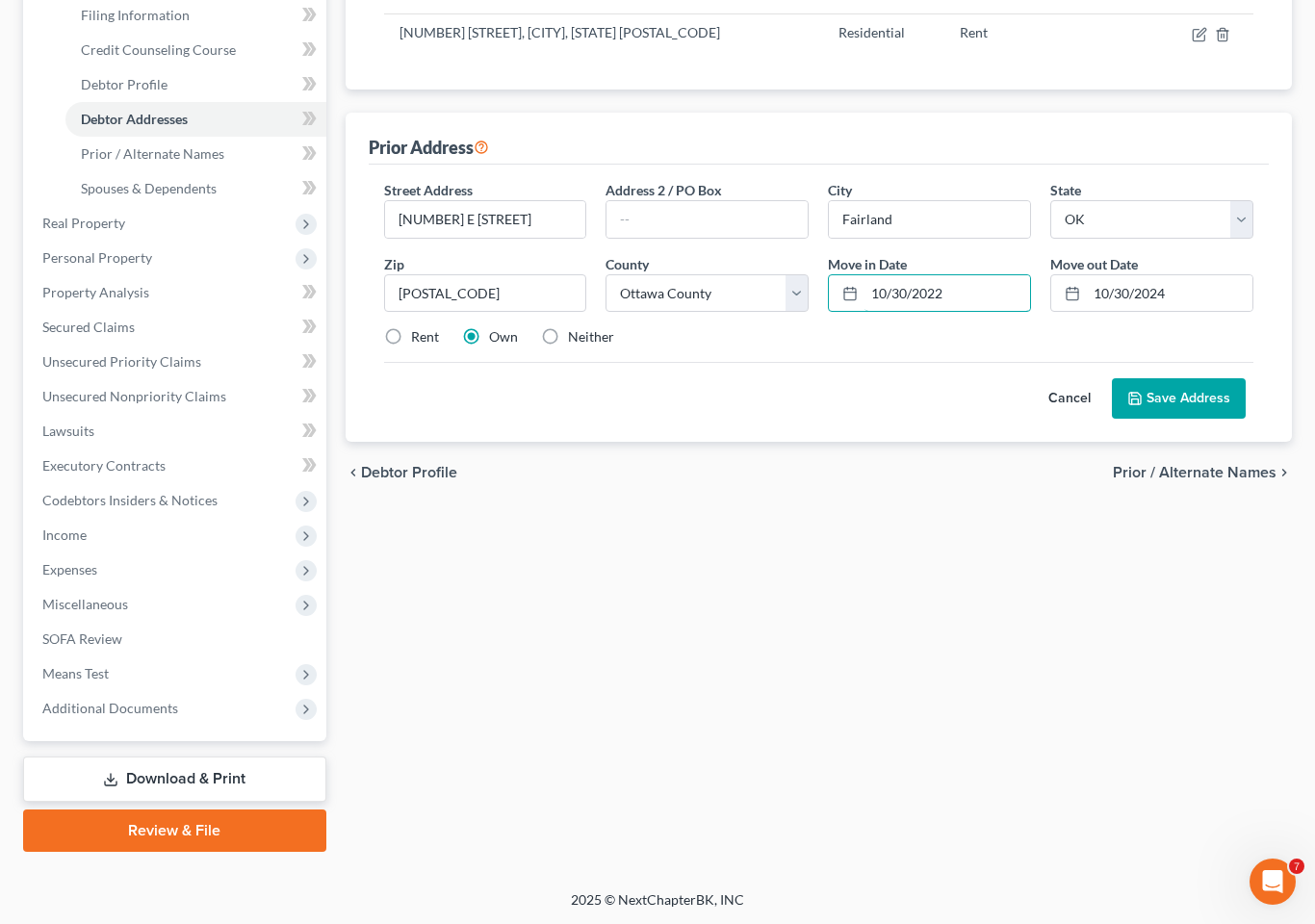 type on "10/30/2022" 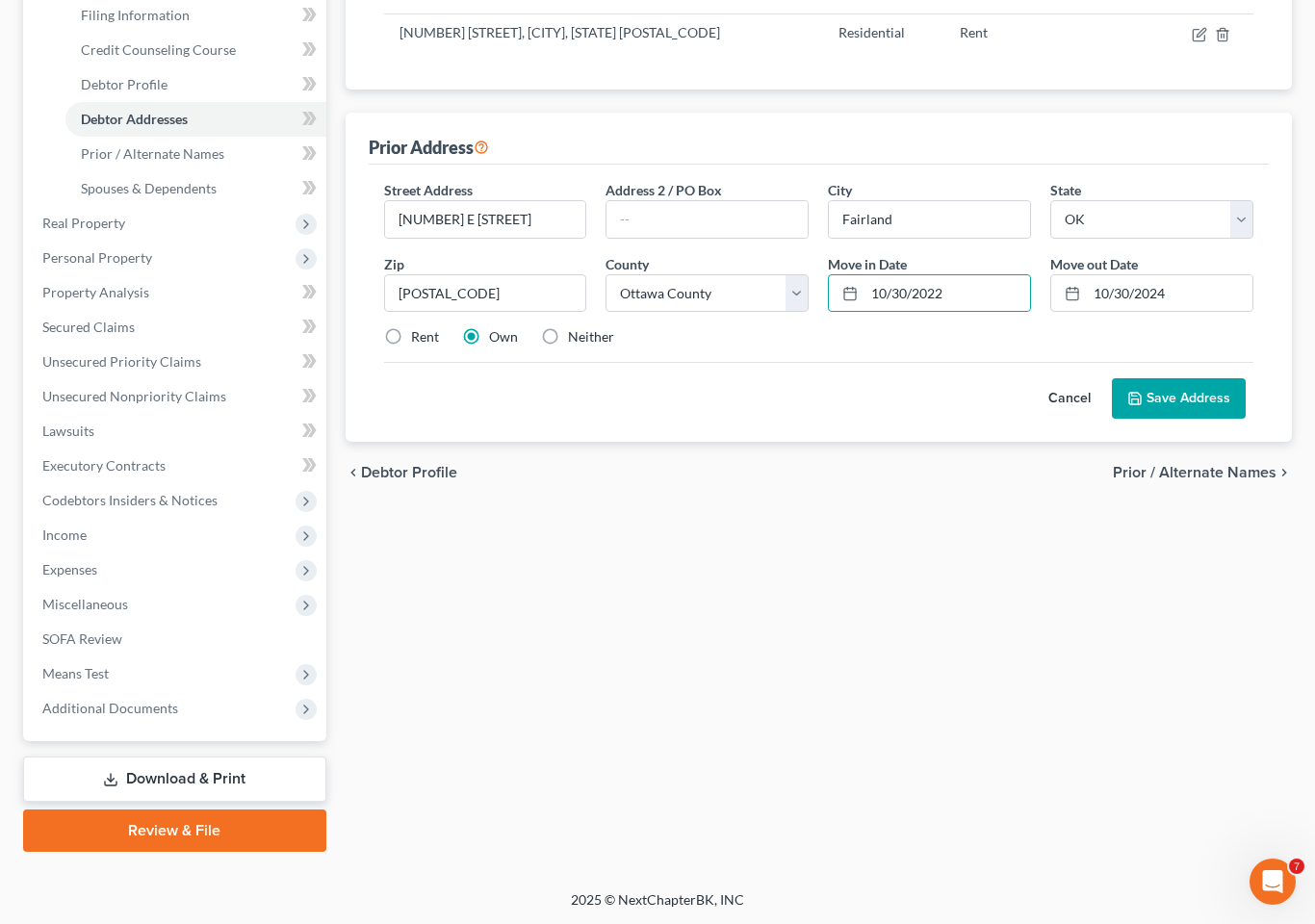 click on "Rent" at bounding box center (425, 337) 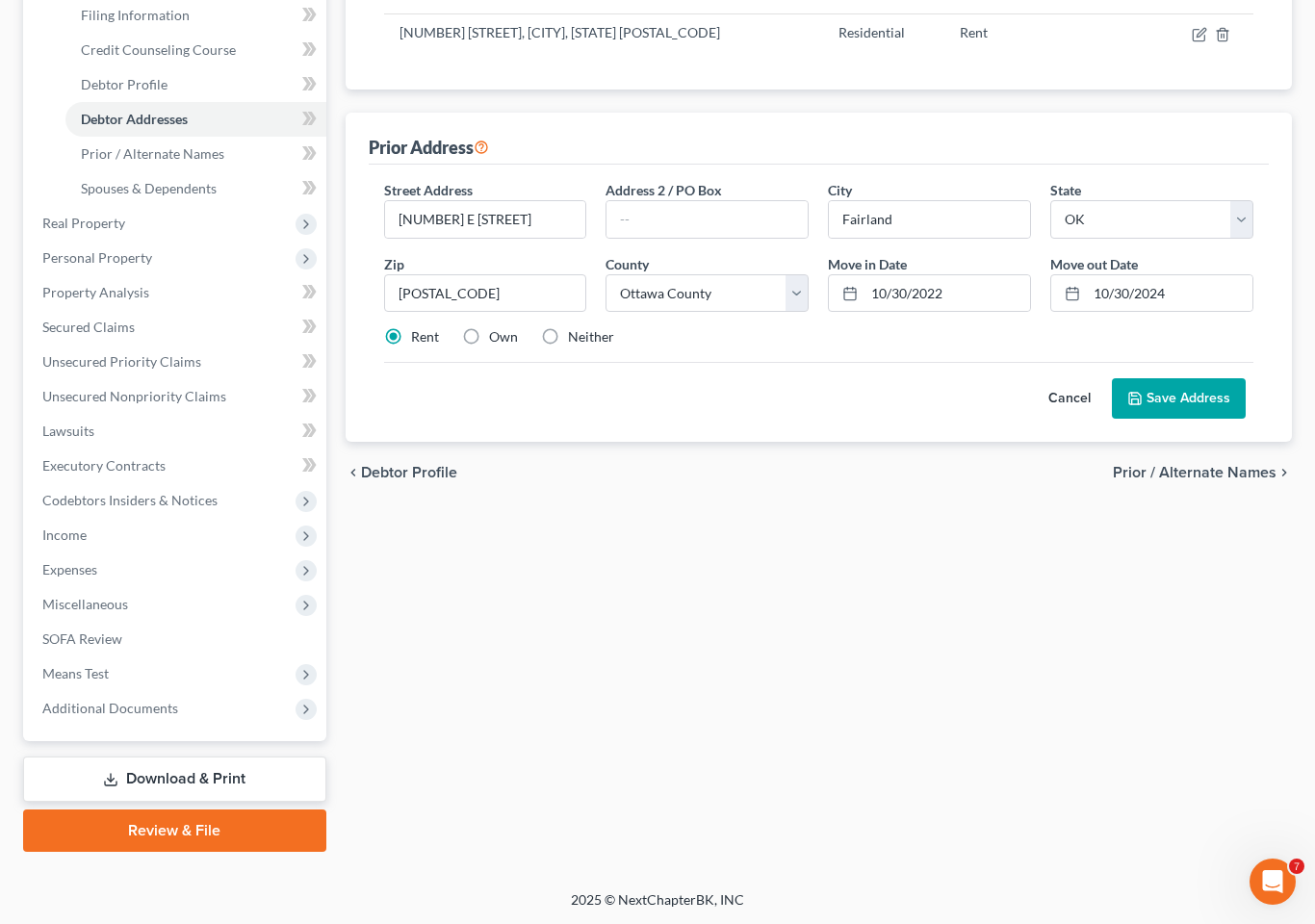 click on "Save Address" at bounding box center [1178, 398] 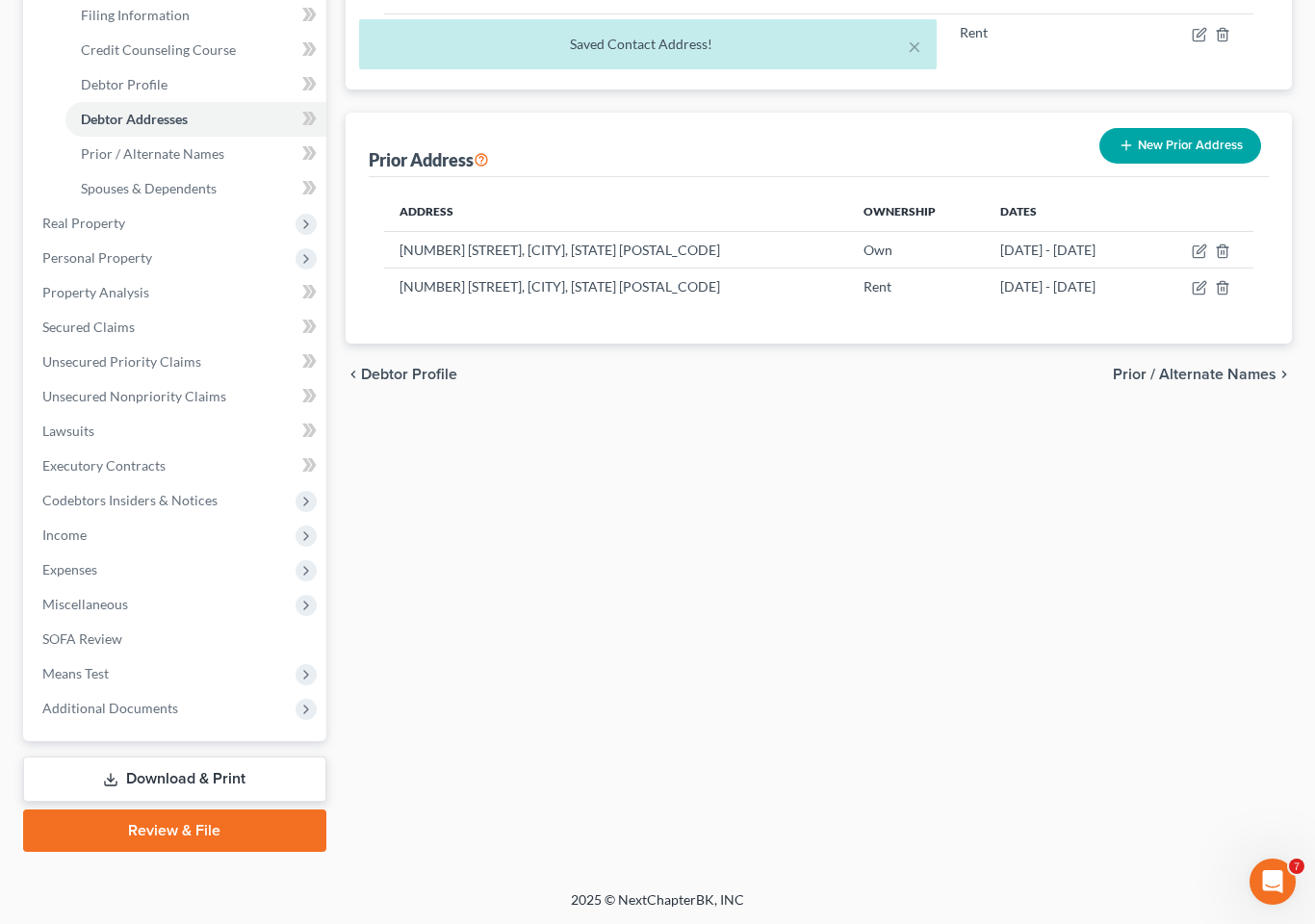 click 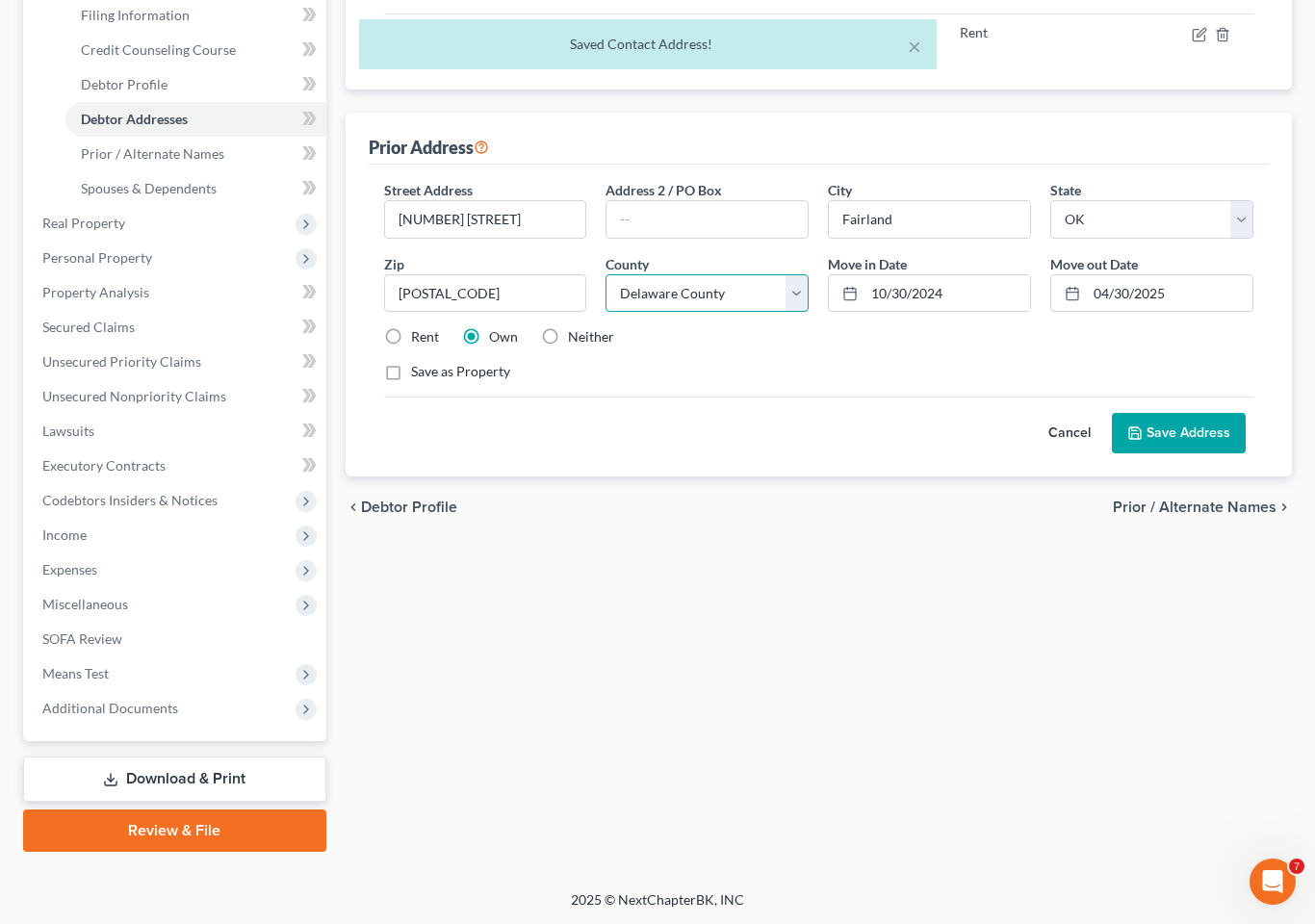 click on "County Adair County Alfalfa County Atoka County Beaver County Beckham County Blaine County Bryan County Caddo County Canadian County Carter County Cherokee County Choctaw County Cimarron County Cleveland County Coal County Comanche County Cotton County Craig County Creek County Custer County Delaware County Dewey County Ellis County Garfield County Garvin County Grady County Grant County Greer County Harmon County Harper County Haskell County Hughes County Jackson County Jefferson County Johnston County Kay County Kingfisher County Kiowa County Latimer County Le Flore County Lincoln County Logan County Love County Major County Marshall County Mayes County McClain County McCurtain County McIntosh County Murray County Muskogee County Noble County Nowata County Okfuskee County Oklahoma County Okmulgee County Osage County Ottawa County Pawnee County Payne County Pittsburg County Pontotoc County Pottawatomie County Pushmataha County Roger Mills County Rogers County Seminole County Sequoyah County Stephens County" at bounding box center (707, 294) 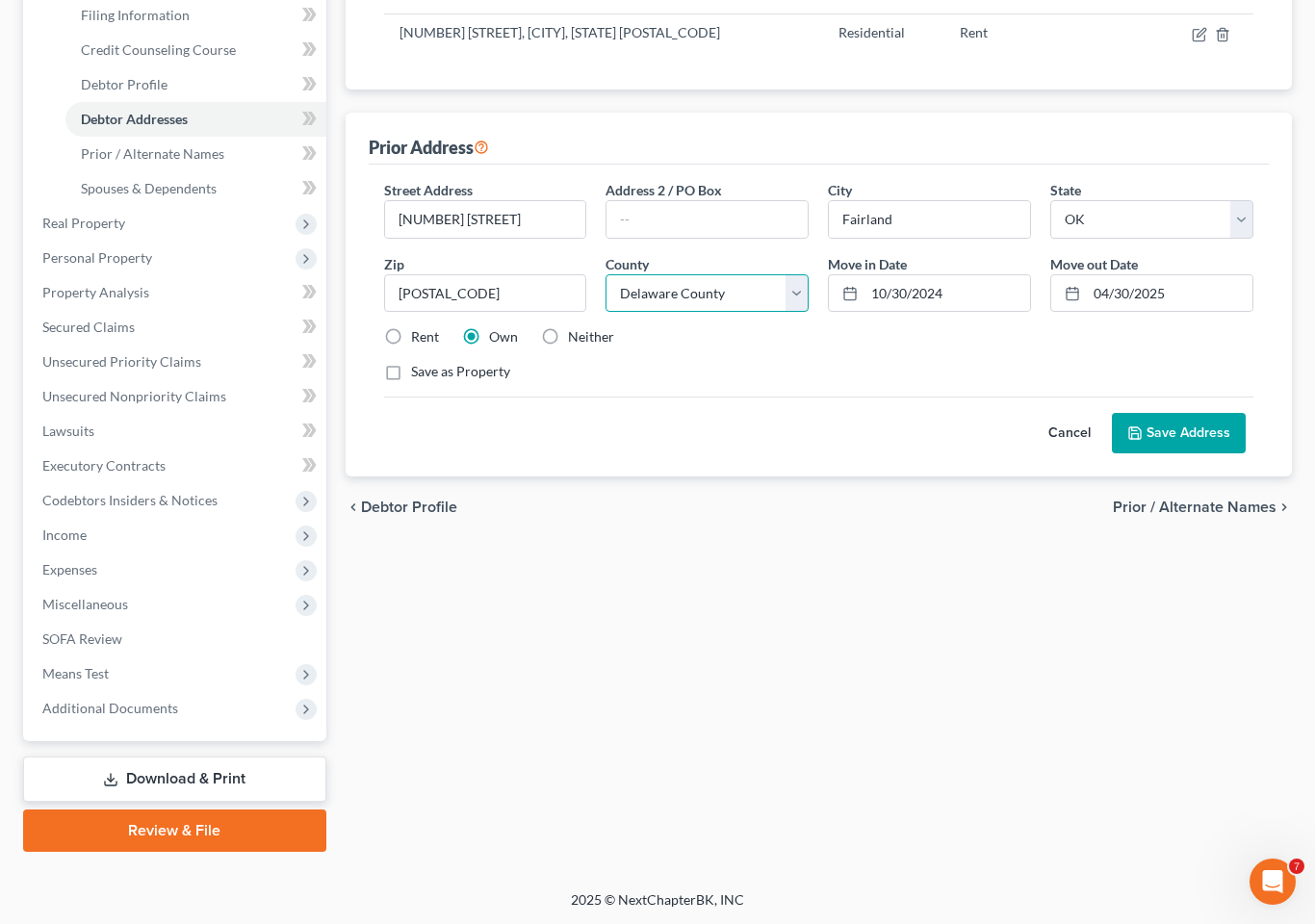 select on "57" 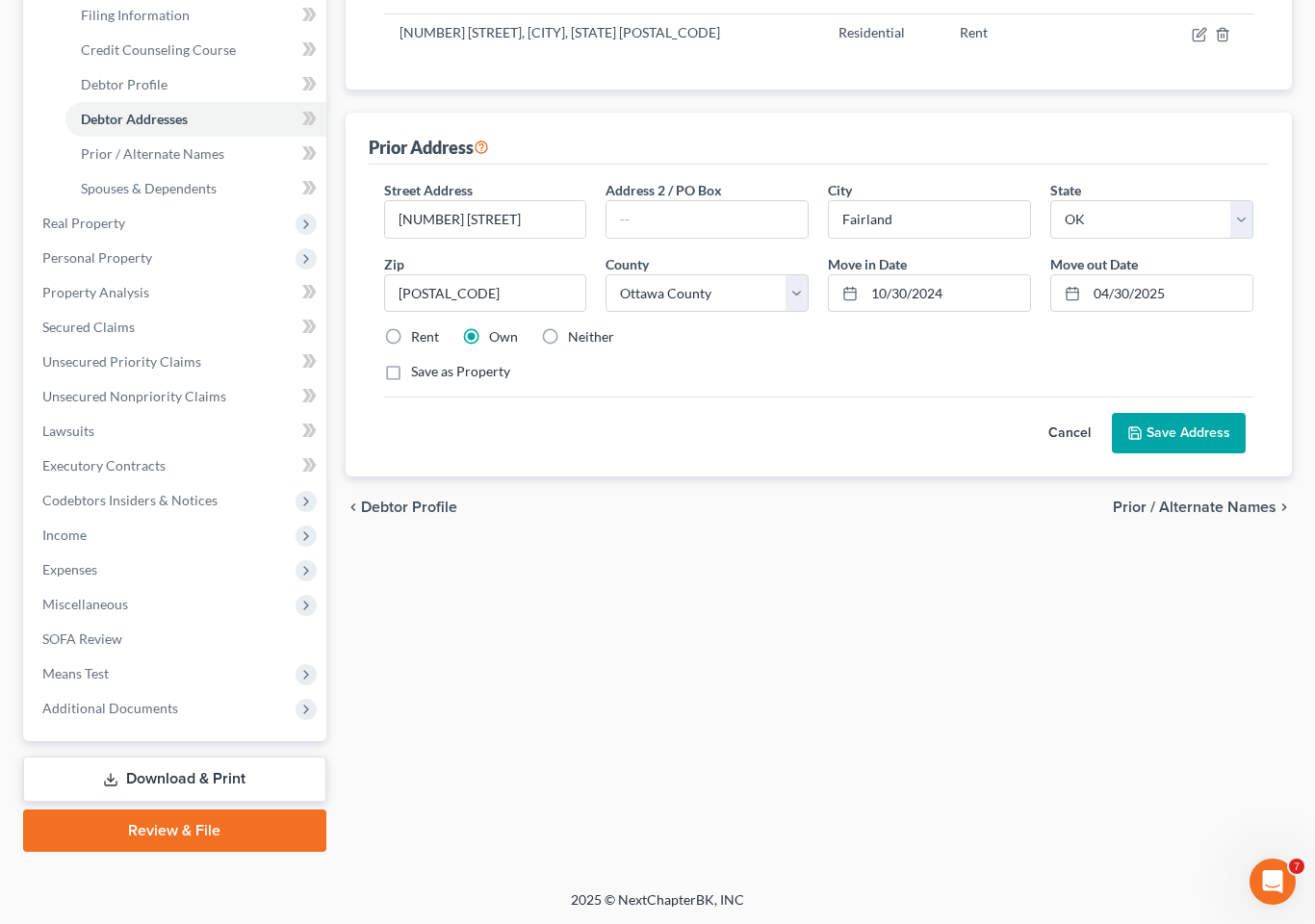 click on "Save Address" at bounding box center (1178, 433) 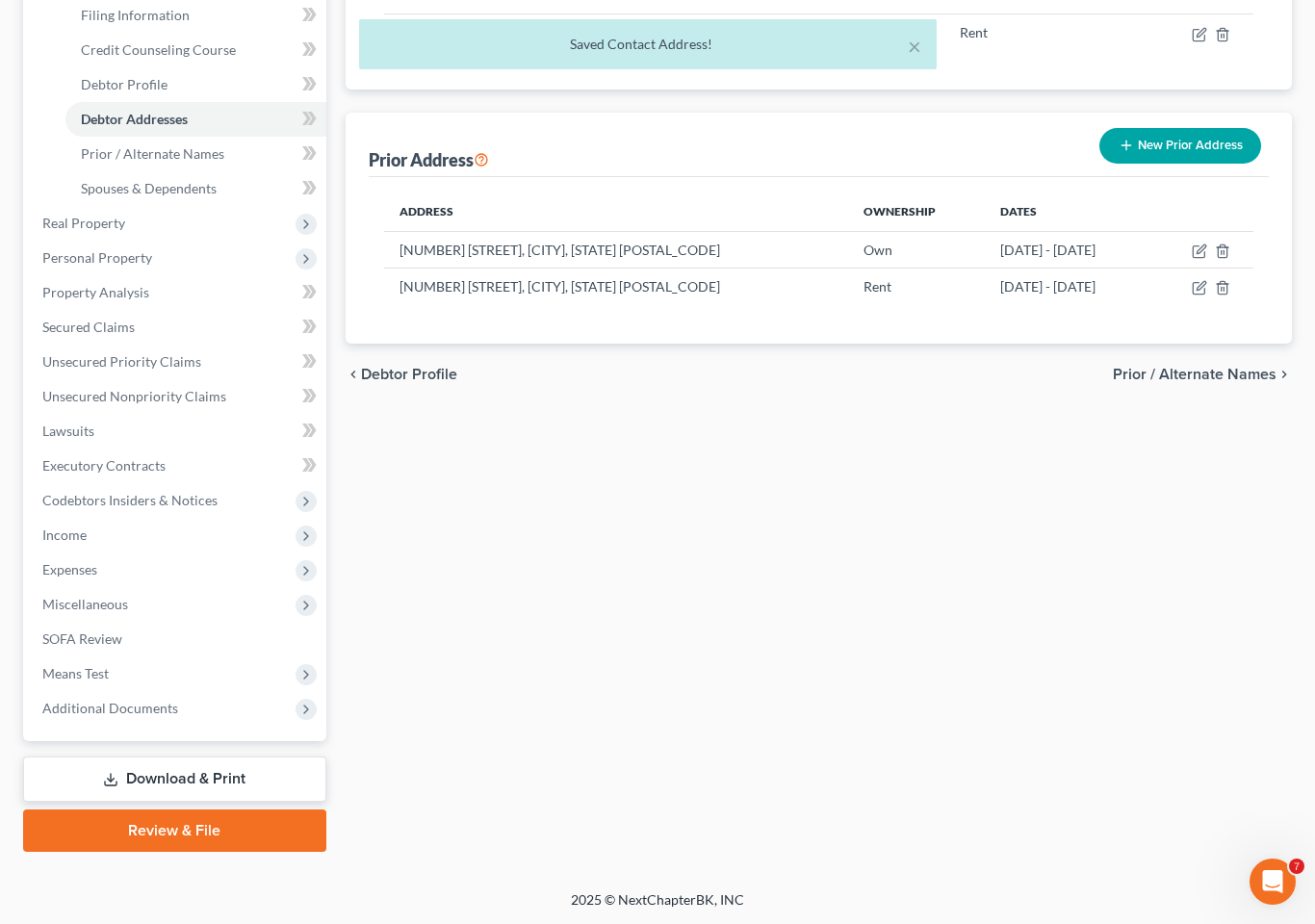 click 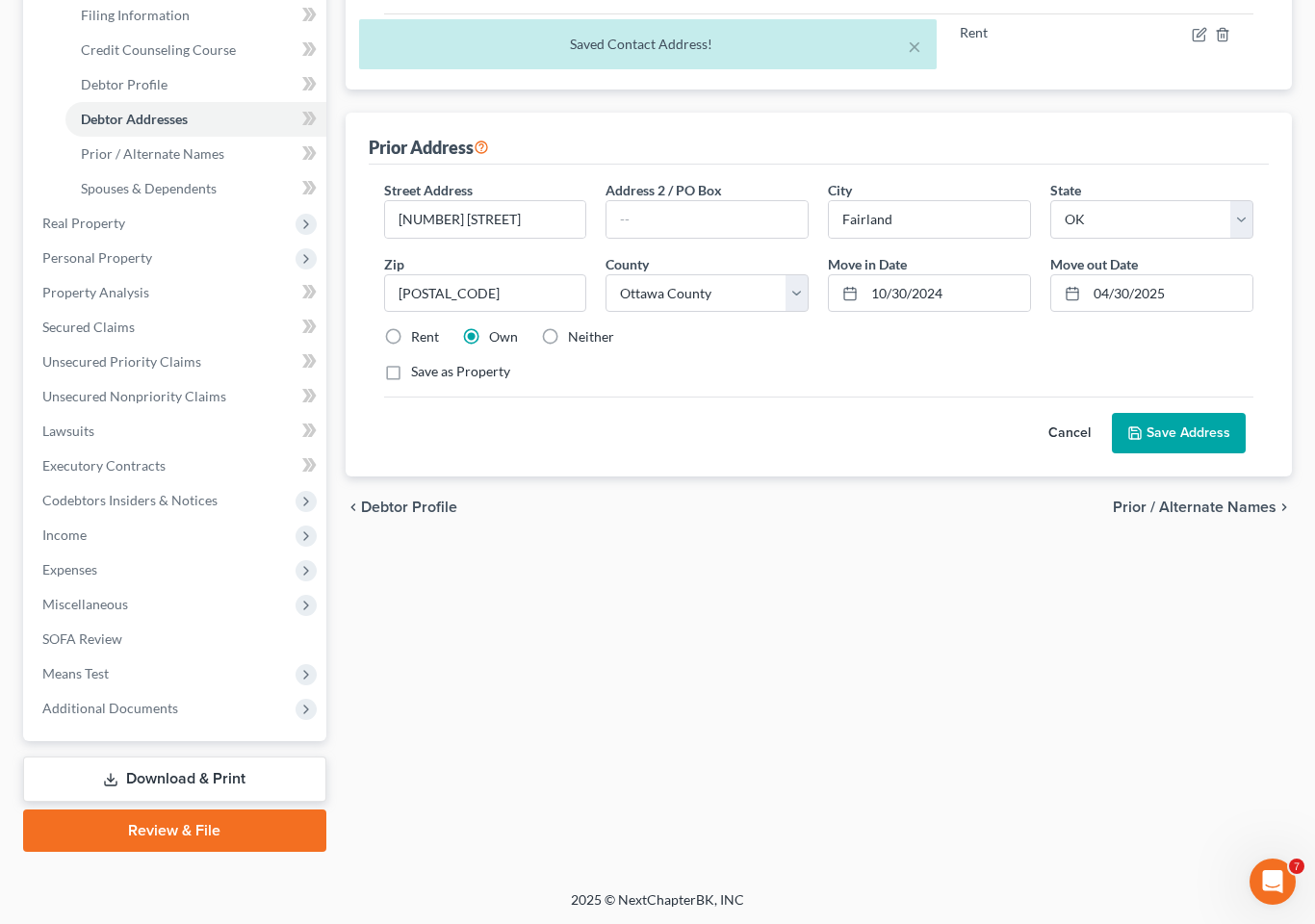 click on "Rent" at bounding box center (425, 337) 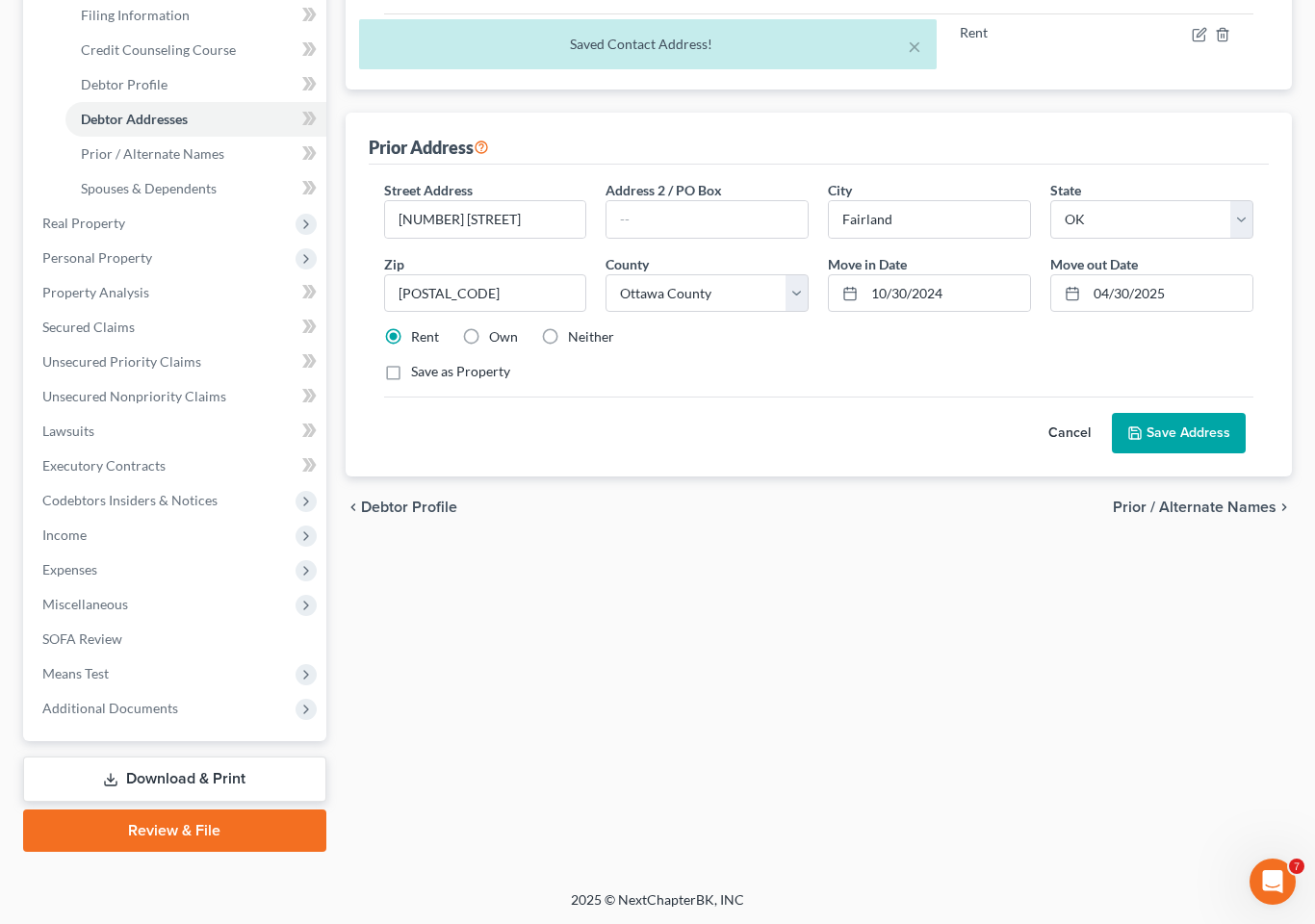 click on "Save Address" at bounding box center [1178, 433] 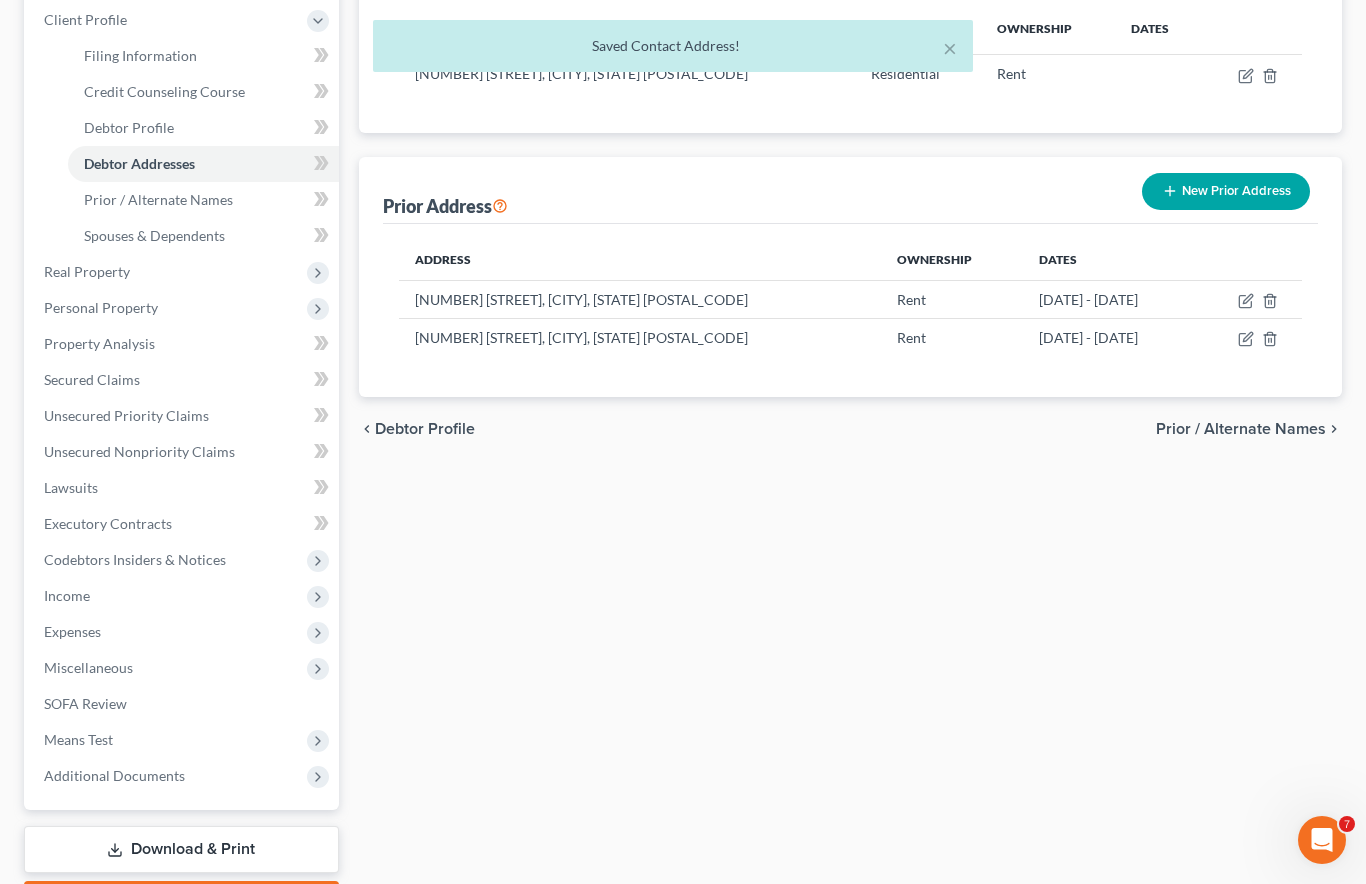 scroll, scrollTop: 389, scrollLeft: 0, axis: vertical 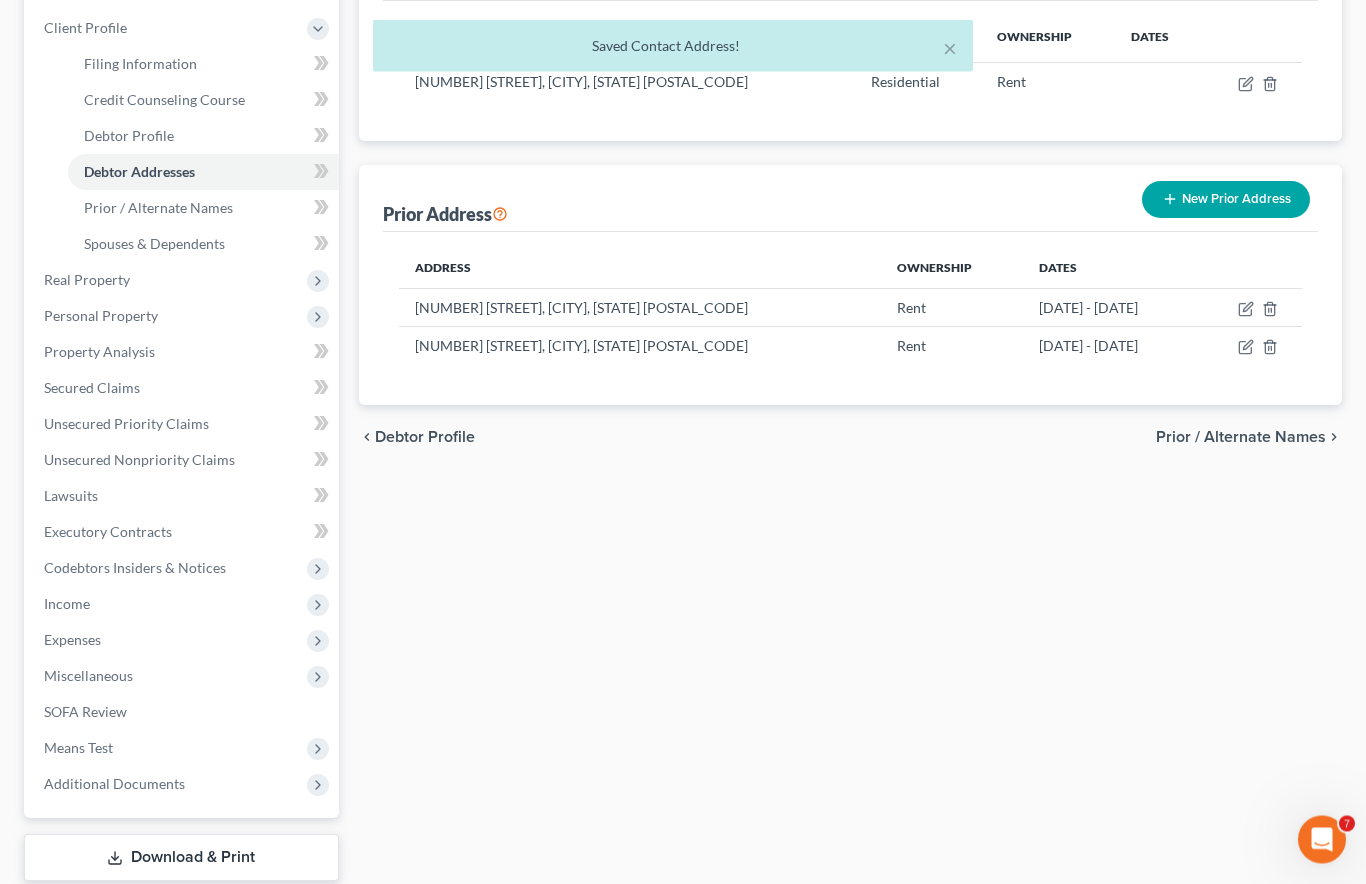 click on "Spouses & Dependents" at bounding box center [154, 244] 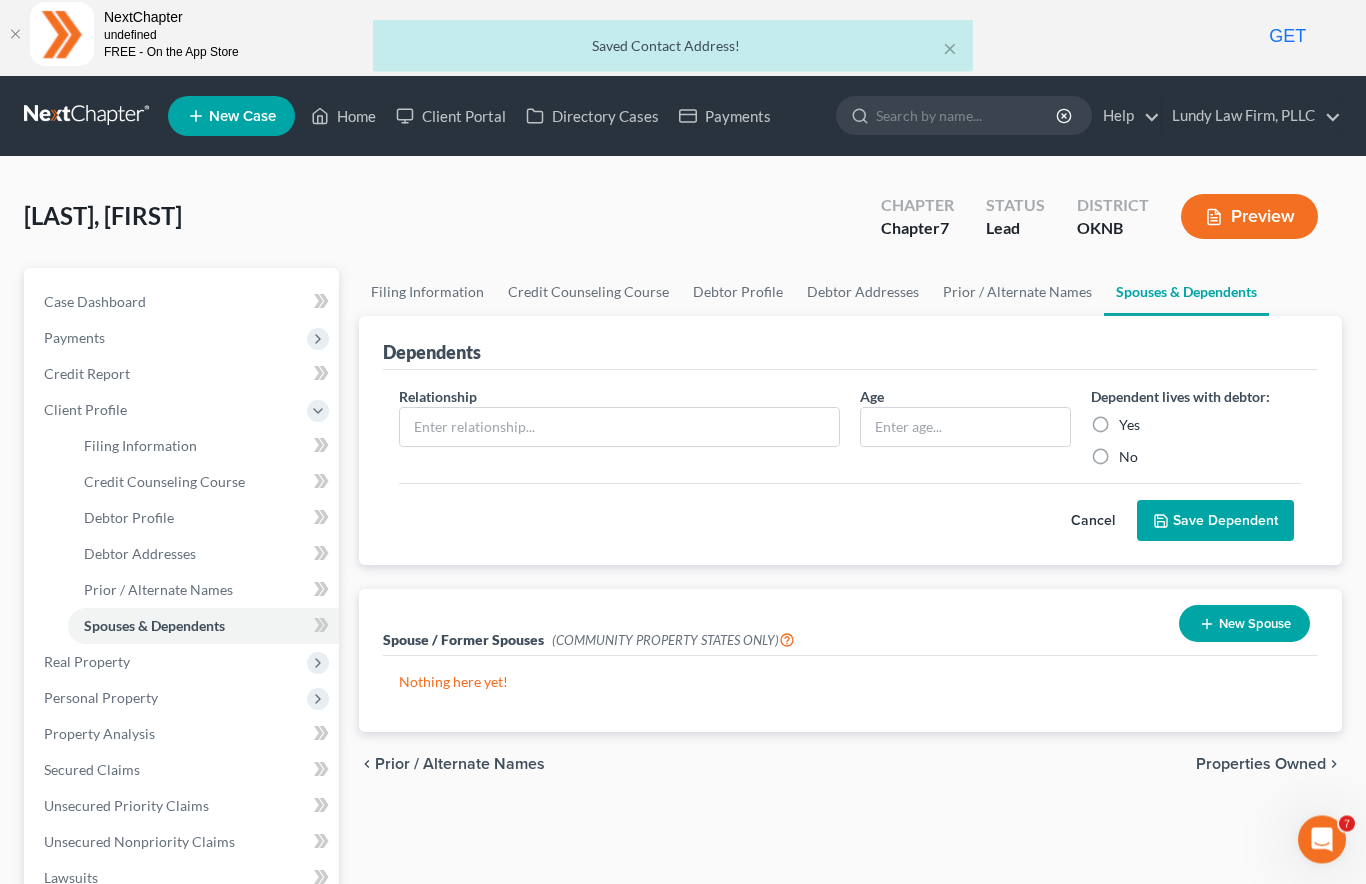 scroll, scrollTop: 0, scrollLeft: 0, axis: both 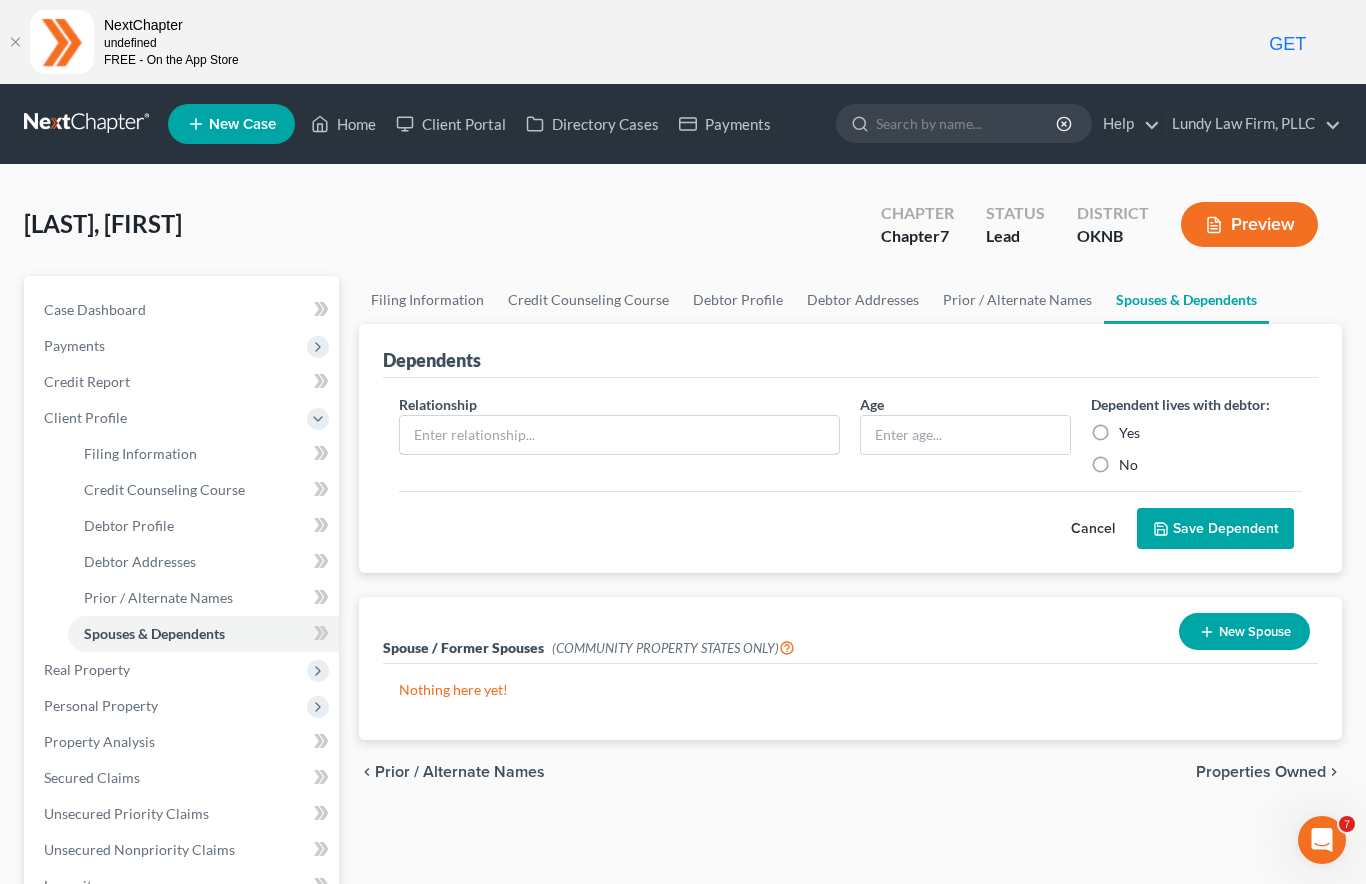 click at bounding box center (620, 435) 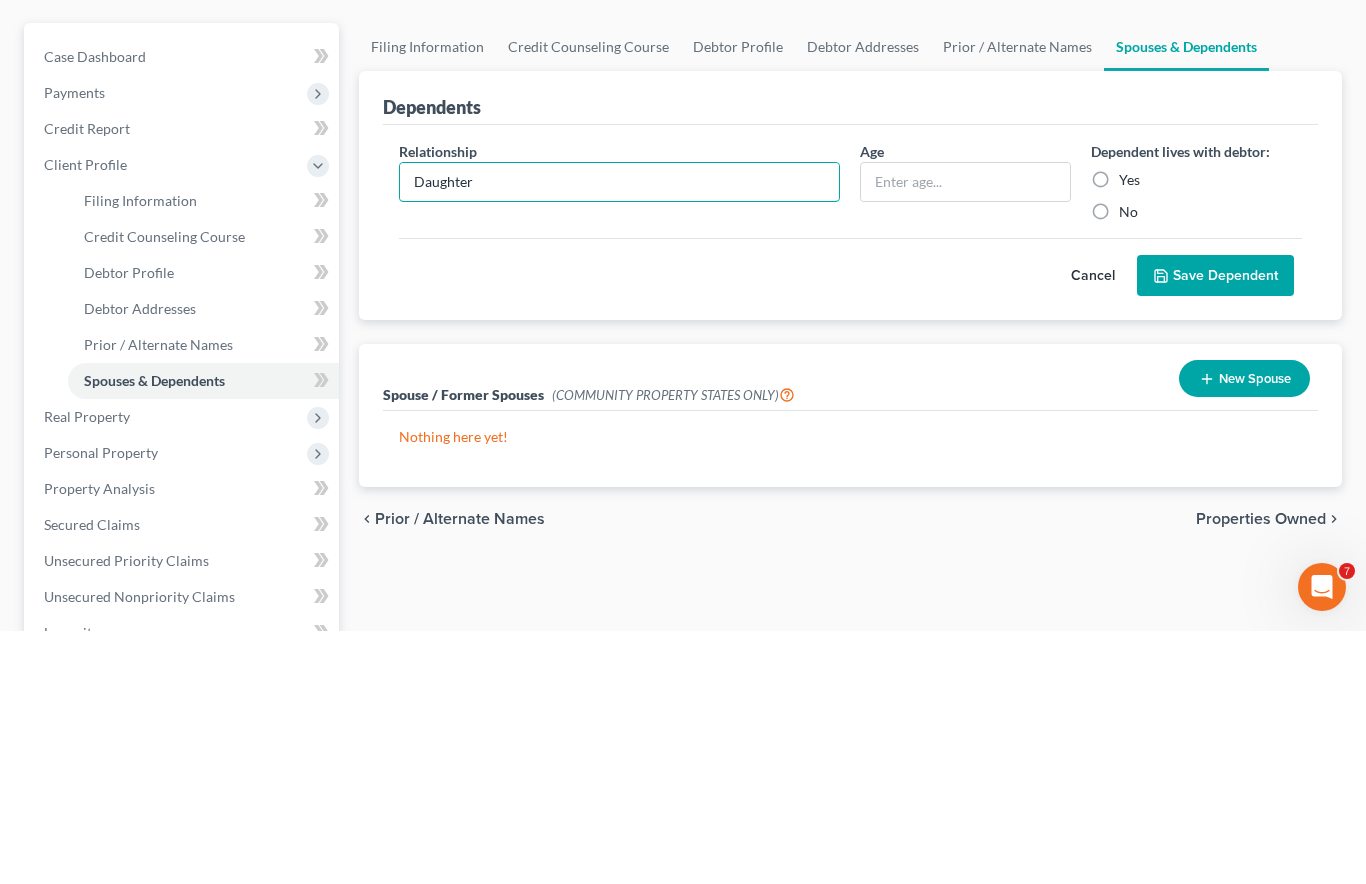 type on "Daughter" 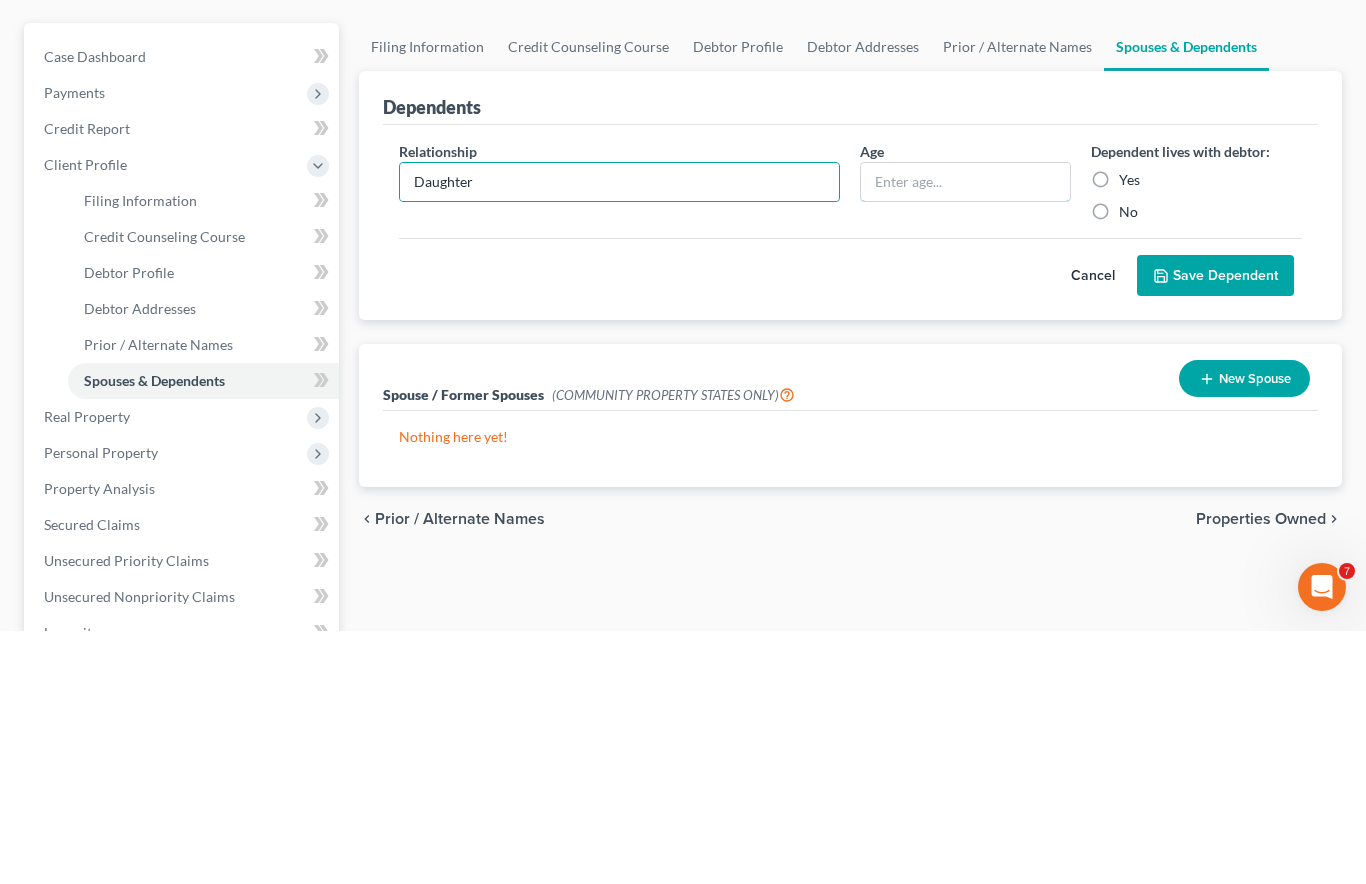 click at bounding box center [965, 435] 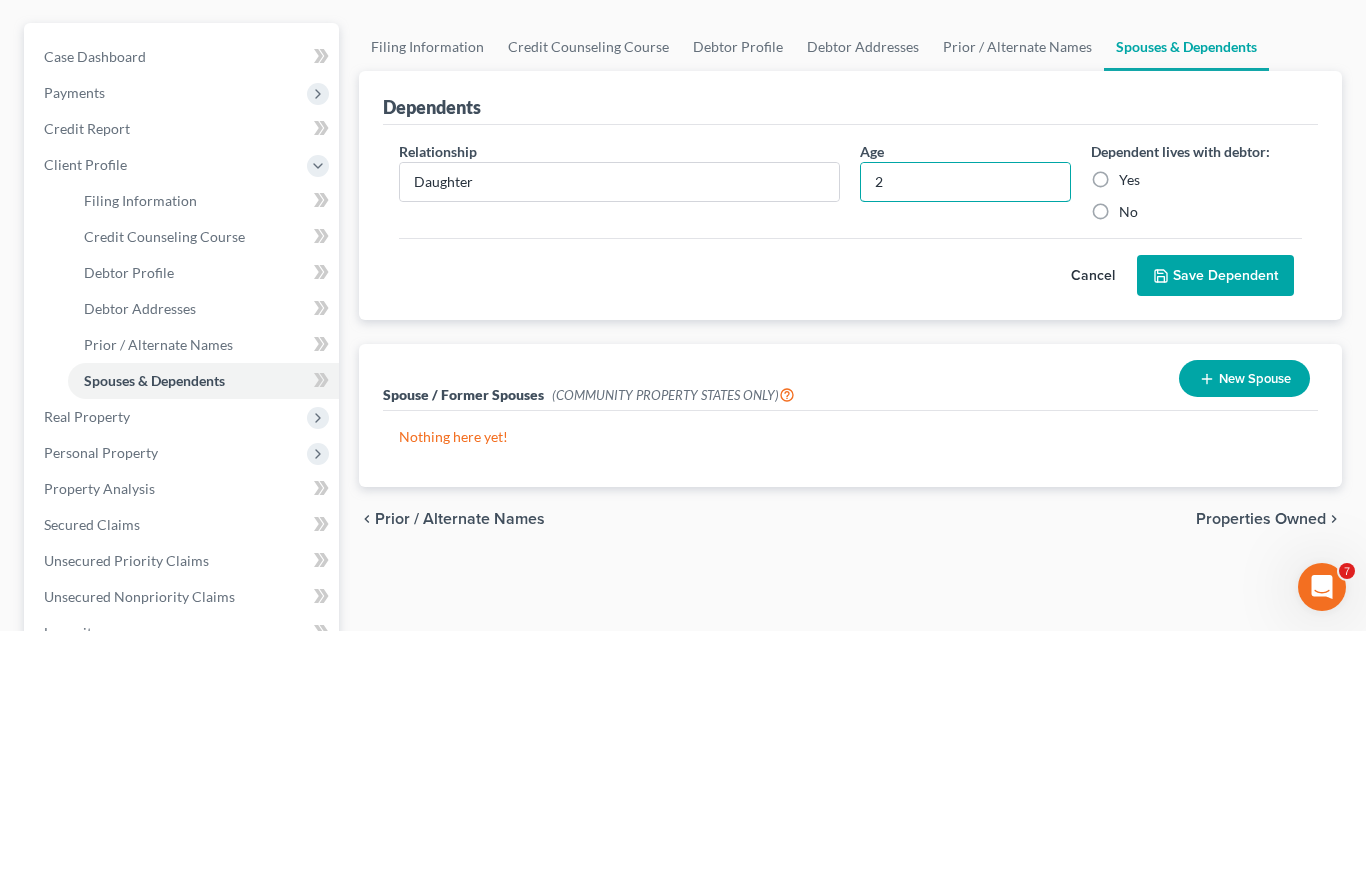 type on "2" 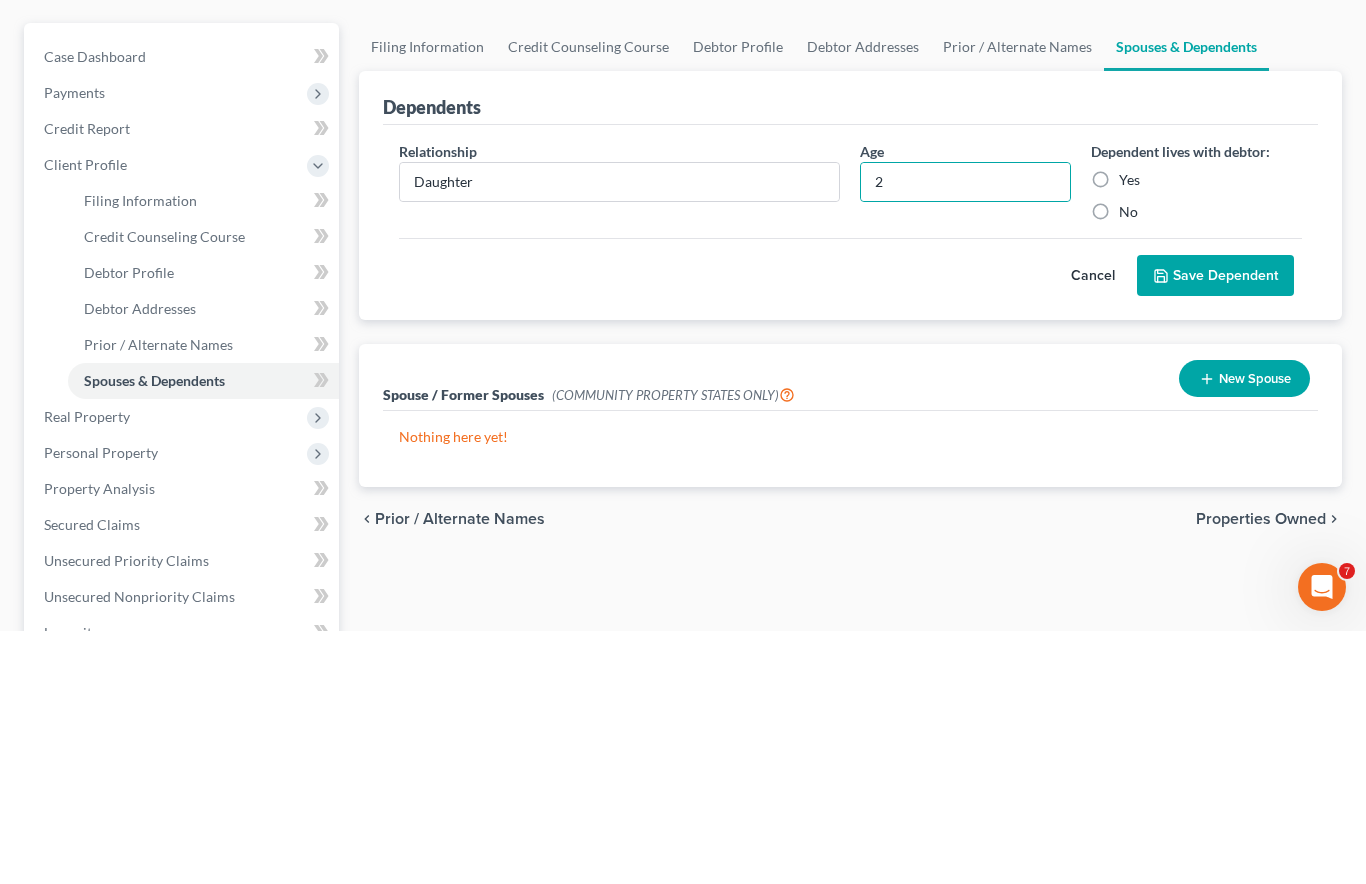 click on "Yes" at bounding box center (1129, 433) 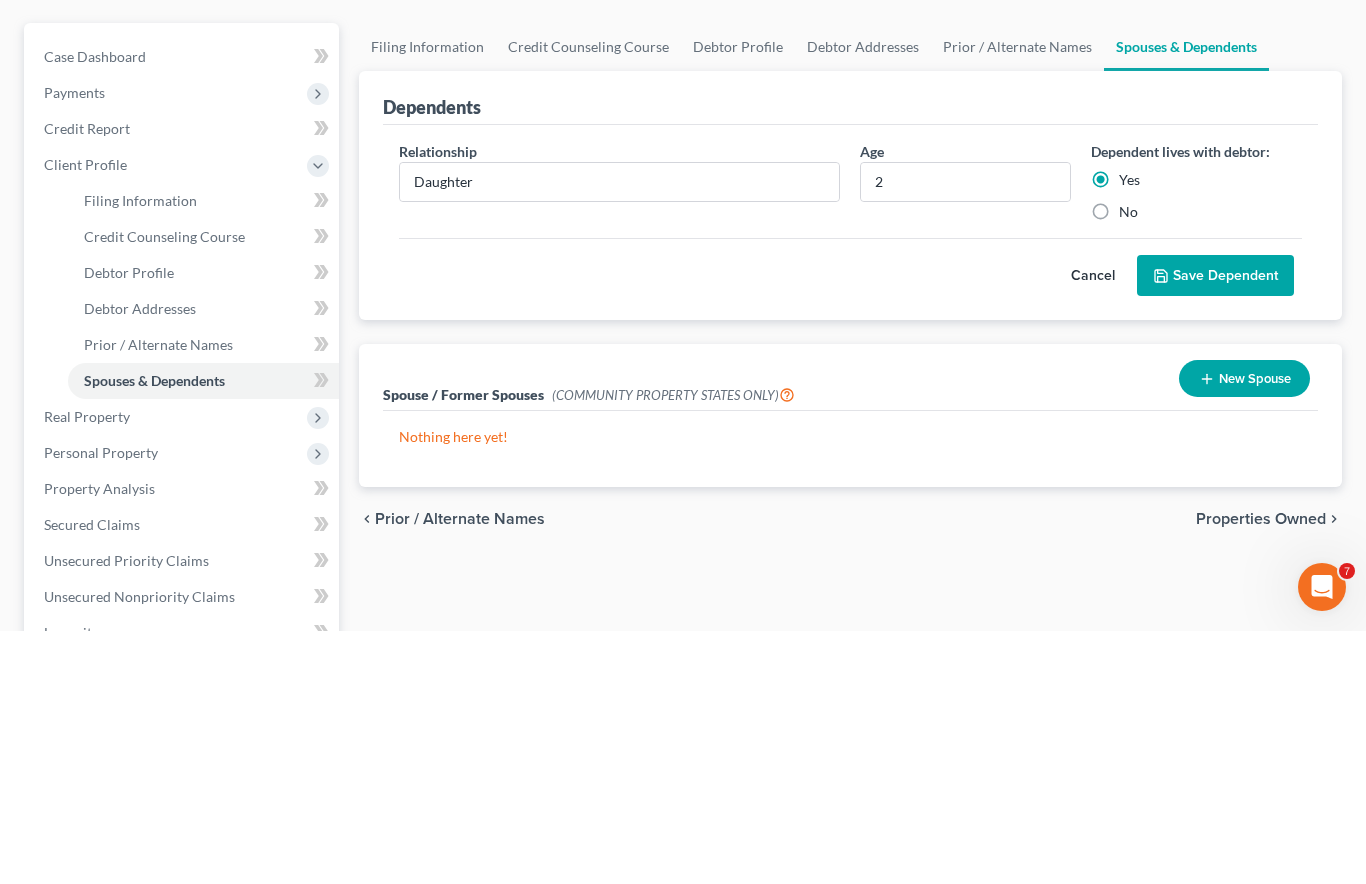 scroll, scrollTop: 253, scrollLeft: 0, axis: vertical 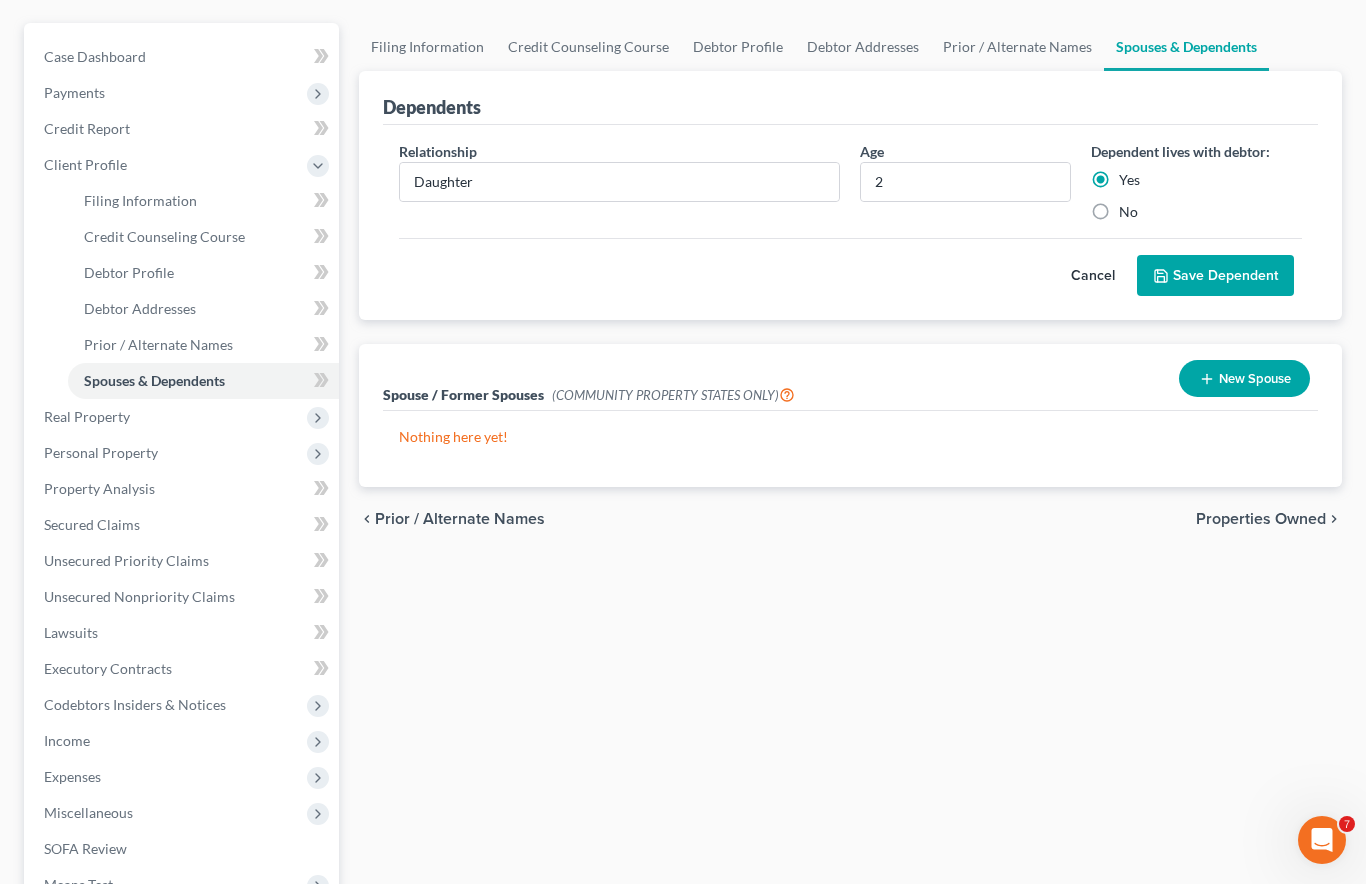 click on "Save Dependent" at bounding box center (1215, 276) 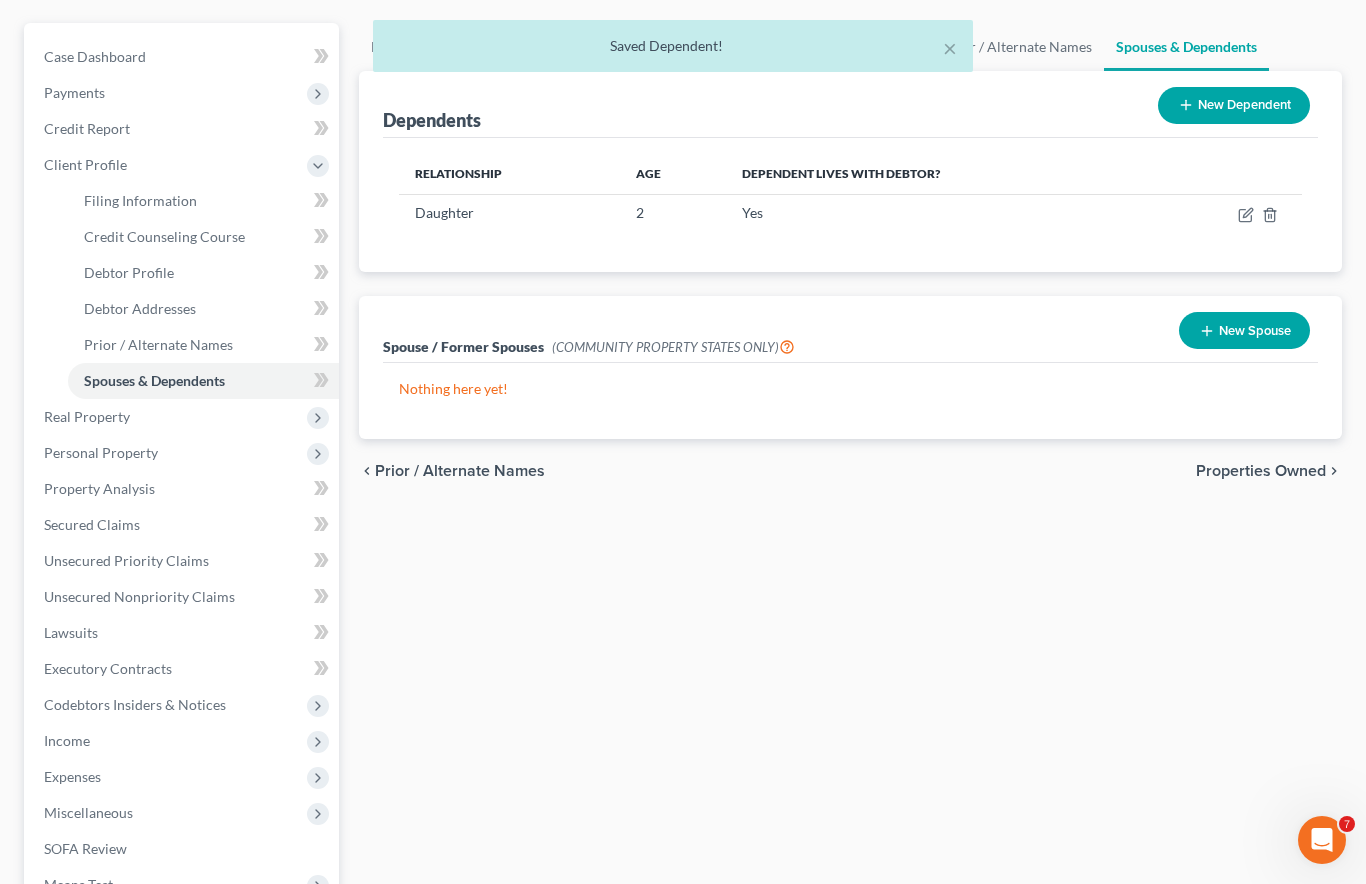 click on "Personal Property" at bounding box center [183, 453] 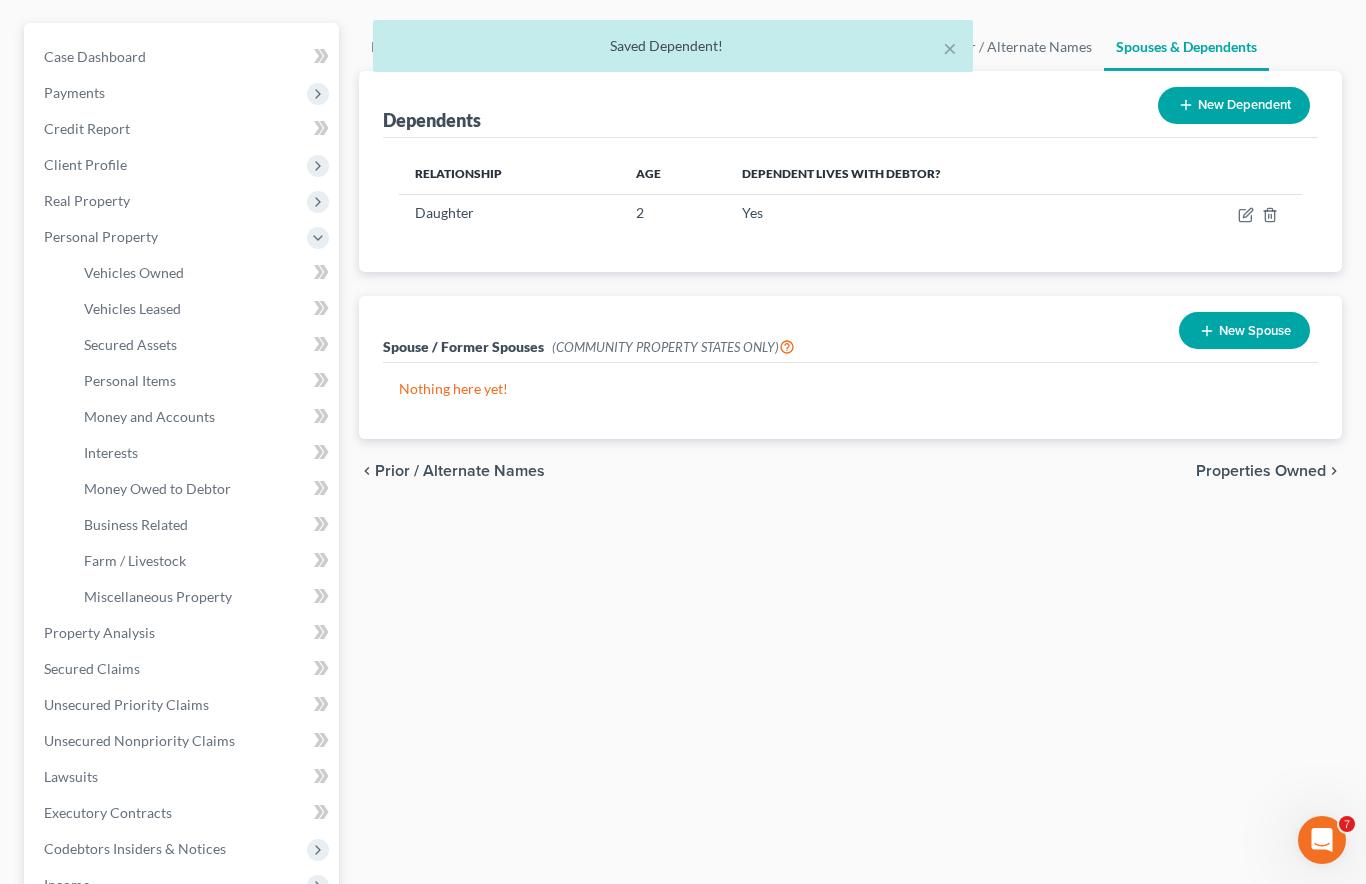 click on "Vehicles Owned" at bounding box center (203, 273) 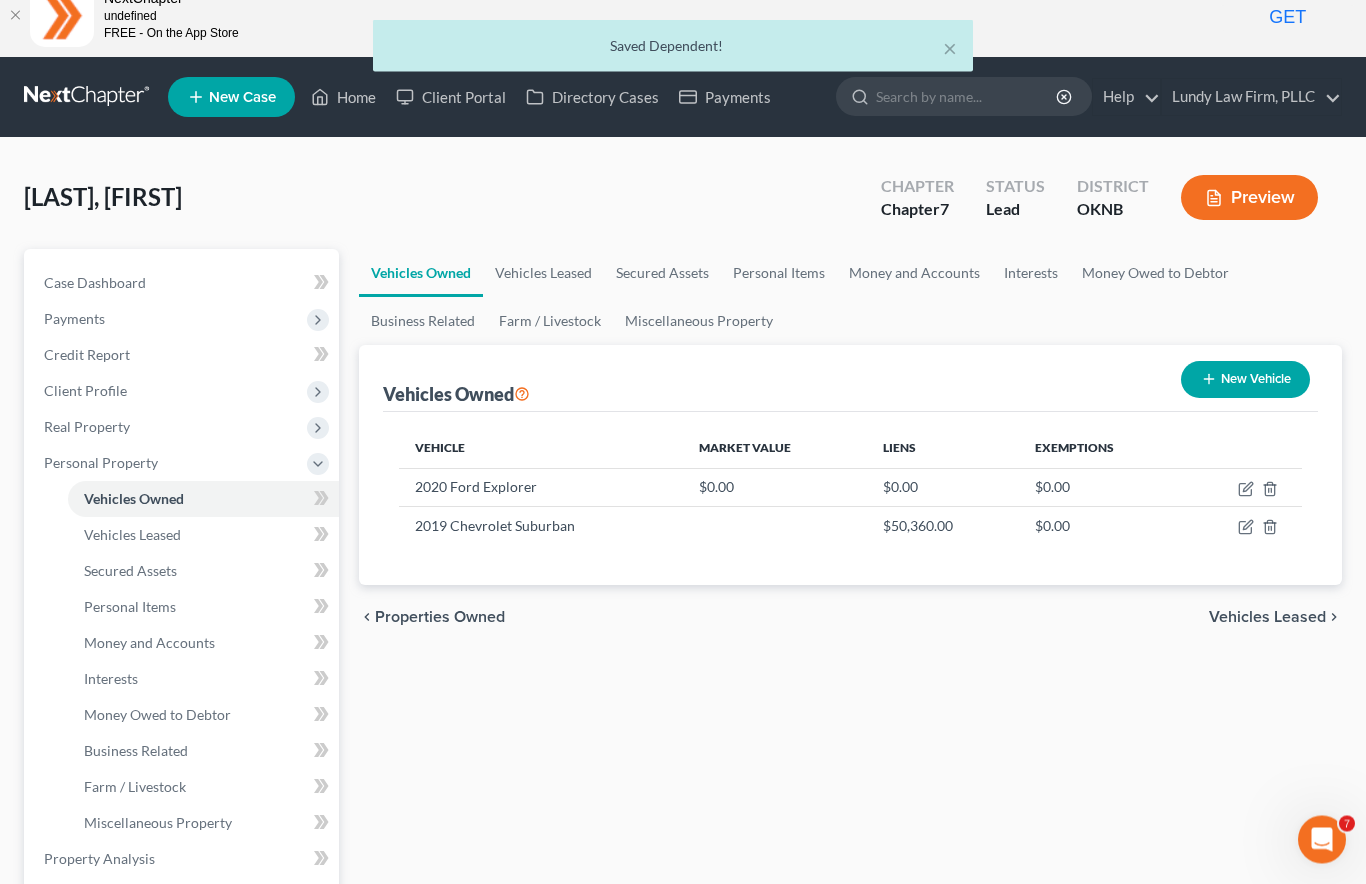 scroll, scrollTop: 0, scrollLeft: 0, axis: both 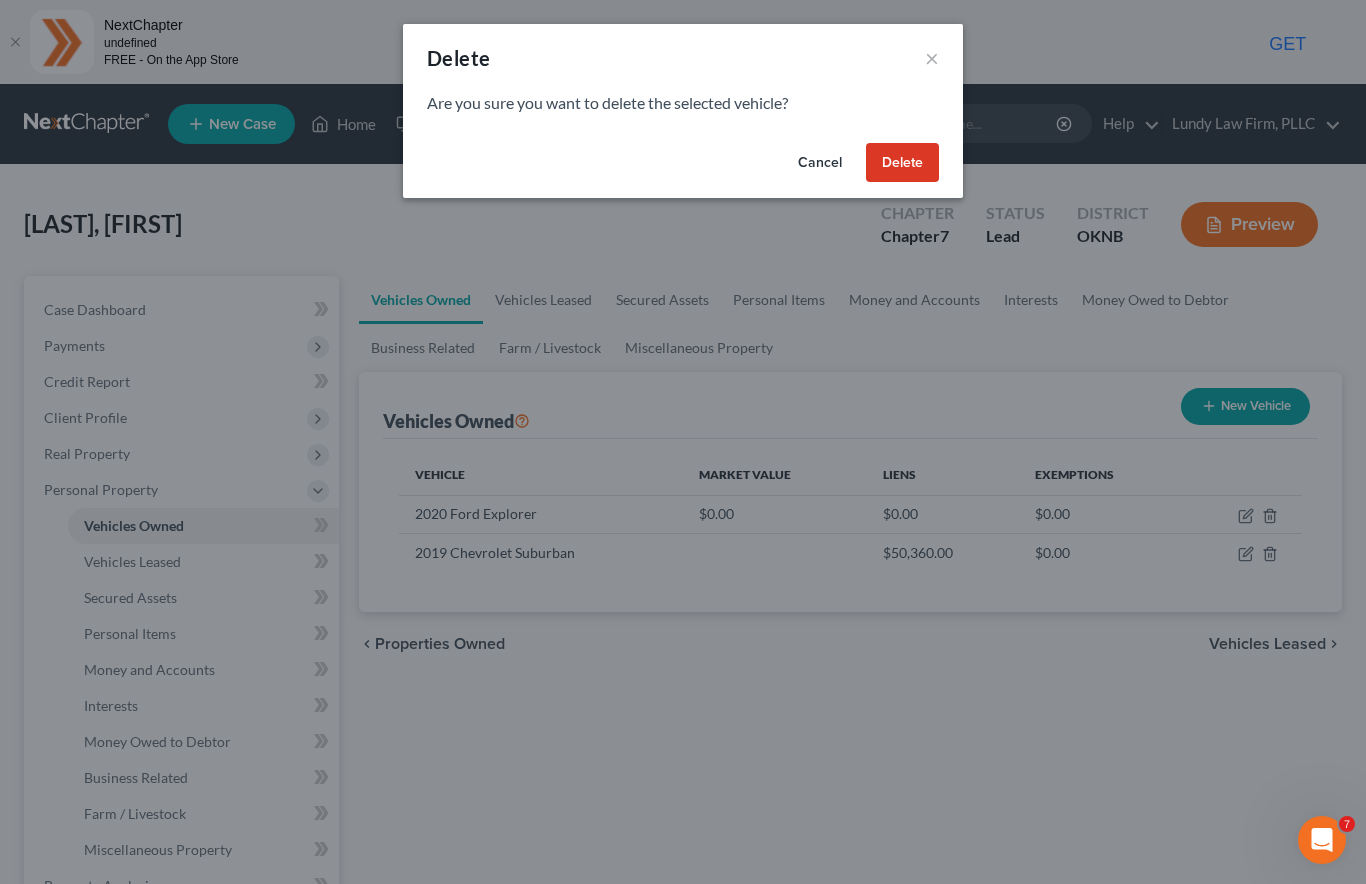 click on "Delete" at bounding box center [902, 163] 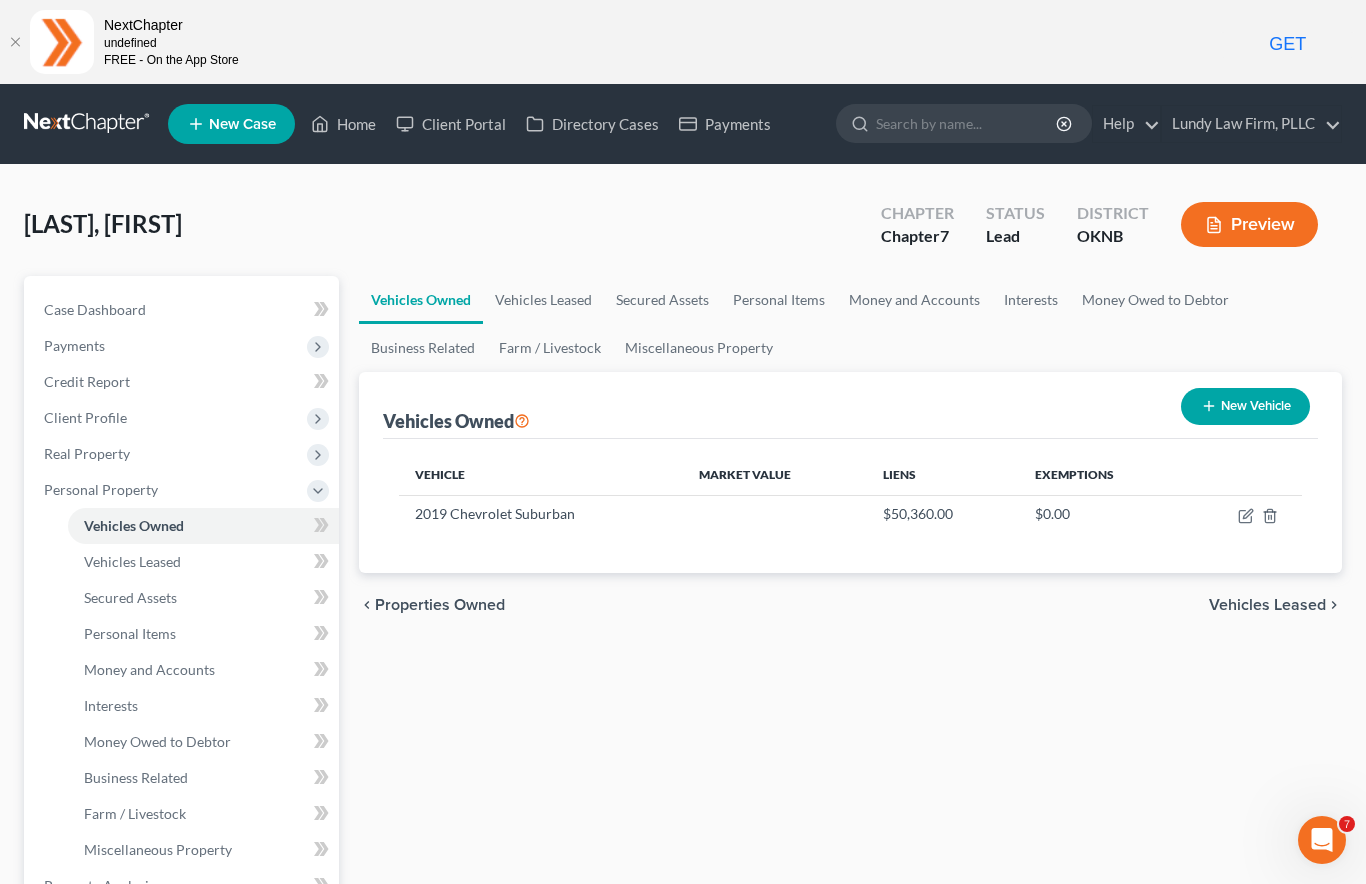 click on "Personal Items" at bounding box center (130, 633) 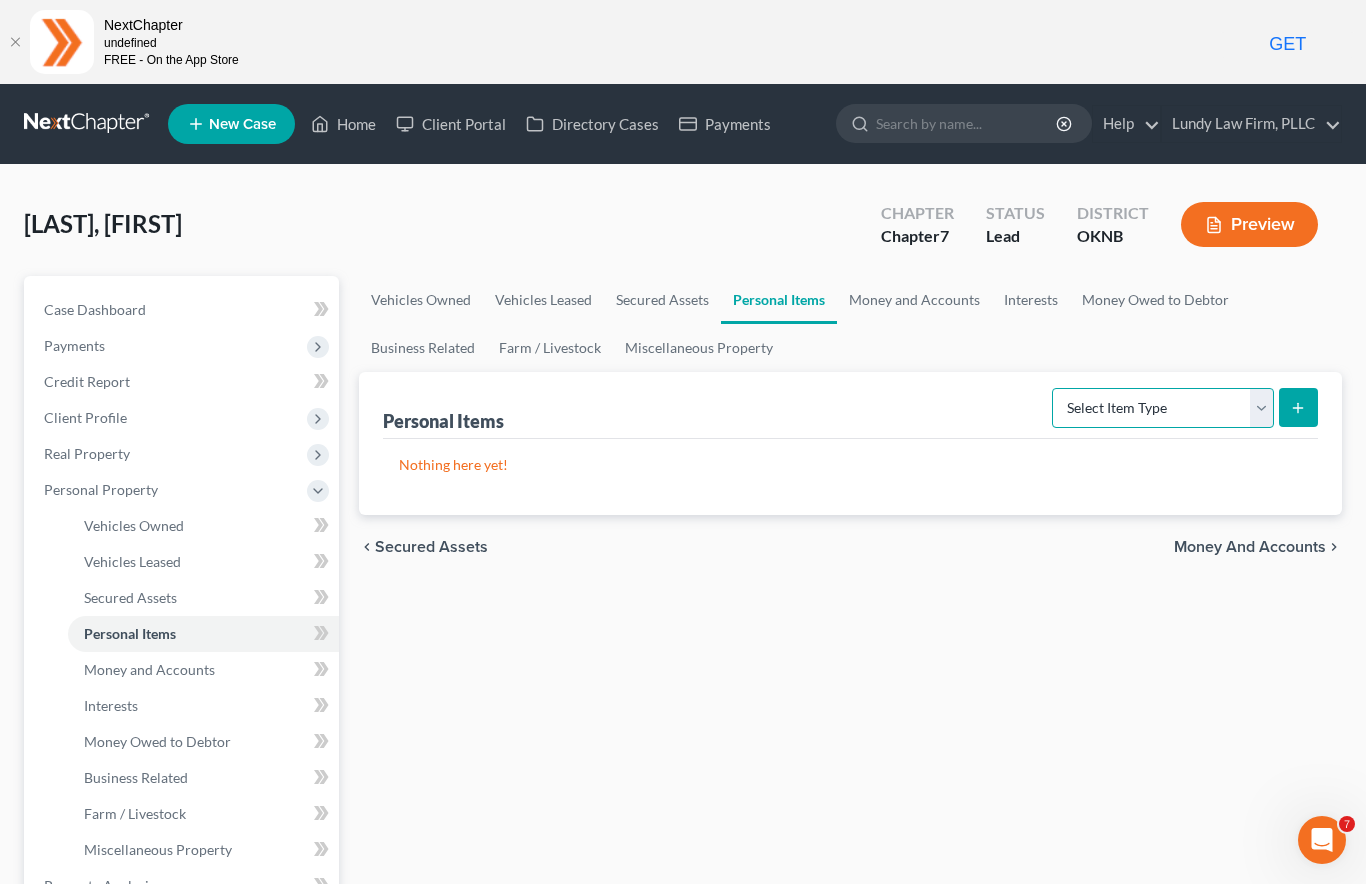 click on "Select Item Type Clothing Collectibles Of Value Electronics Firearms Household Goods Jewelry Other Pet(s) Sports & Hobby Equipment" at bounding box center [1163, 408] 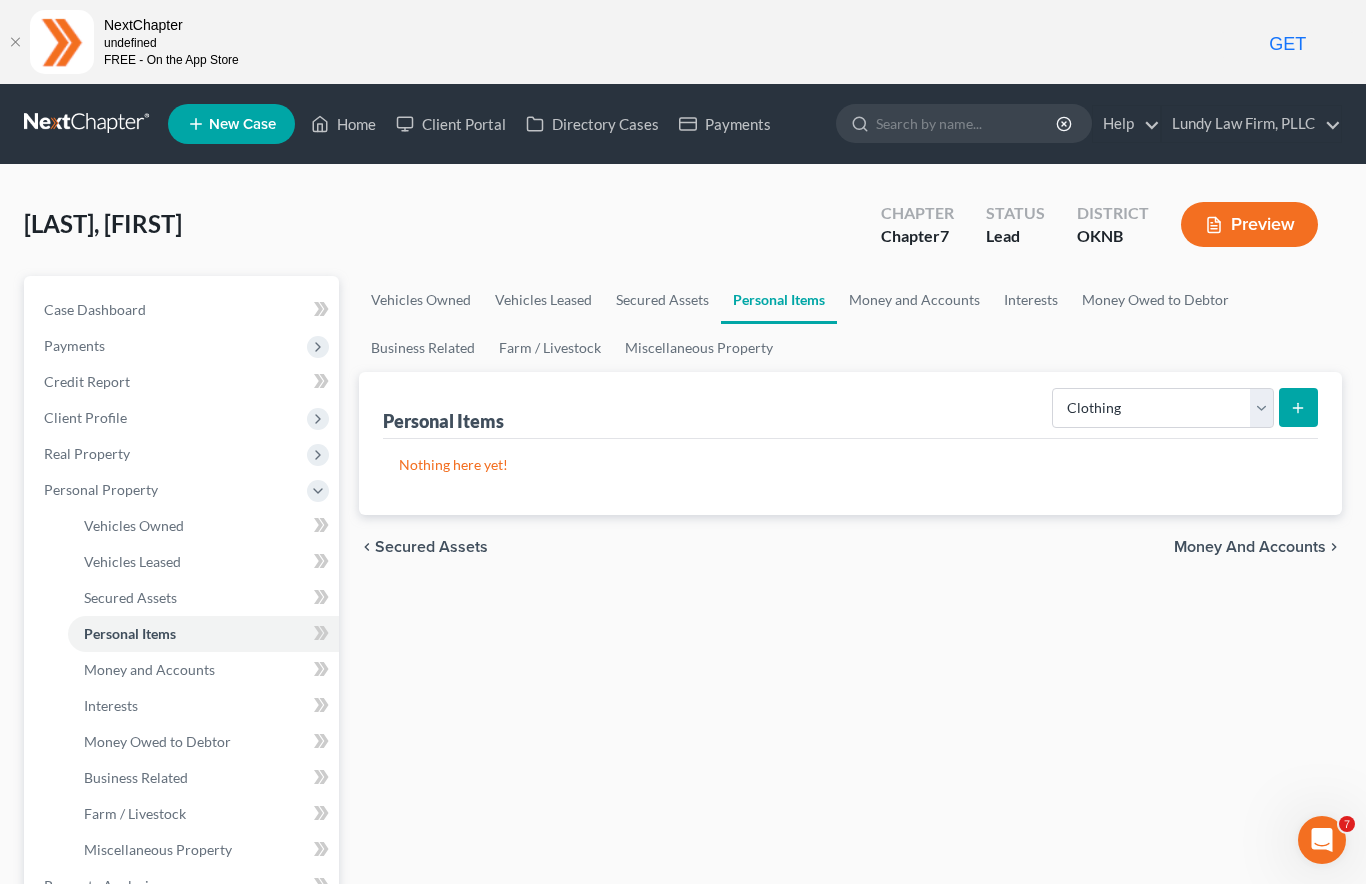 click at bounding box center [1298, 407] 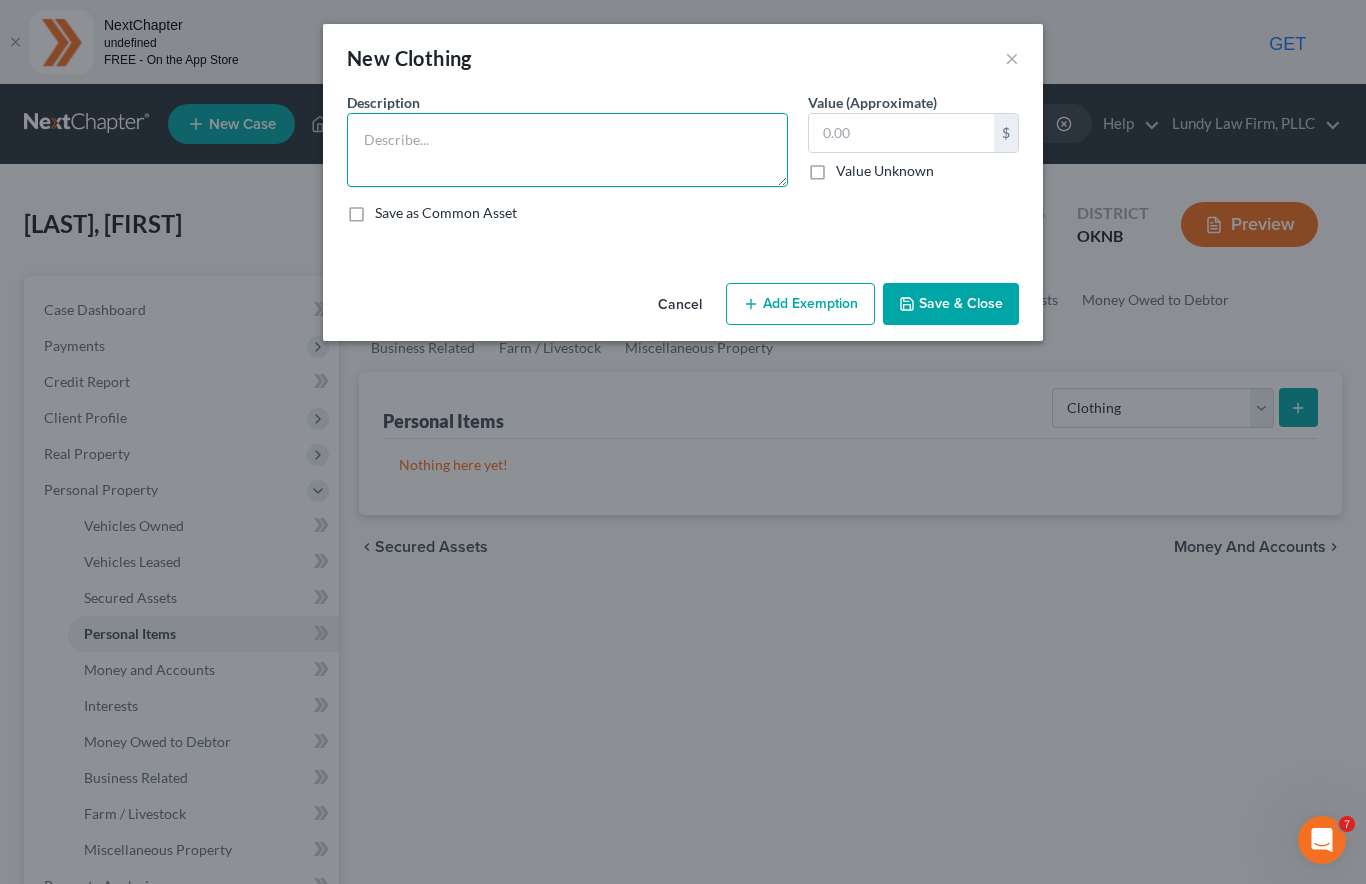 click at bounding box center [567, 150] 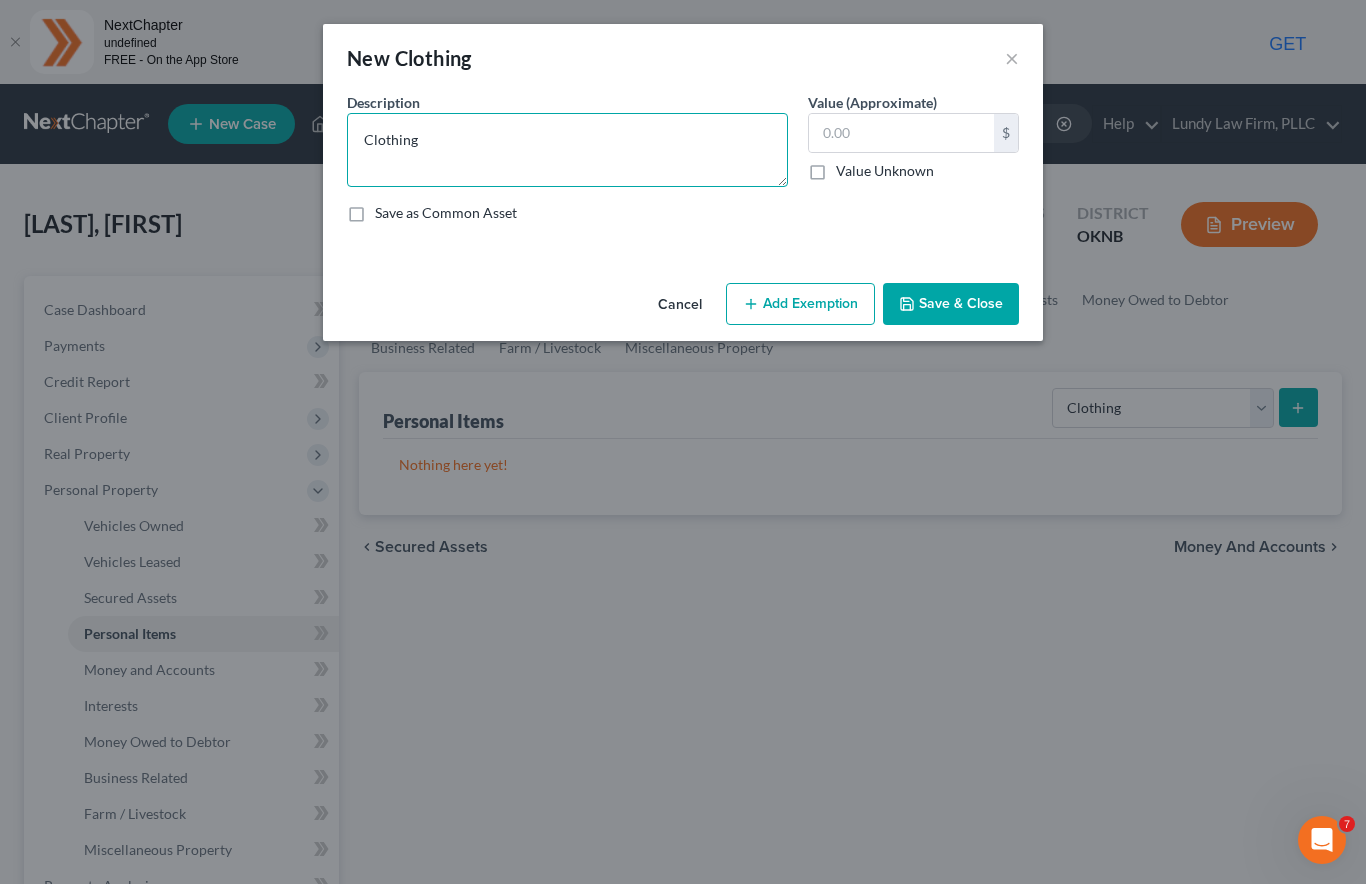 type on "Clothing" 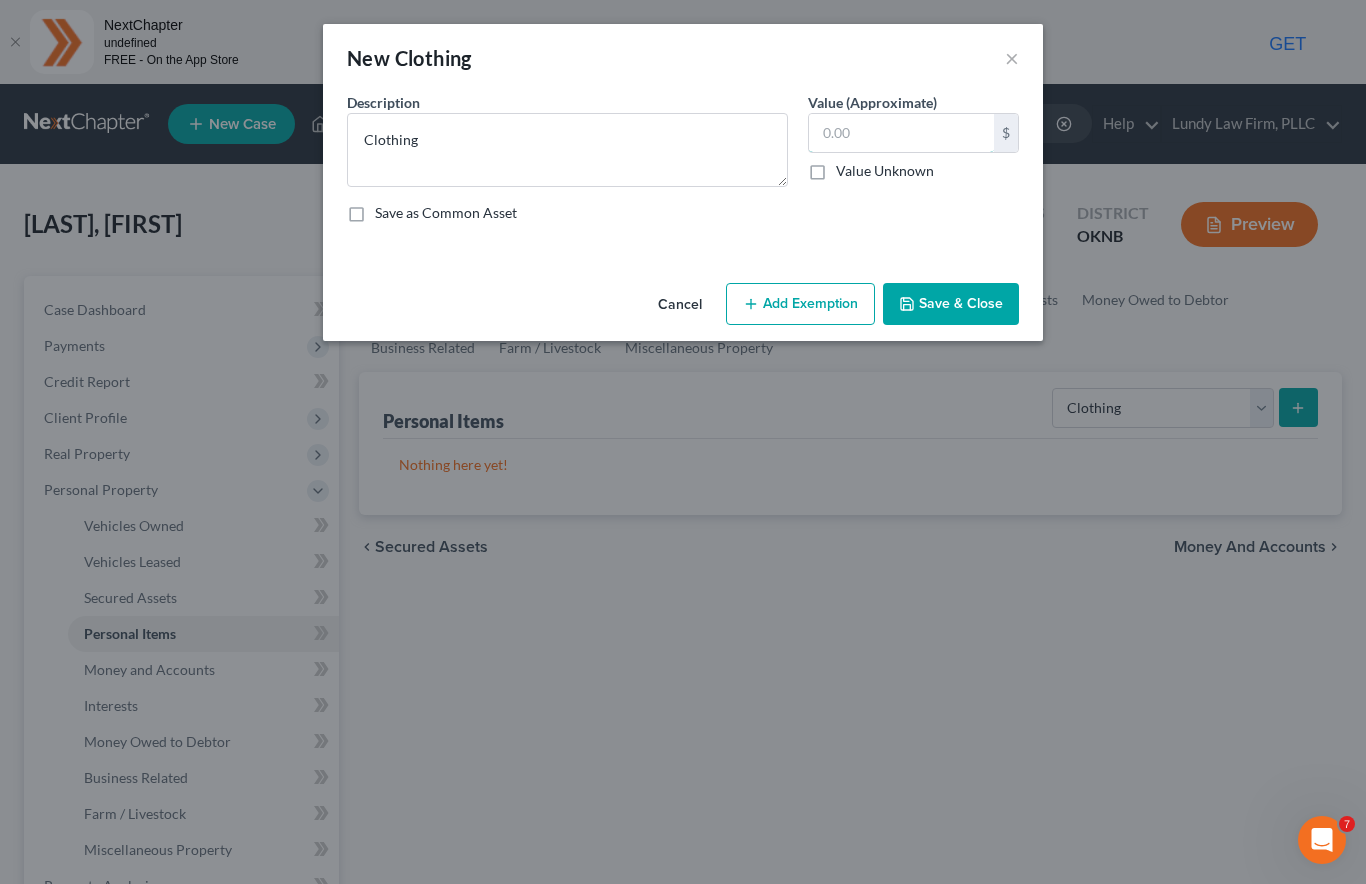 click at bounding box center (901, 133) 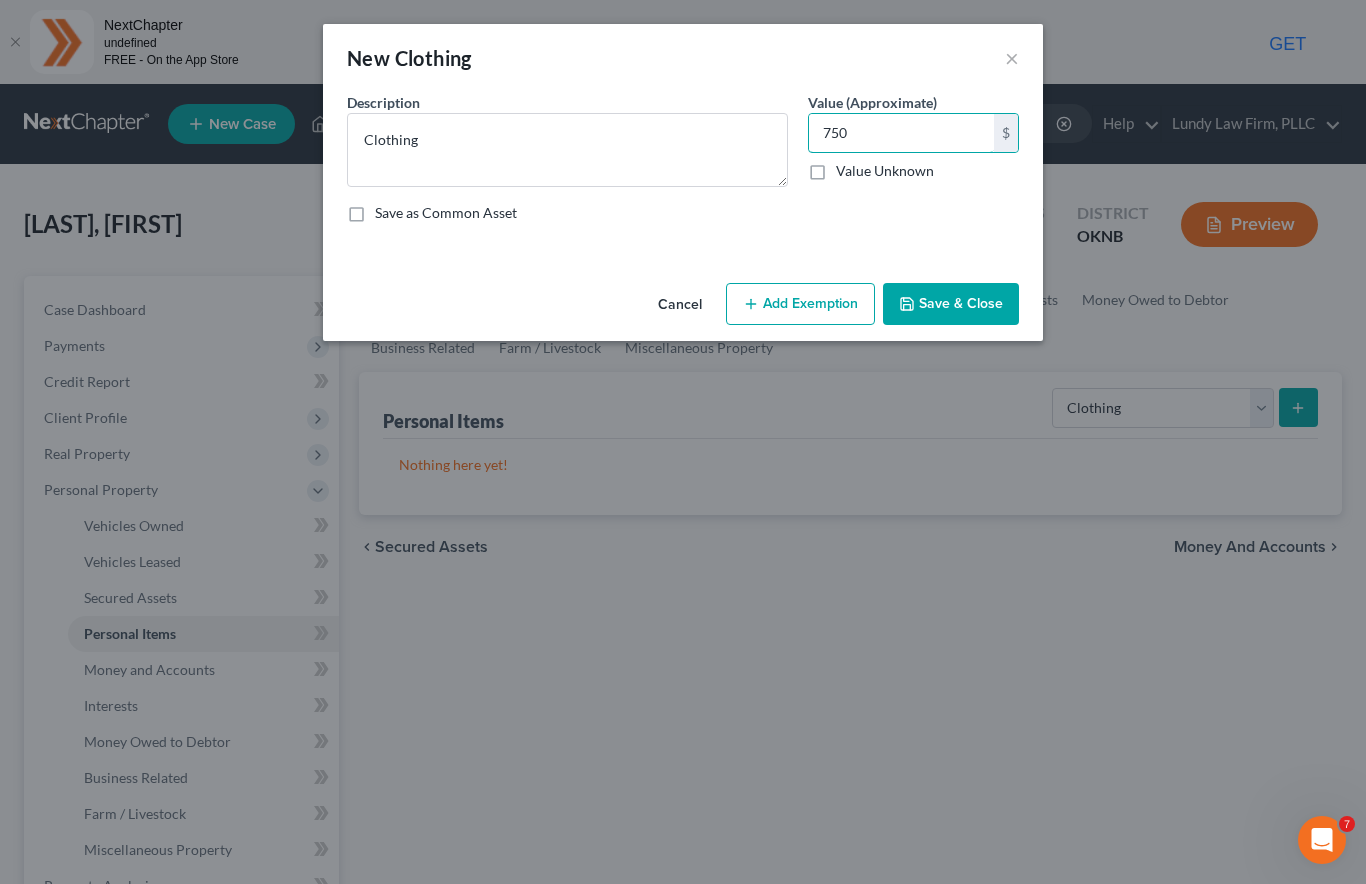type on "750" 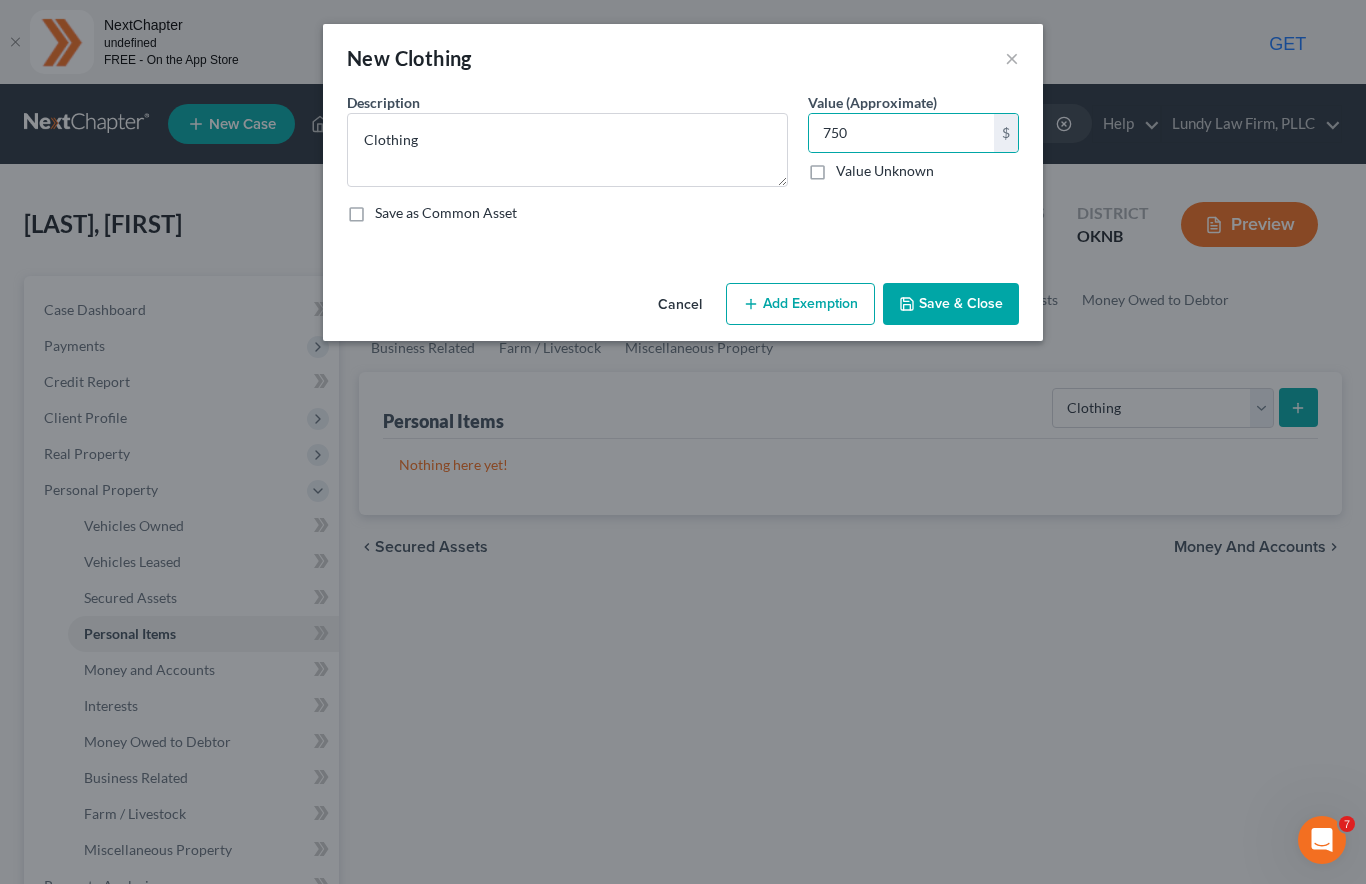 click on "Add Exemption" at bounding box center [800, 304] 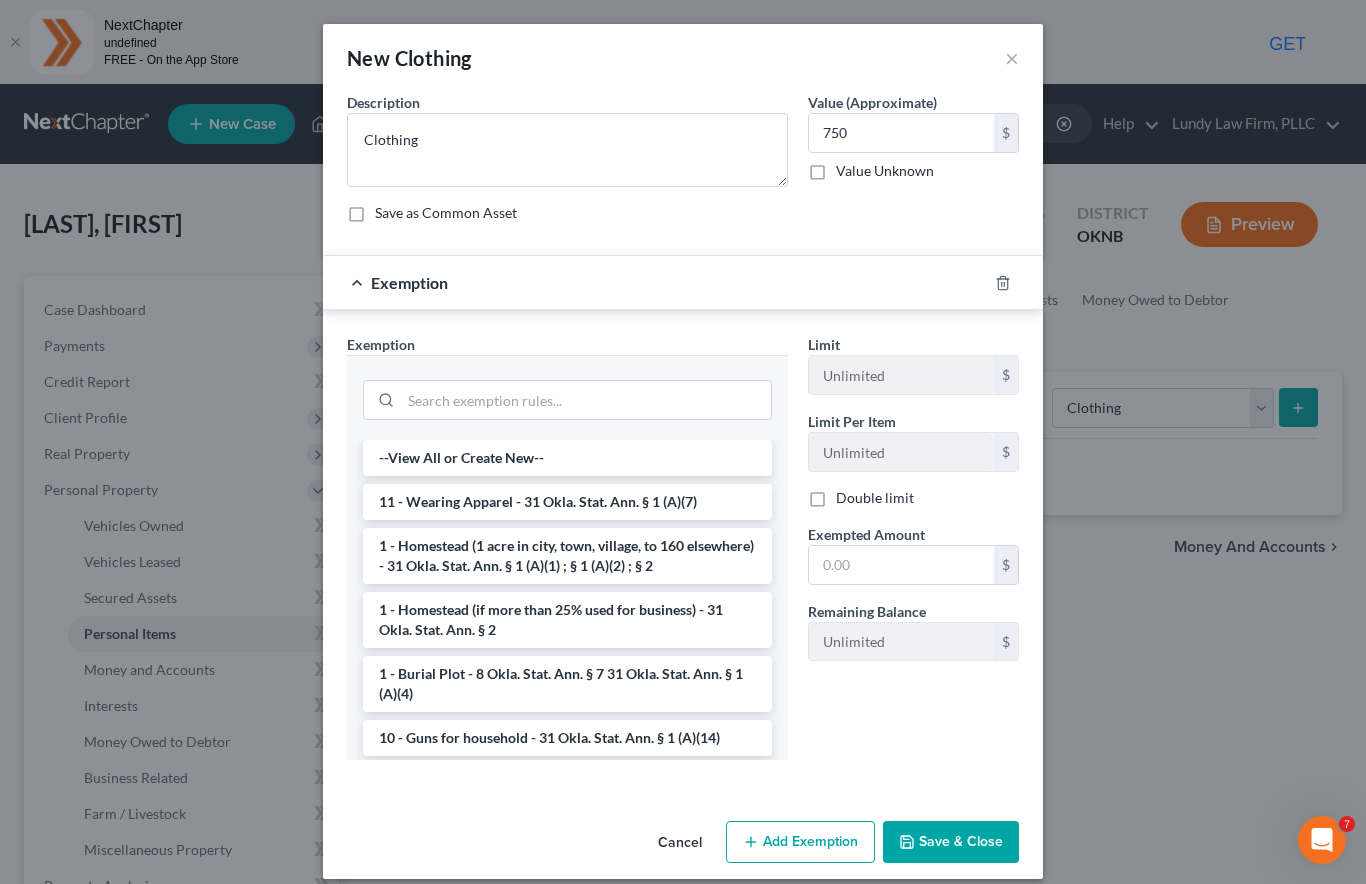 click on "11 - Wearing Apparel - 31 Okla. Stat. Ann. § 1 (A)(7)" at bounding box center [567, 502] 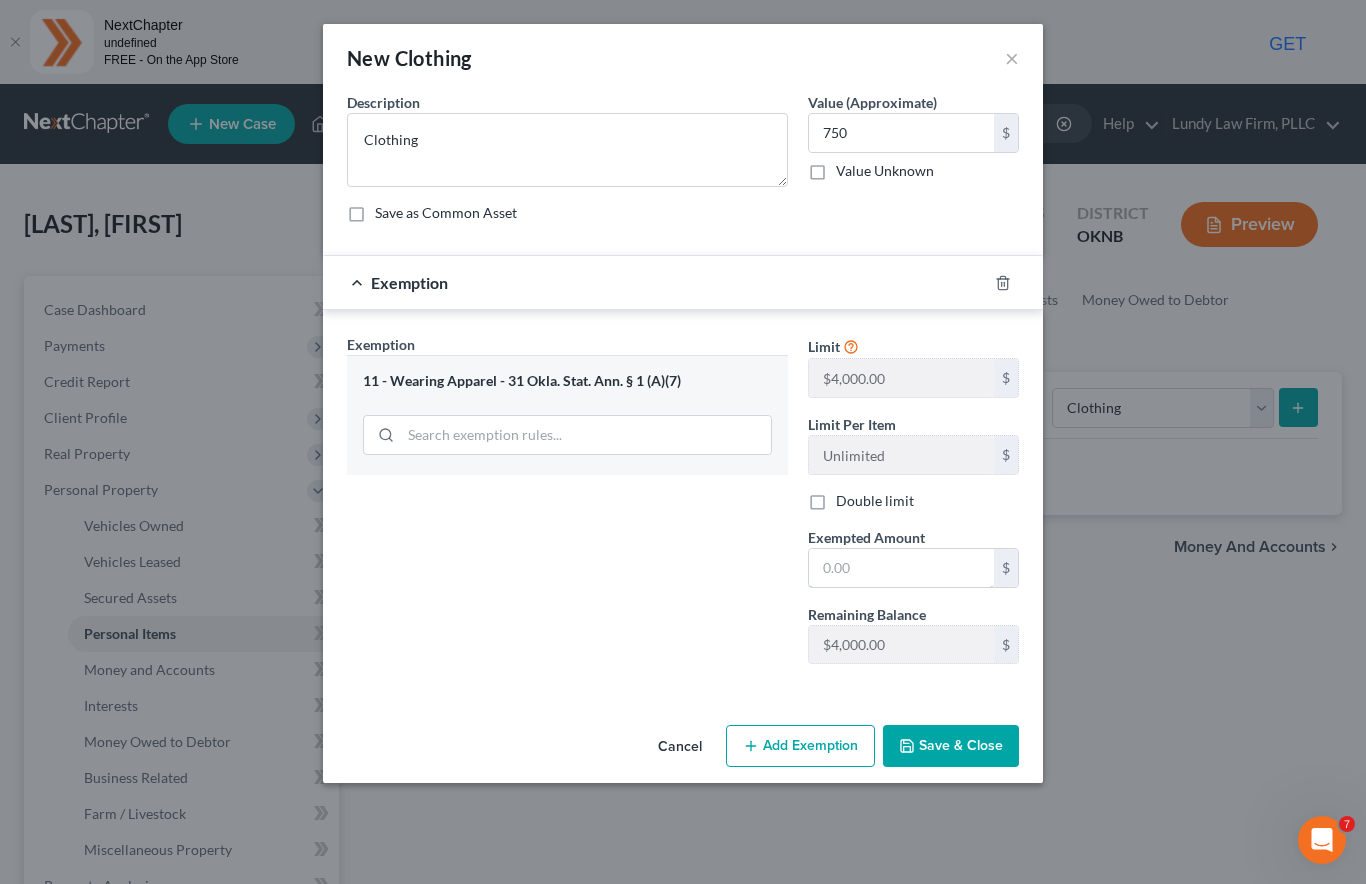click at bounding box center (901, 568) 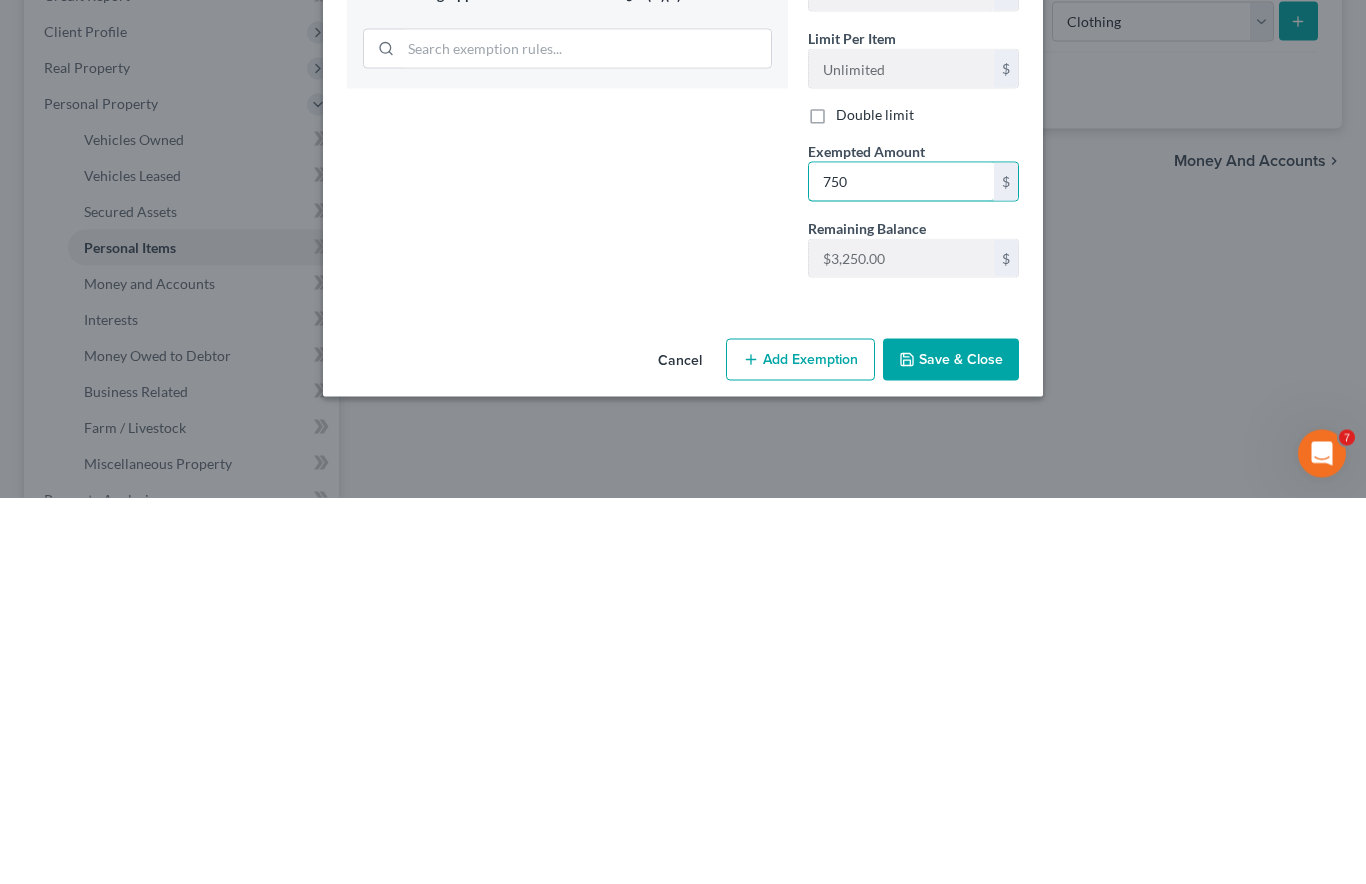 type on "750" 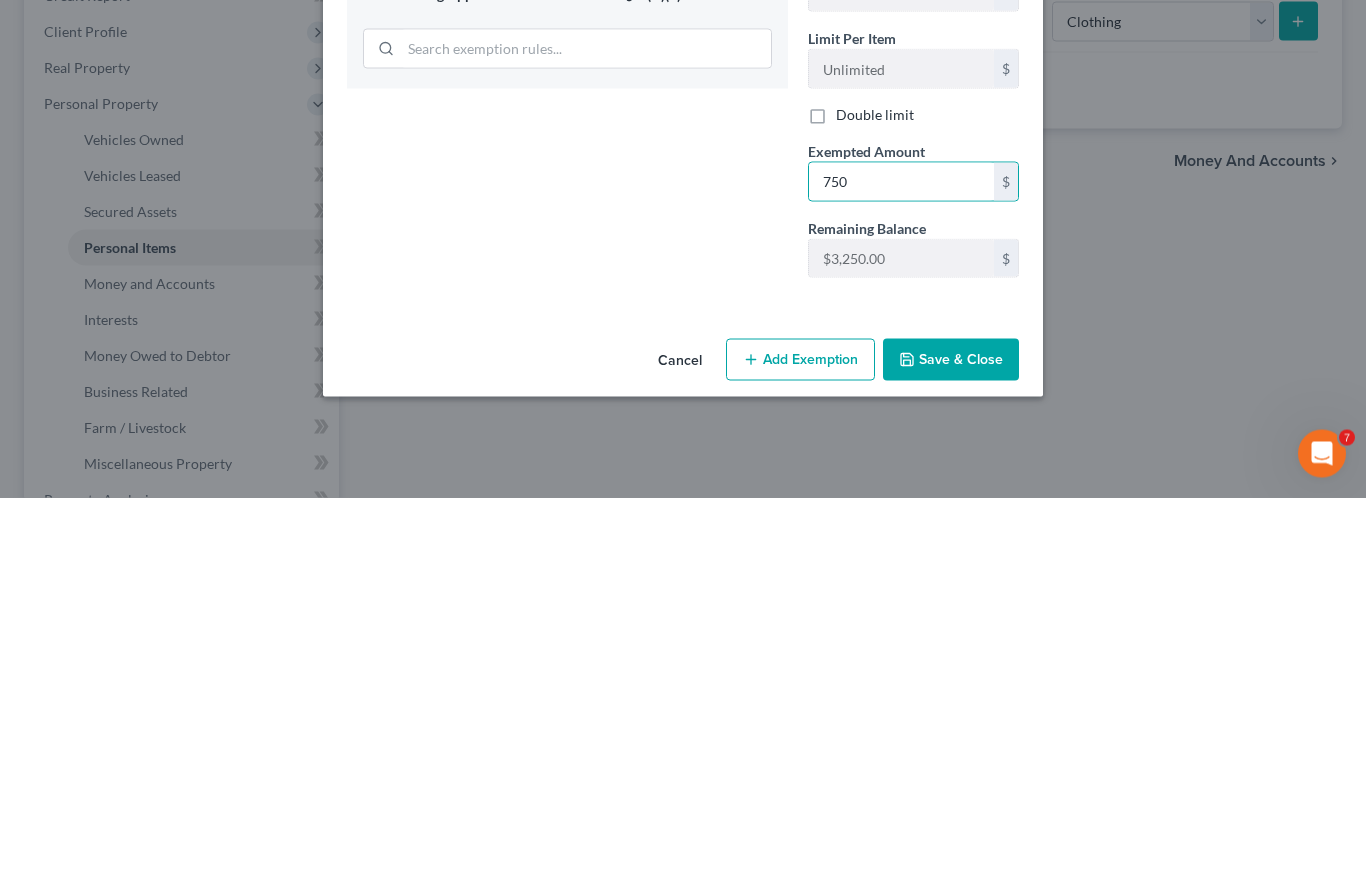 click on "Save & Close" at bounding box center [951, 746] 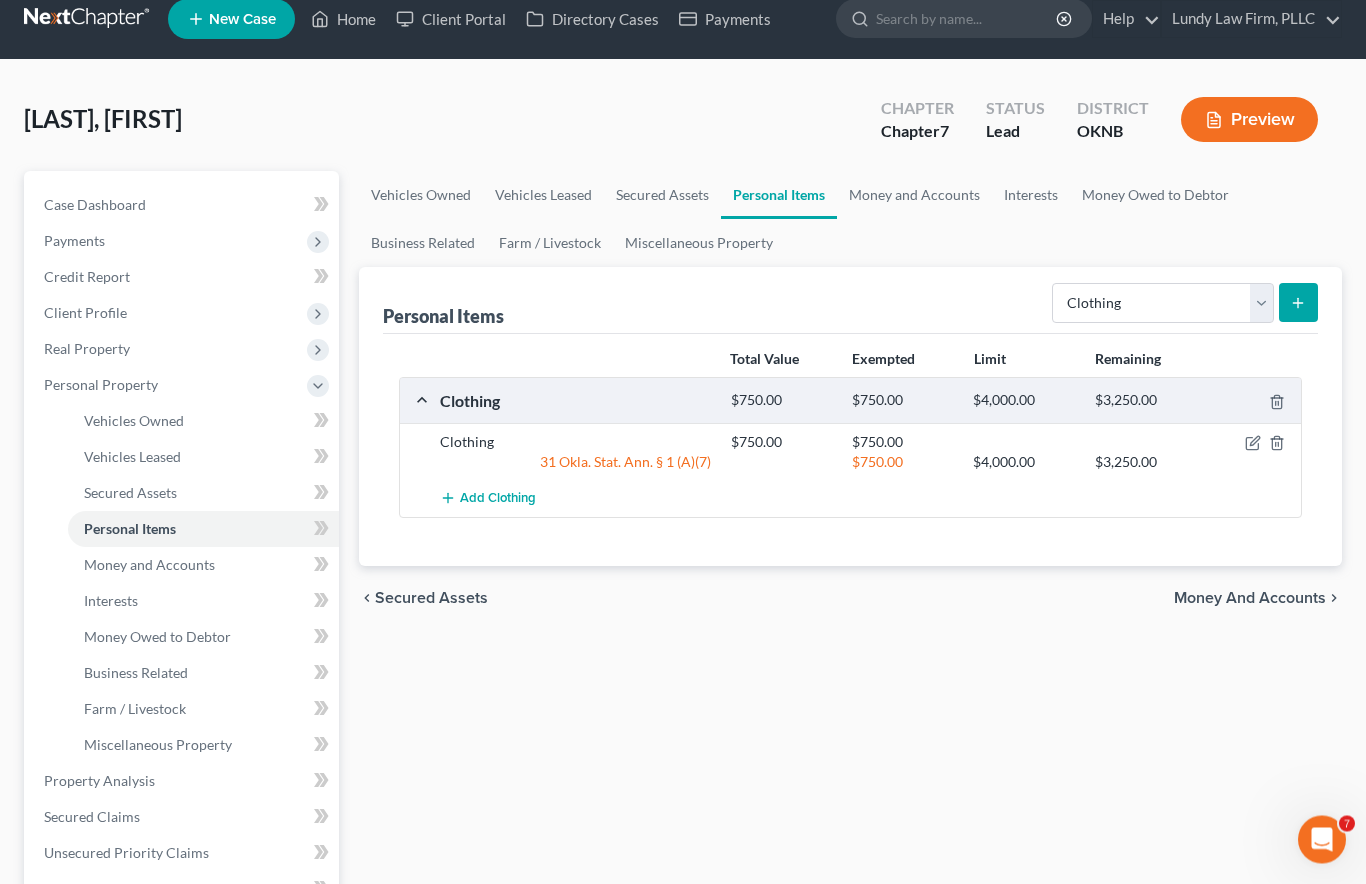 scroll, scrollTop: 93, scrollLeft: 0, axis: vertical 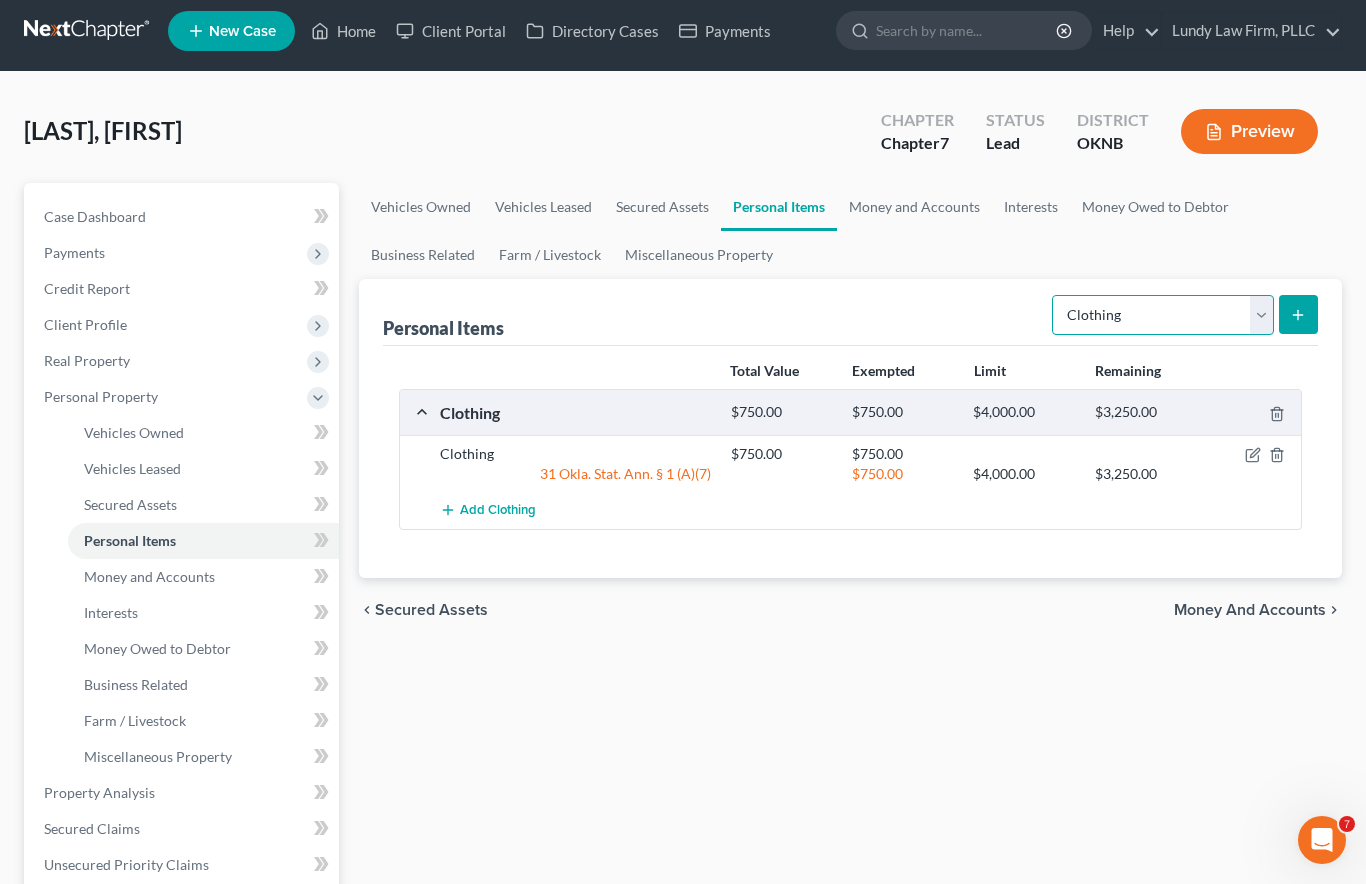 click on "Select Item Type Clothing Collectibles Of Value Electronics Firearms Household Goods Jewelry Other Pet(s) Sports & Hobby Equipment" at bounding box center (1163, 315) 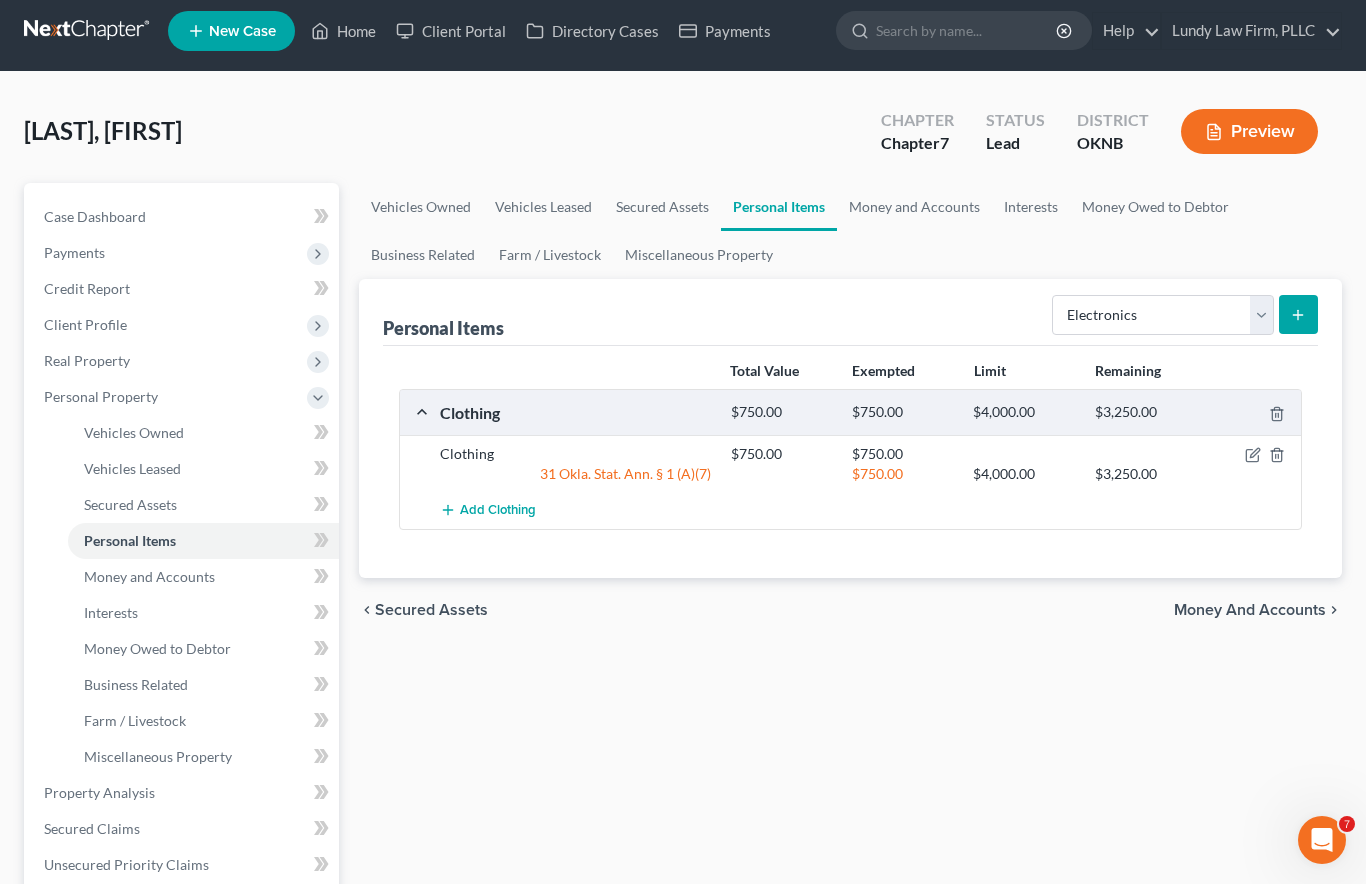 click 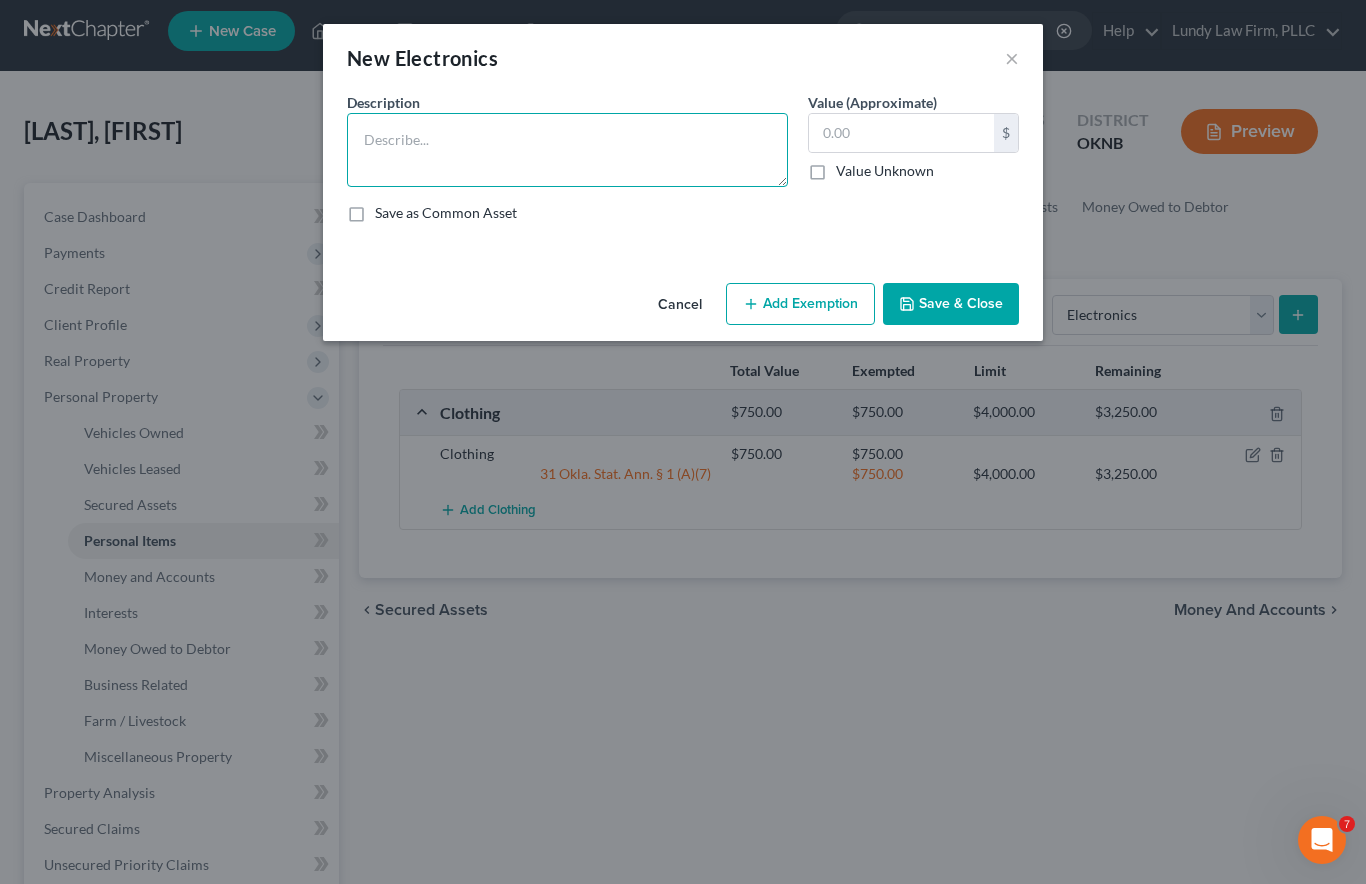 click at bounding box center [567, 150] 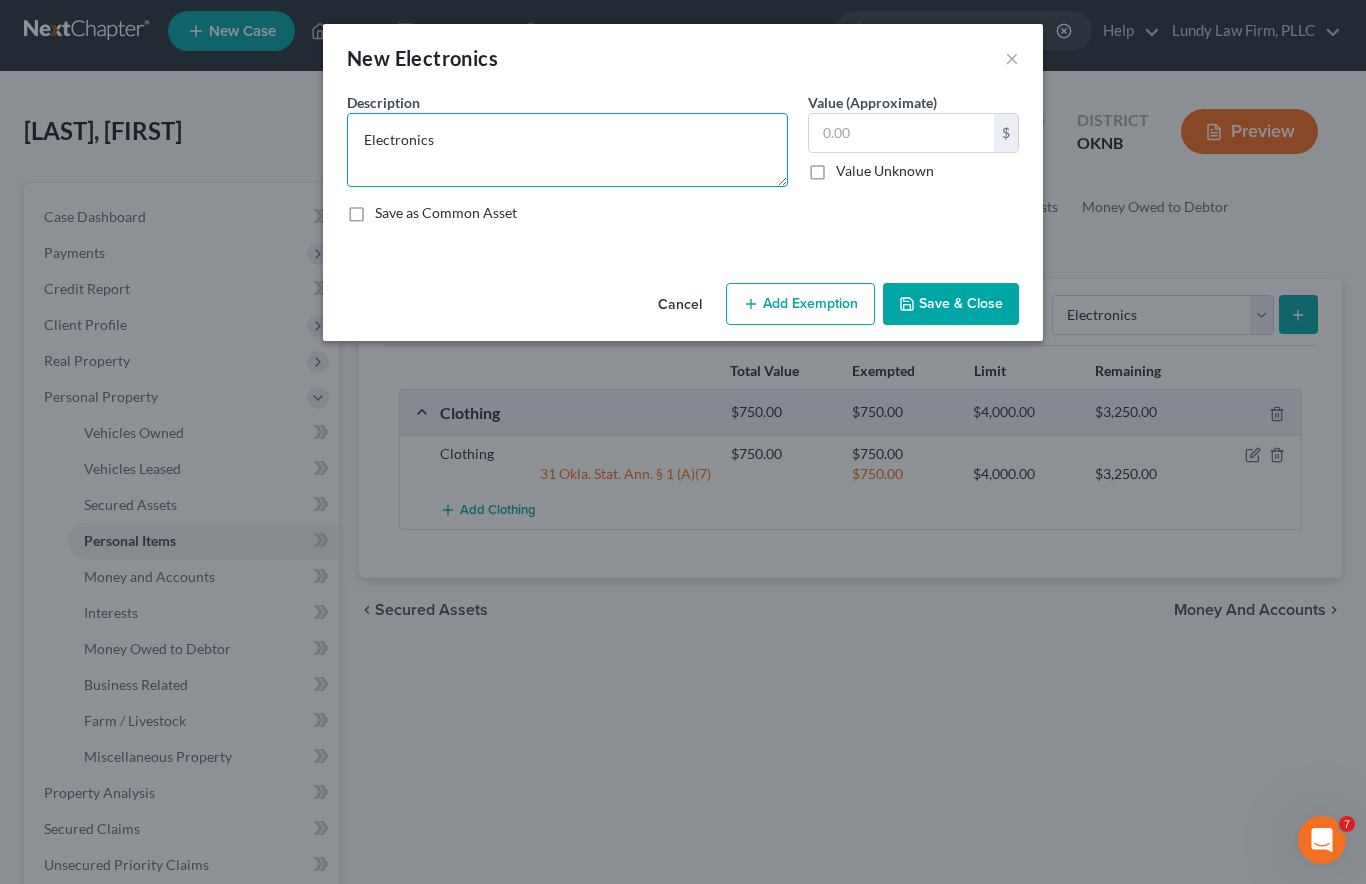 type on "Electronics" 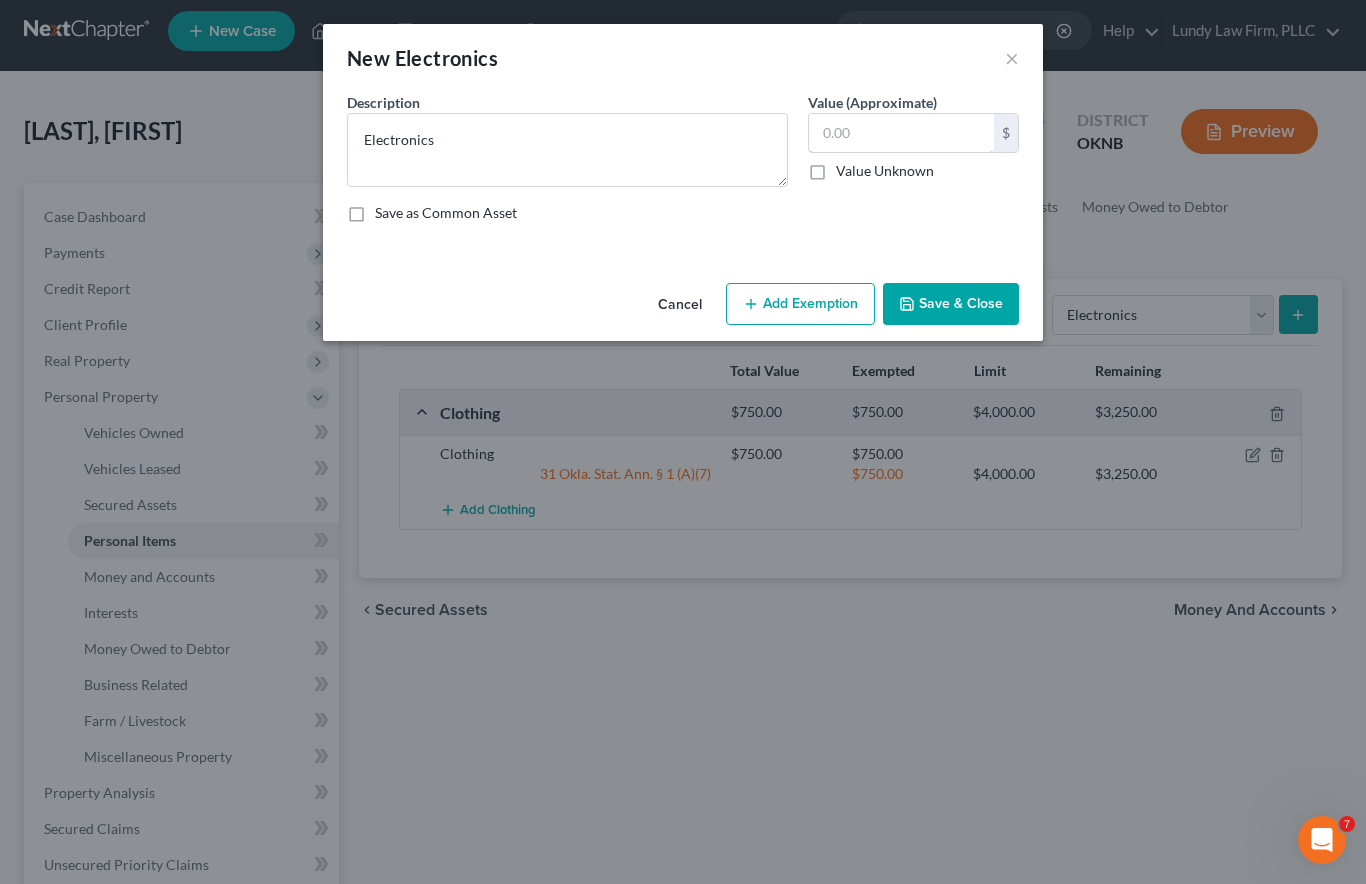 click at bounding box center [901, 133] 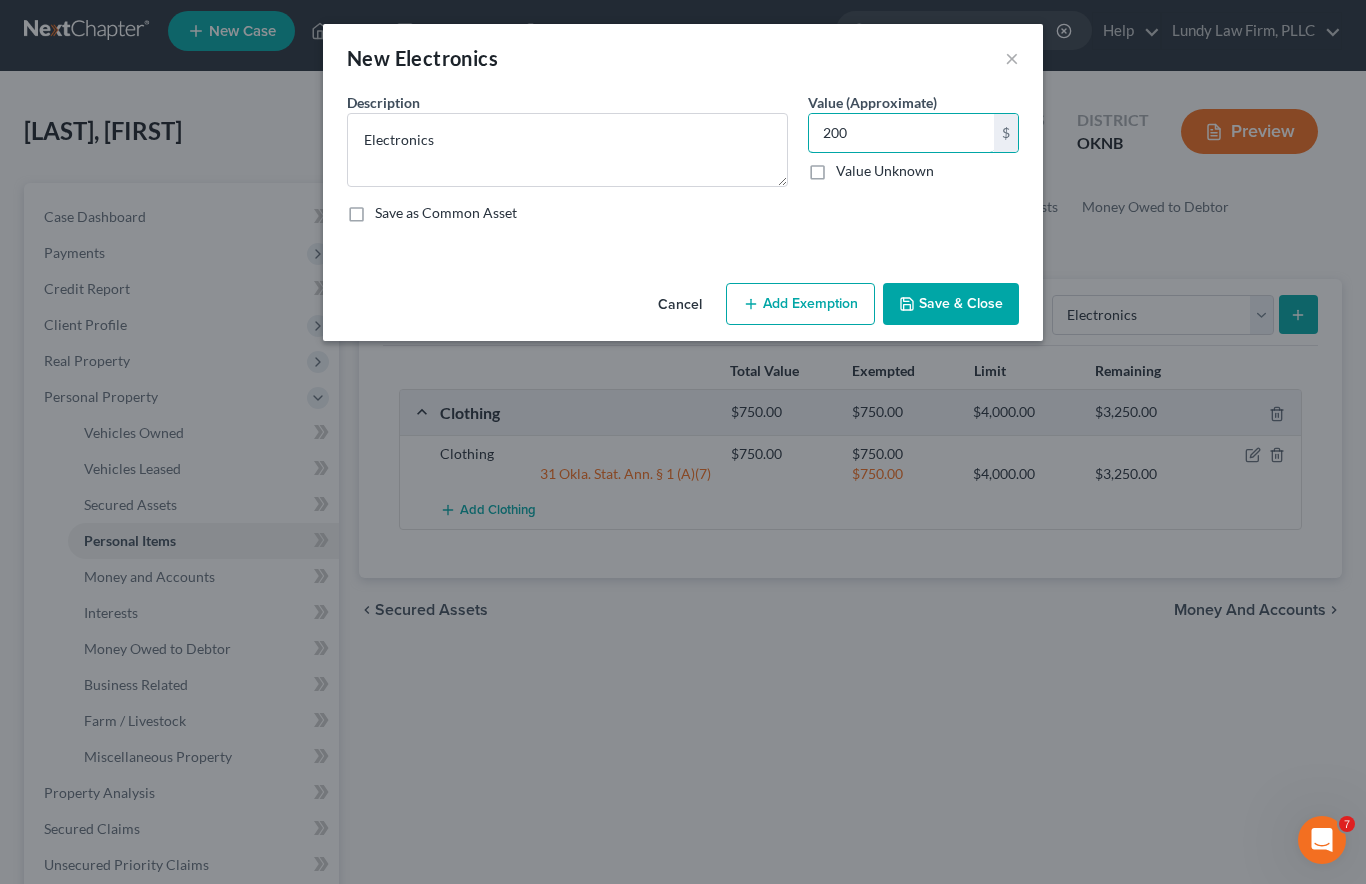 type on "200" 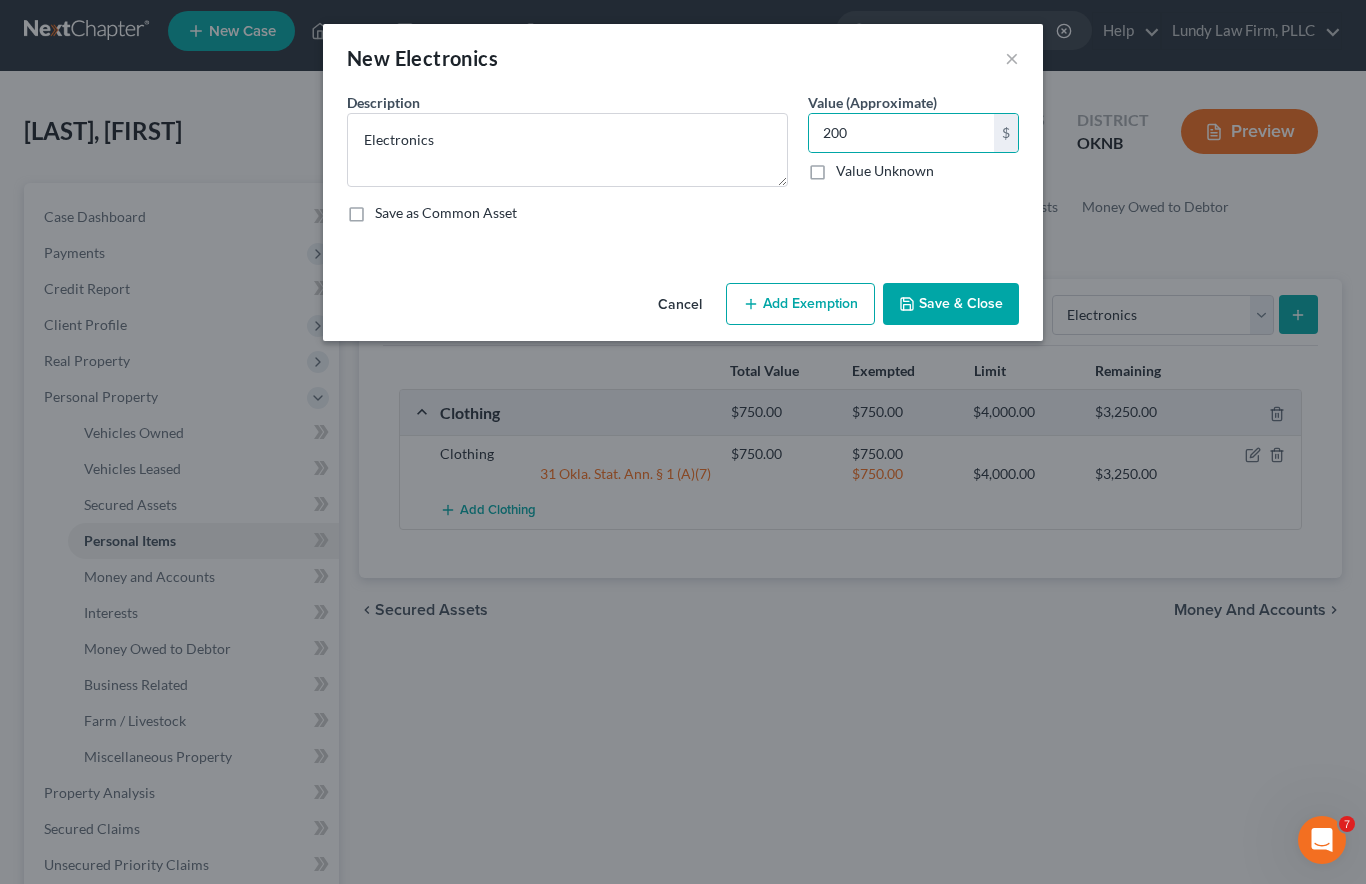 click on "Save & Close" at bounding box center [951, 304] 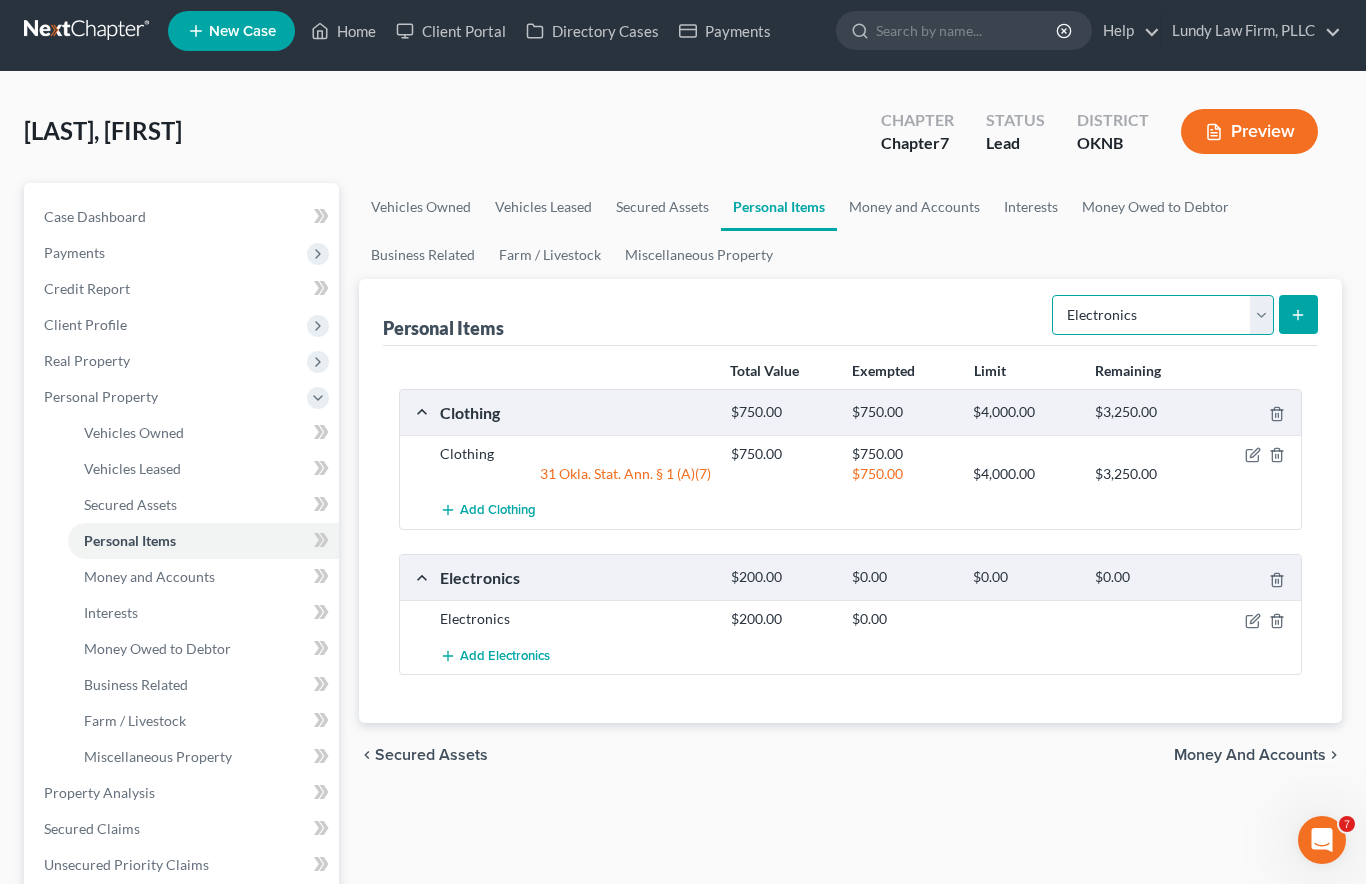 click on "Select Item Type Clothing Collectibles Of Value Electronics Firearms Household Goods Jewelry Other Pet(s) Sports & Hobby Equipment" at bounding box center (1163, 315) 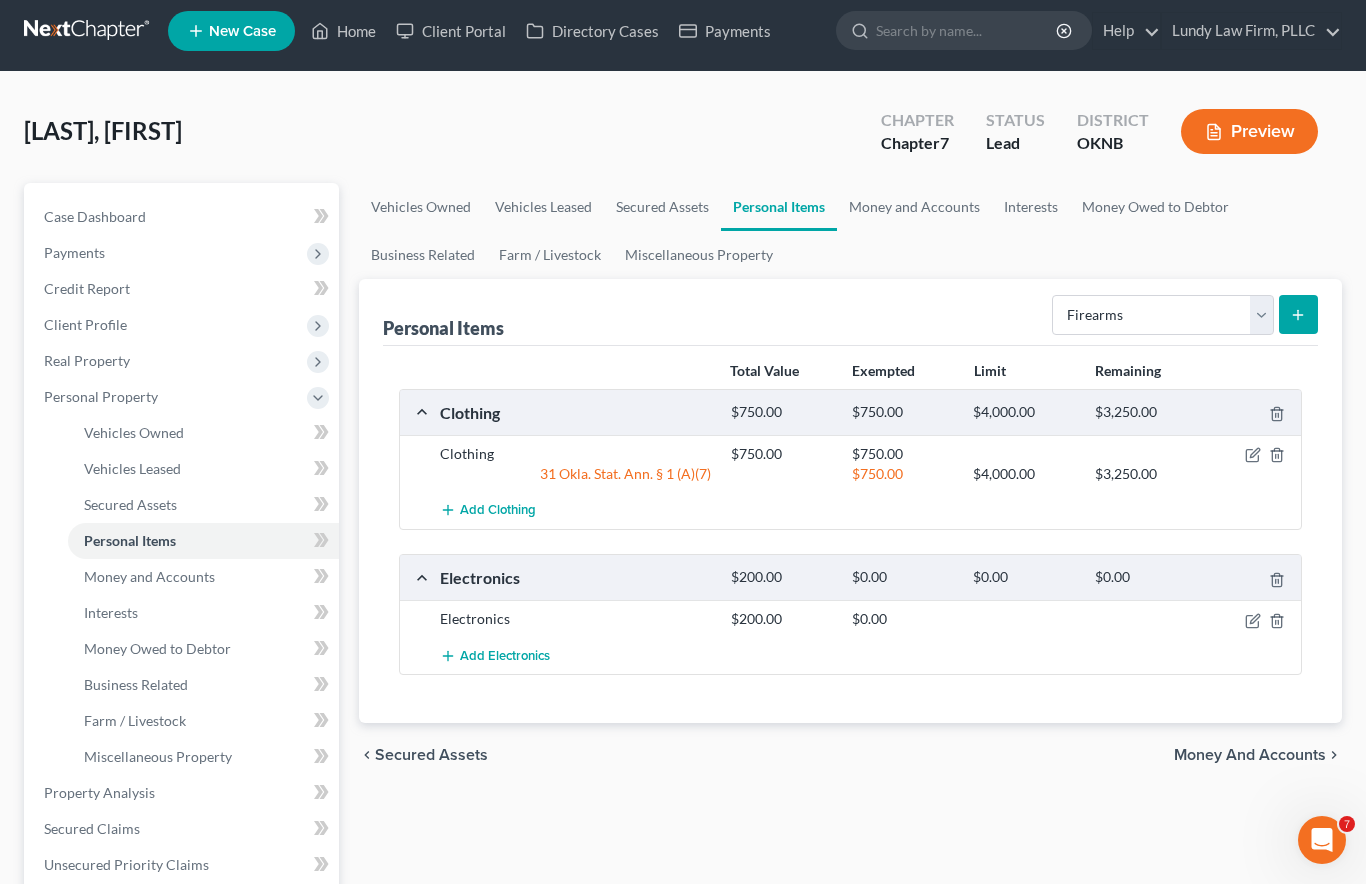 click 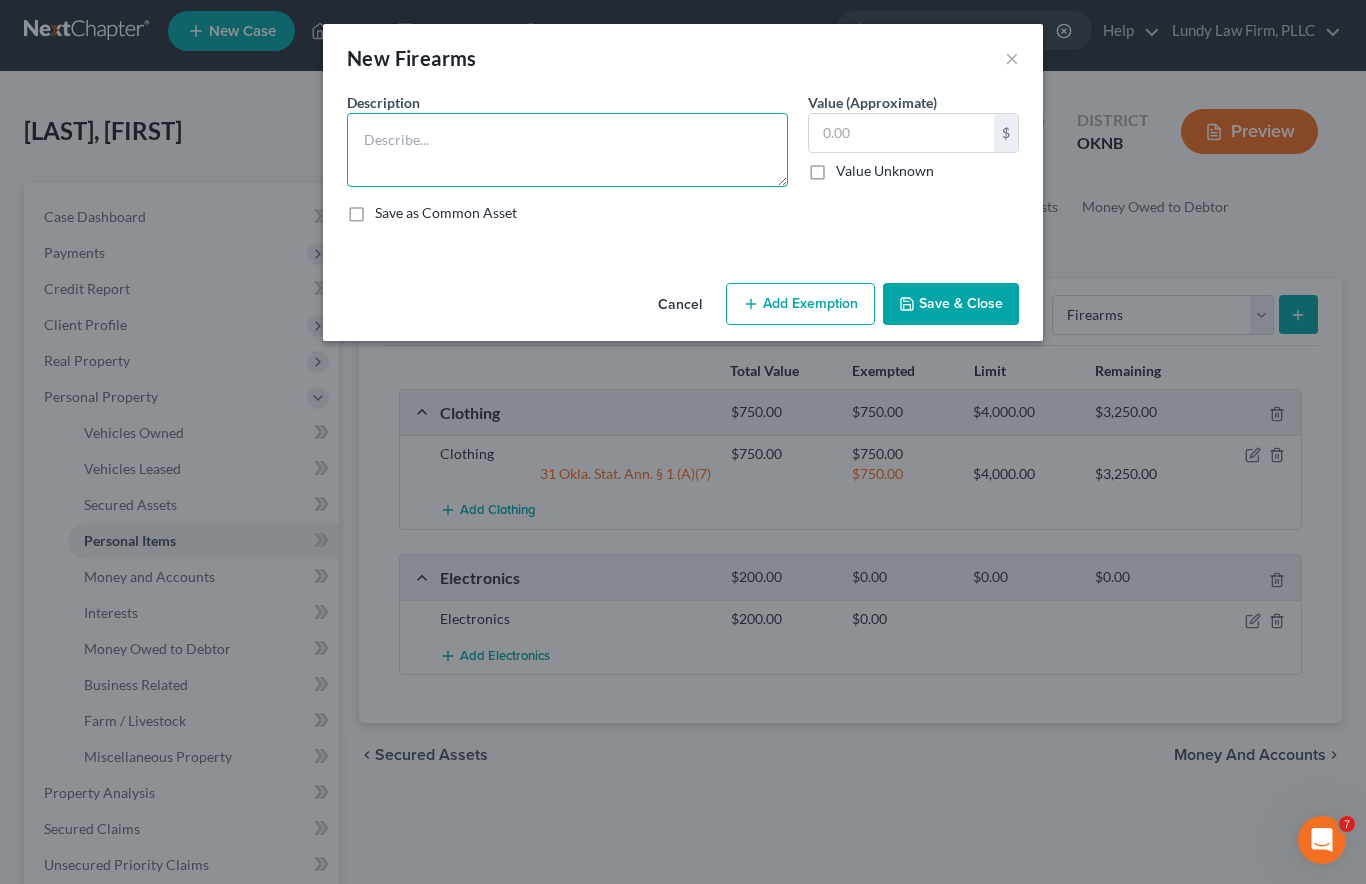 click at bounding box center [567, 150] 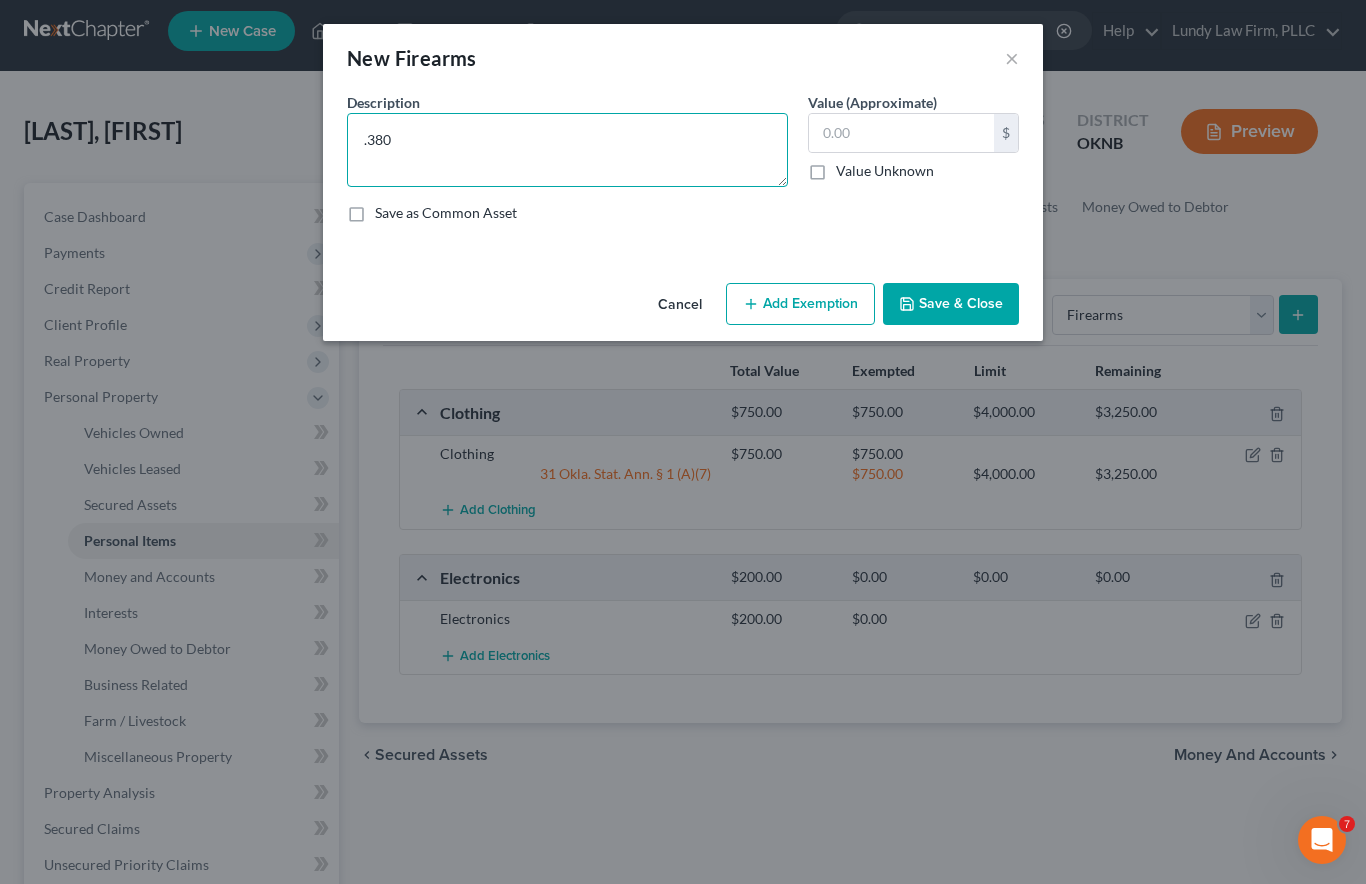 type on ".380" 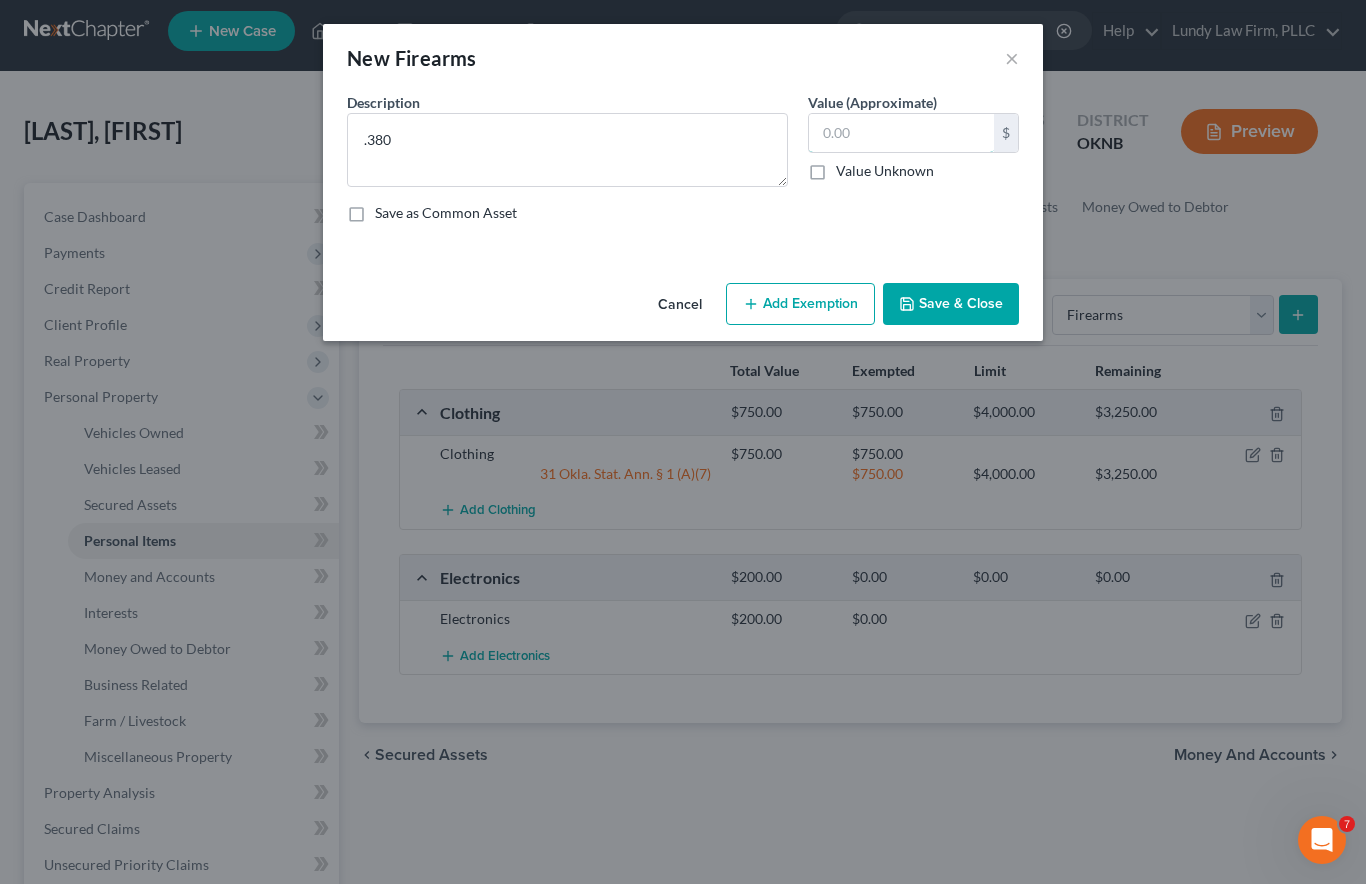 click at bounding box center [901, 133] 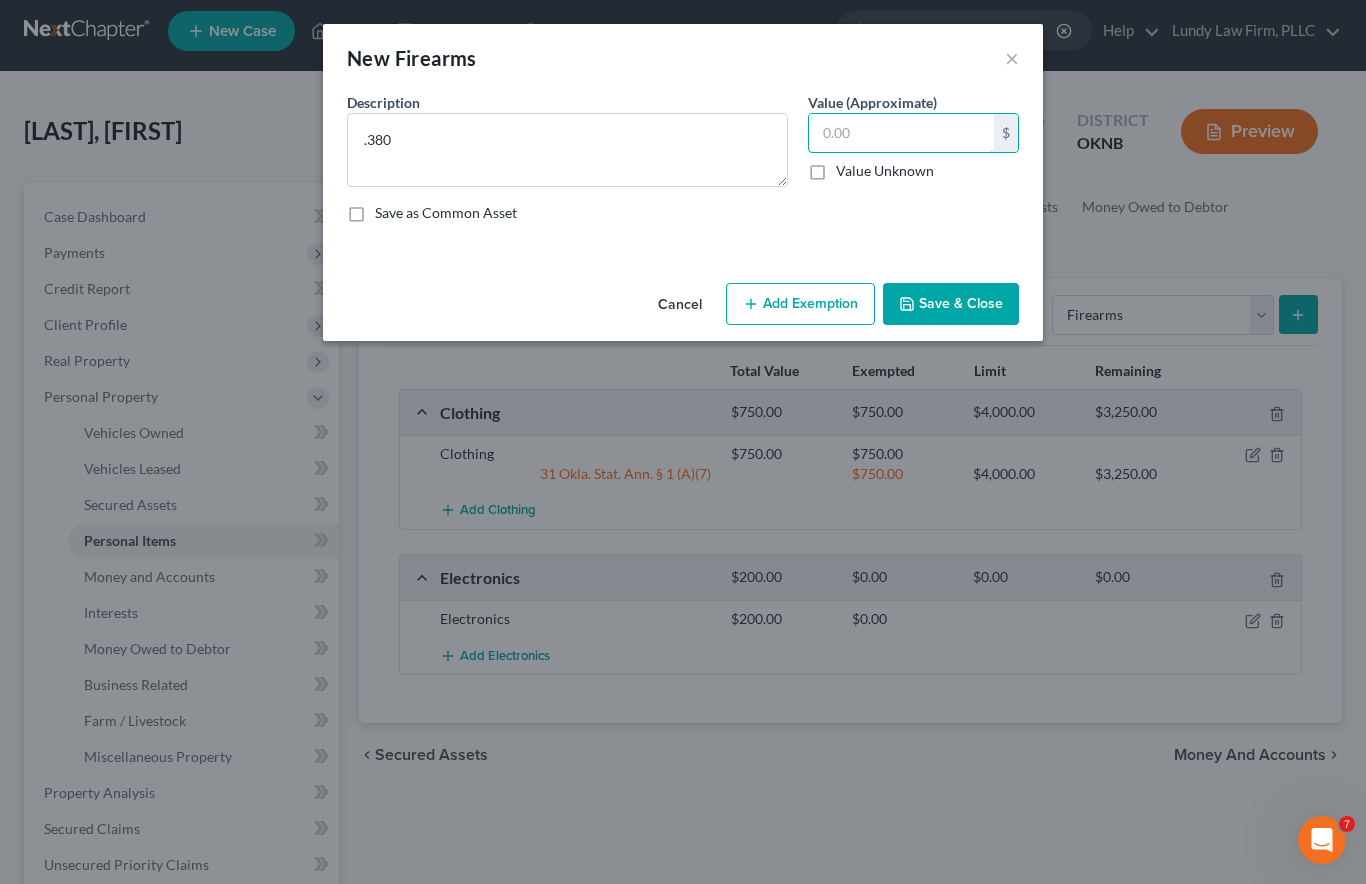 type on "3" 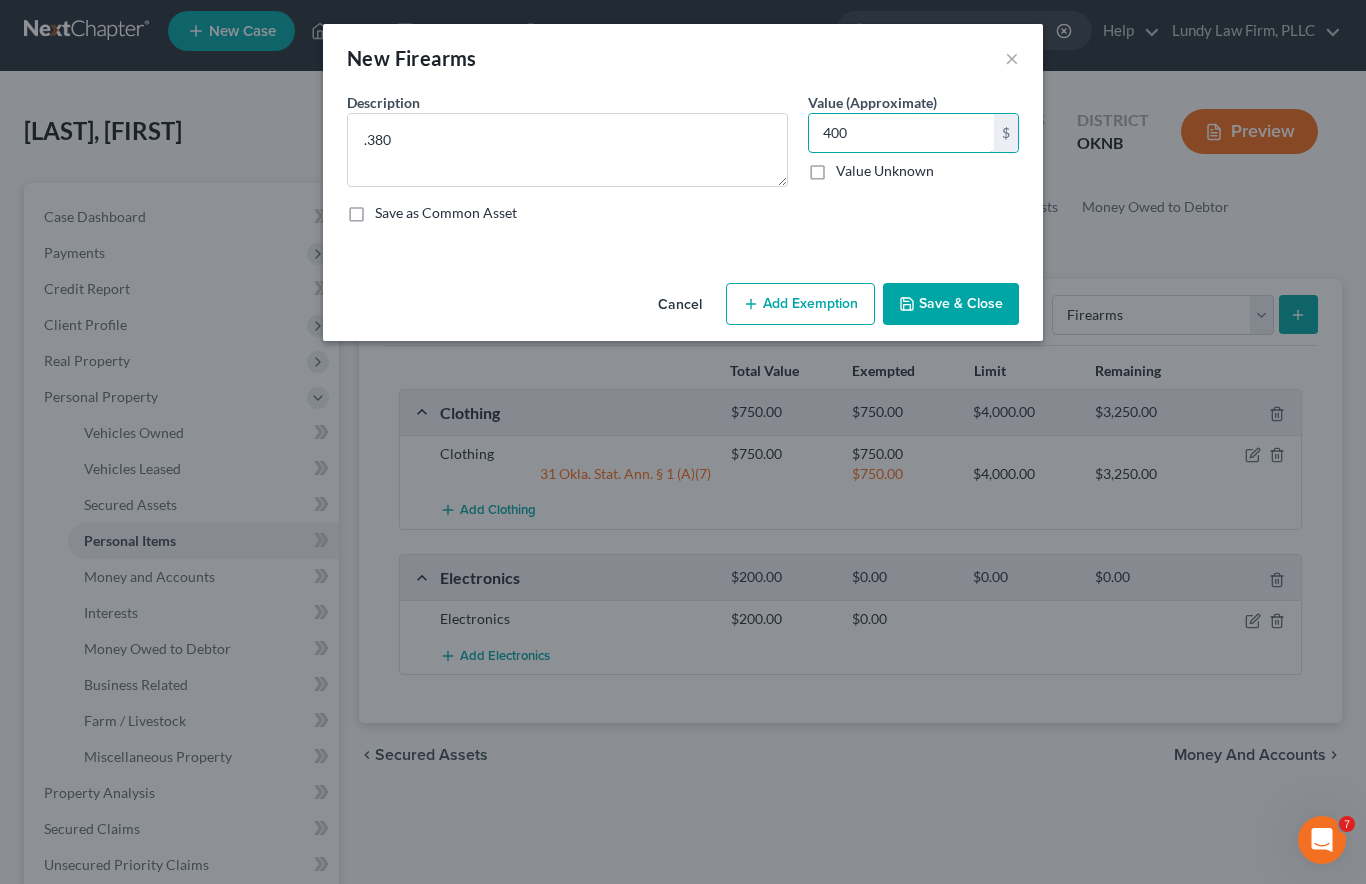 type on "400" 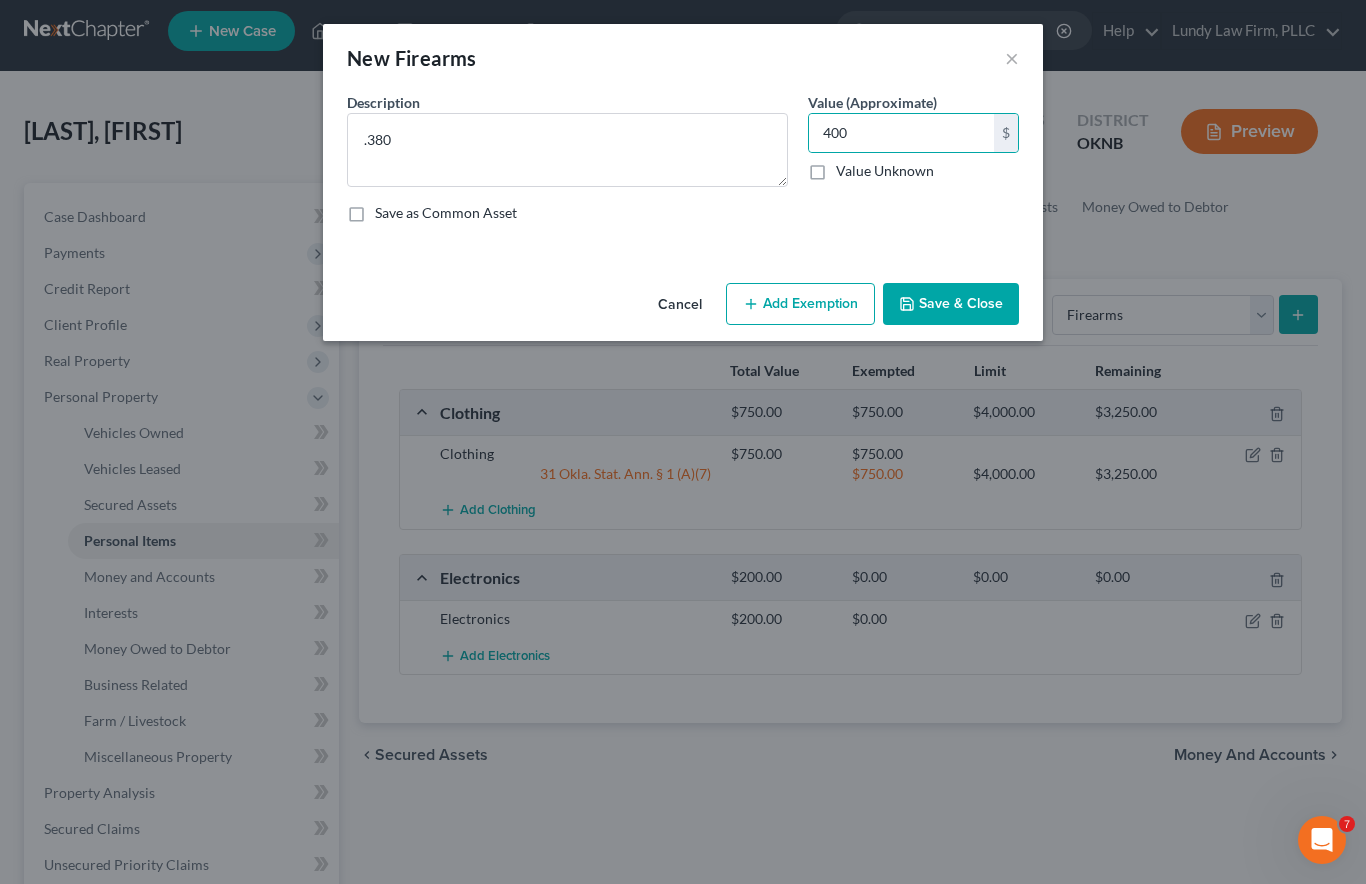 click on "Add Exemption" at bounding box center [800, 304] 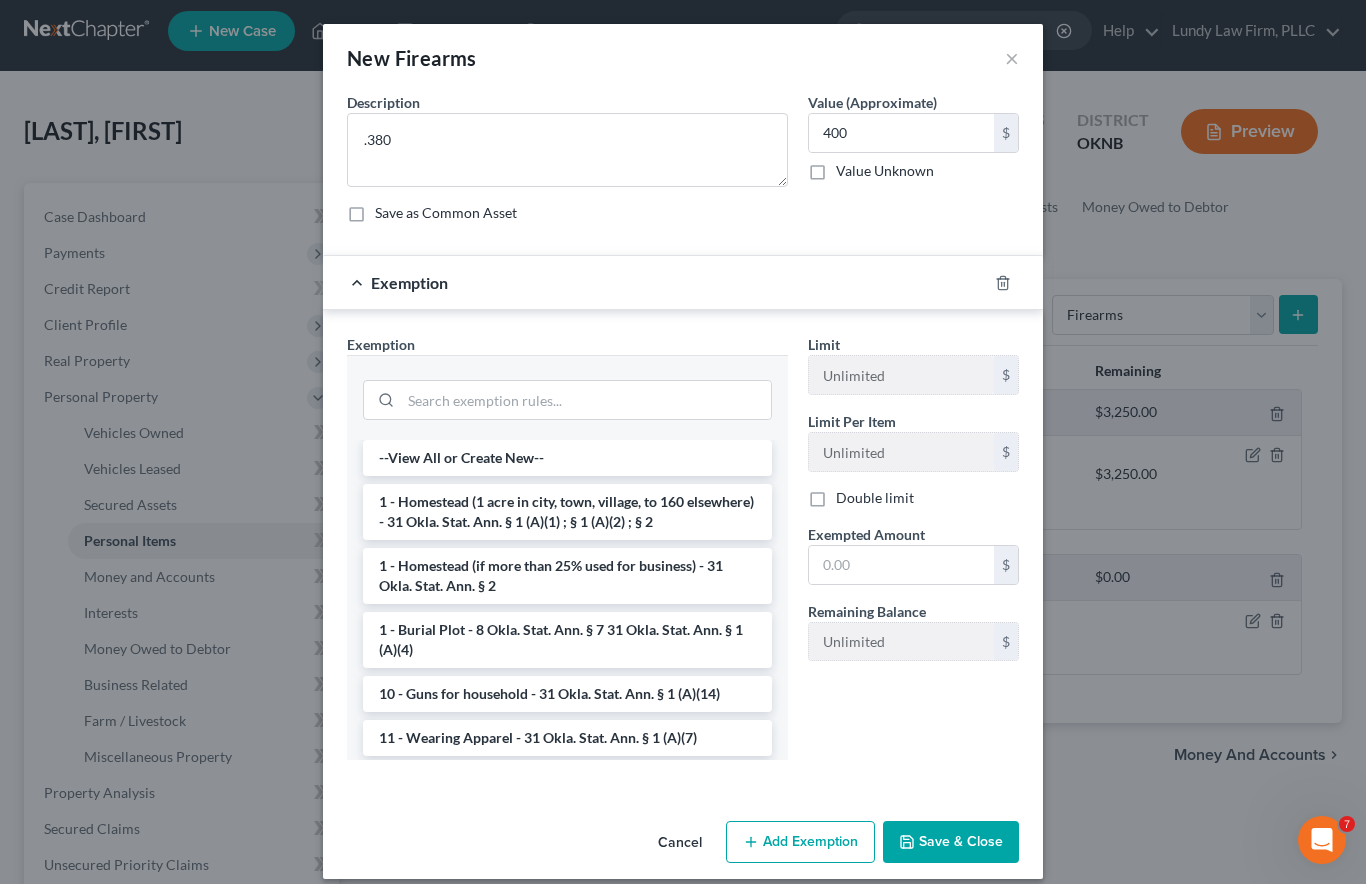click on "10 - Guns for household - 31 Okla. Stat. Ann. § 1 (A)(14)" at bounding box center [567, 694] 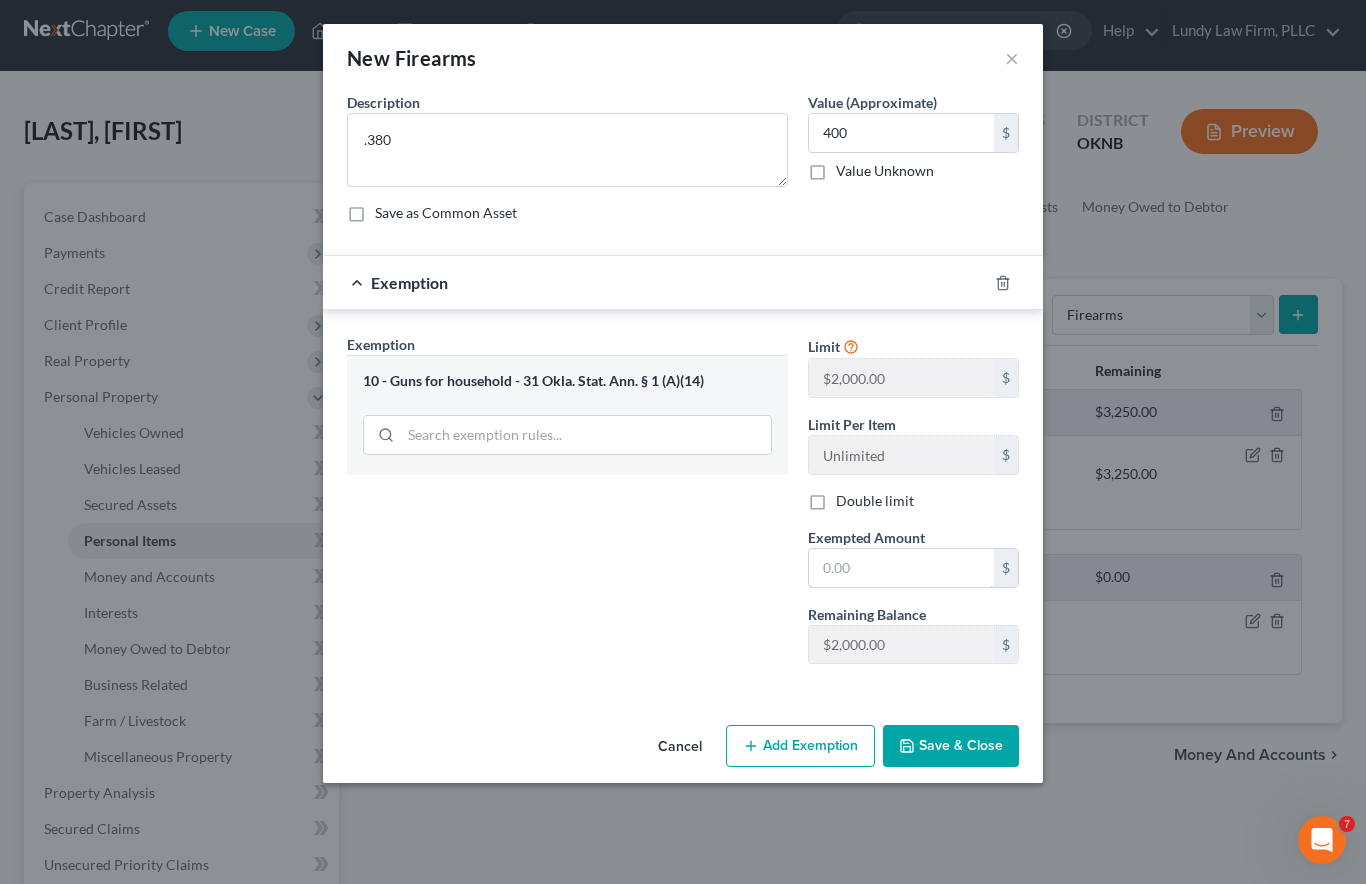 click at bounding box center [901, 568] 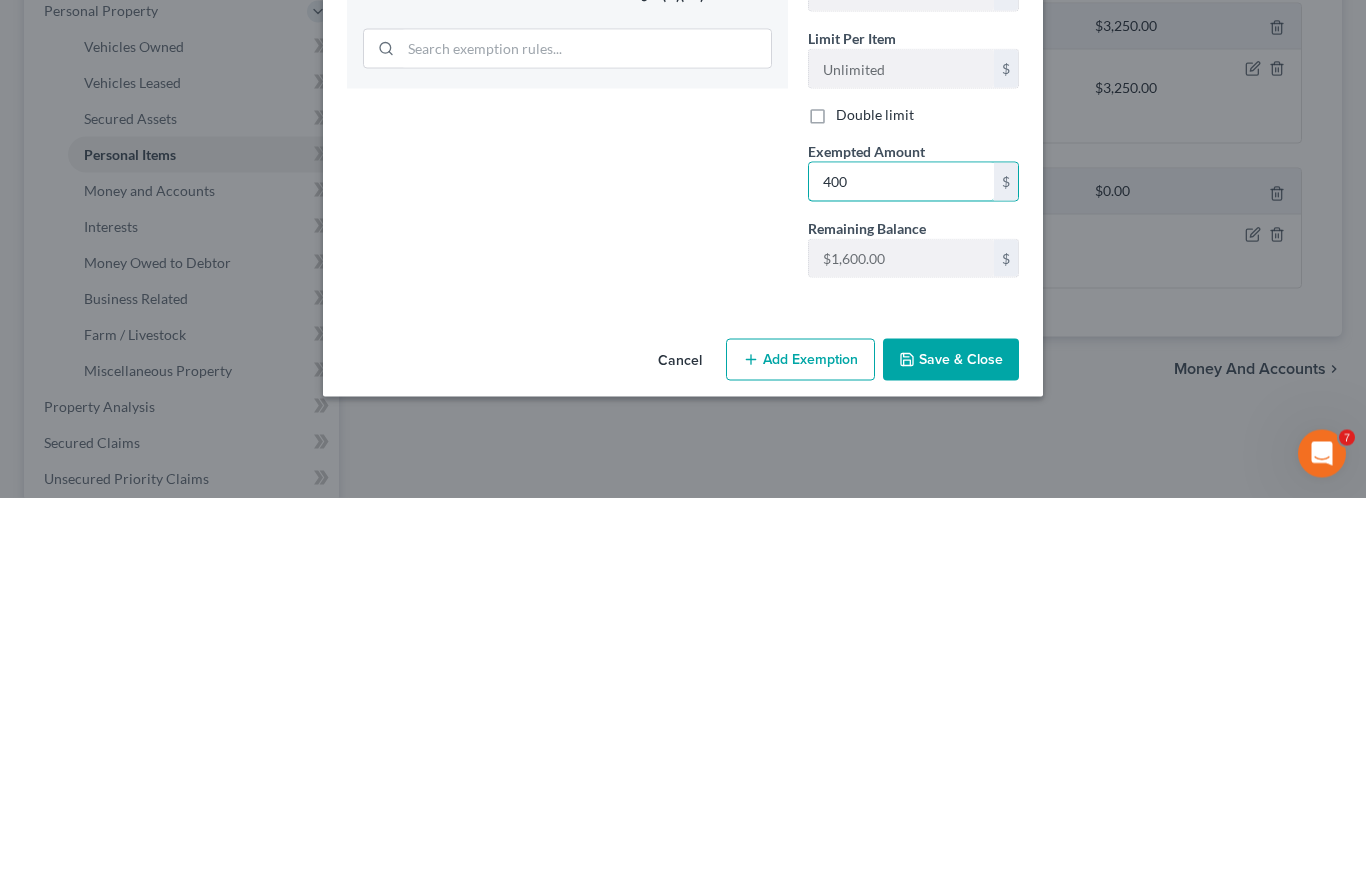 type on "400" 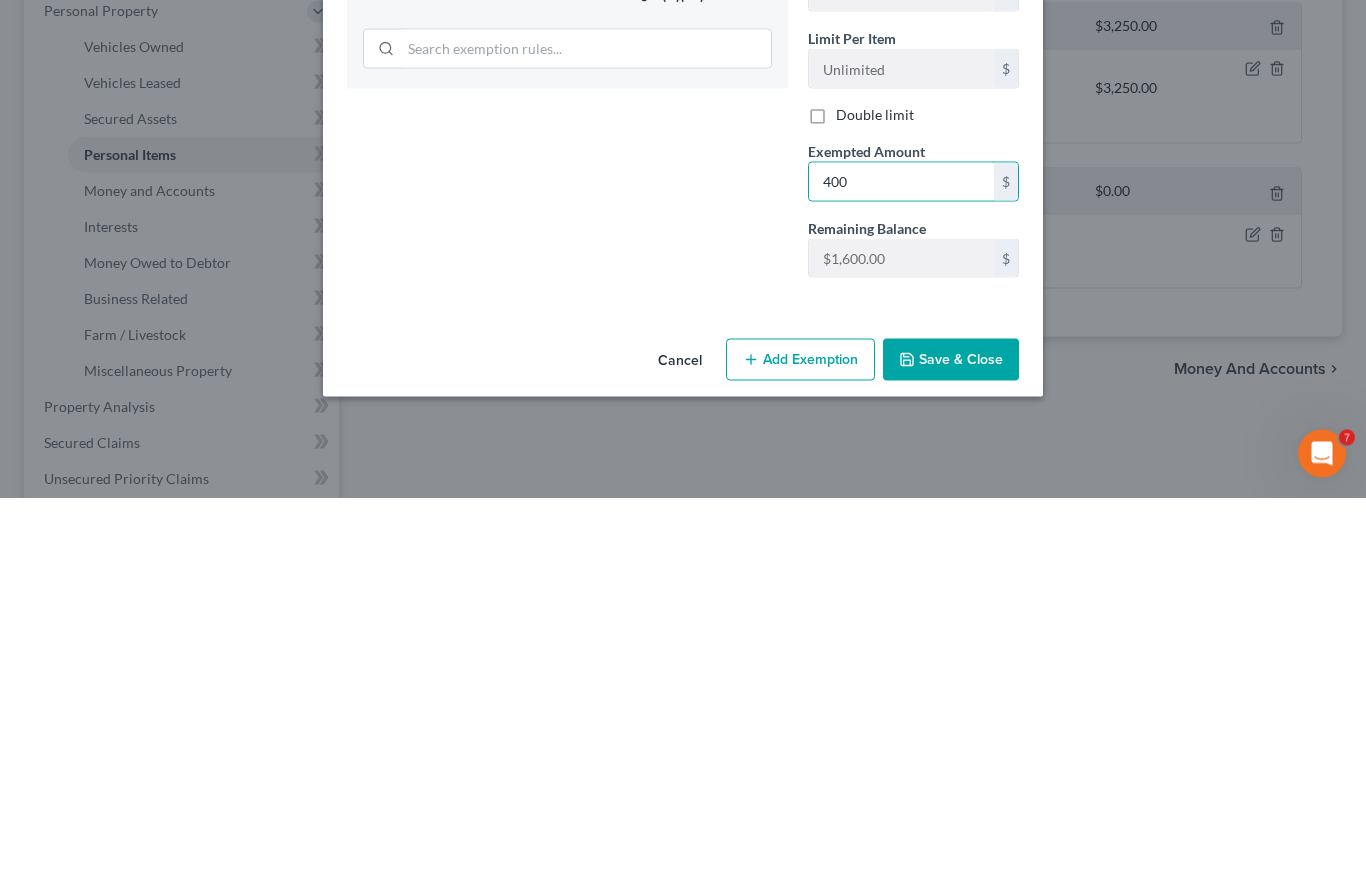 click on "Save & Close" at bounding box center (951, 746) 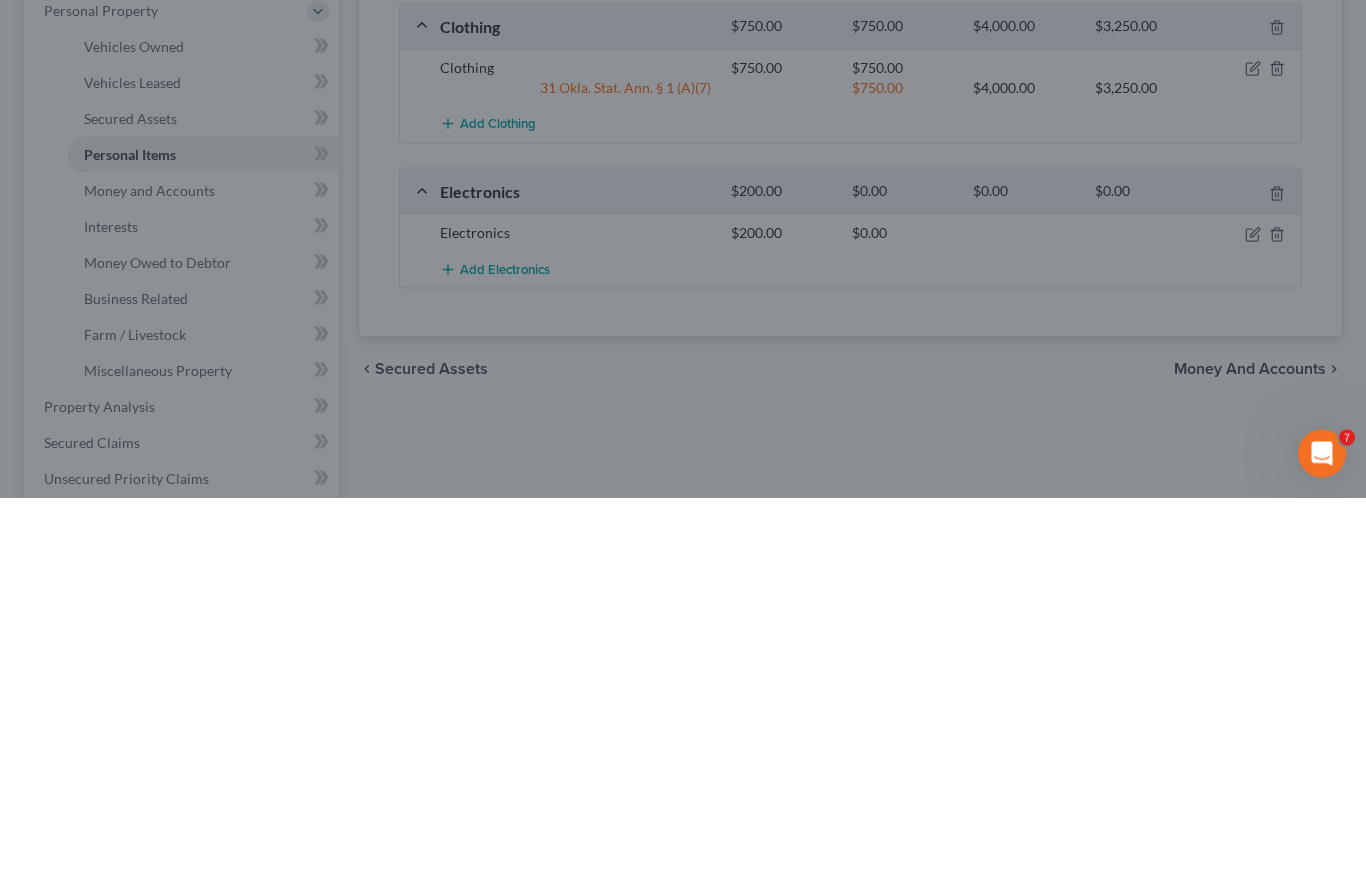 scroll, scrollTop: 480, scrollLeft: 0, axis: vertical 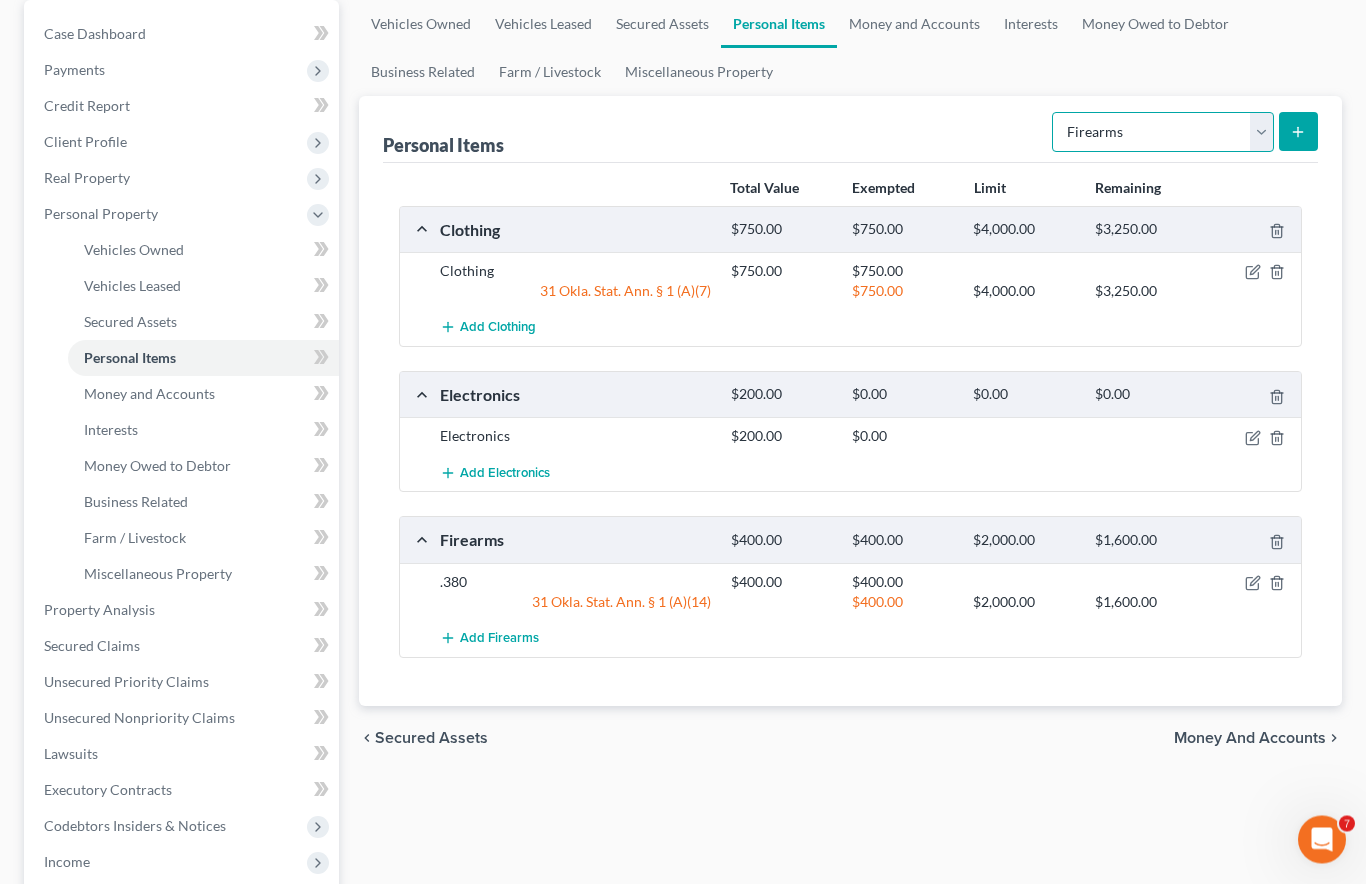 click on "Select Item Type Clothing Collectibles Of Value Electronics Firearms Household Goods Jewelry Other Pet(s) Sports & Hobby Equipment" at bounding box center (1163, 133) 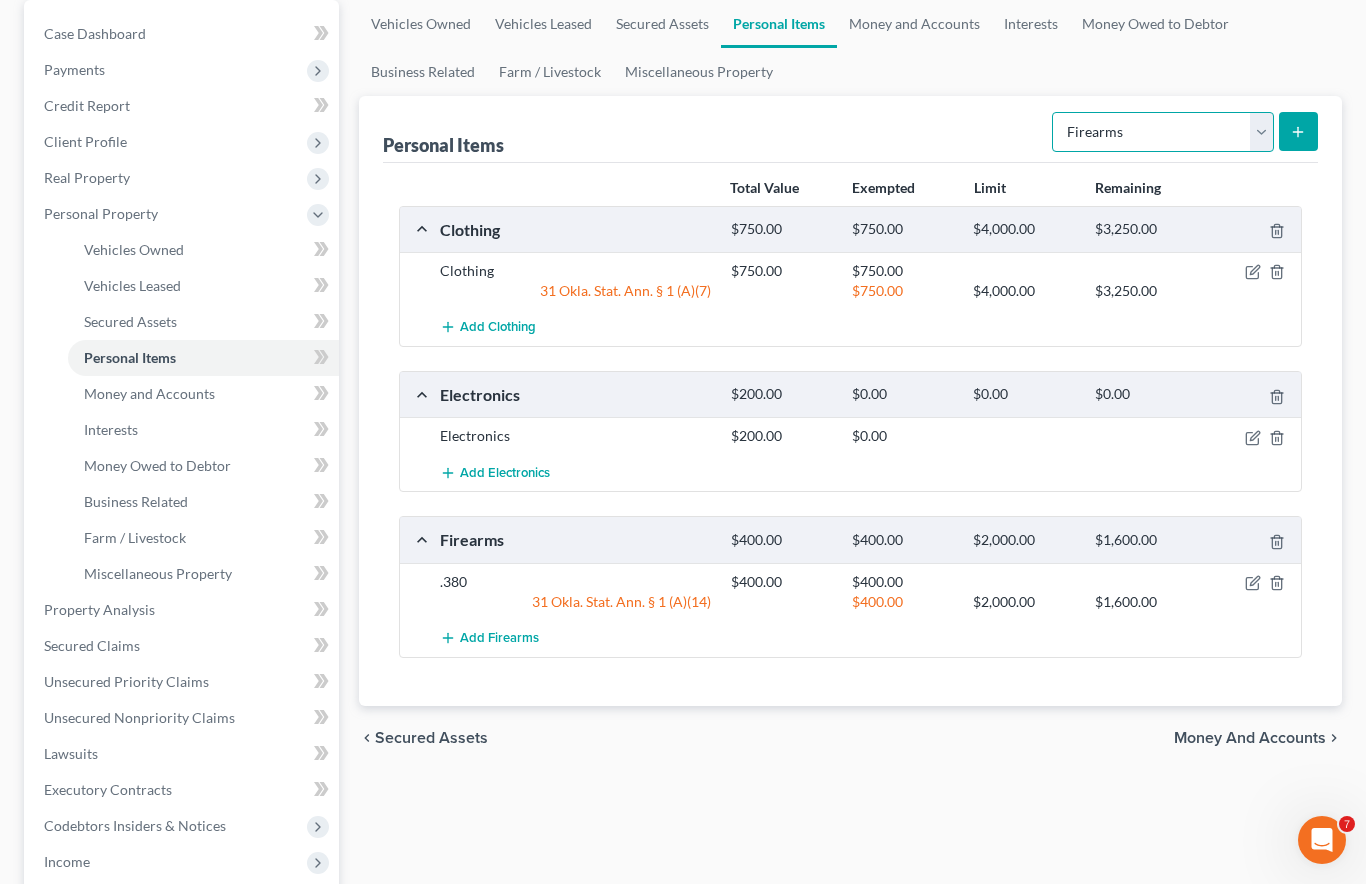 select on "household_goods" 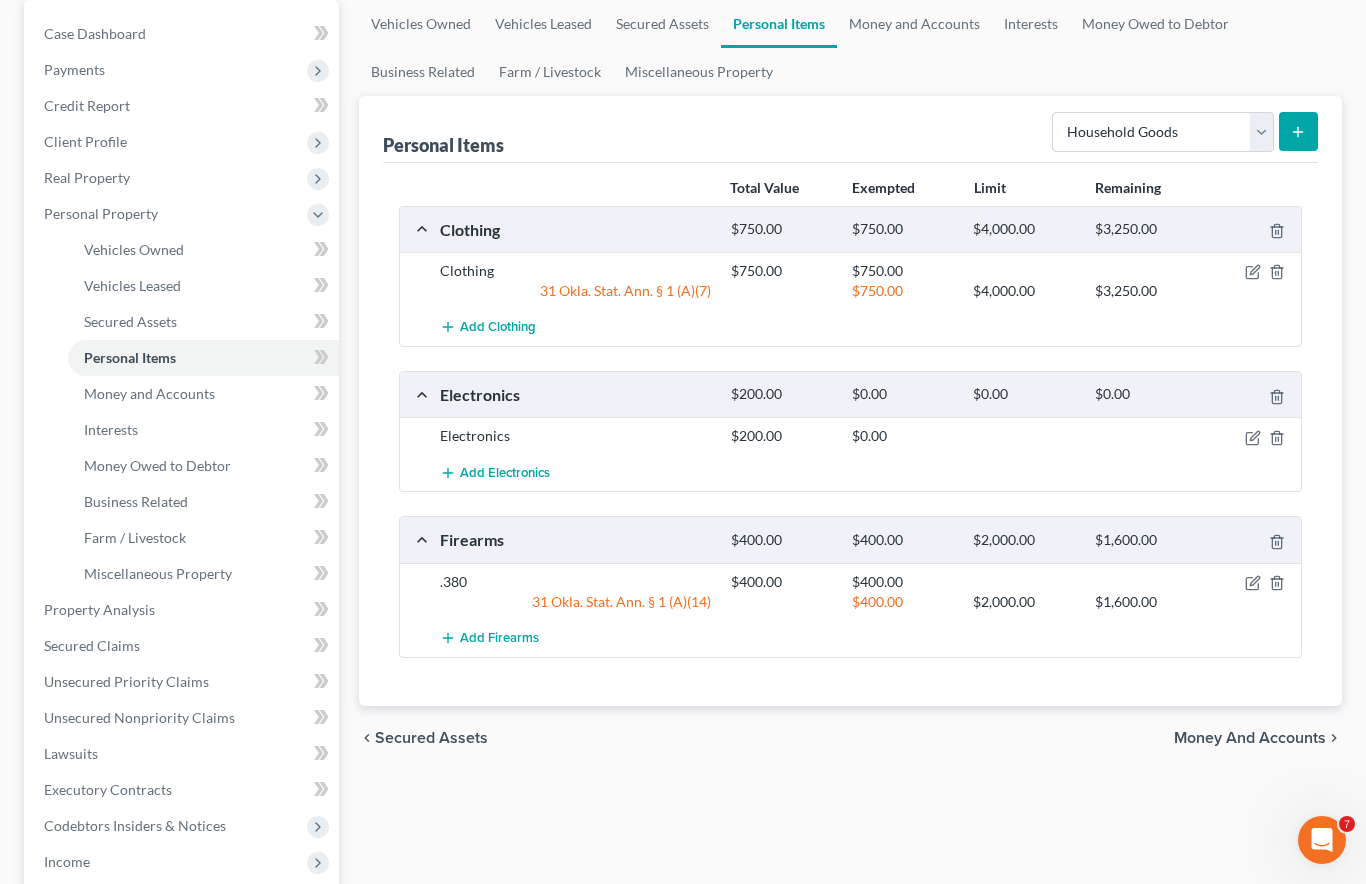 click 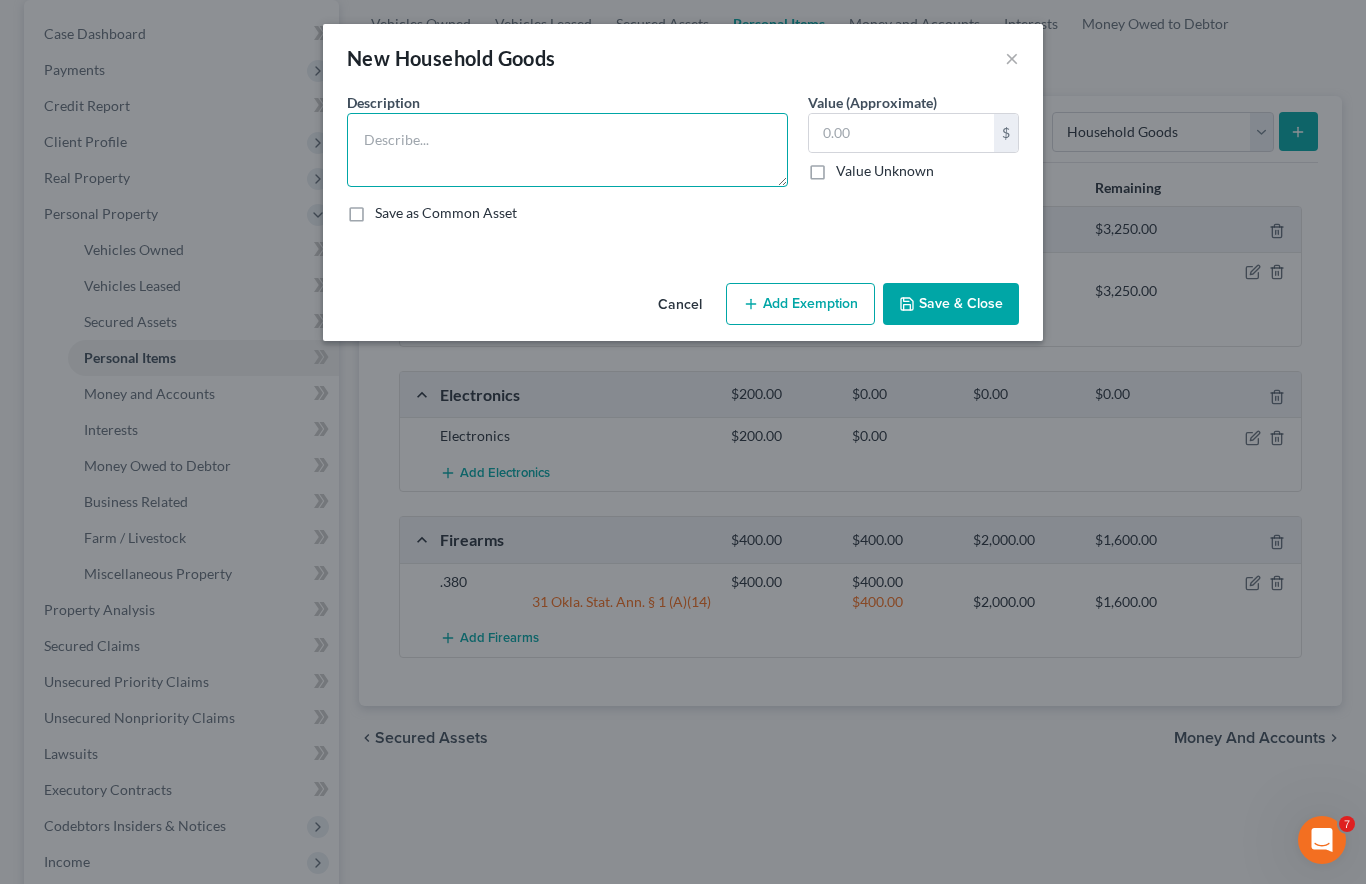 click at bounding box center (567, 150) 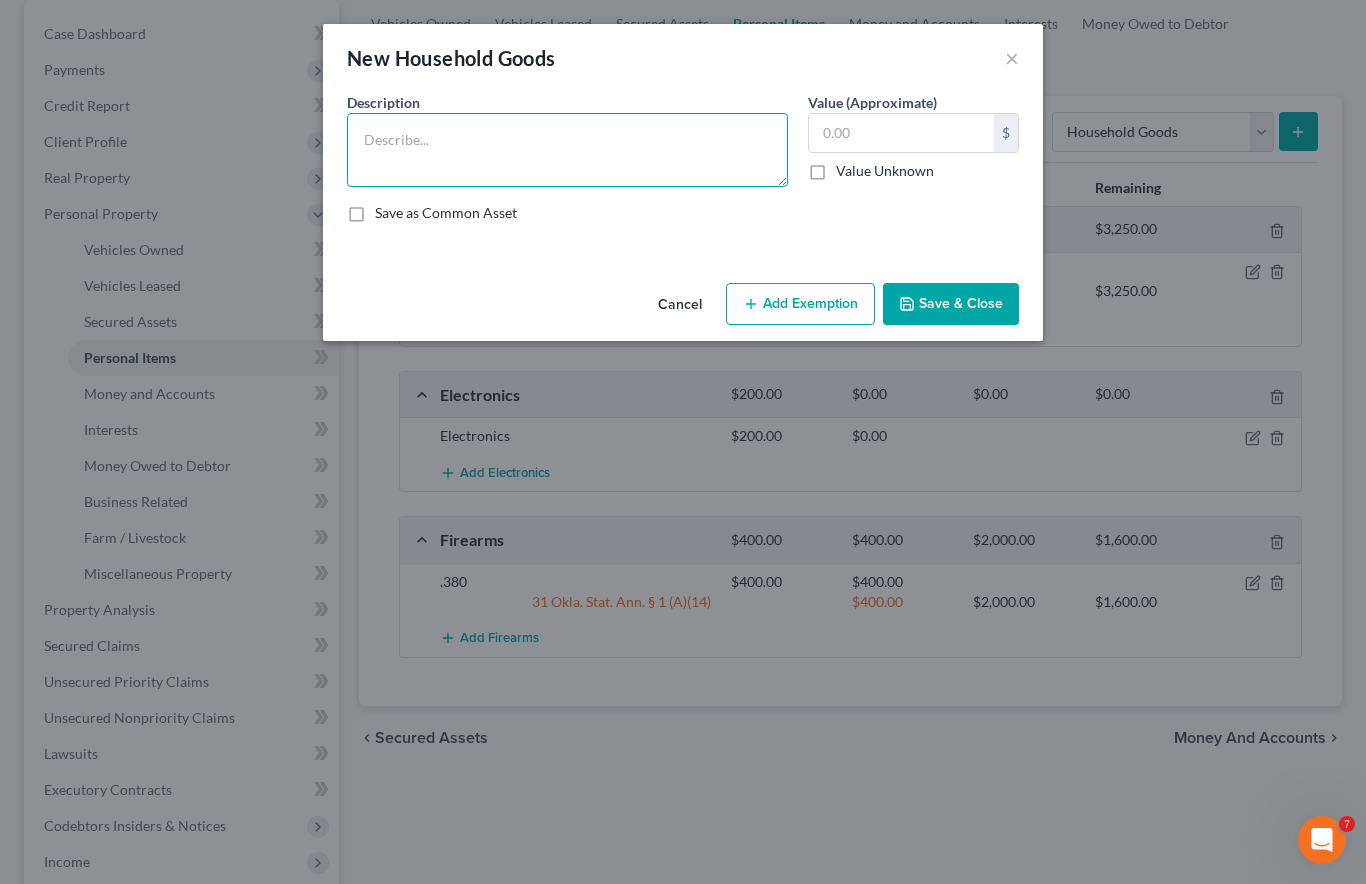 scroll, scrollTop: 275, scrollLeft: 0, axis: vertical 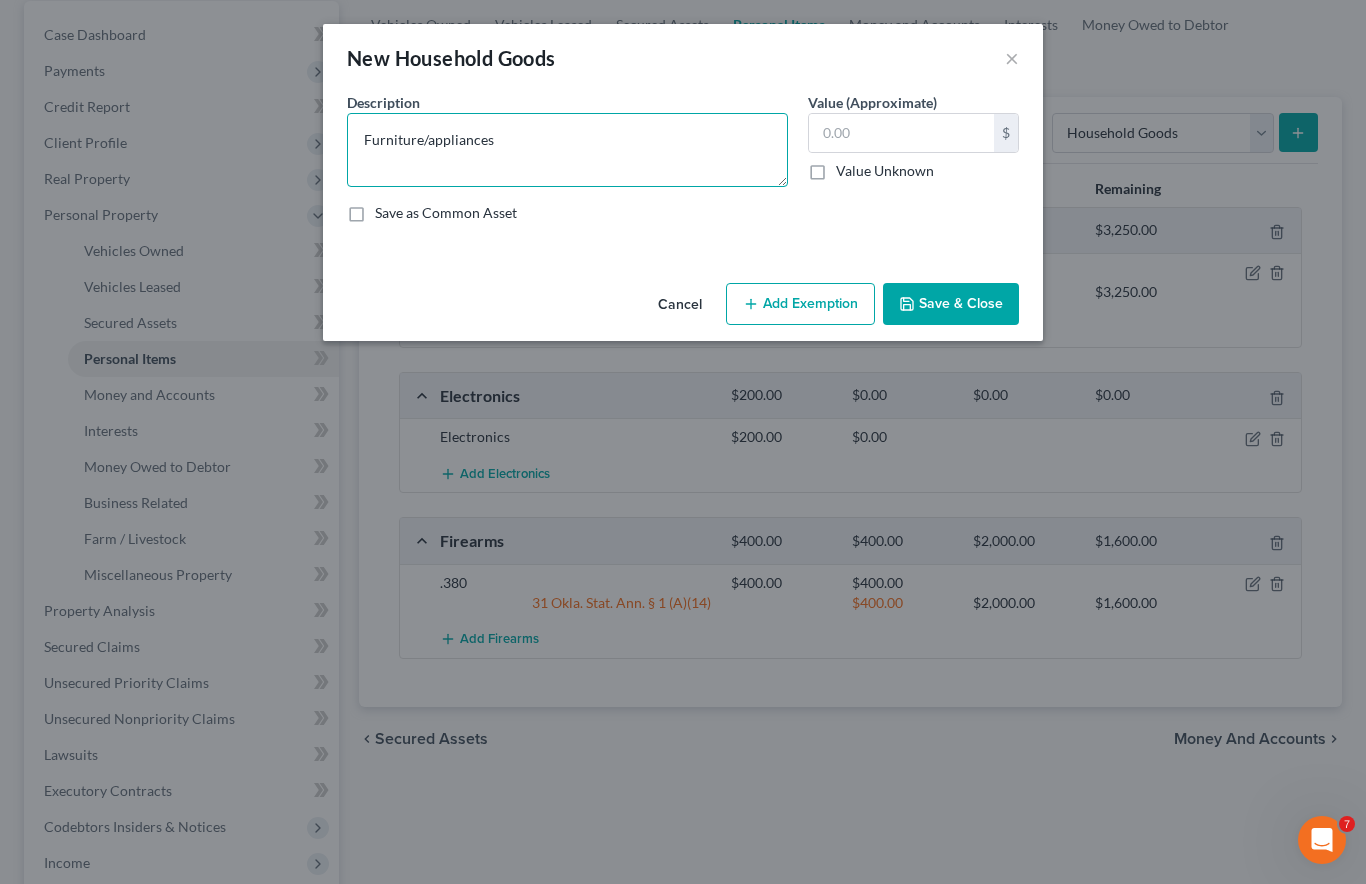 type on "Furniture/appliances" 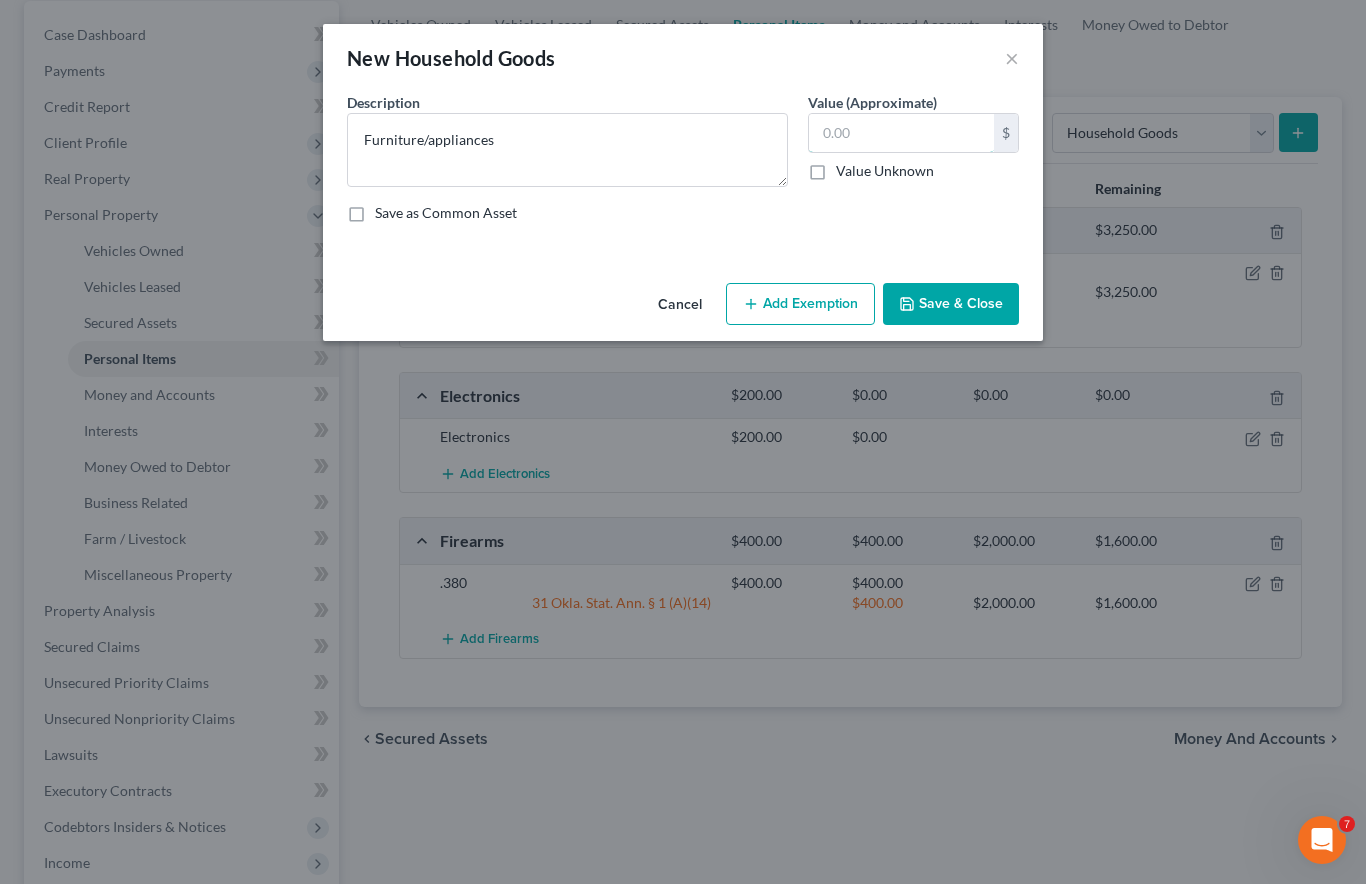click at bounding box center (901, 133) 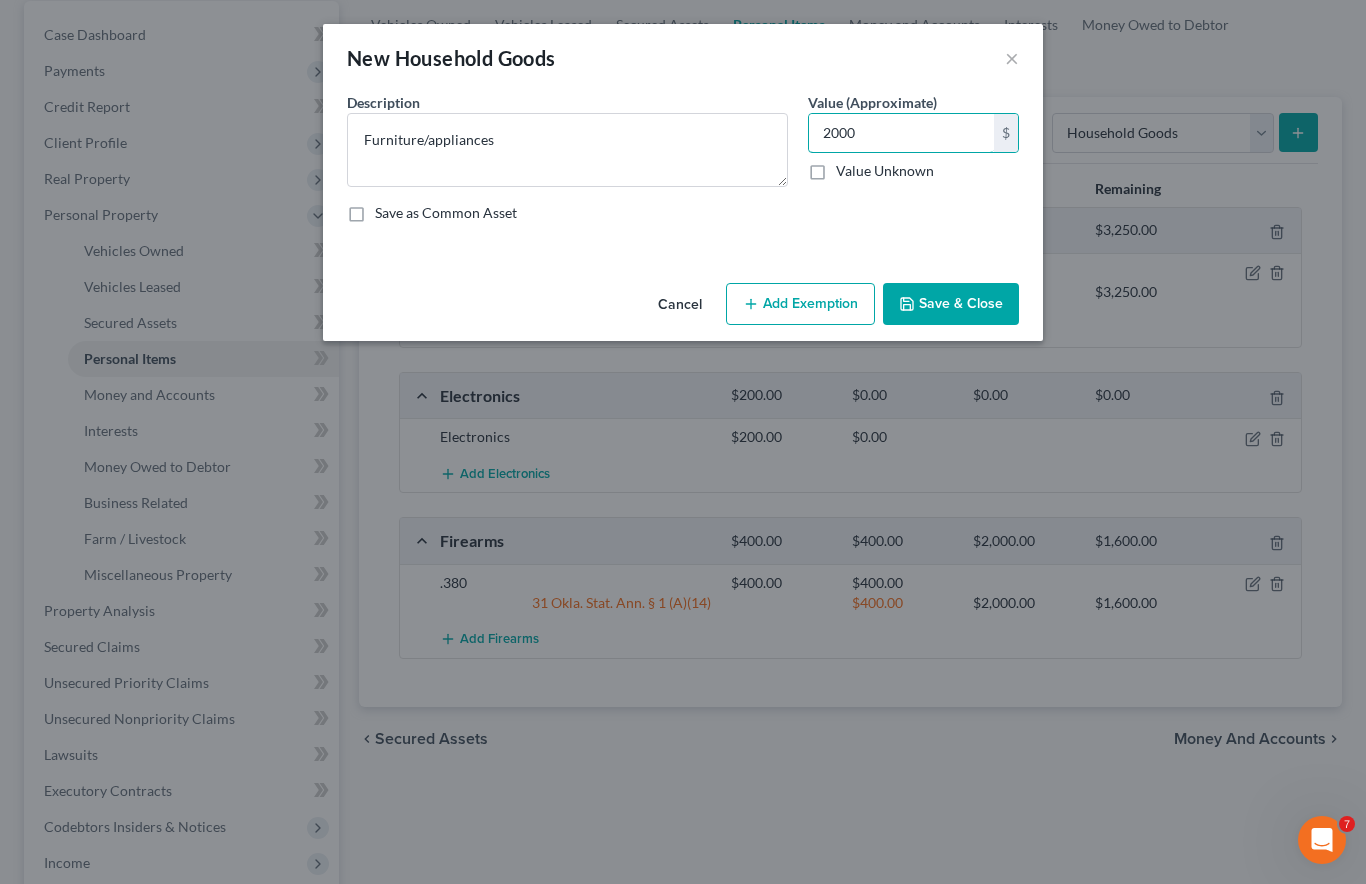 type on "2,000" 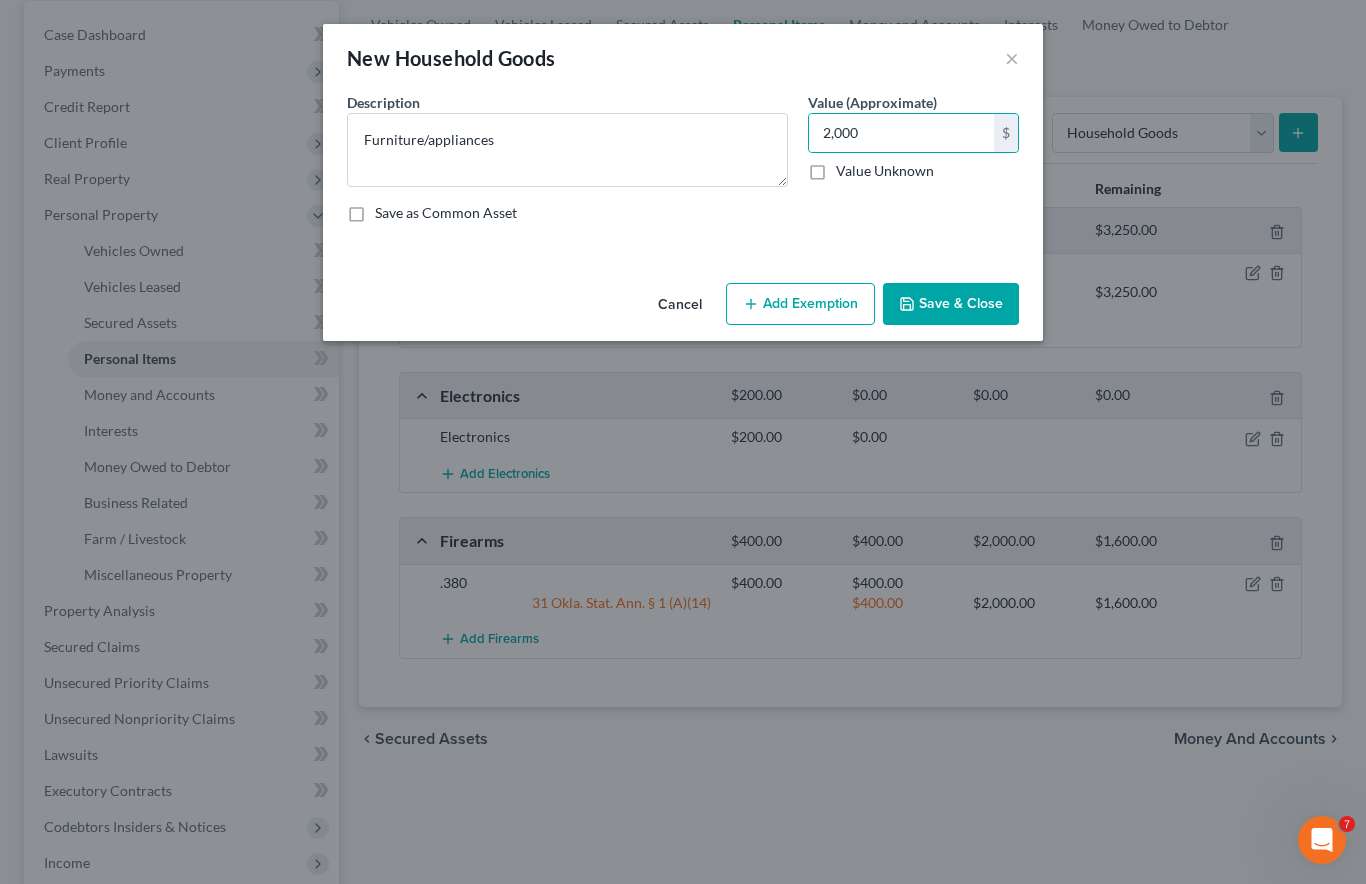 click on "Add Exemption" at bounding box center [800, 304] 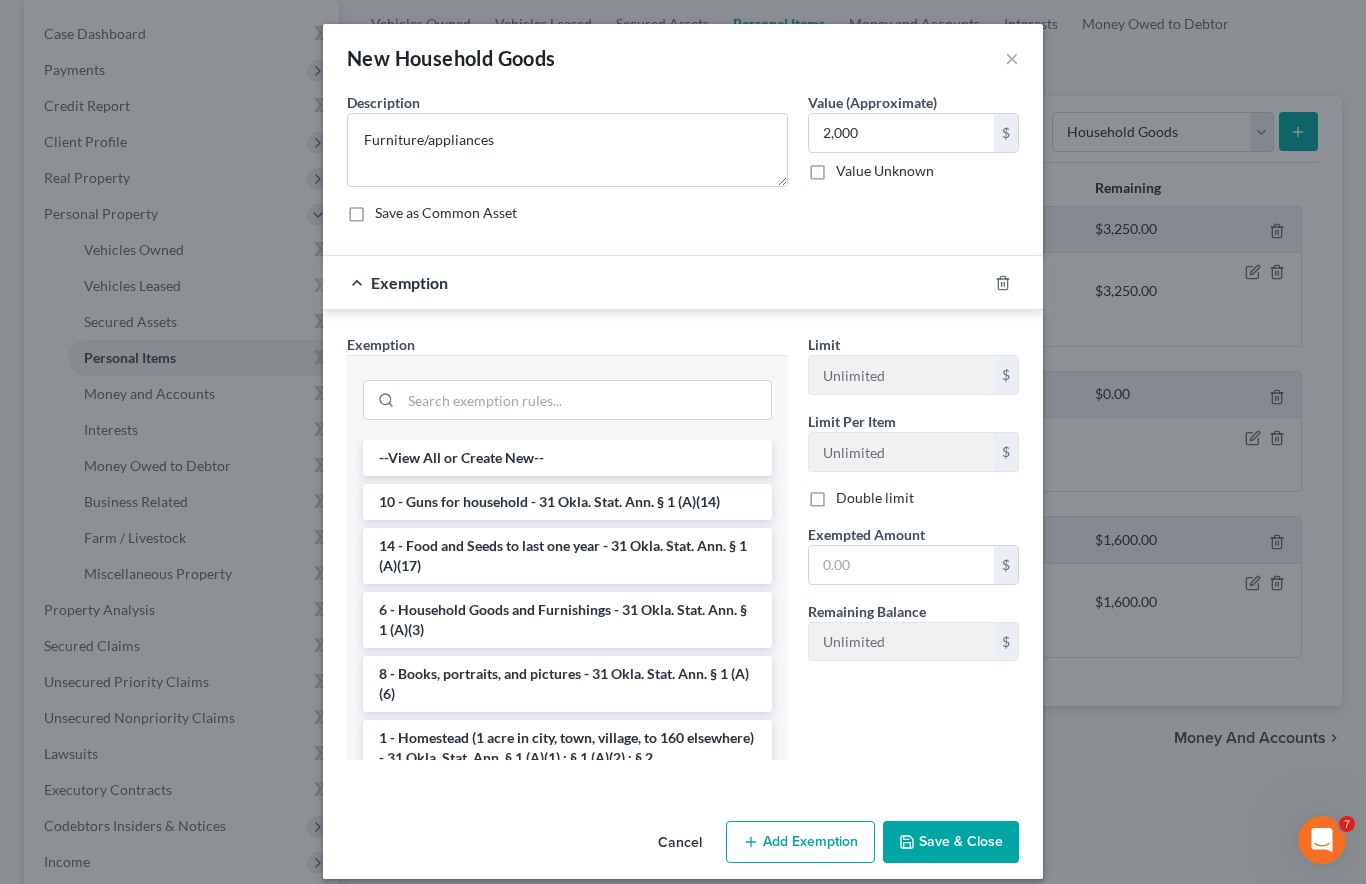 click on "6 - Household Goods and Furnishings - 31 Okla. Stat. Ann. § 1 (A)(3)" at bounding box center [567, 620] 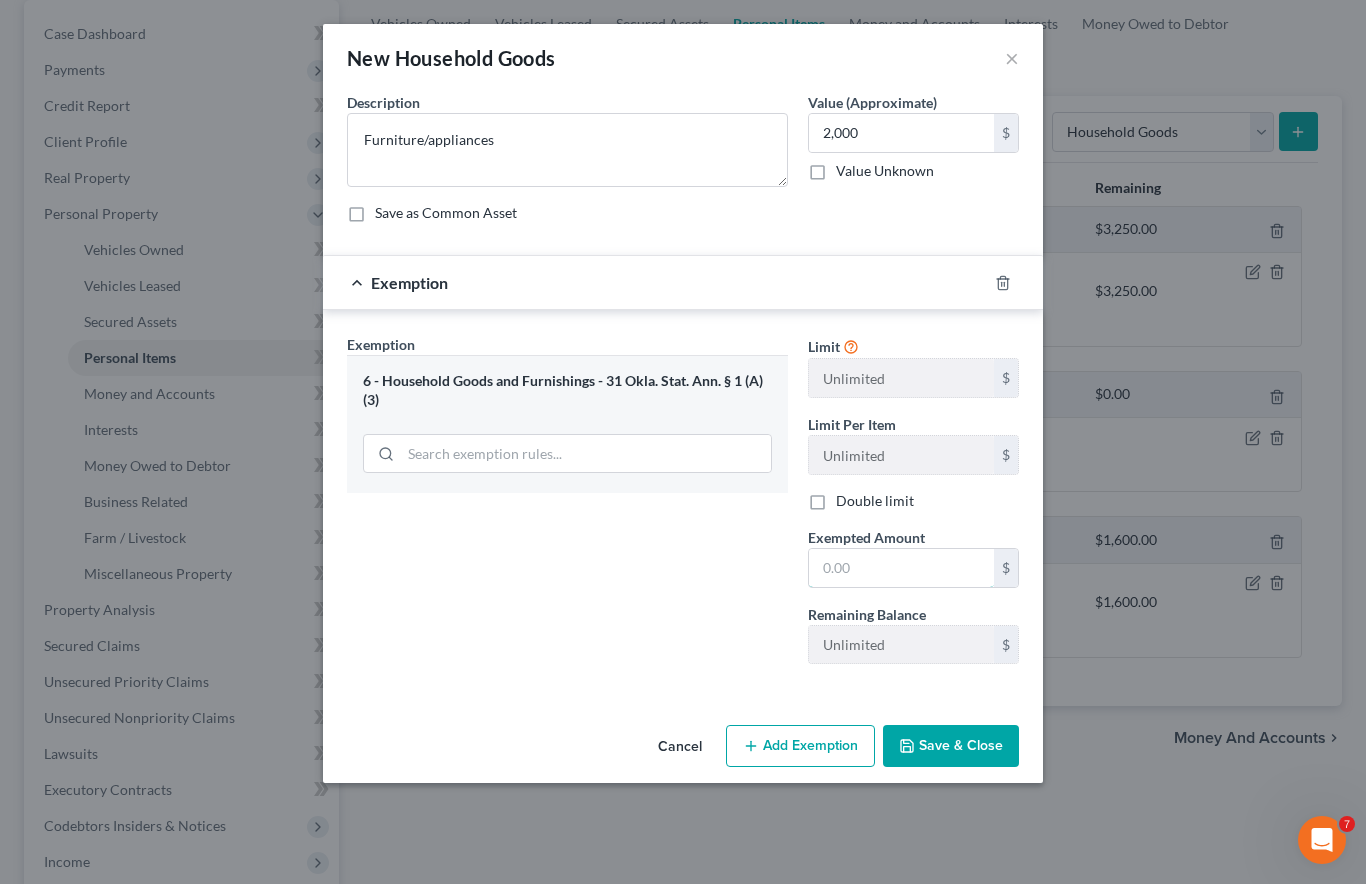 click at bounding box center (901, 568) 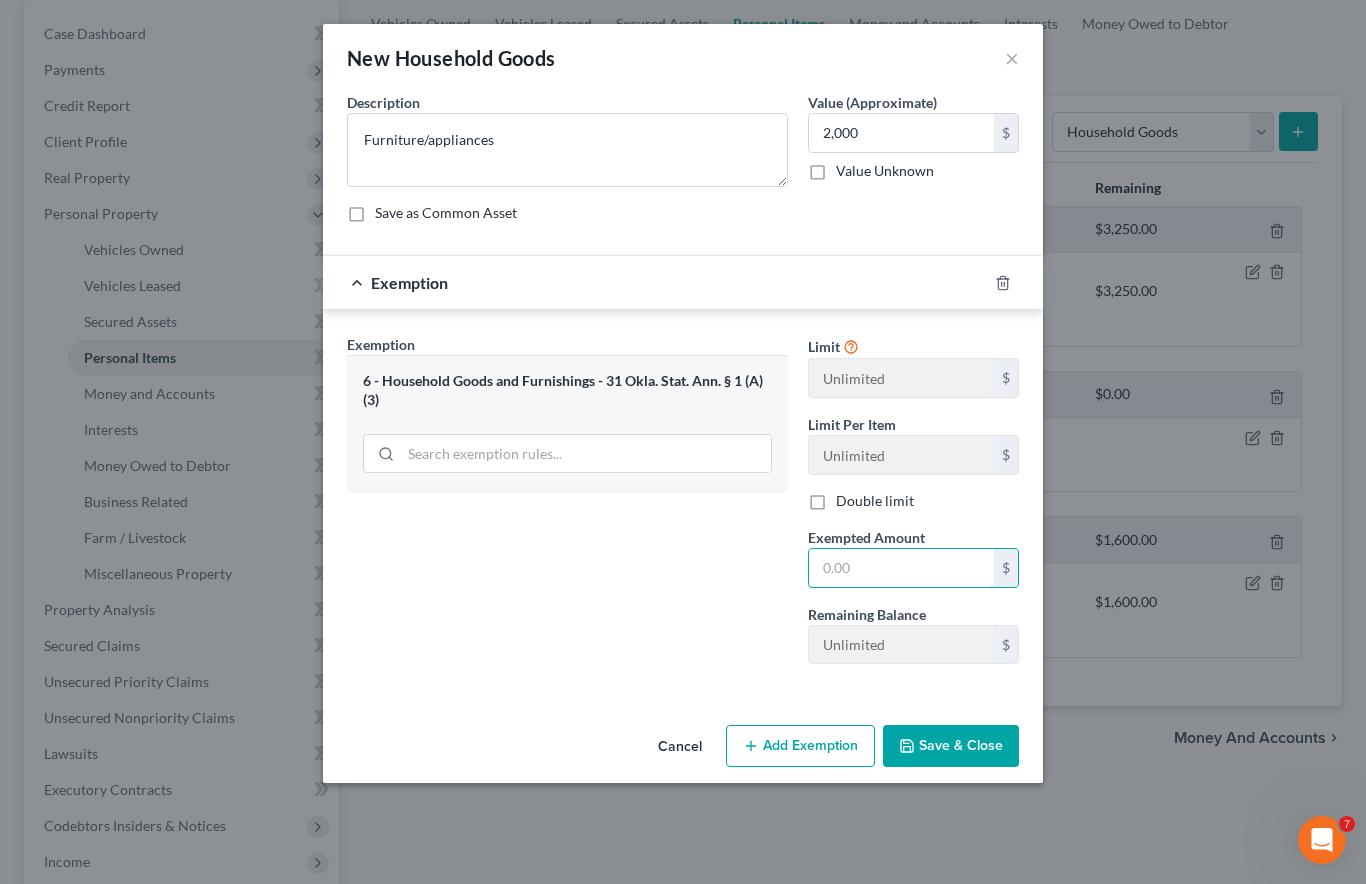 scroll, scrollTop: 275, scrollLeft: 0, axis: vertical 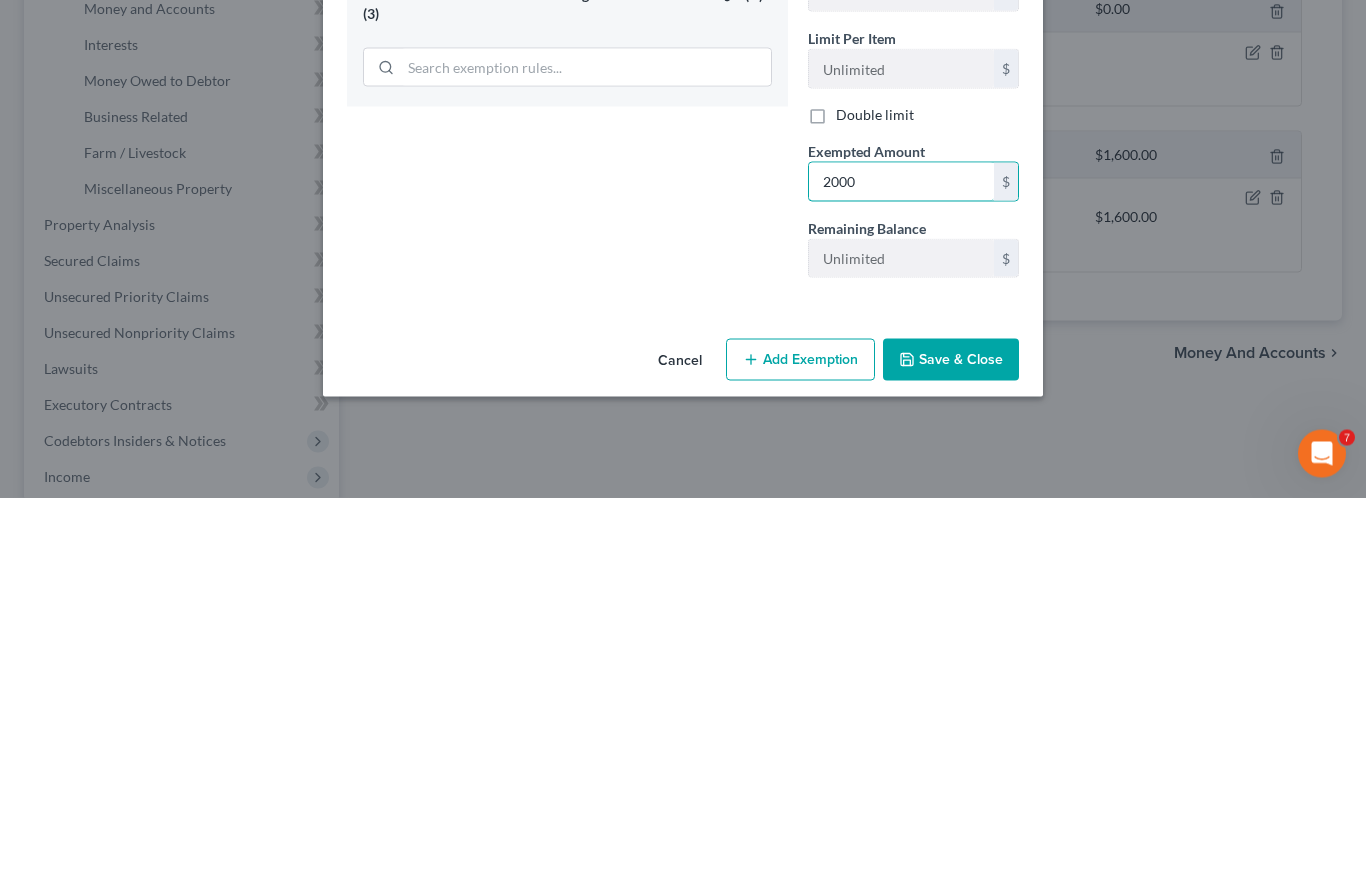type on "2,000" 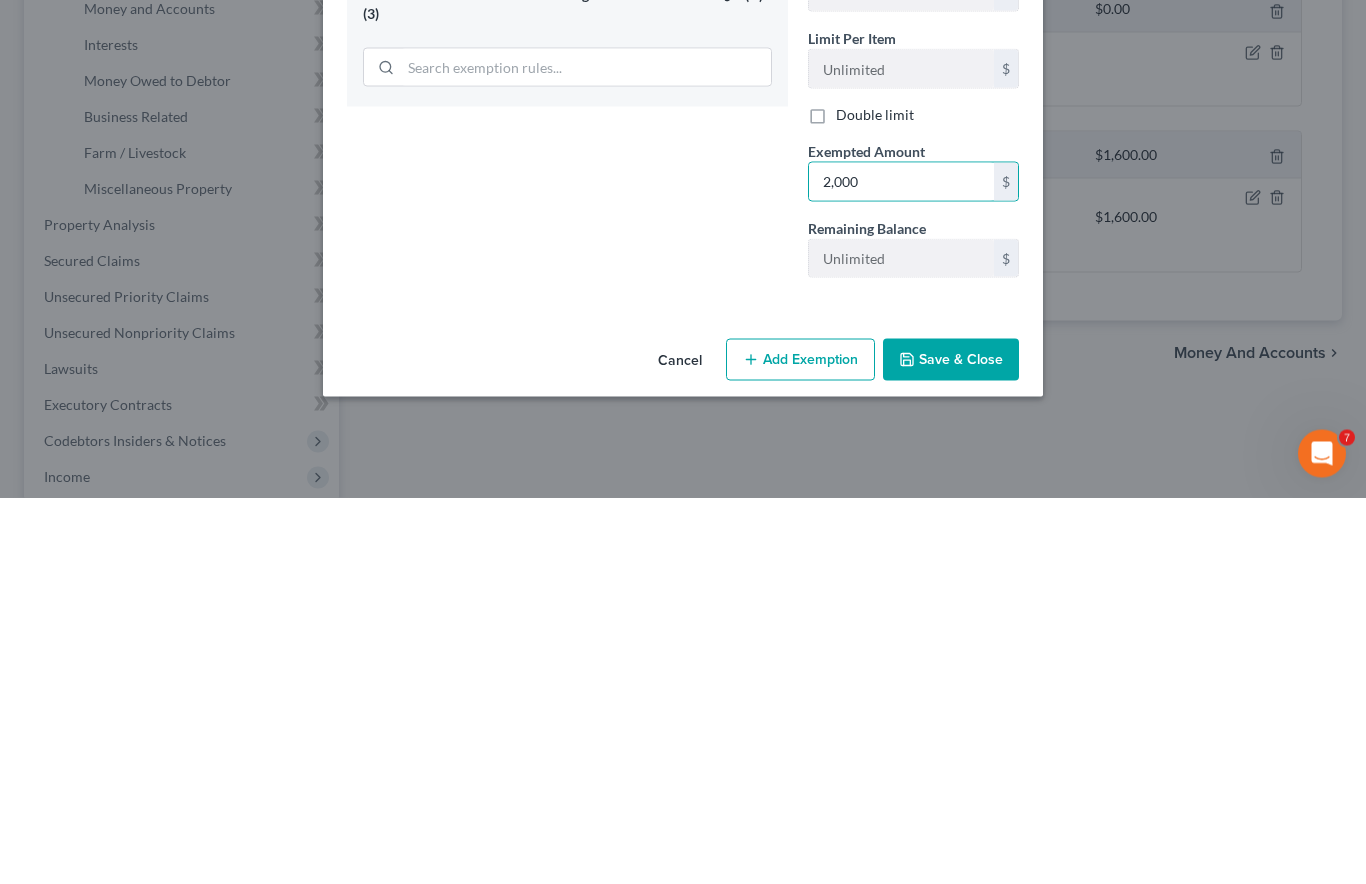 scroll, scrollTop: 658, scrollLeft: 0, axis: vertical 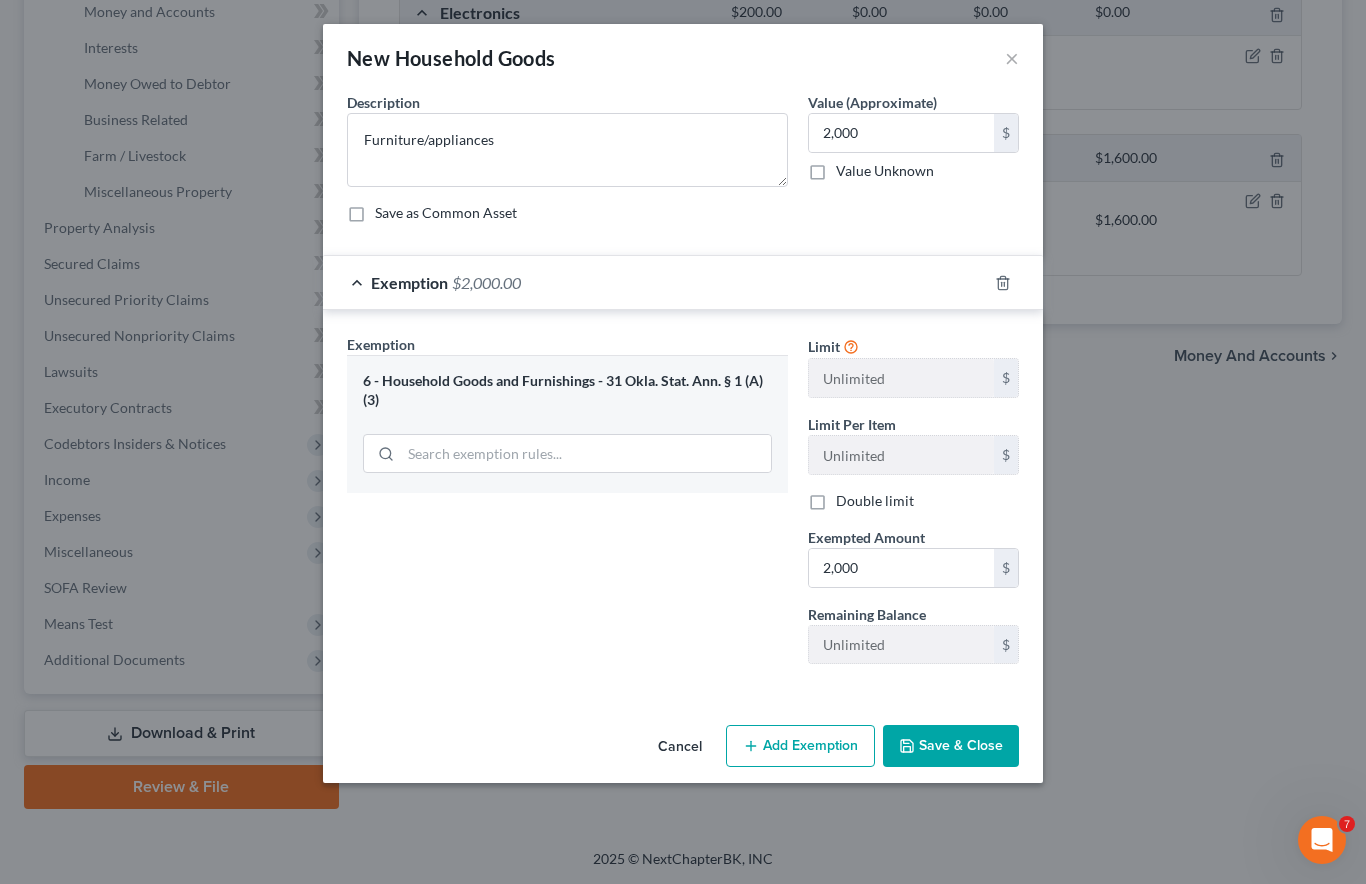 click on "Save & Close" at bounding box center (951, 746) 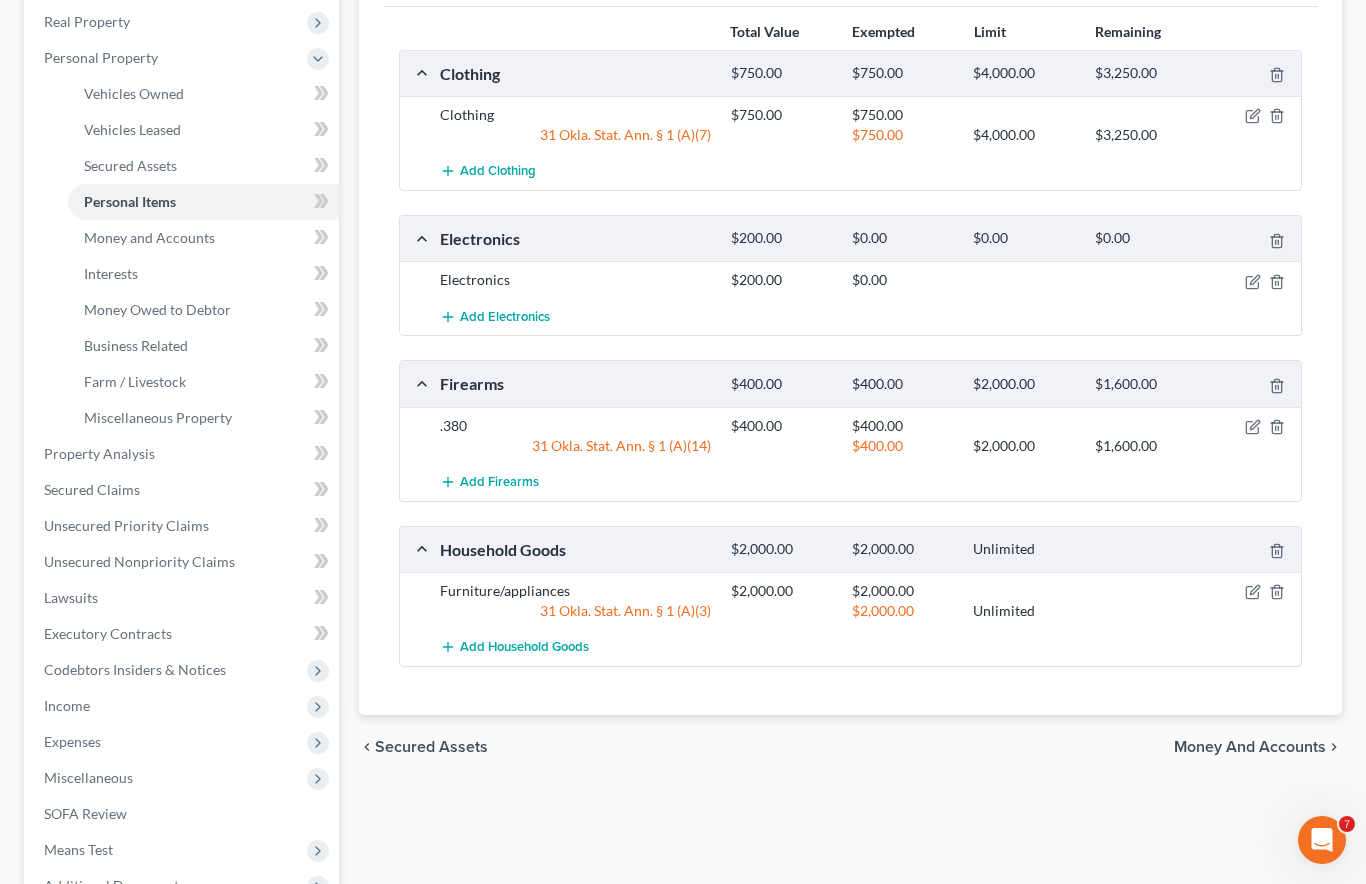 scroll, scrollTop: 429, scrollLeft: 0, axis: vertical 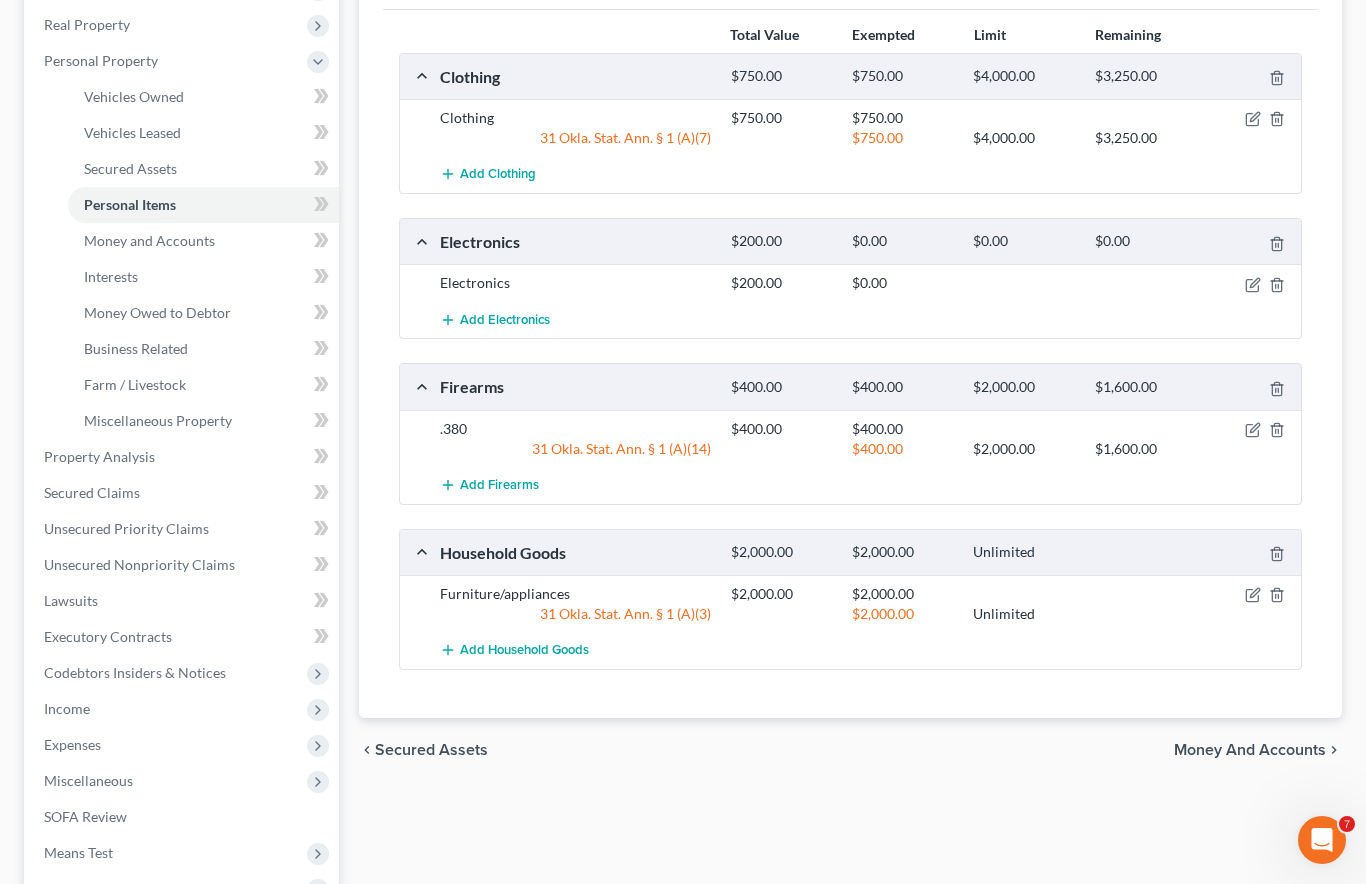 click on "Money and Accounts" at bounding box center [149, 240] 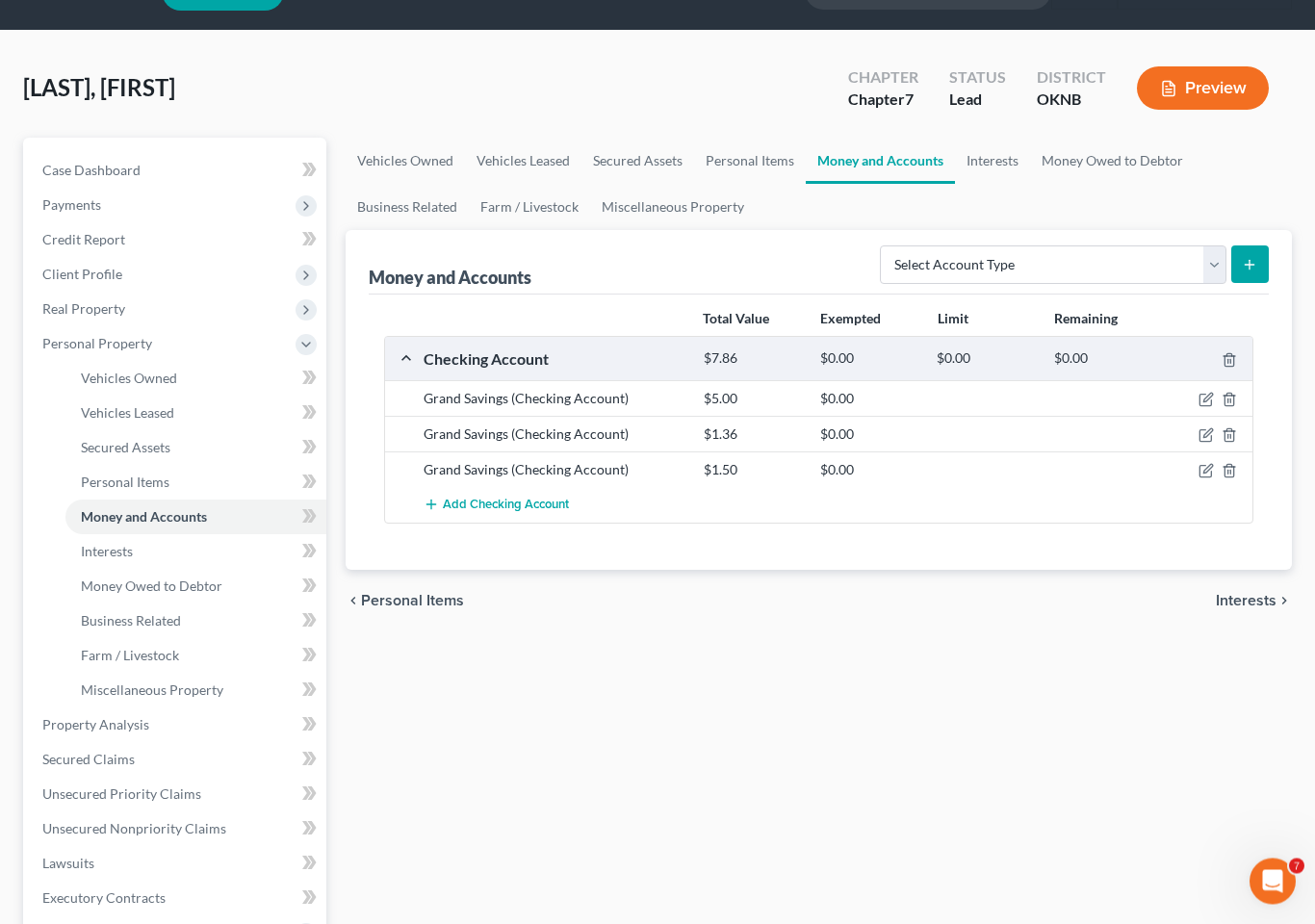 scroll, scrollTop: 128, scrollLeft: 0, axis: vertical 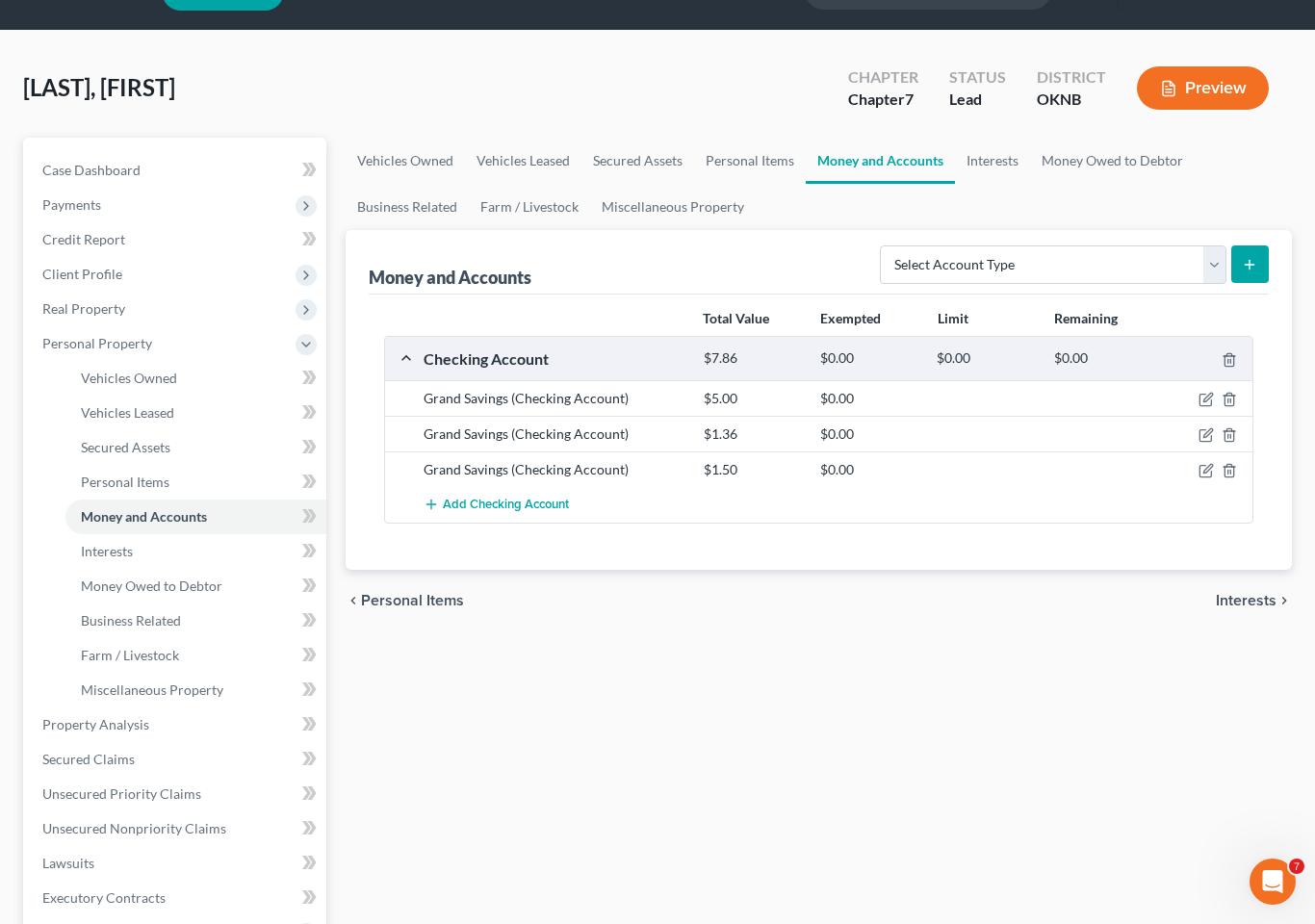 click on "Interests" at bounding box center (195, 552) 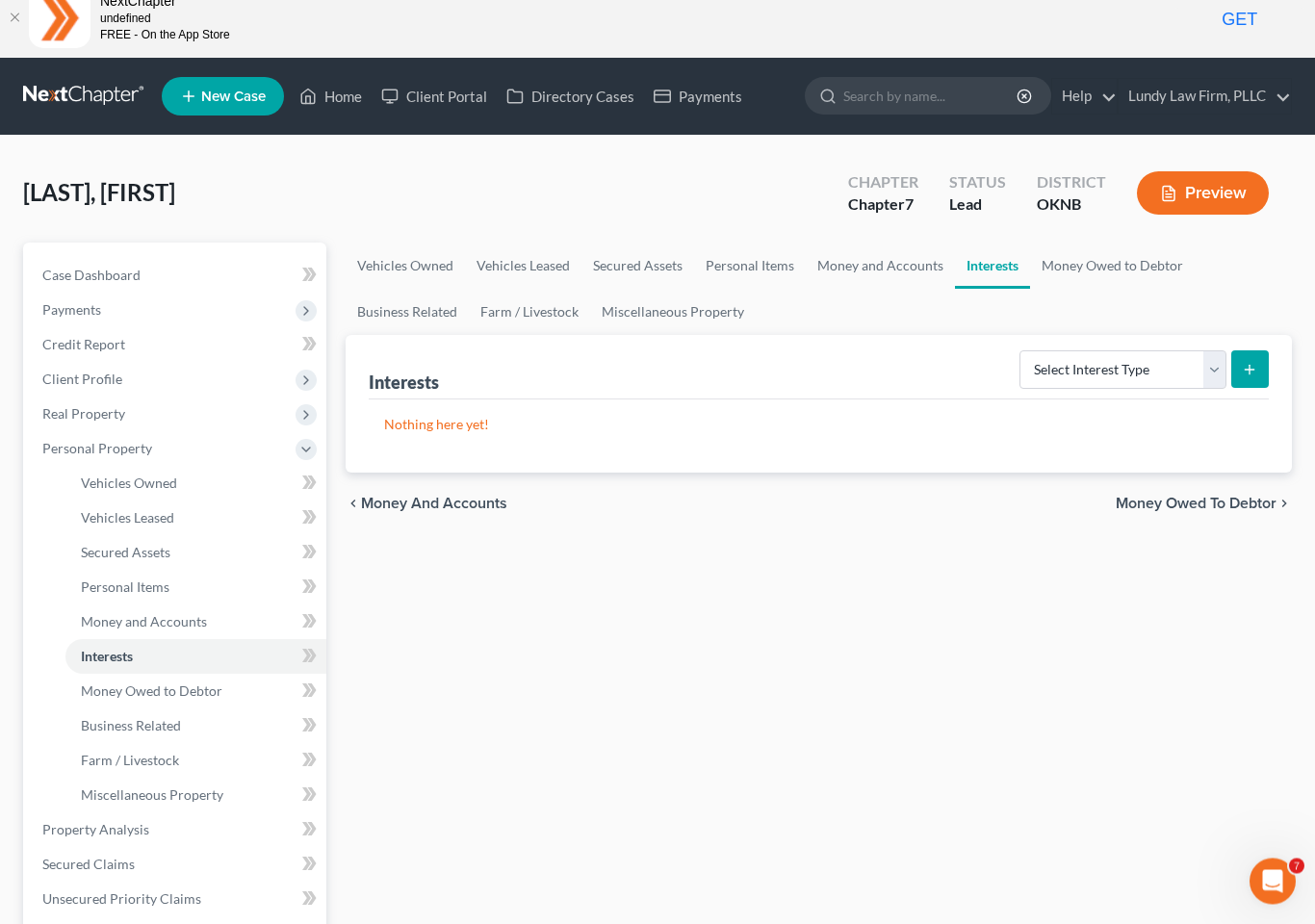 scroll, scrollTop: 0, scrollLeft: 0, axis: both 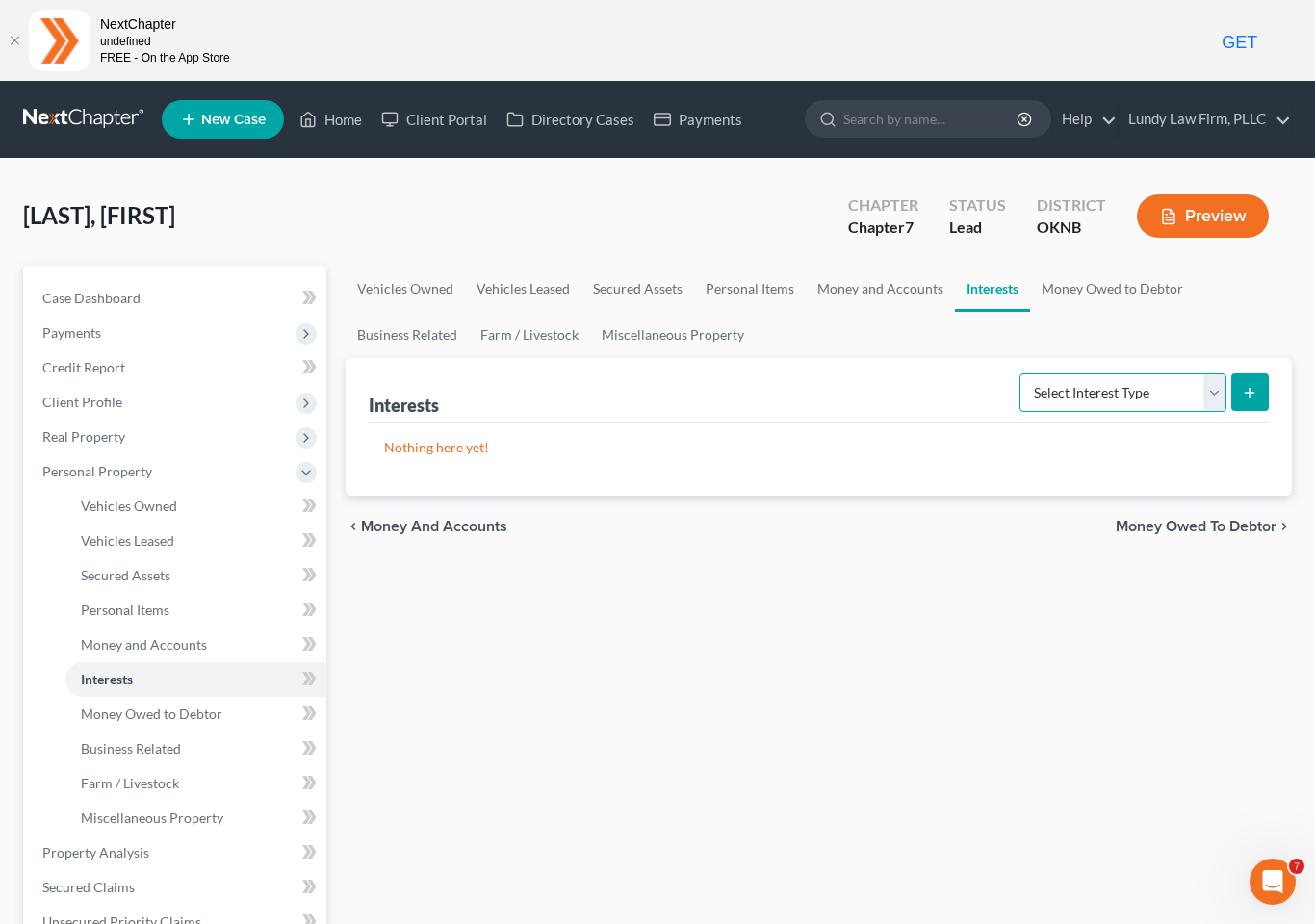 click on "Select Interest Type 401K Annuity Bond Education IRA Government Bond Government Pension Plan Incorporated Business IRA Joint Venture (Active) Joint Venture (Inactive) Keogh Mutual Fund Other Retirement Plan Partnership (Active) Partnership (Inactive) Pension Plan Stock Term Life Insurance Unincorporated Business Whole Life Insurance" at bounding box center (1122, 393) 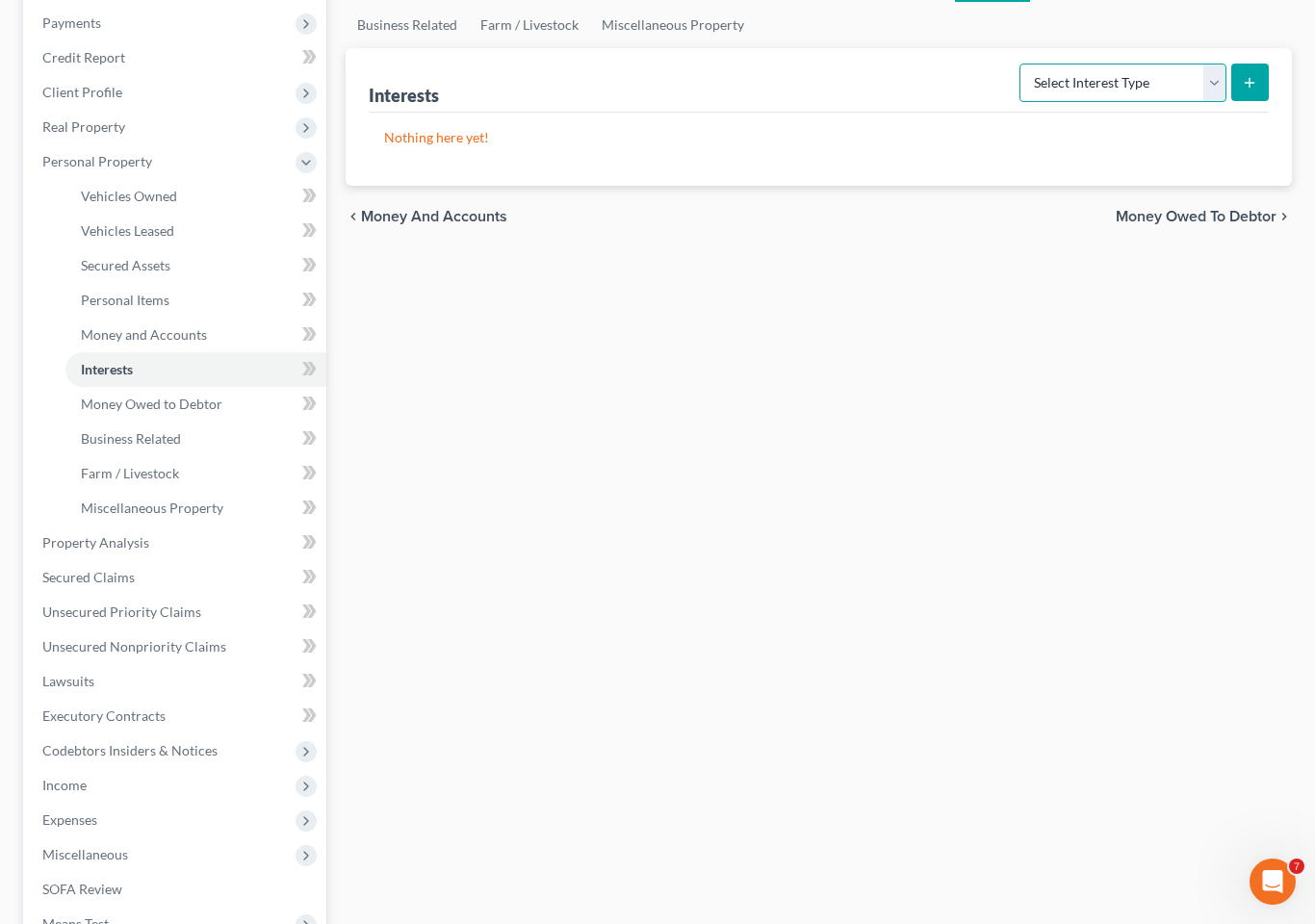 scroll, scrollTop: 315, scrollLeft: 0, axis: vertical 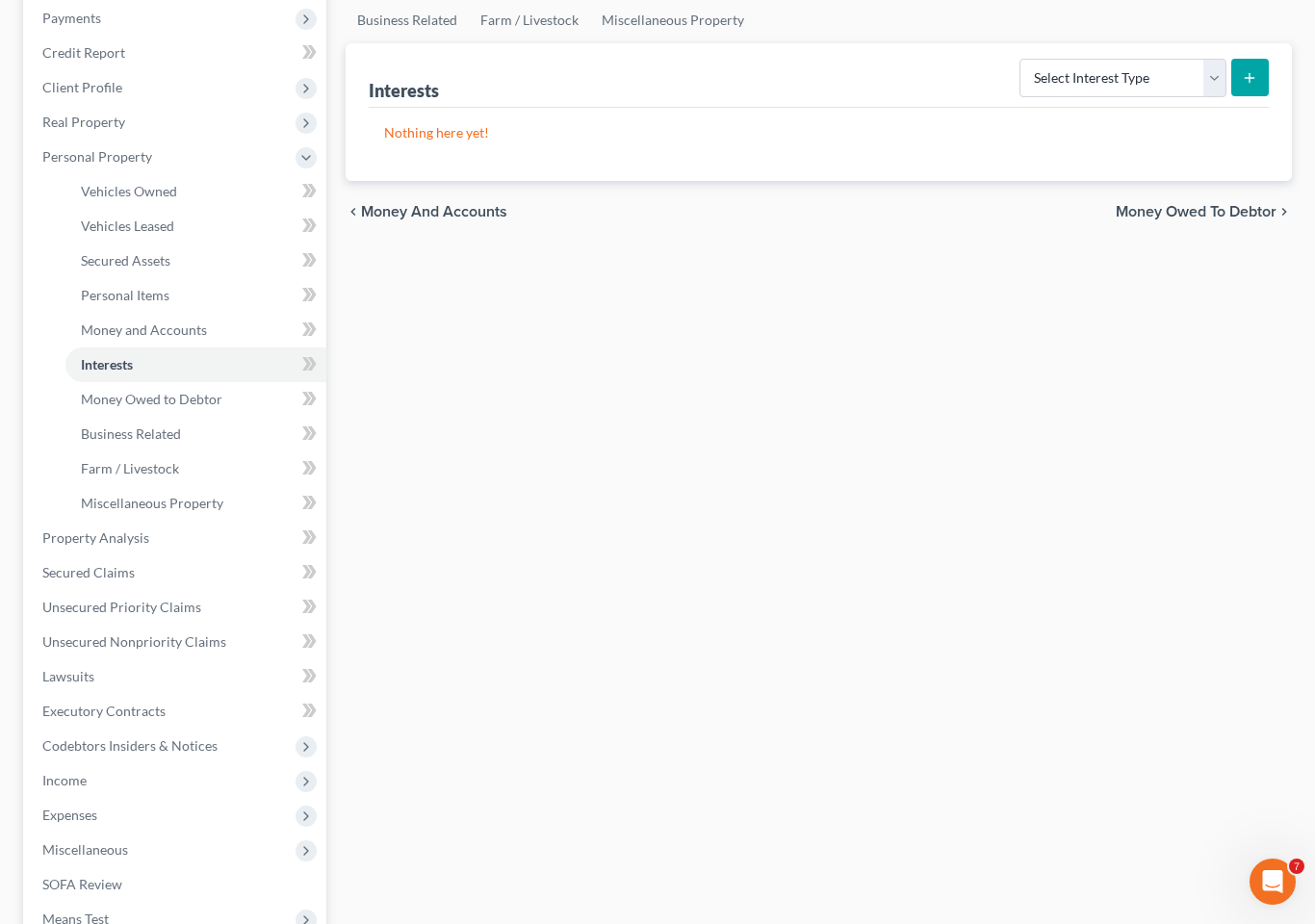 click on "Executory Contracts" at bounding box center [176, 711] 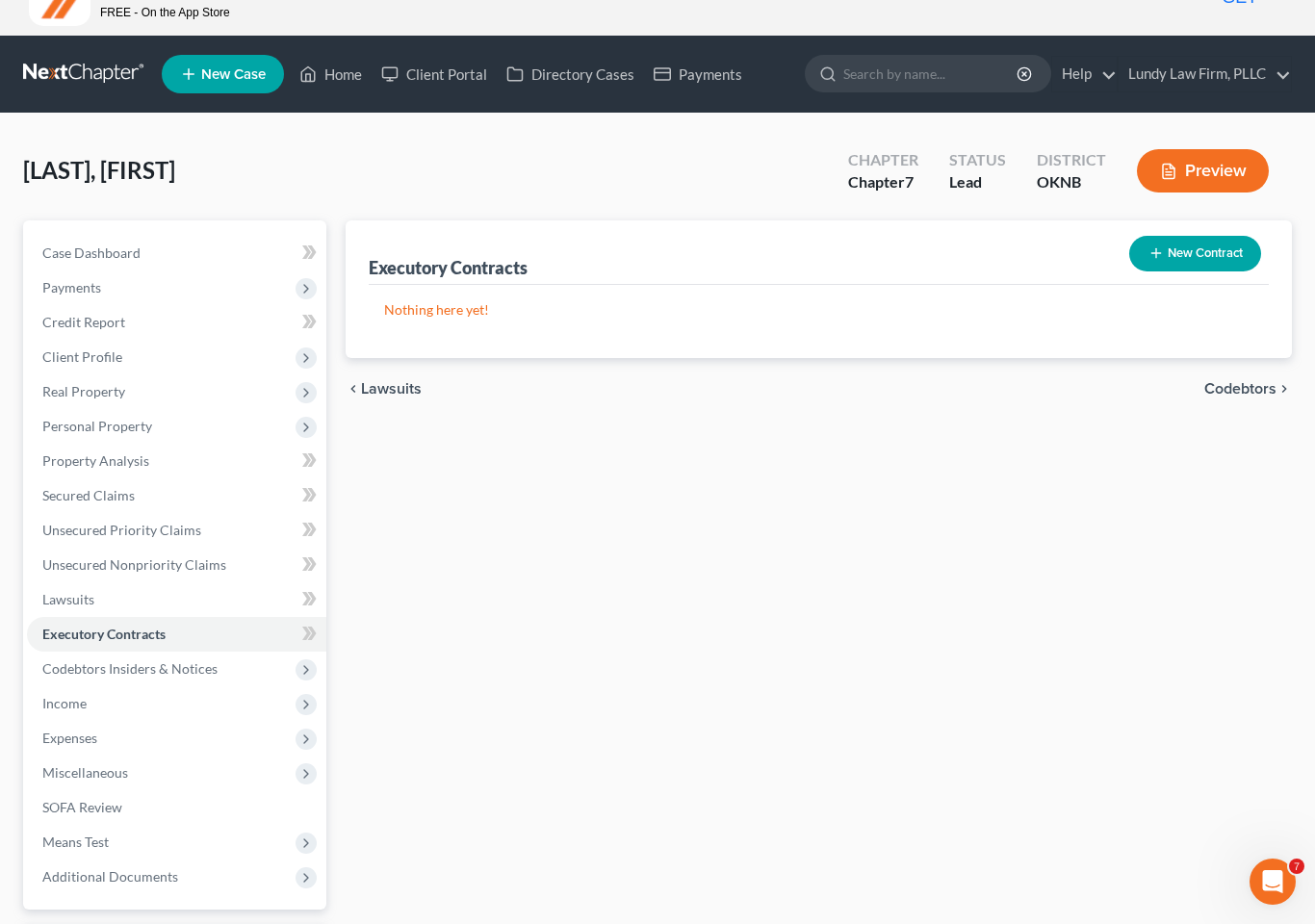 scroll, scrollTop: 0, scrollLeft: 0, axis: both 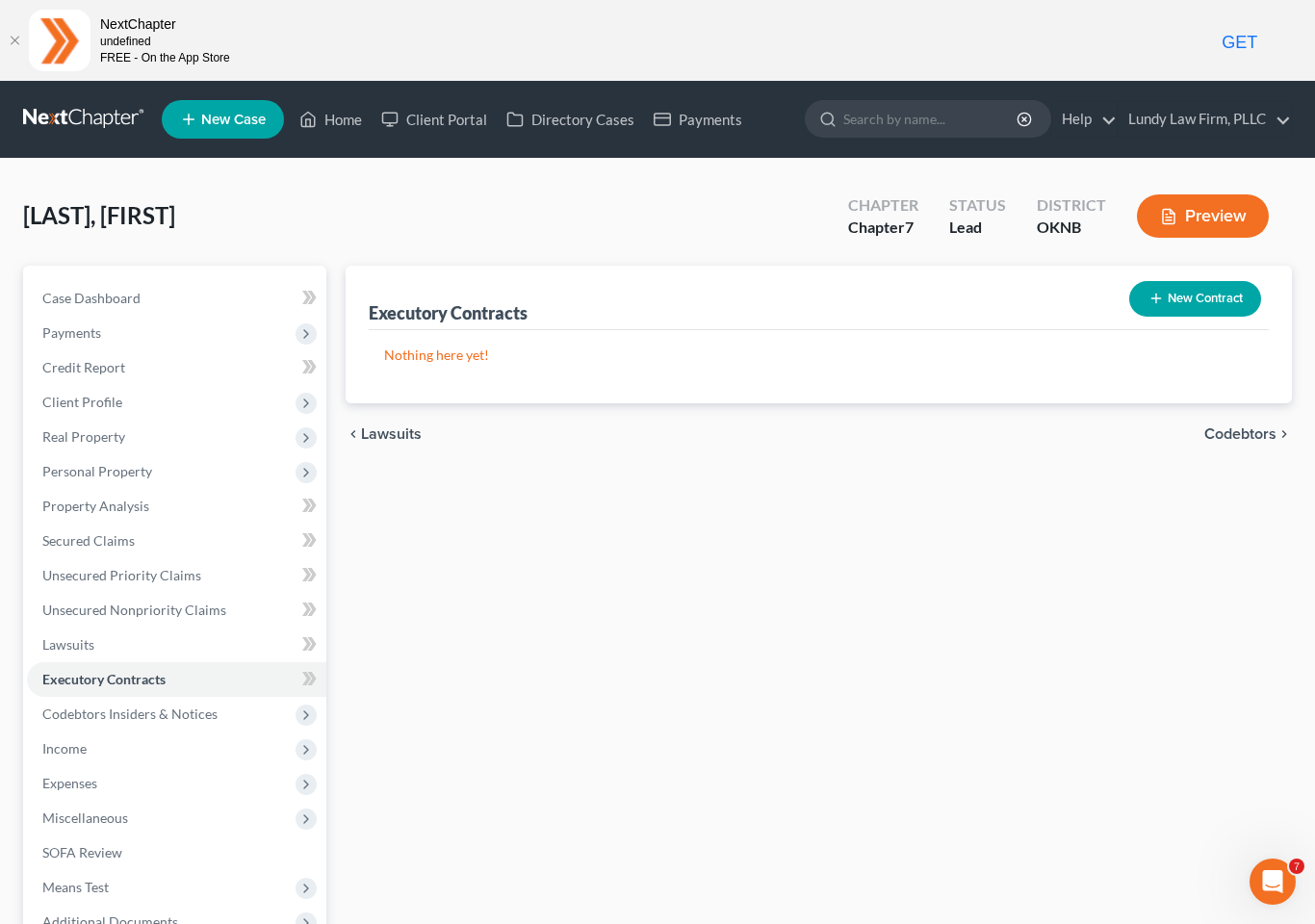 click on "New Contract" at bounding box center (1195, 298) 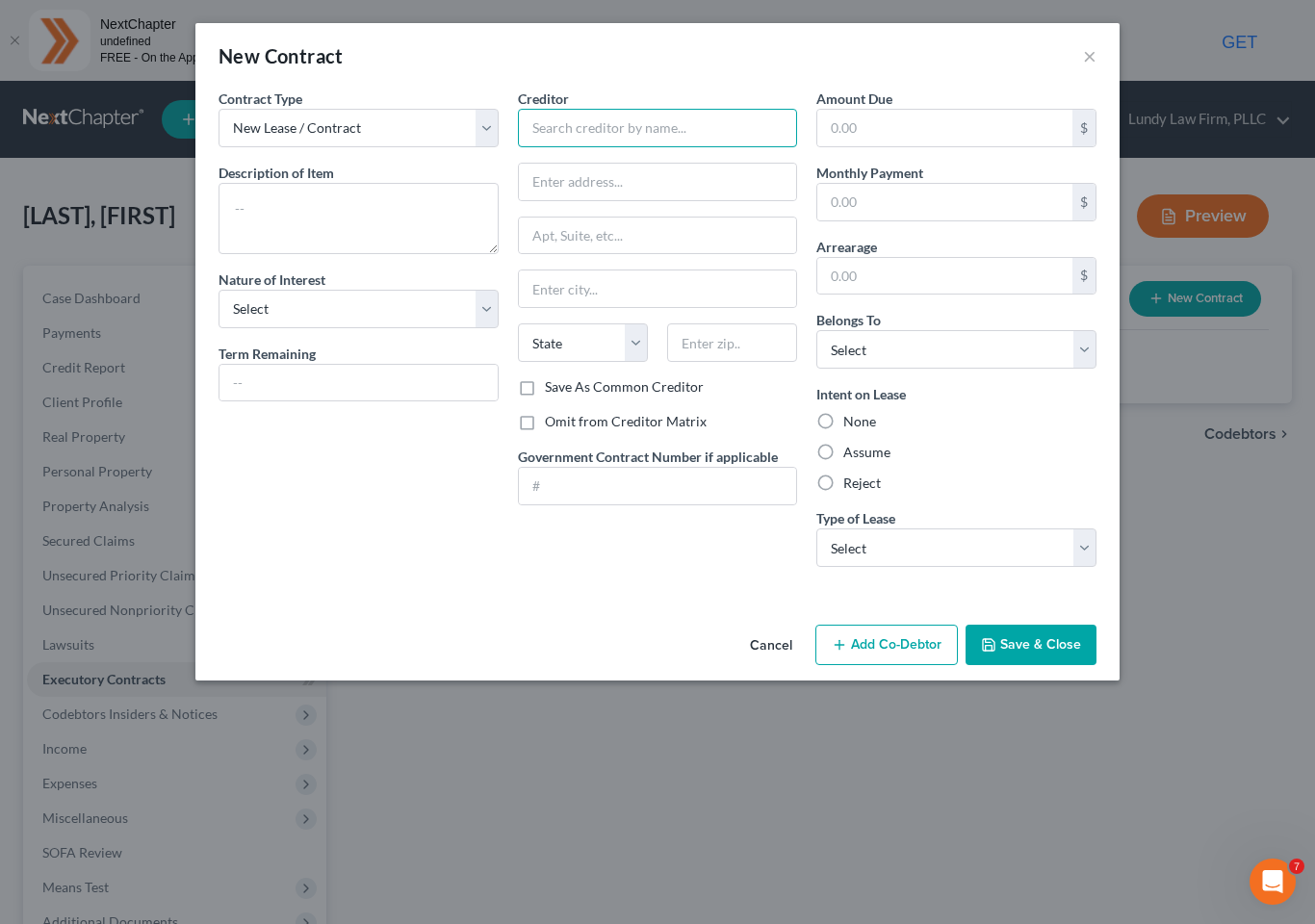 click at bounding box center [658, 128] 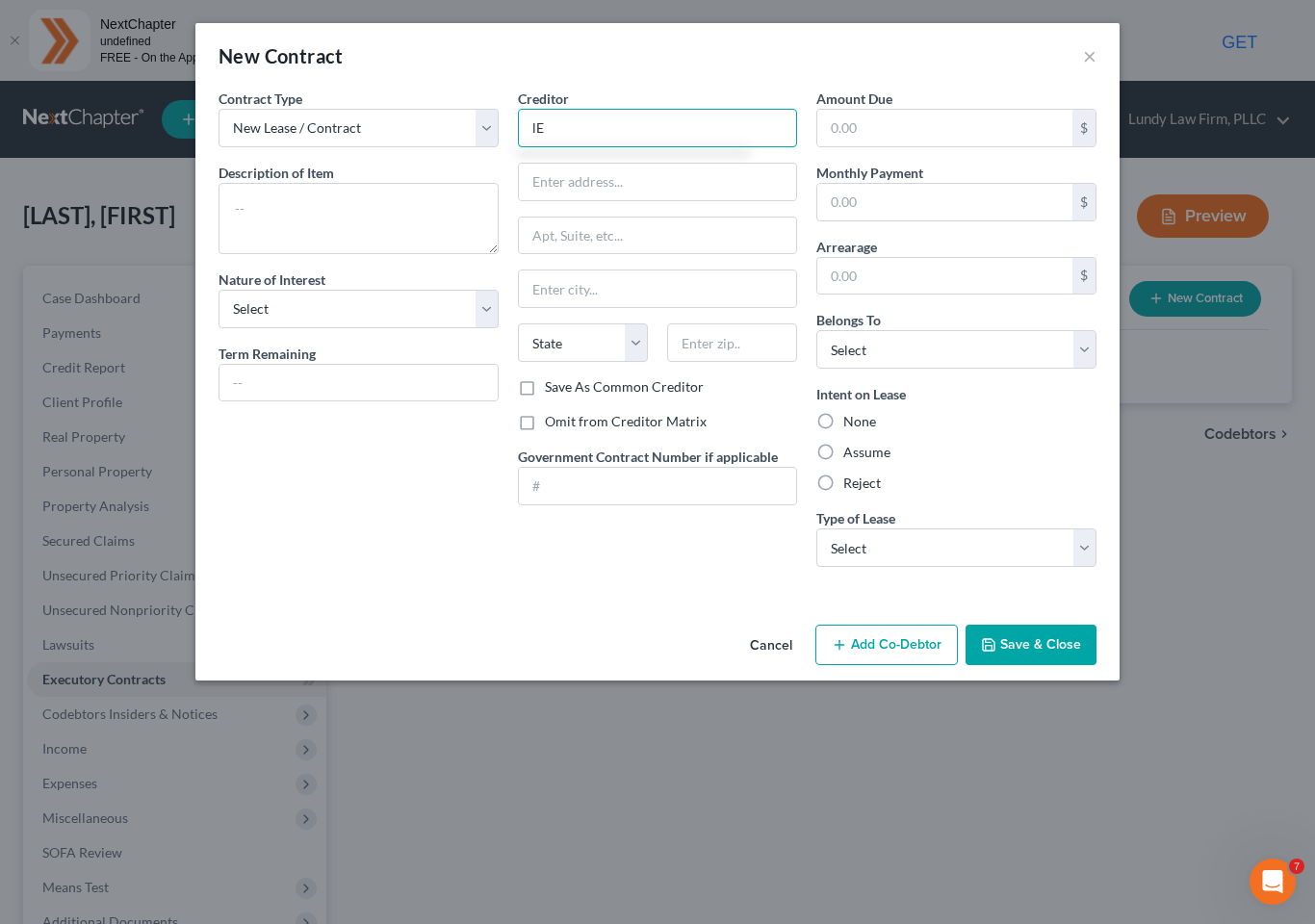 type on "l" 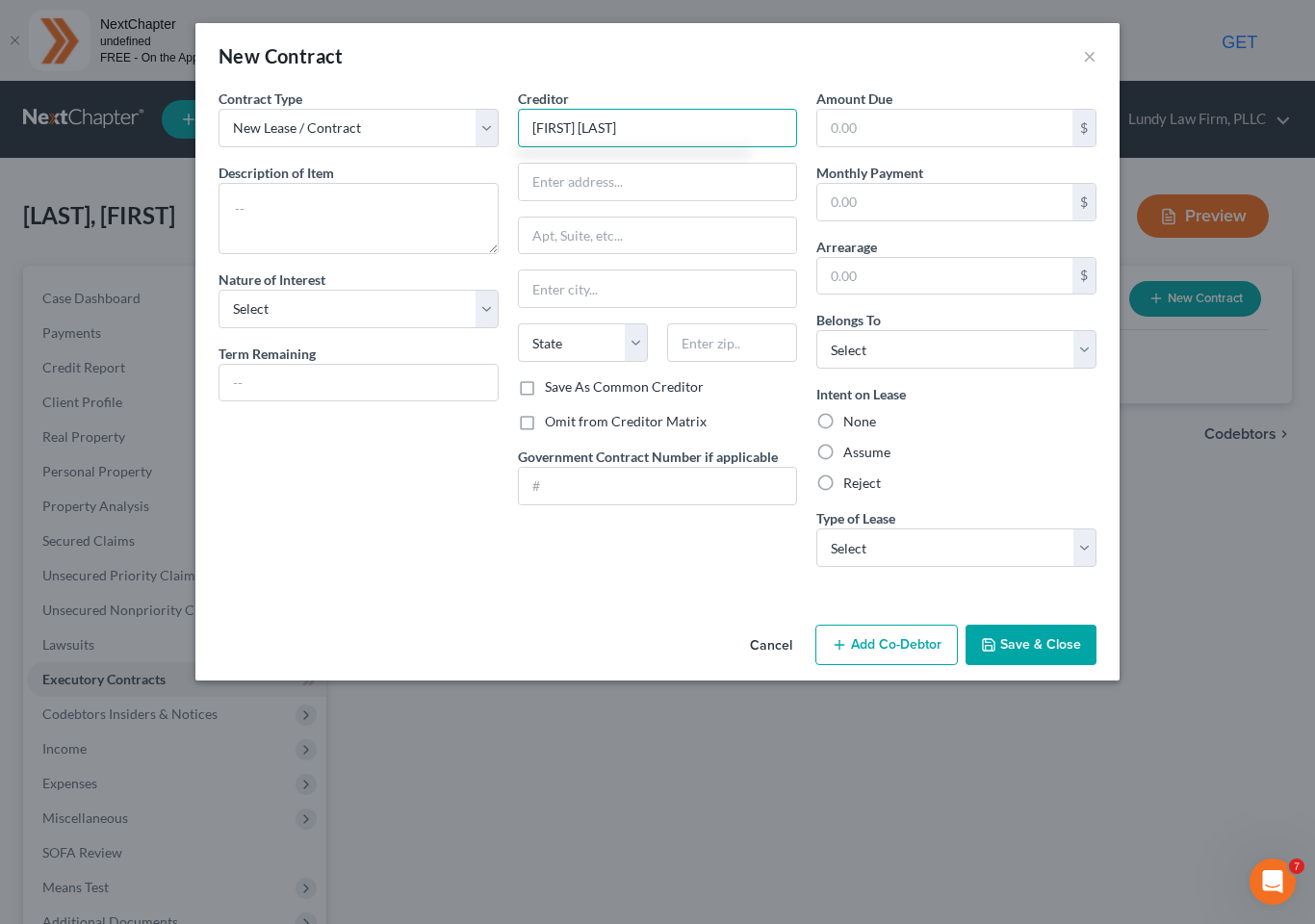 type on "[FIRST] [LAST]" 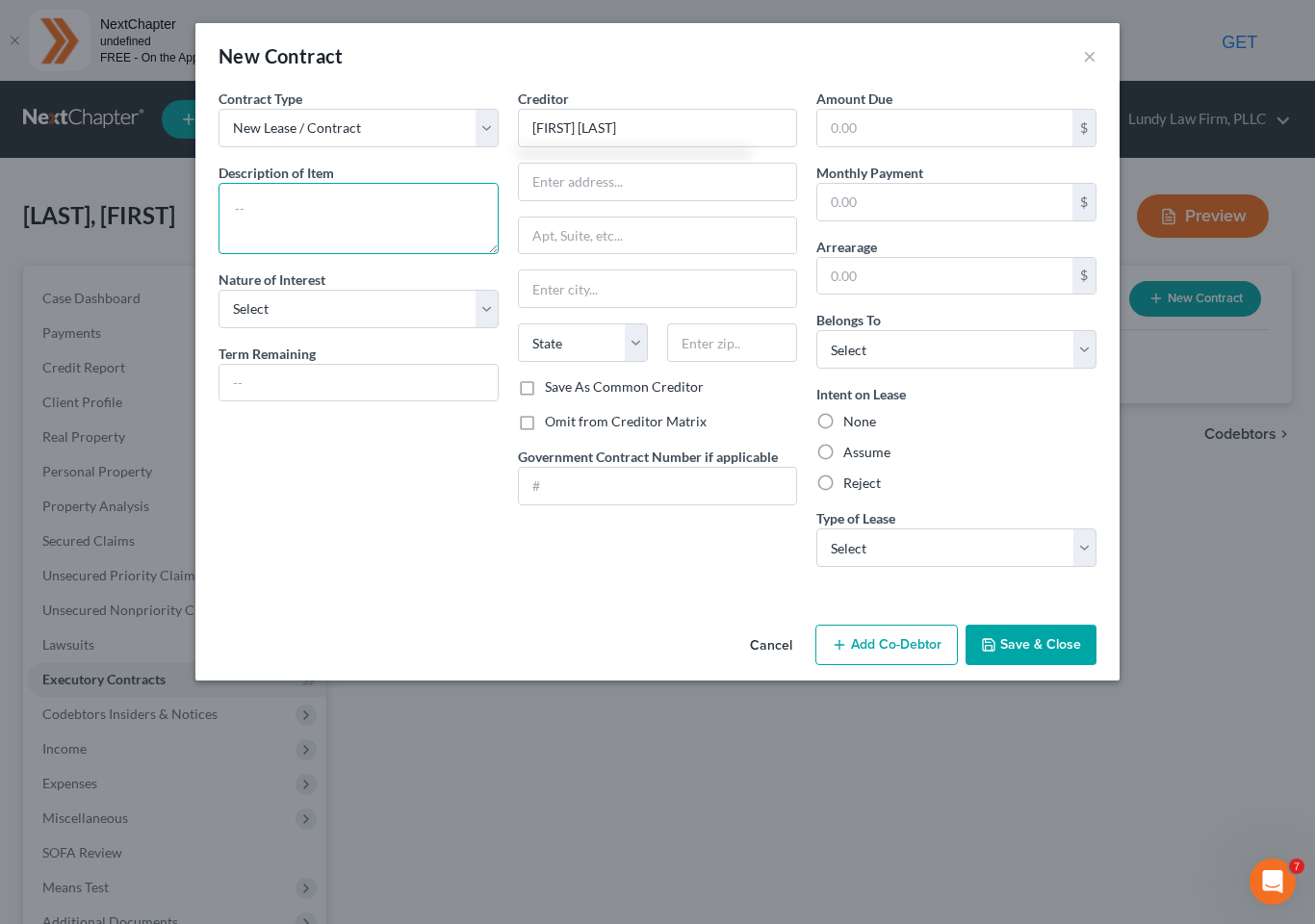 click at bounding box center [358, 218] 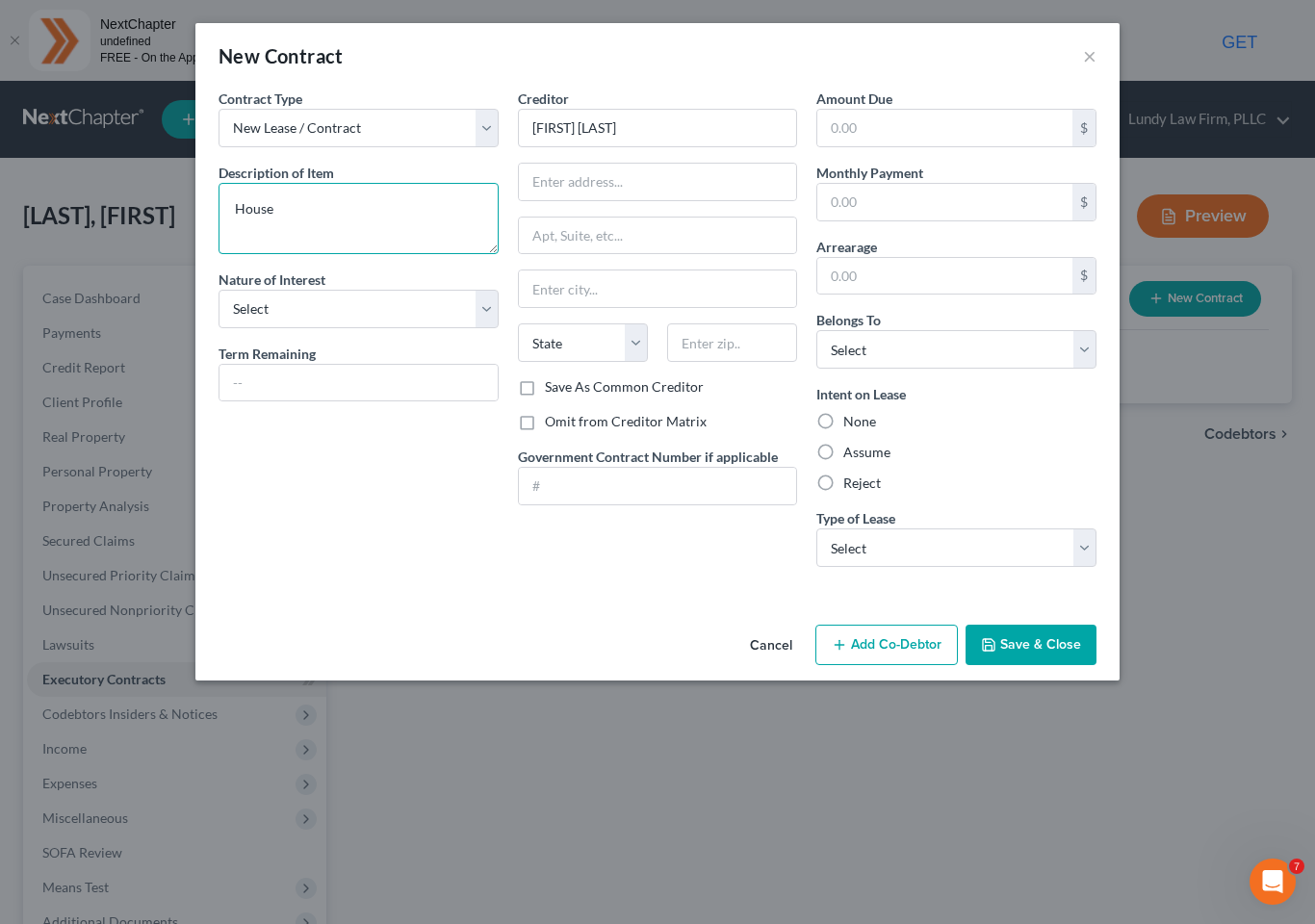 type on "House" 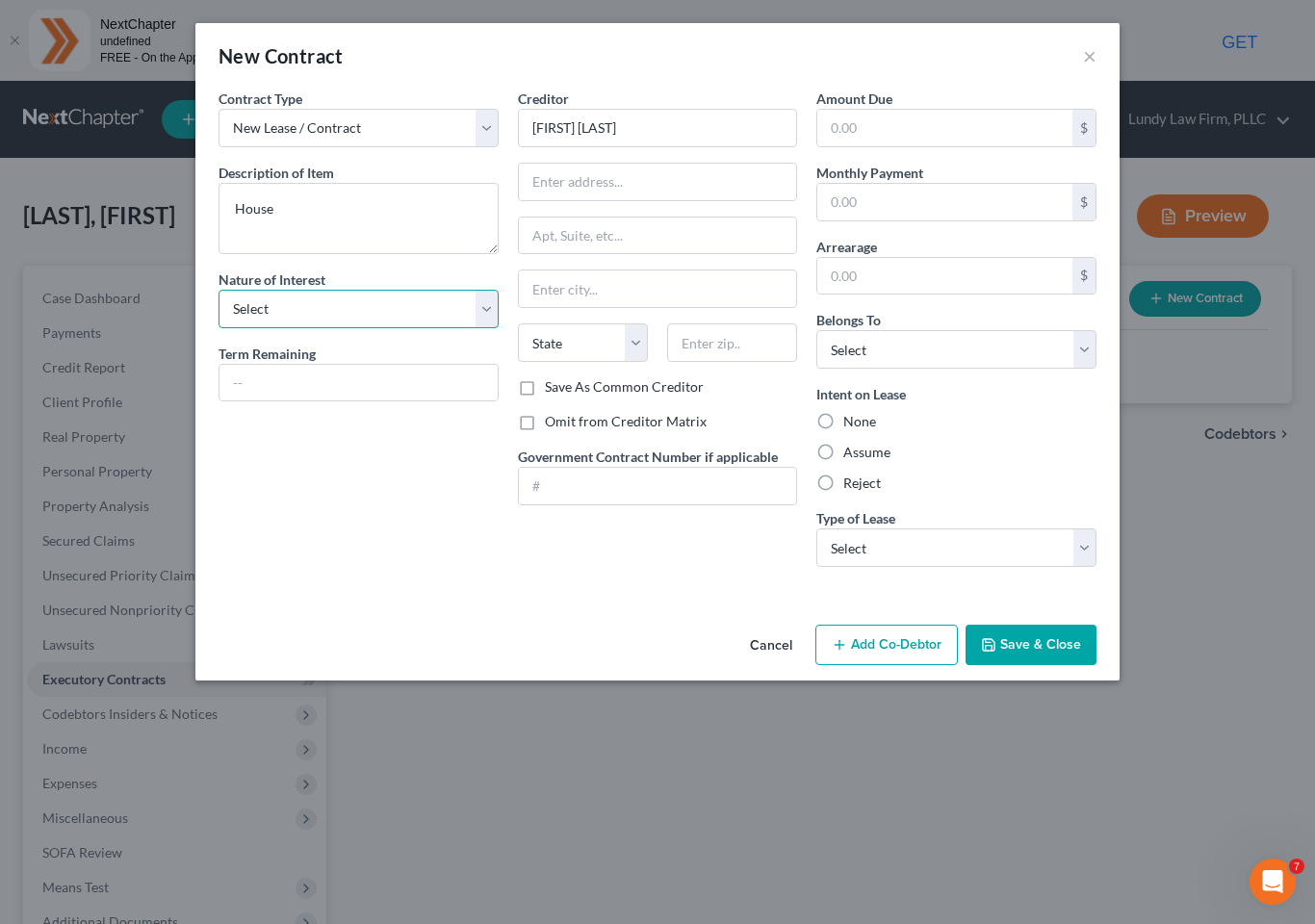 click on "Select Purchaser Agent Lessor Lessee" at bounding box center [358, 309] 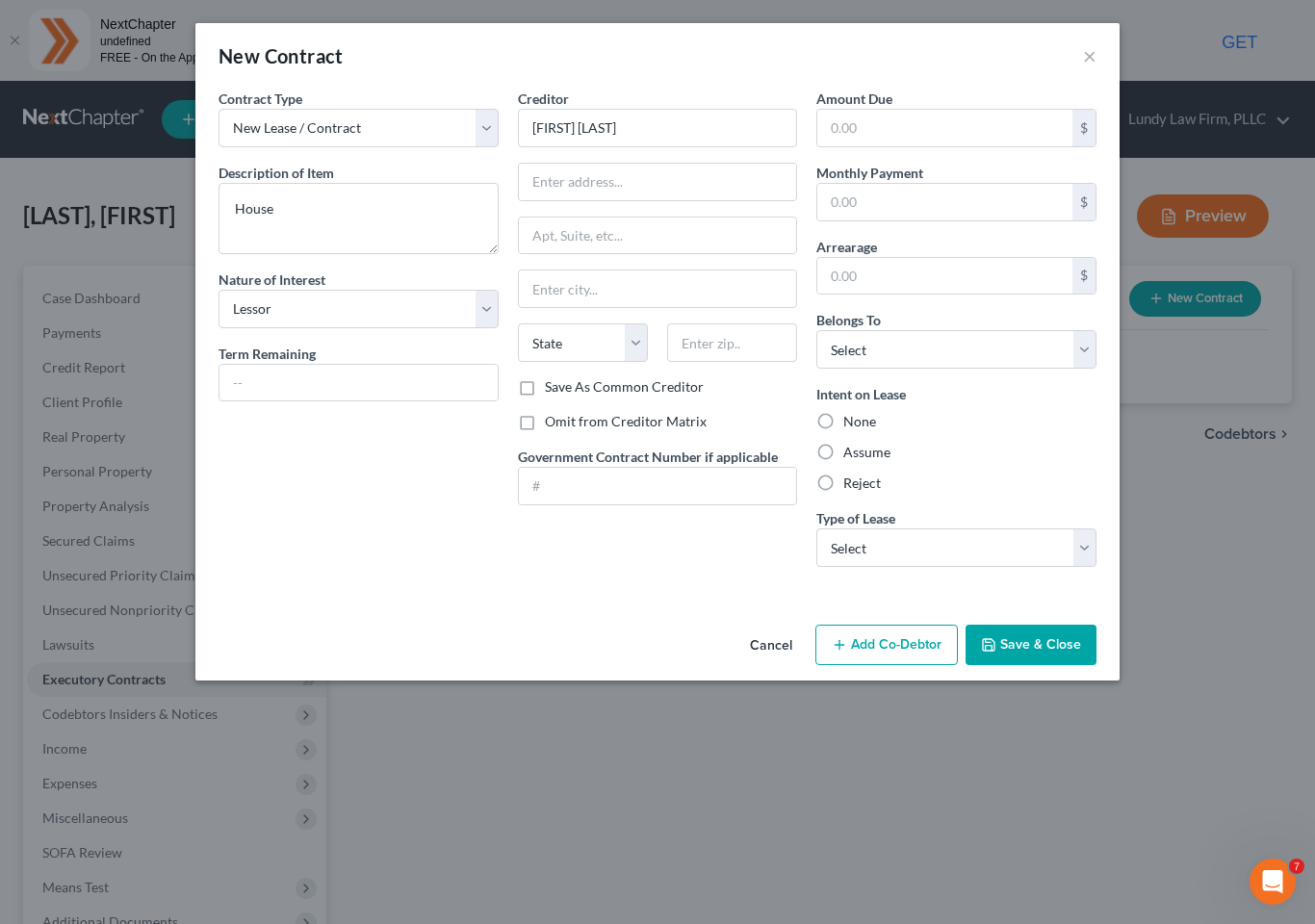 click on "Assume" at bounding box center [866, 452] 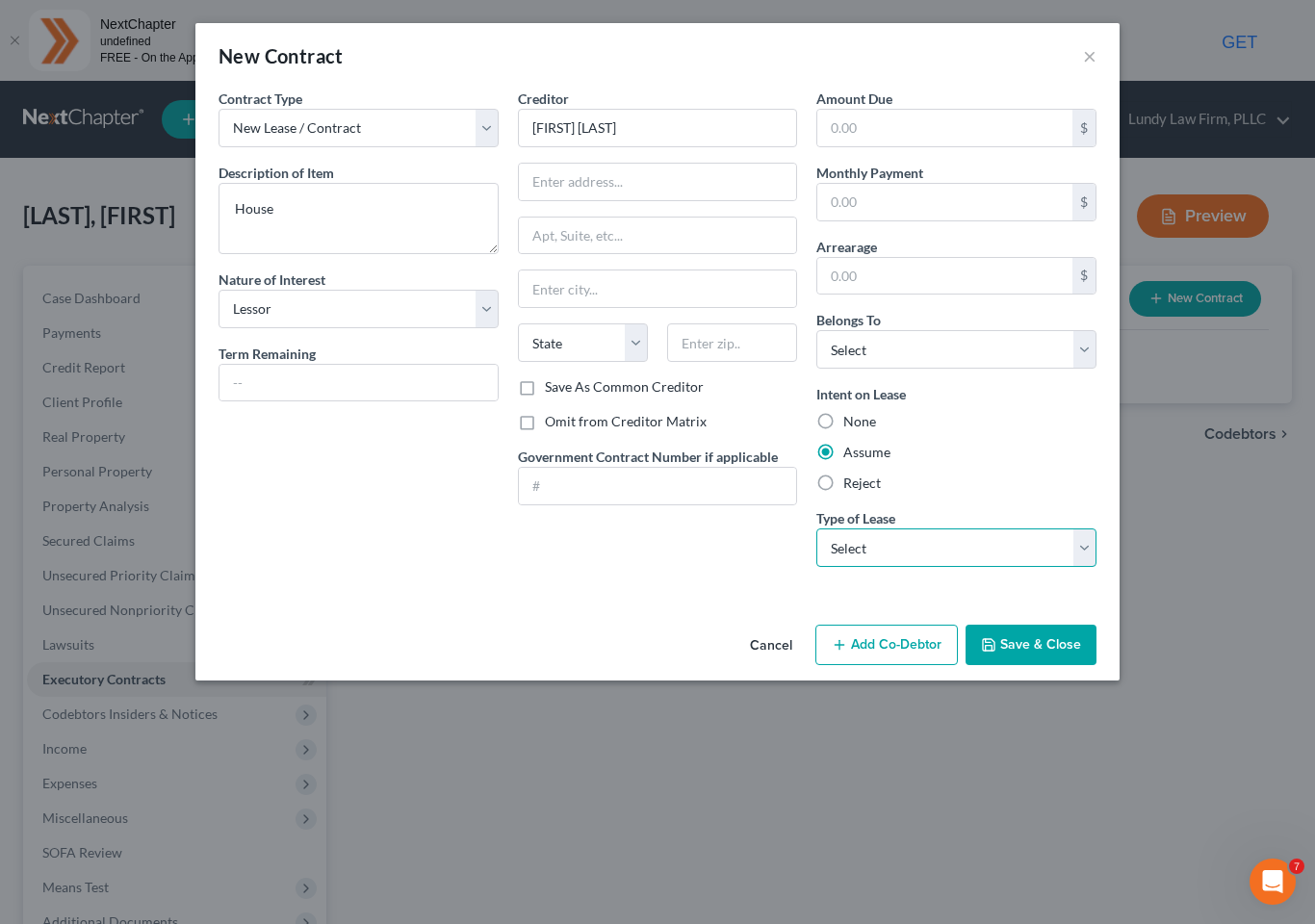 click on "Select Real Estate Car Other" at bounding box center (956, 548) 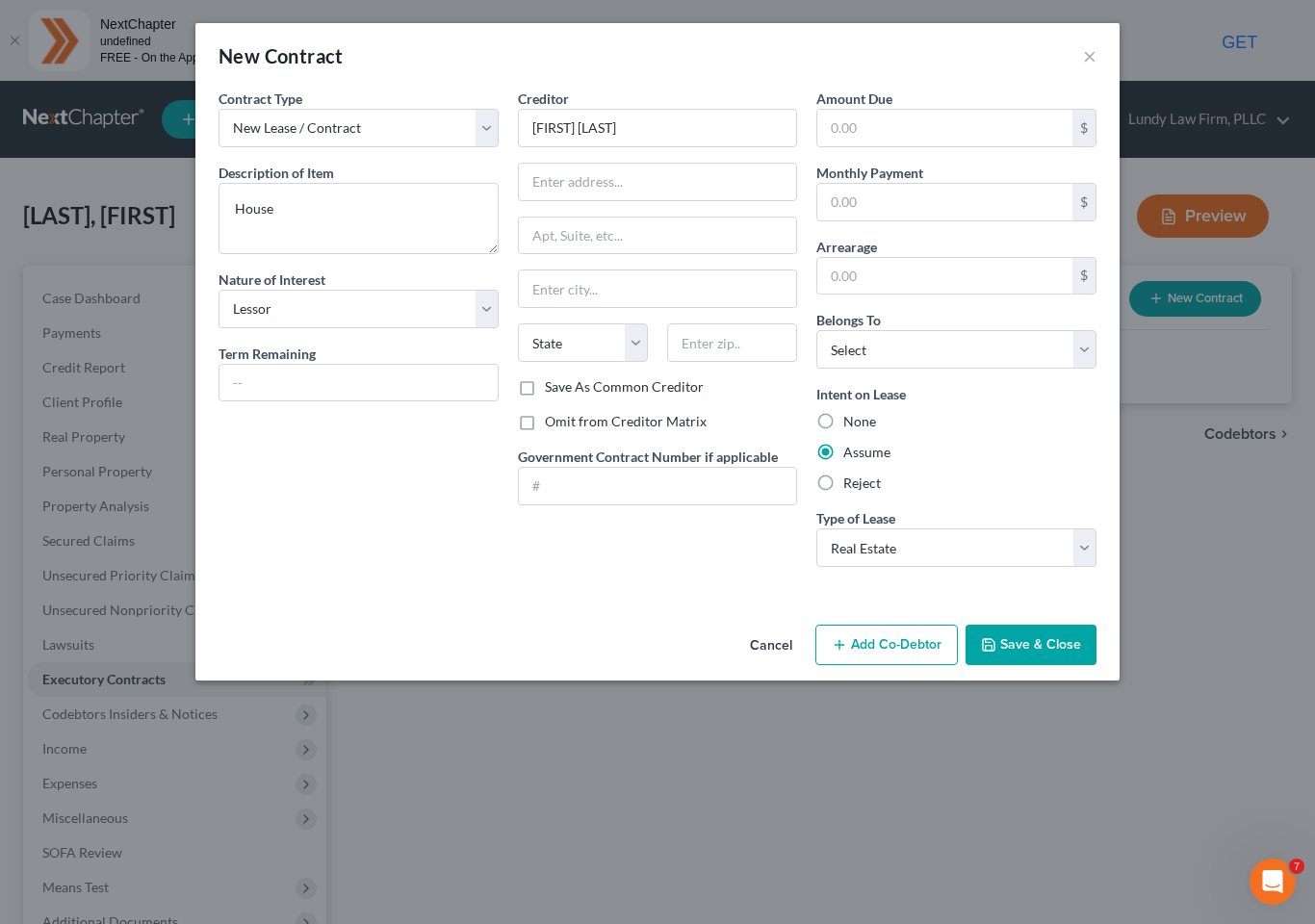click on "Save & Close" at bounding box center (1031, 645) 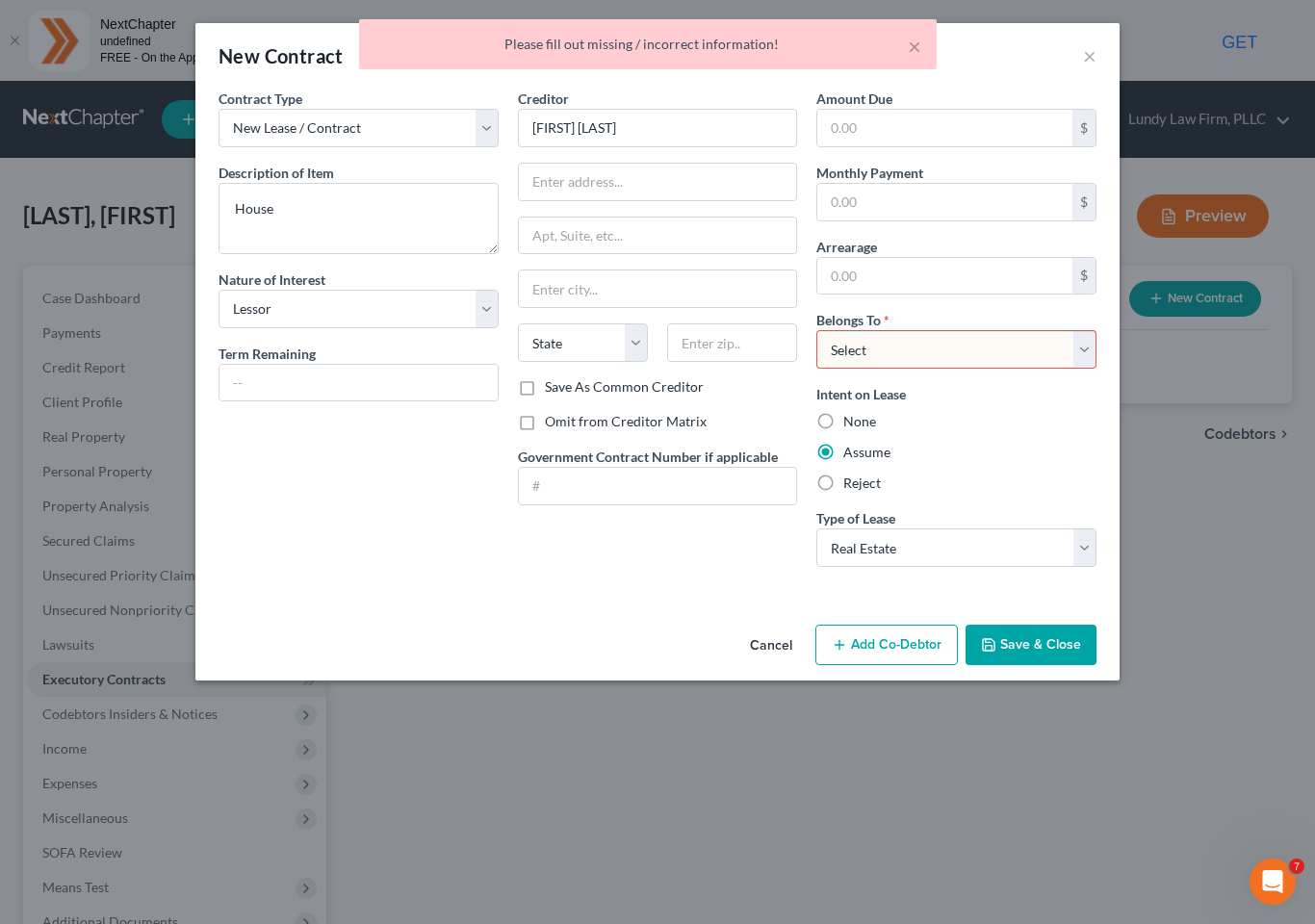 click on "Select Debtor 1 Only Debtor 2 Only Debtor 1 And Debtor 2 Only At Least One Of The Debtors And Another Community Property" at bounding box center [956, 349] 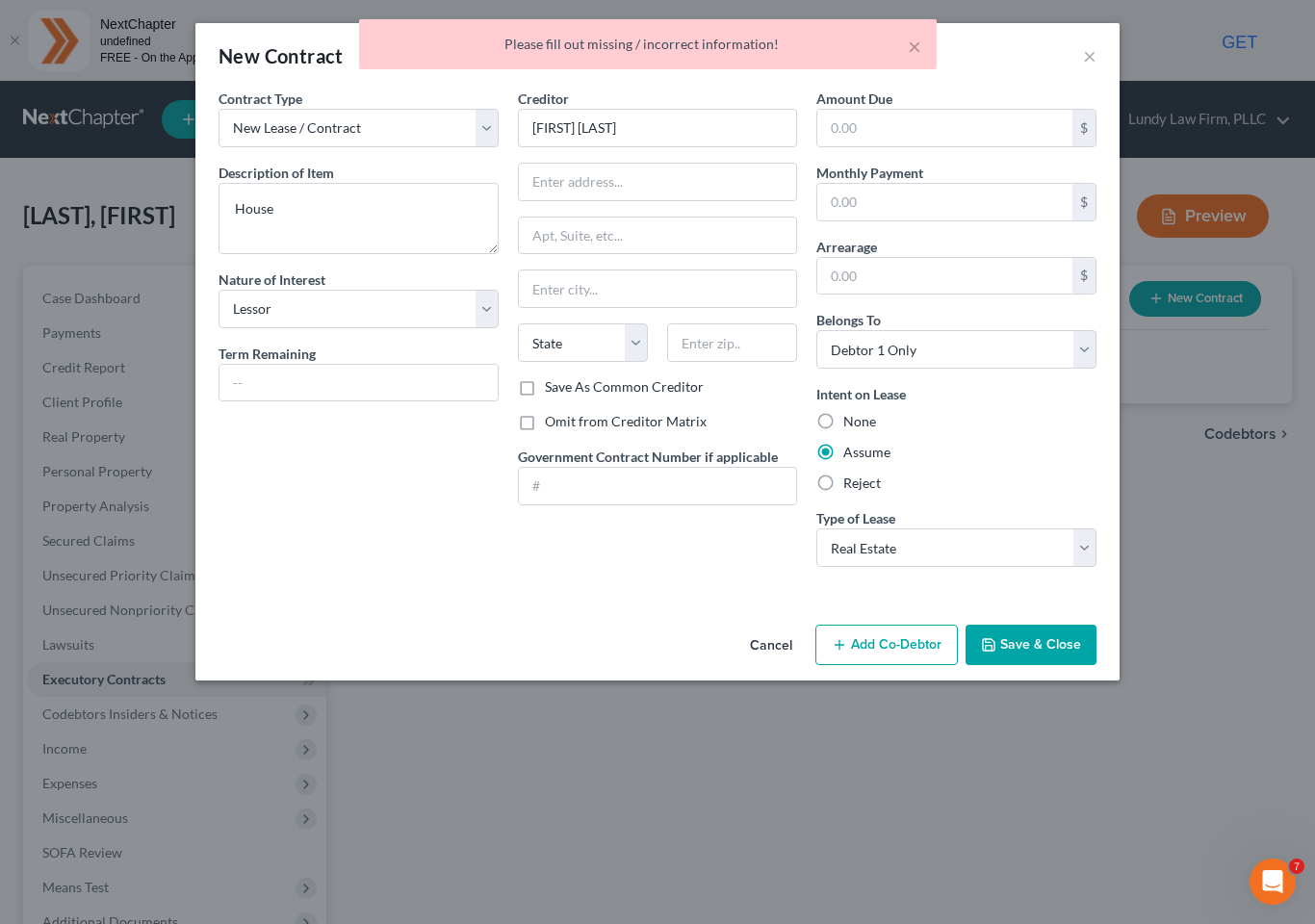 click on "Save & Close" at bounding box center [1031, 645] 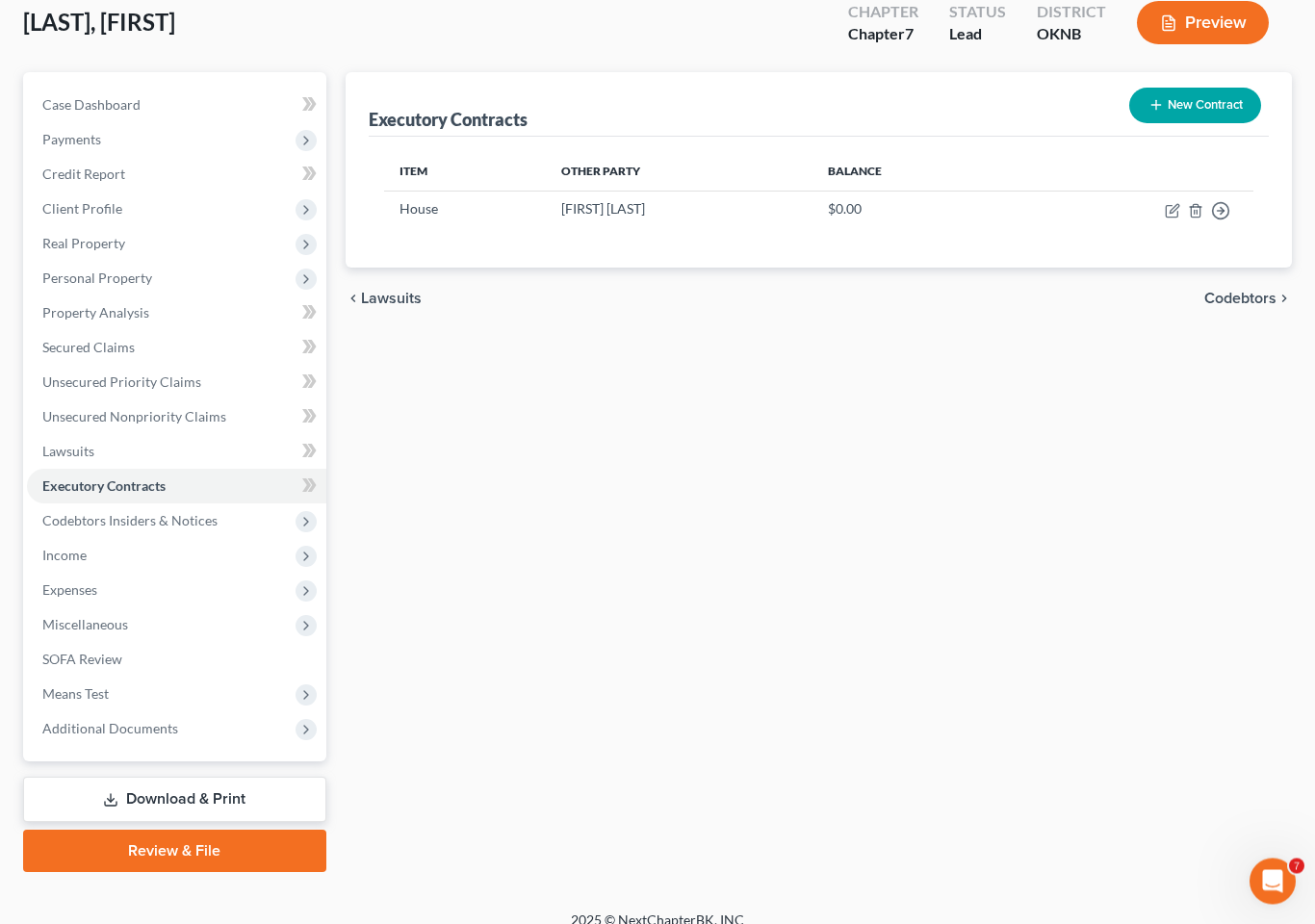 scroll, scrollTop: 210, scrollLeft: 0, axis: vertical 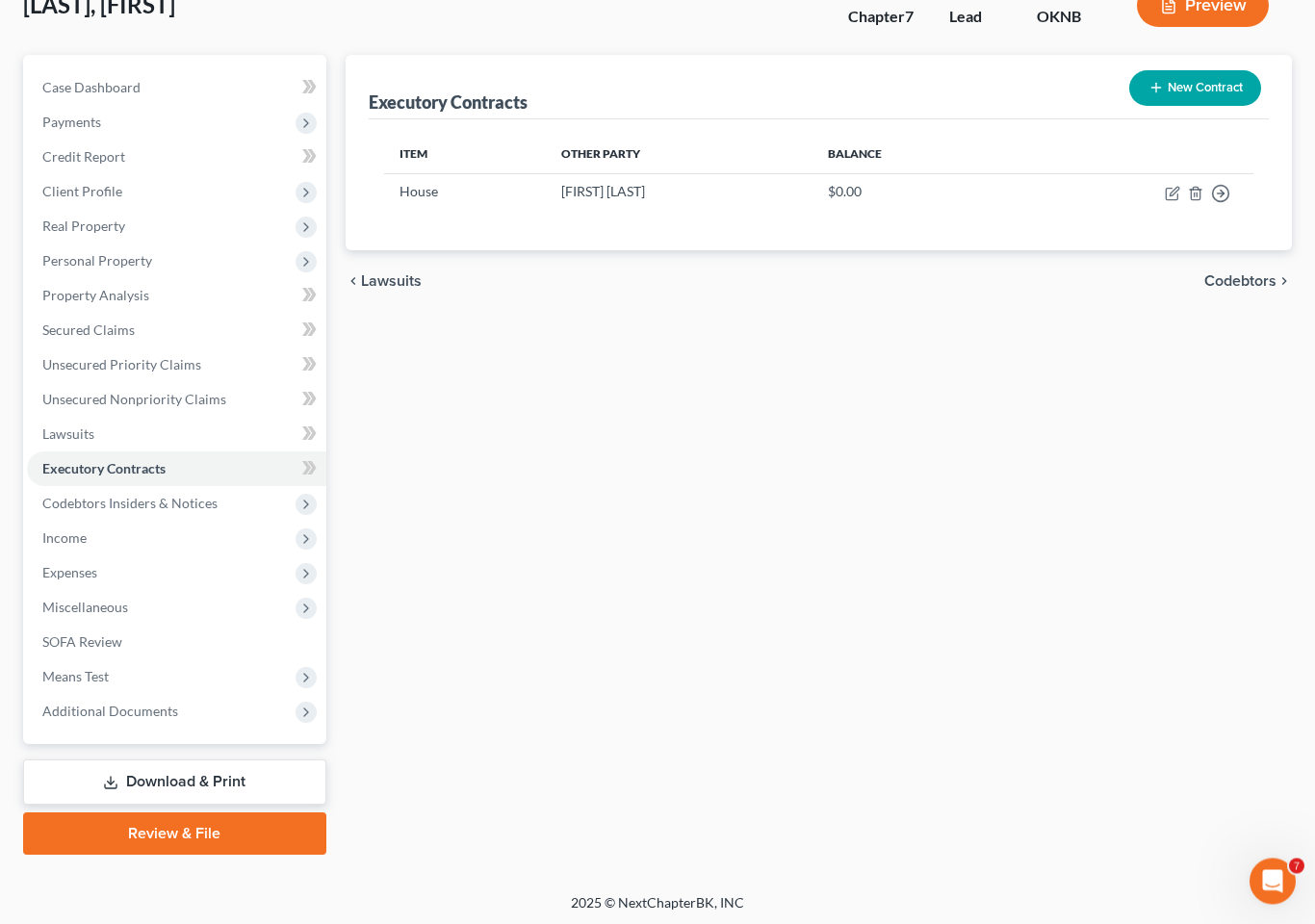 click on "Expenses" at bounding box center [176, 574] 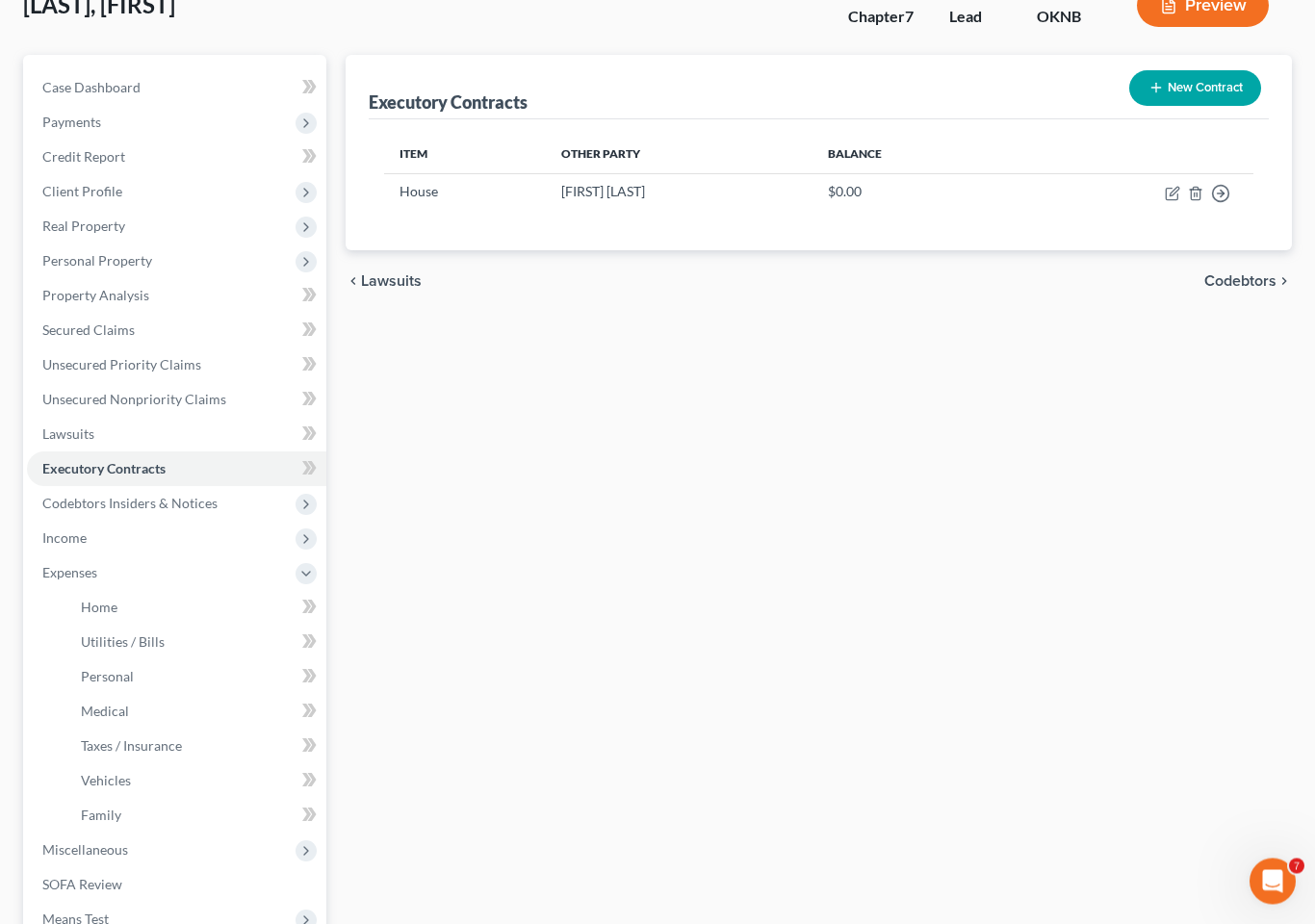 scroll, scrollTop: 211, scrollLeft: 0, axis: vertical 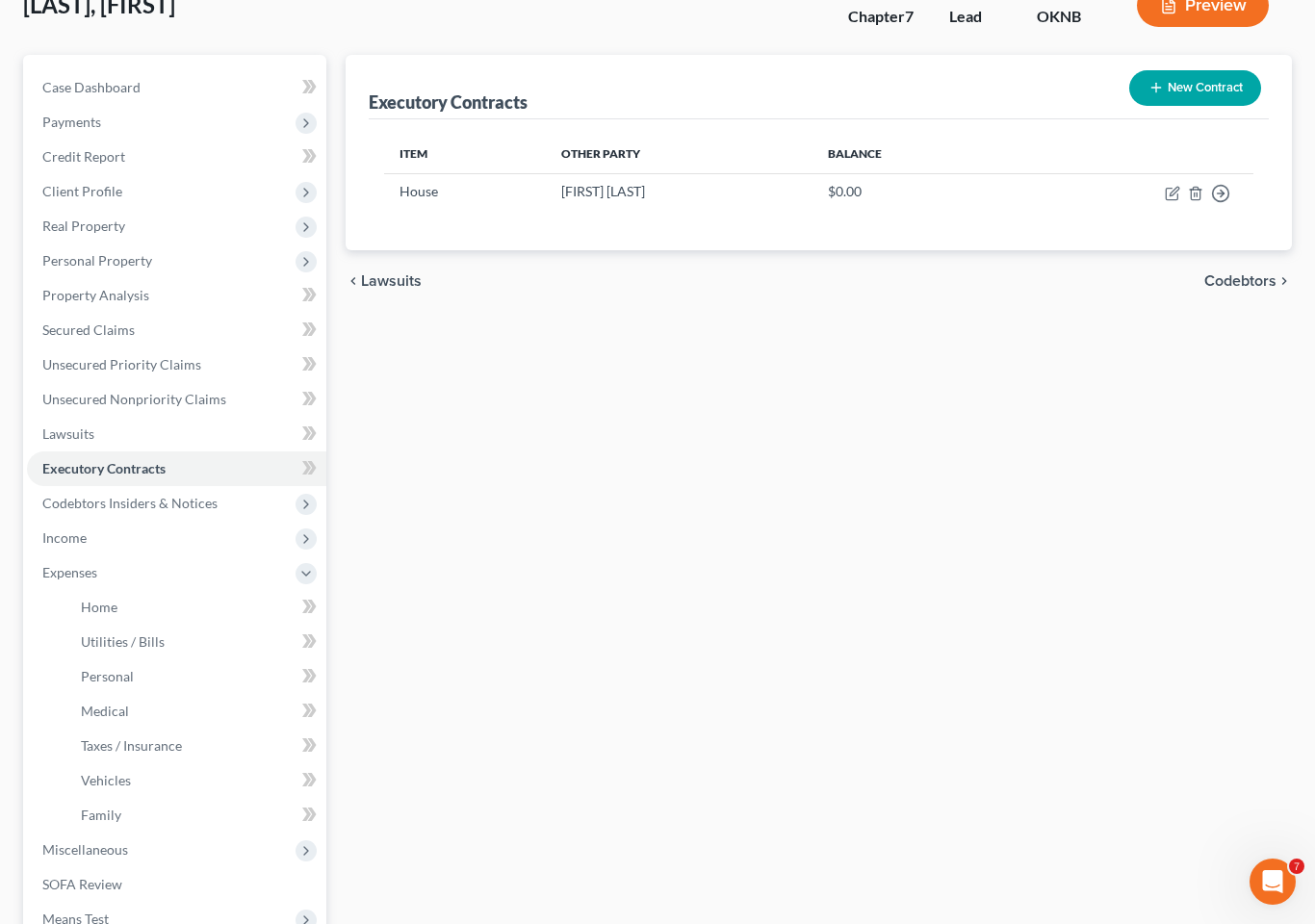 click on "Income" at bounding box center [64, 537] 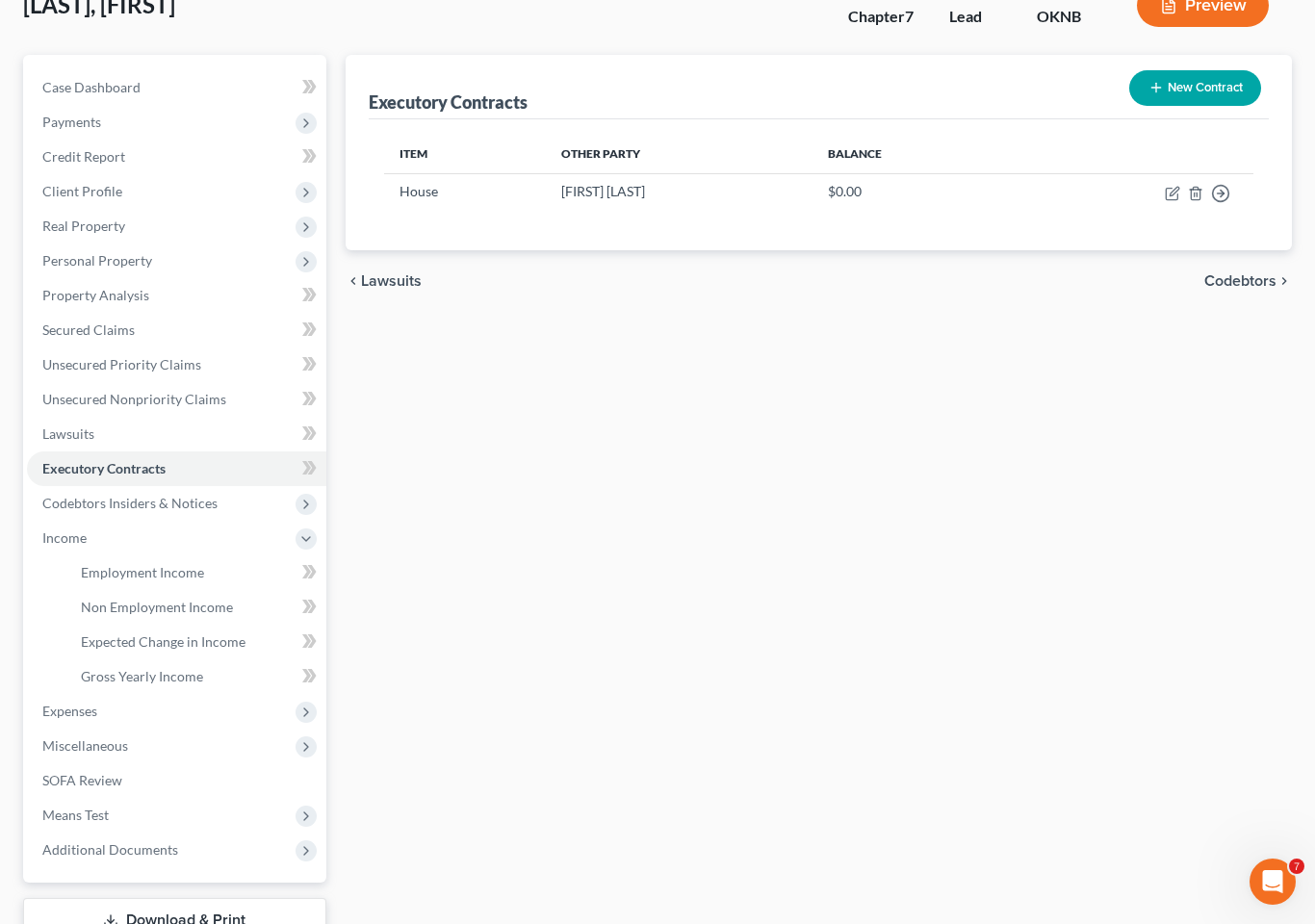 click on "Lawsuits" at bounding box center [68, 433] 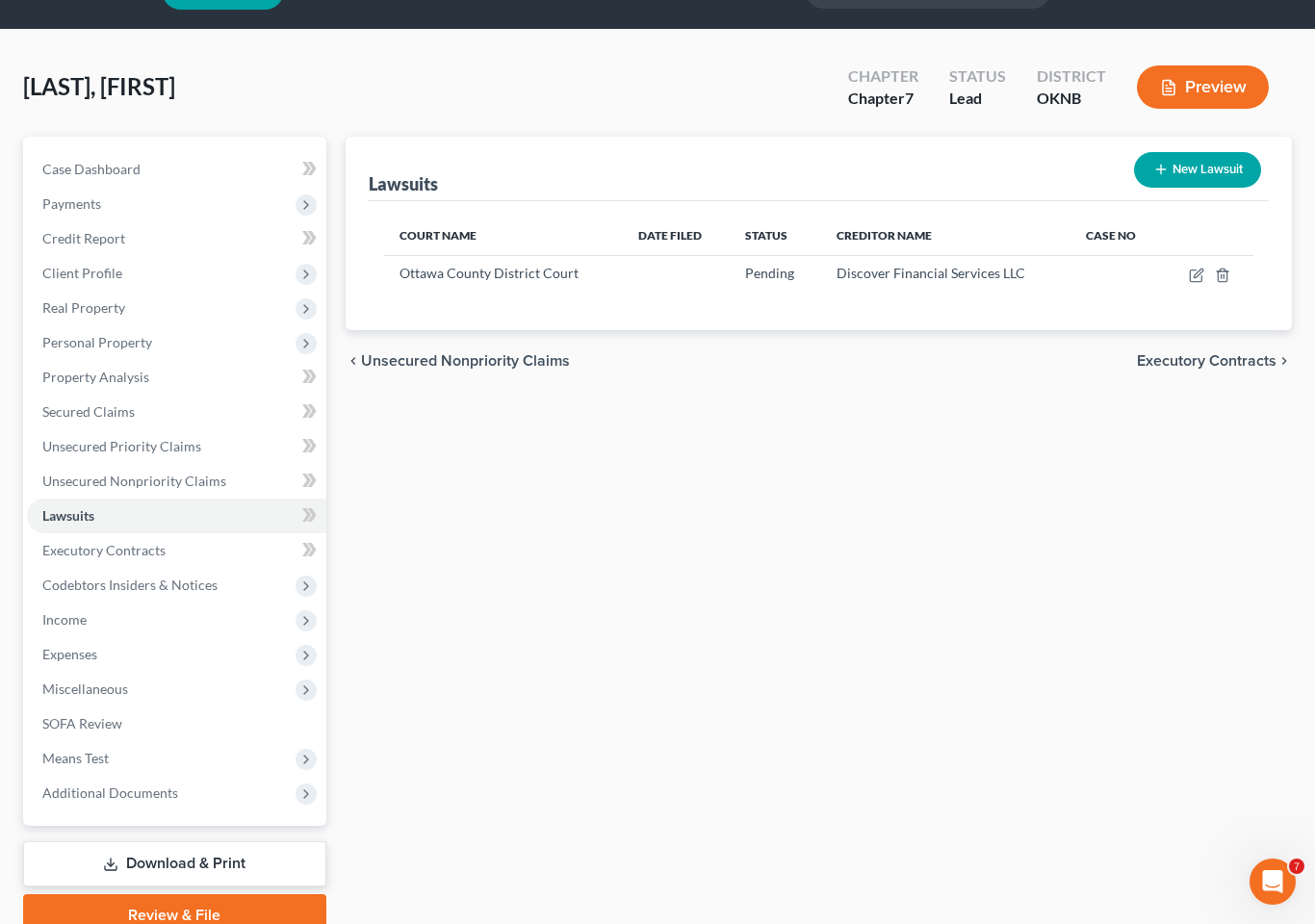 scroll, scrollTop: 0, scrollLeft: 0, axis: both 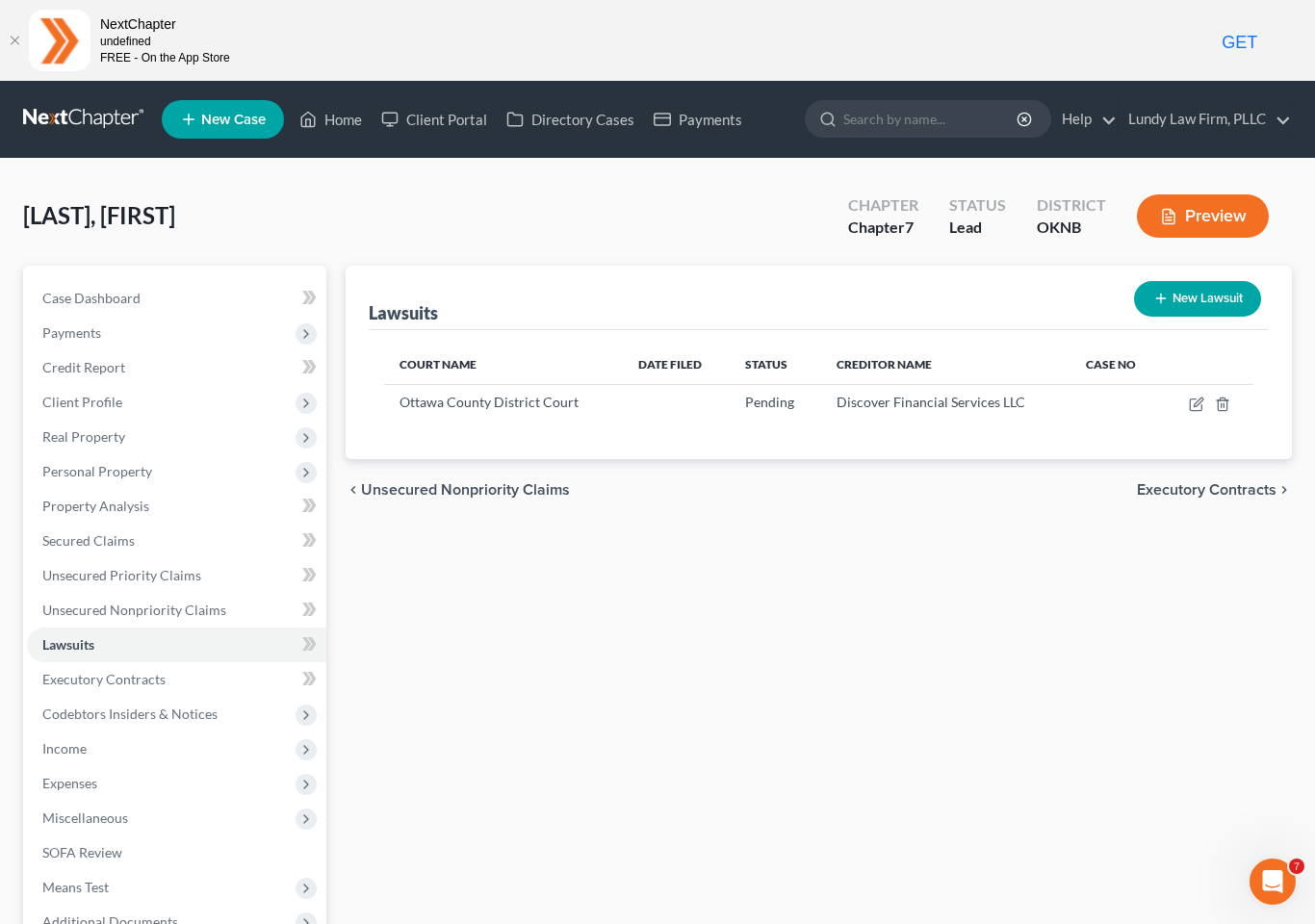 click at bounding box center [1208, 402] 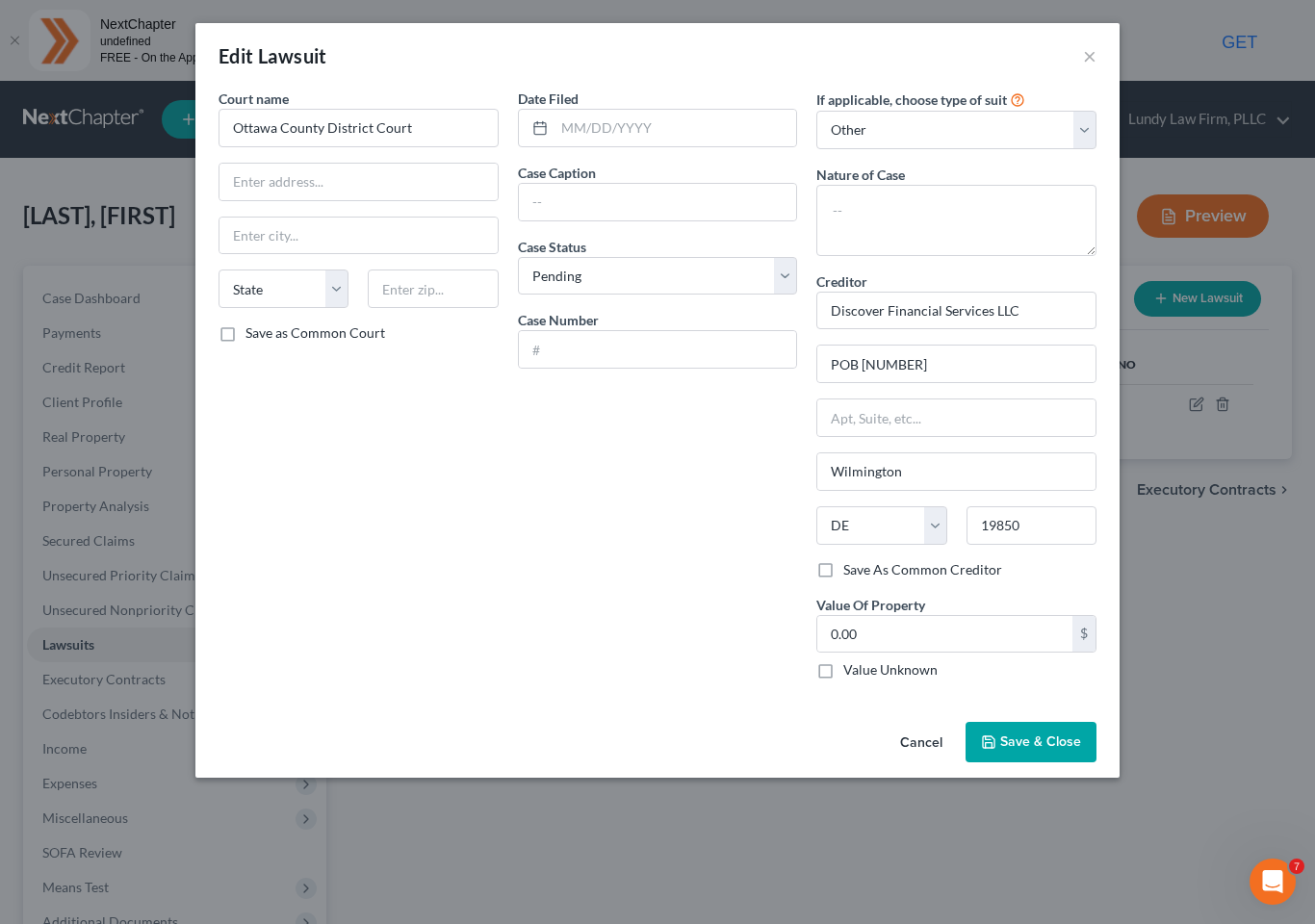 click on "Save & Close" at bounding box center [1041, 741] 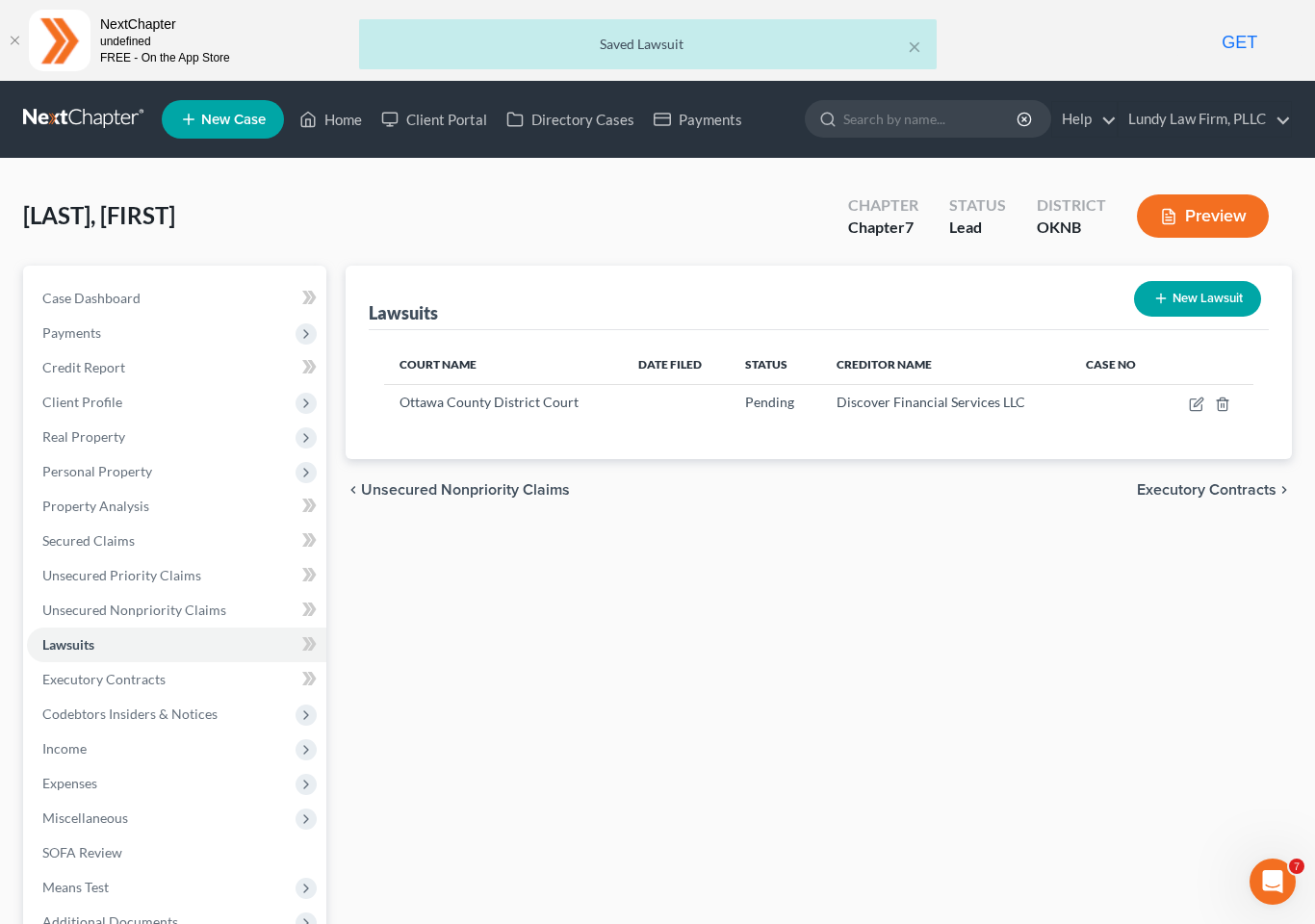 click on "Credit Report" at bounding box center [84, 367] 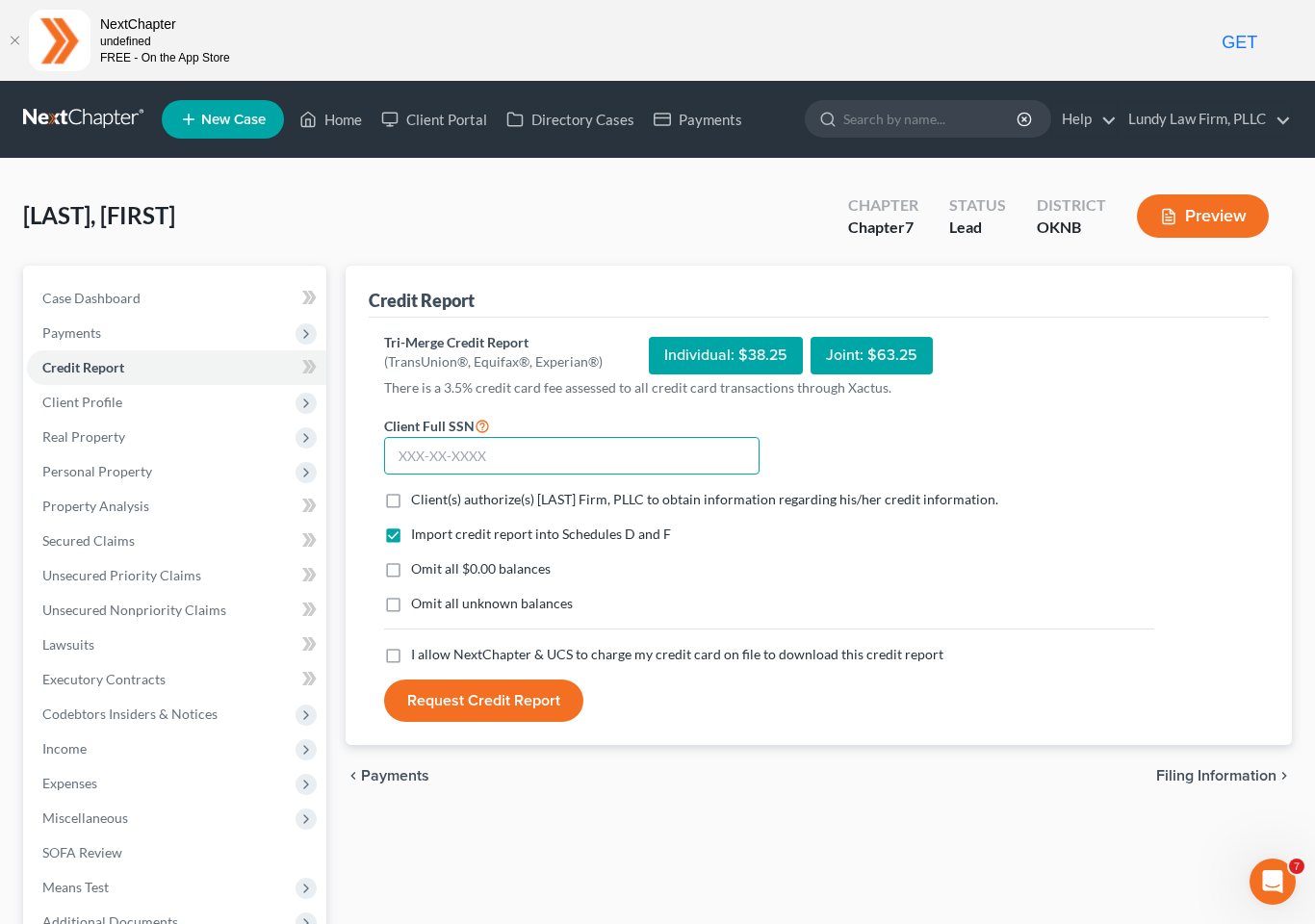 click at bounding box center [572, 456] 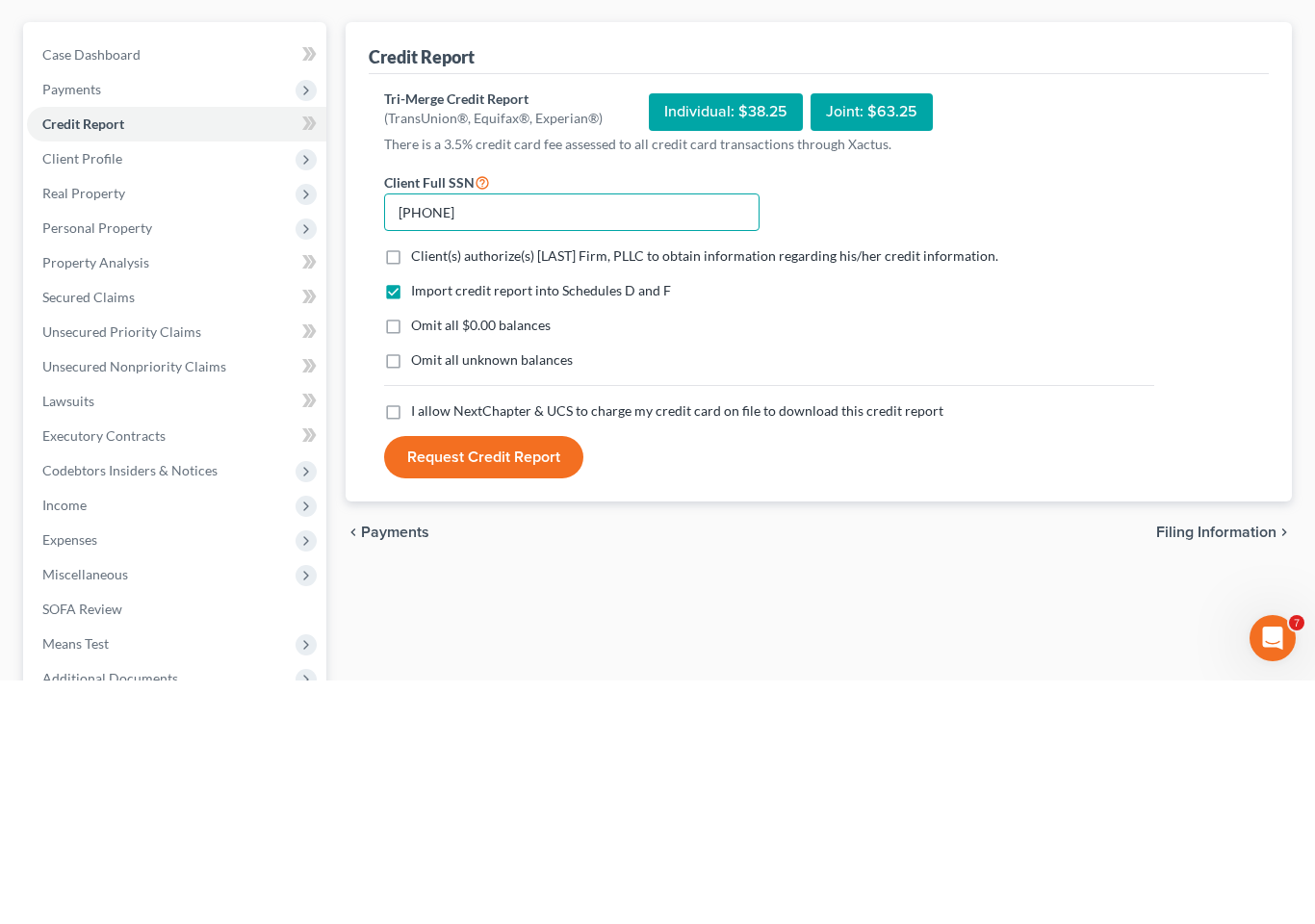 type on "[PHONE]" 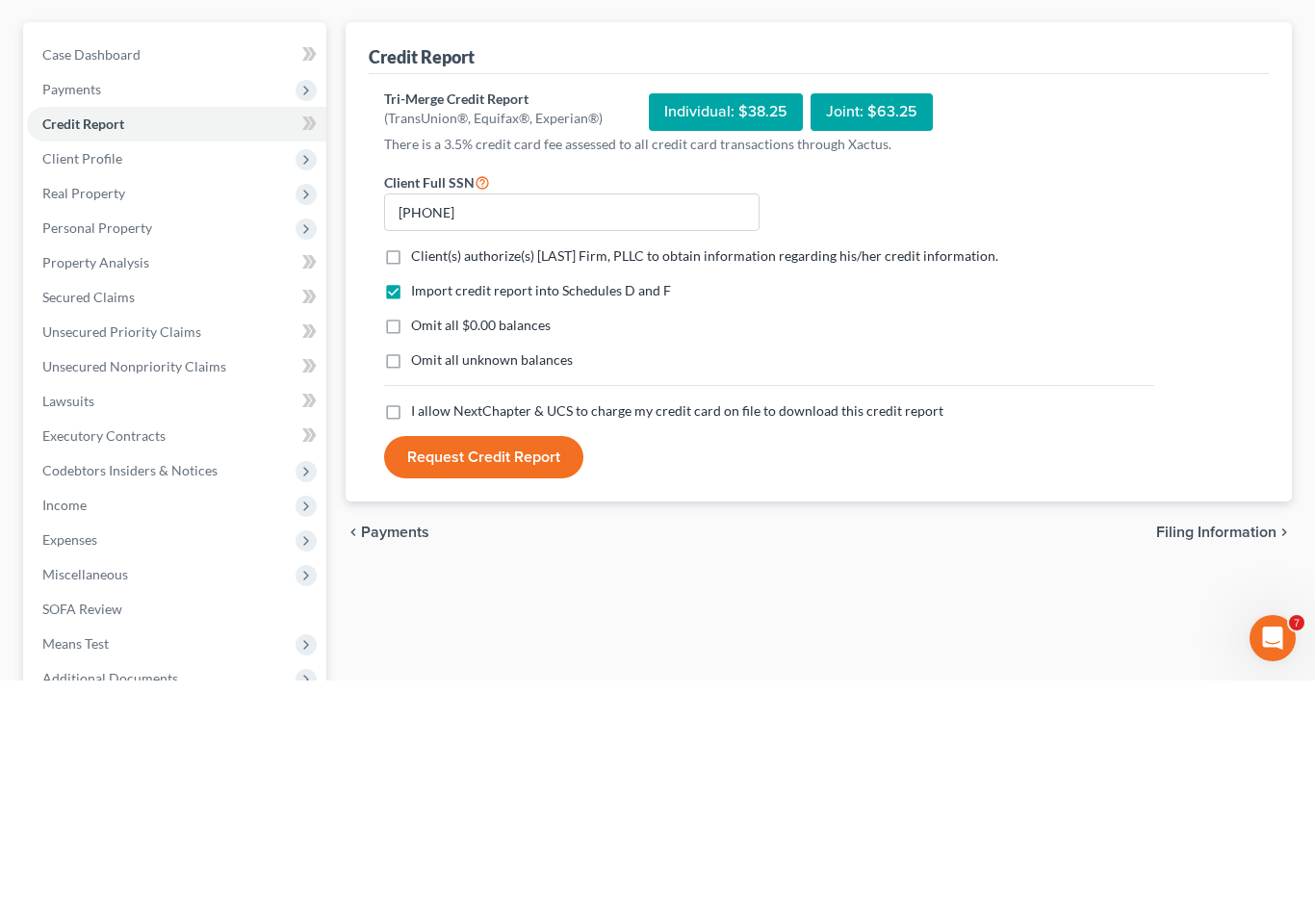click on "Client(s) authorize(s) [LAST] Firm, PLLC to obtain information regarding his/her credit information.
*" at bounding box center (705, 500) 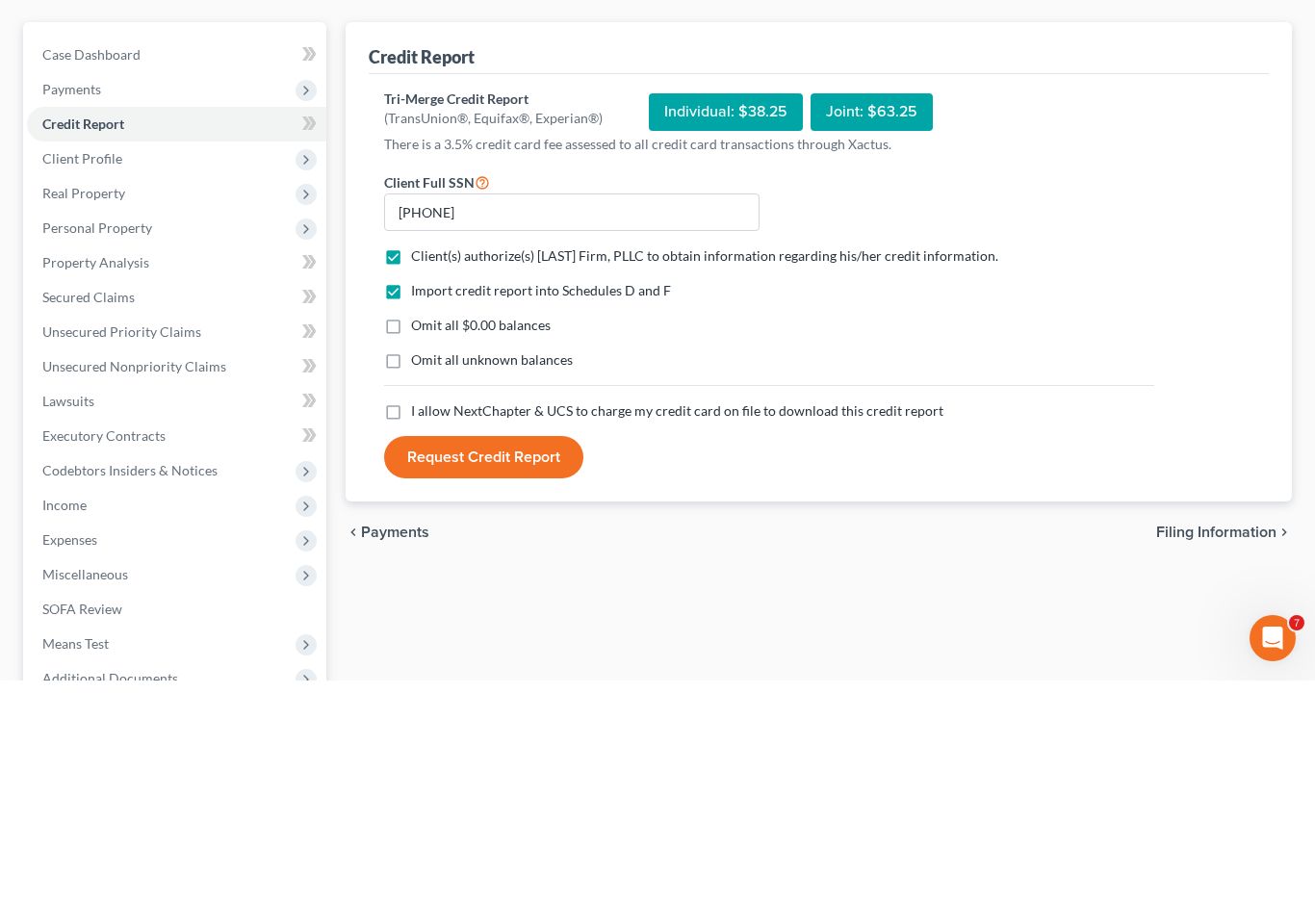 scroll, scrollTop: 214, scrollLeft: 0, axis: vertical 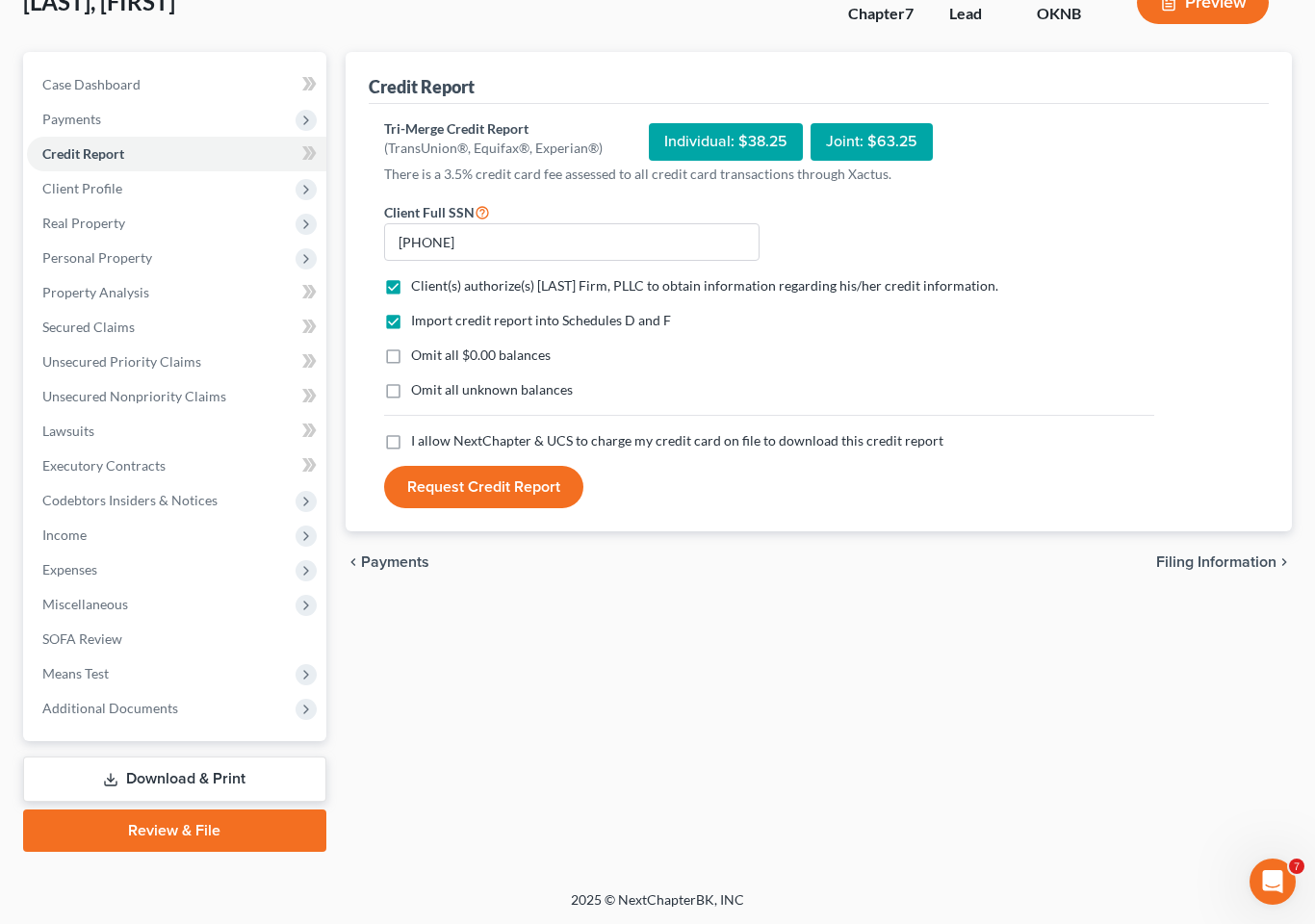 click on "Omit all $0.00 balances" at bounding box center [480, 355] 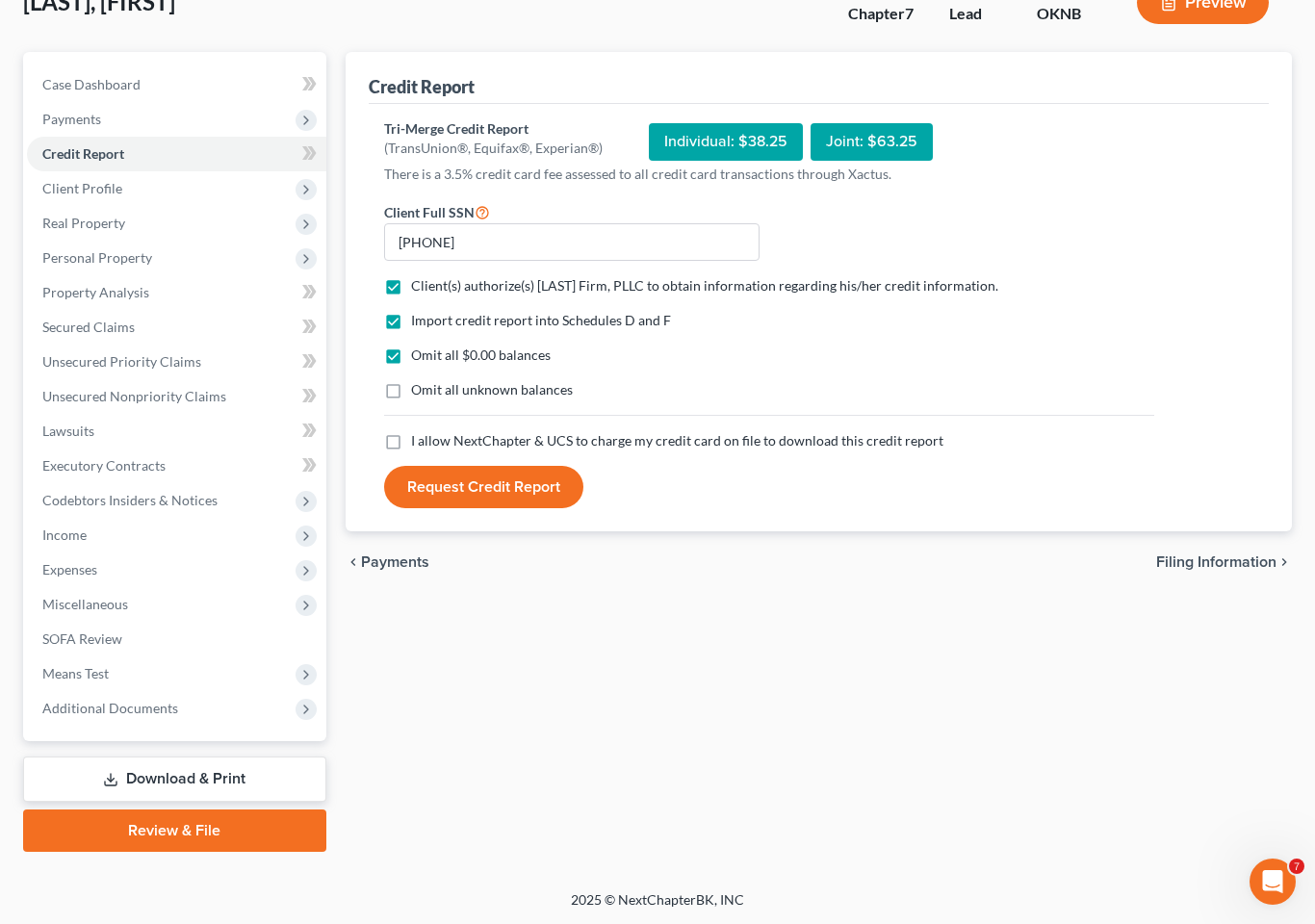 click on "I allow NextChapter & UCS to charge my credit card on file to download this credit report
*" at bounding box center (677, 441) 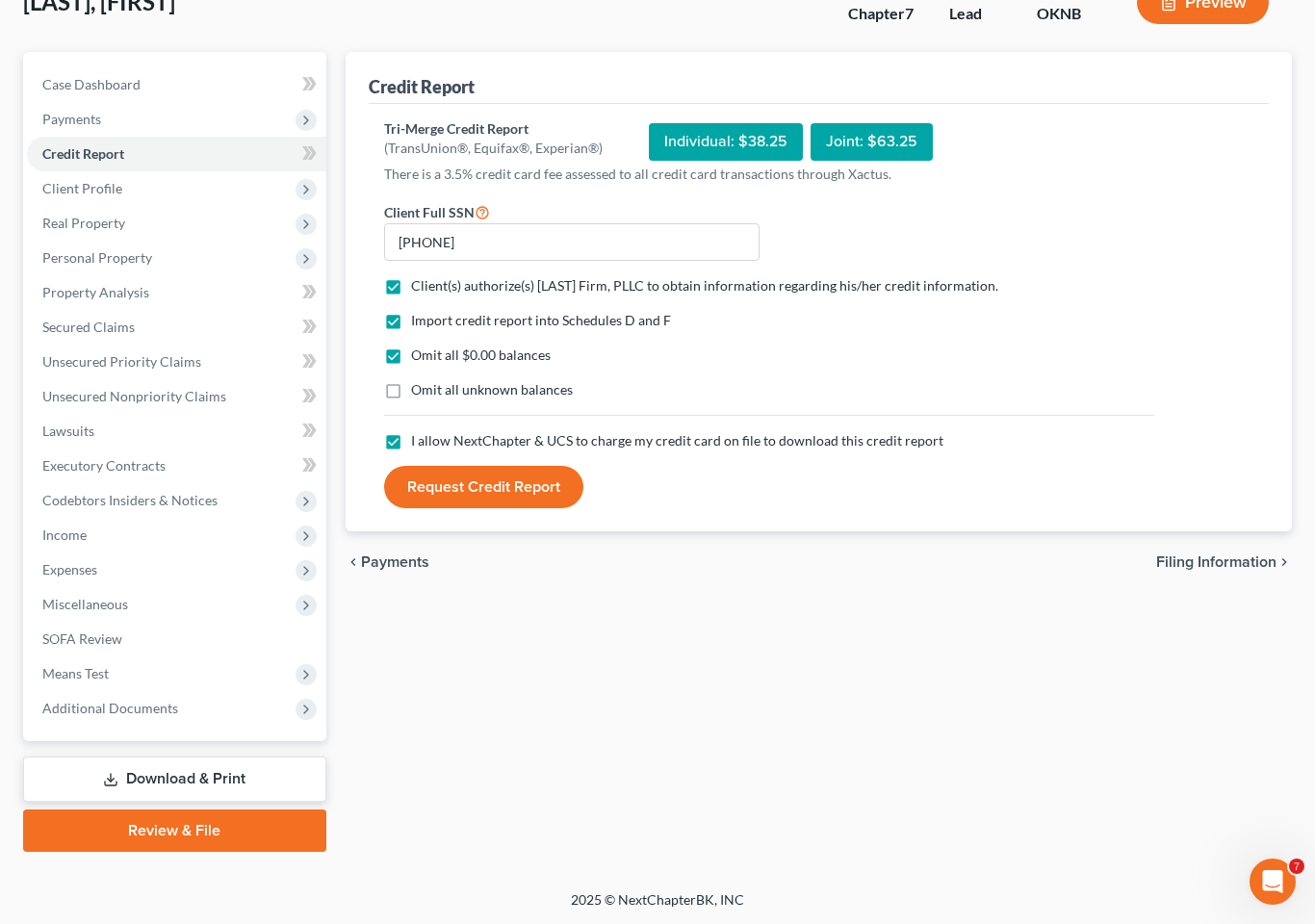 click on "Request Credit Report" at bounding box center [483, 487] 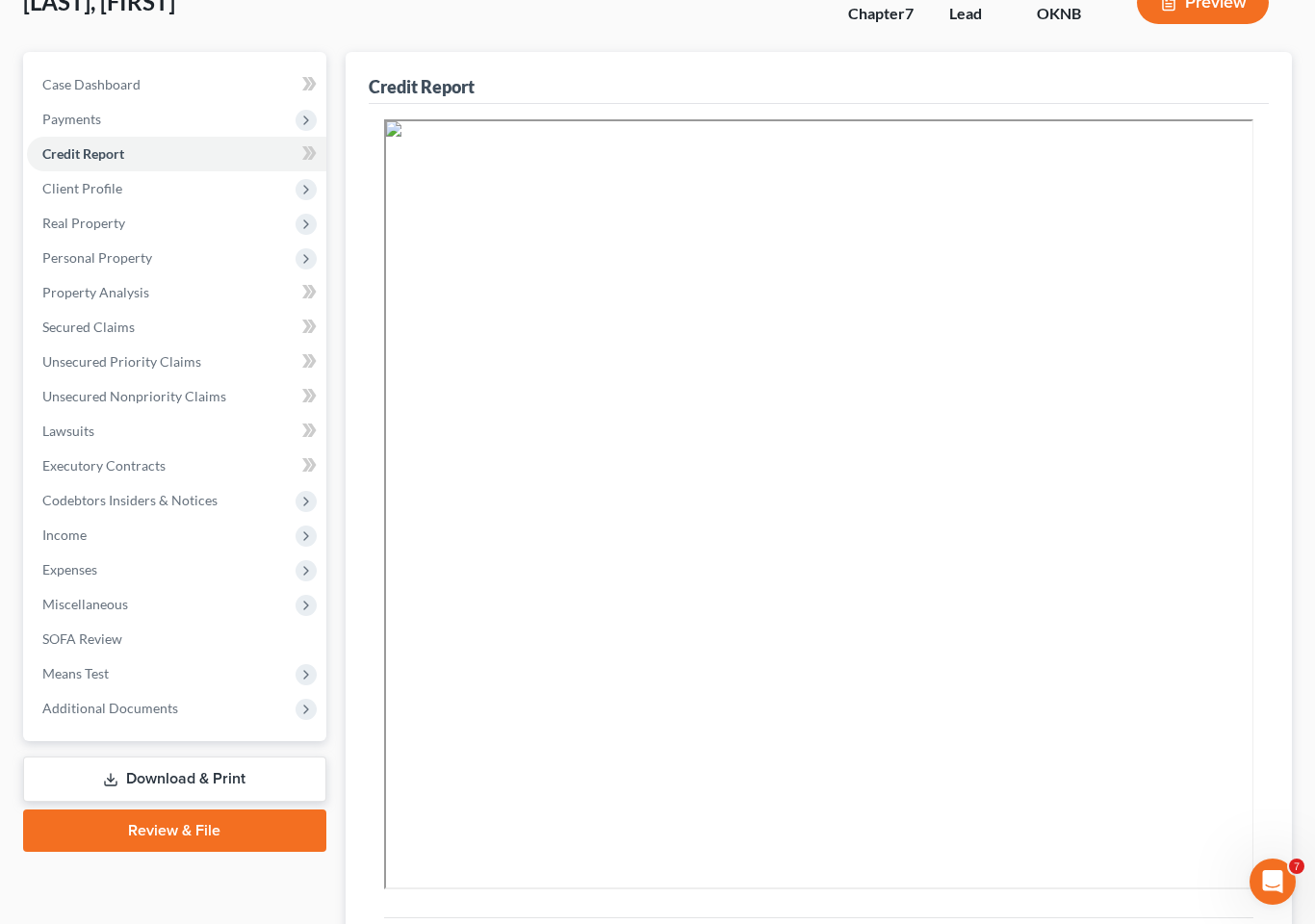 scroll, scrollTop: 0, scrollLeft: 0, axis: both 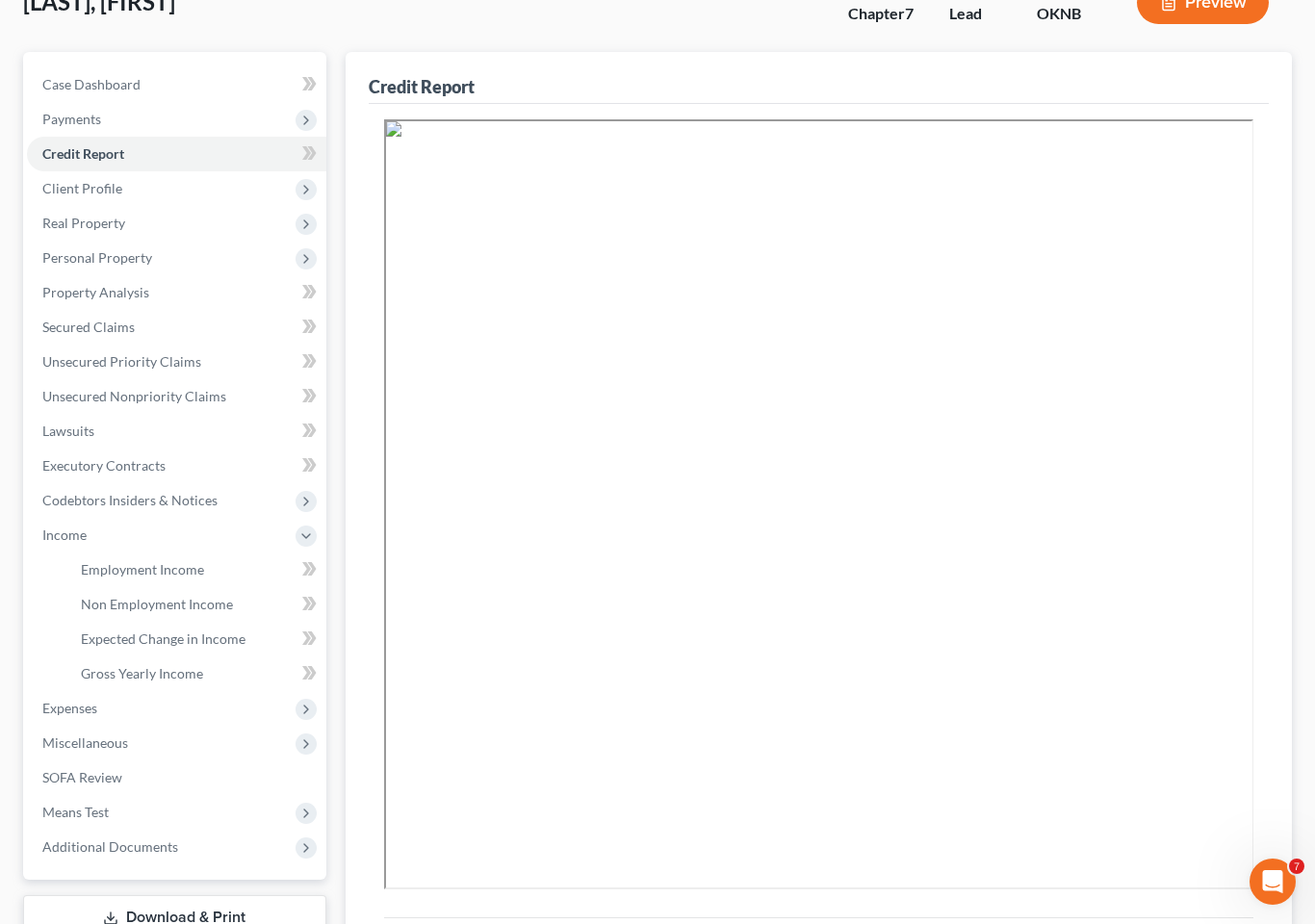 click on "Employment Income" at bounding box center [142, 569] 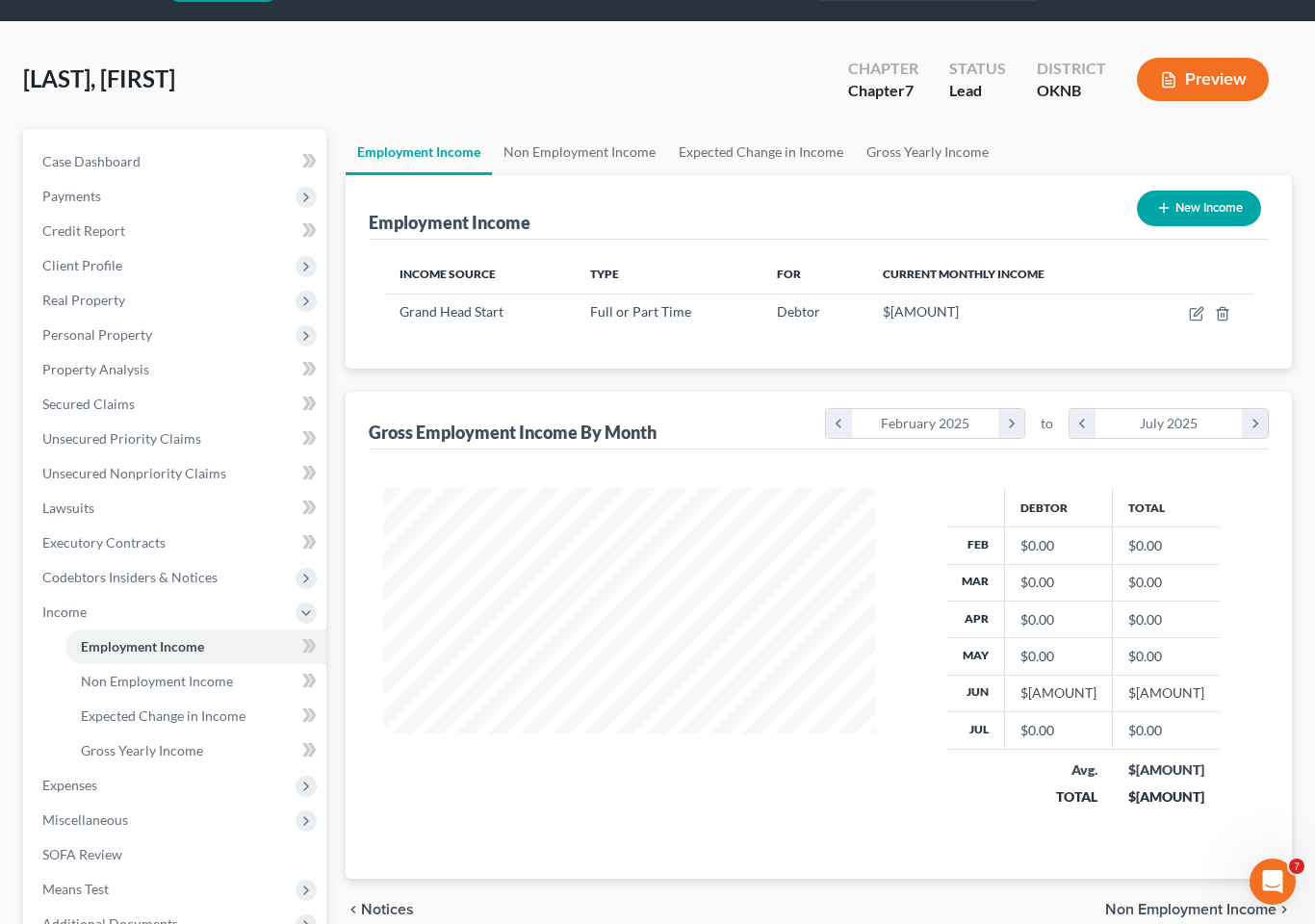 scroll, scrollTop: 0, scrollLeft: 0, axis: both 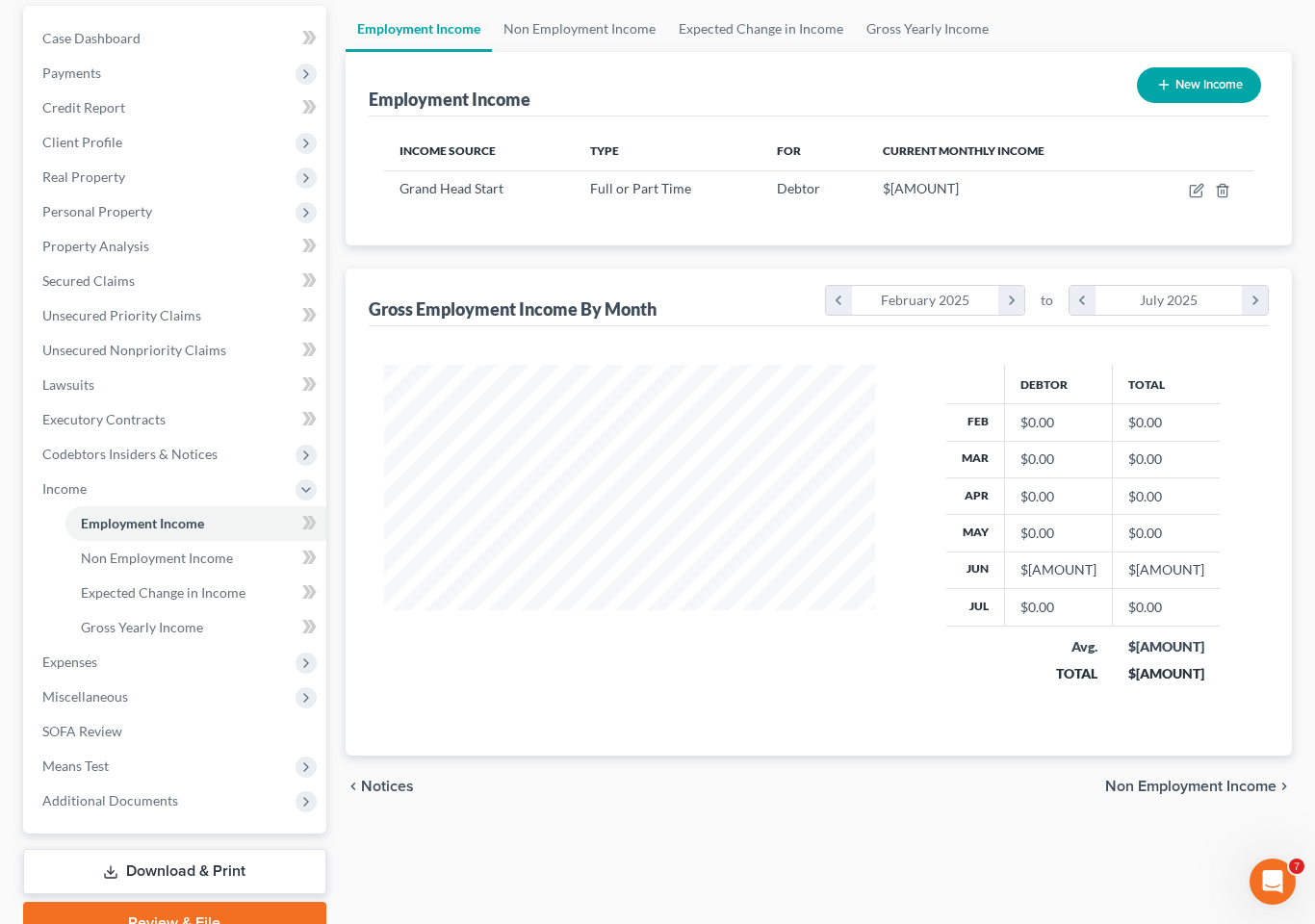 click on "Expenses" at bounding box center (176, 662) 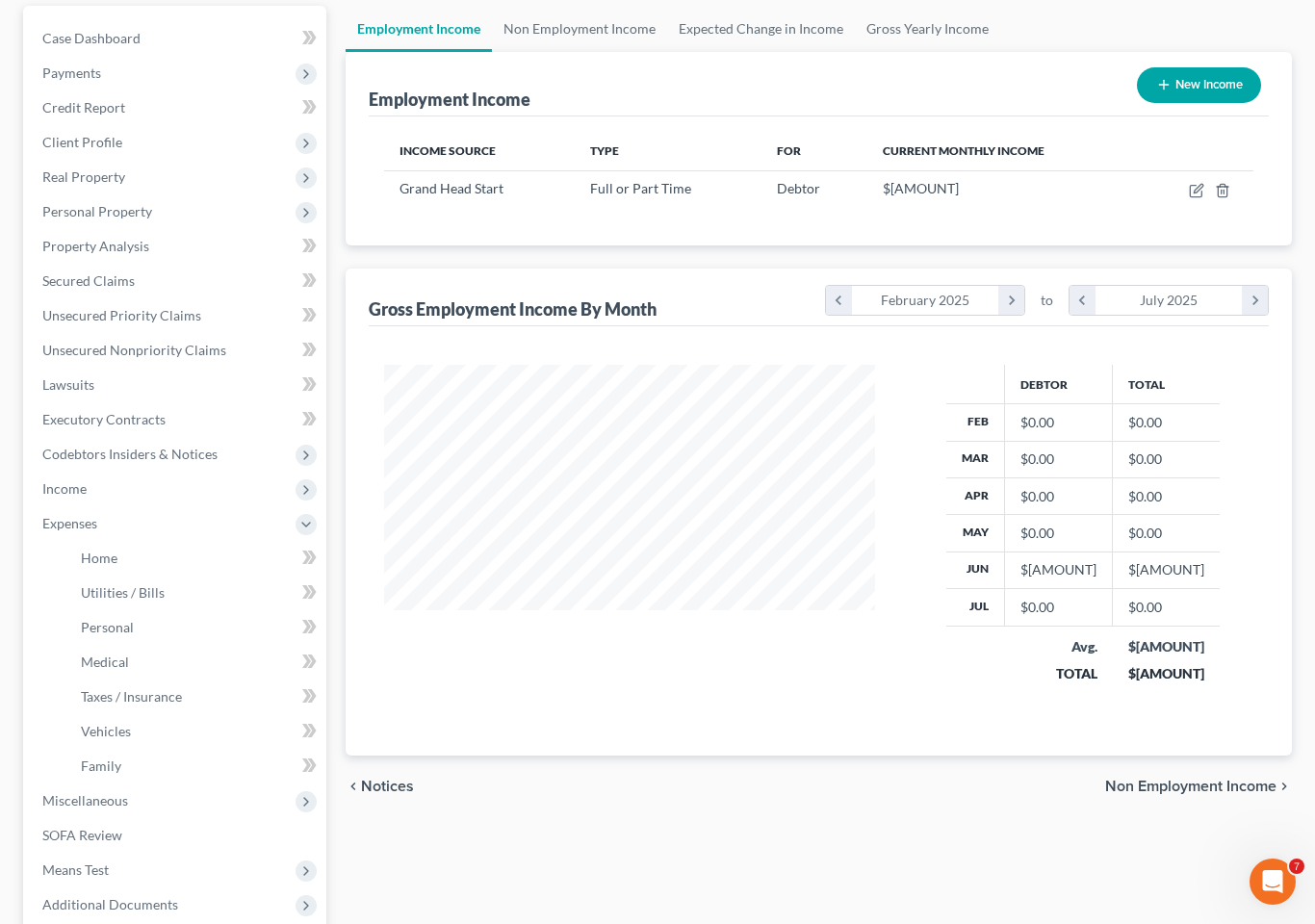 click on "Home" at bounding box center [195, 558] 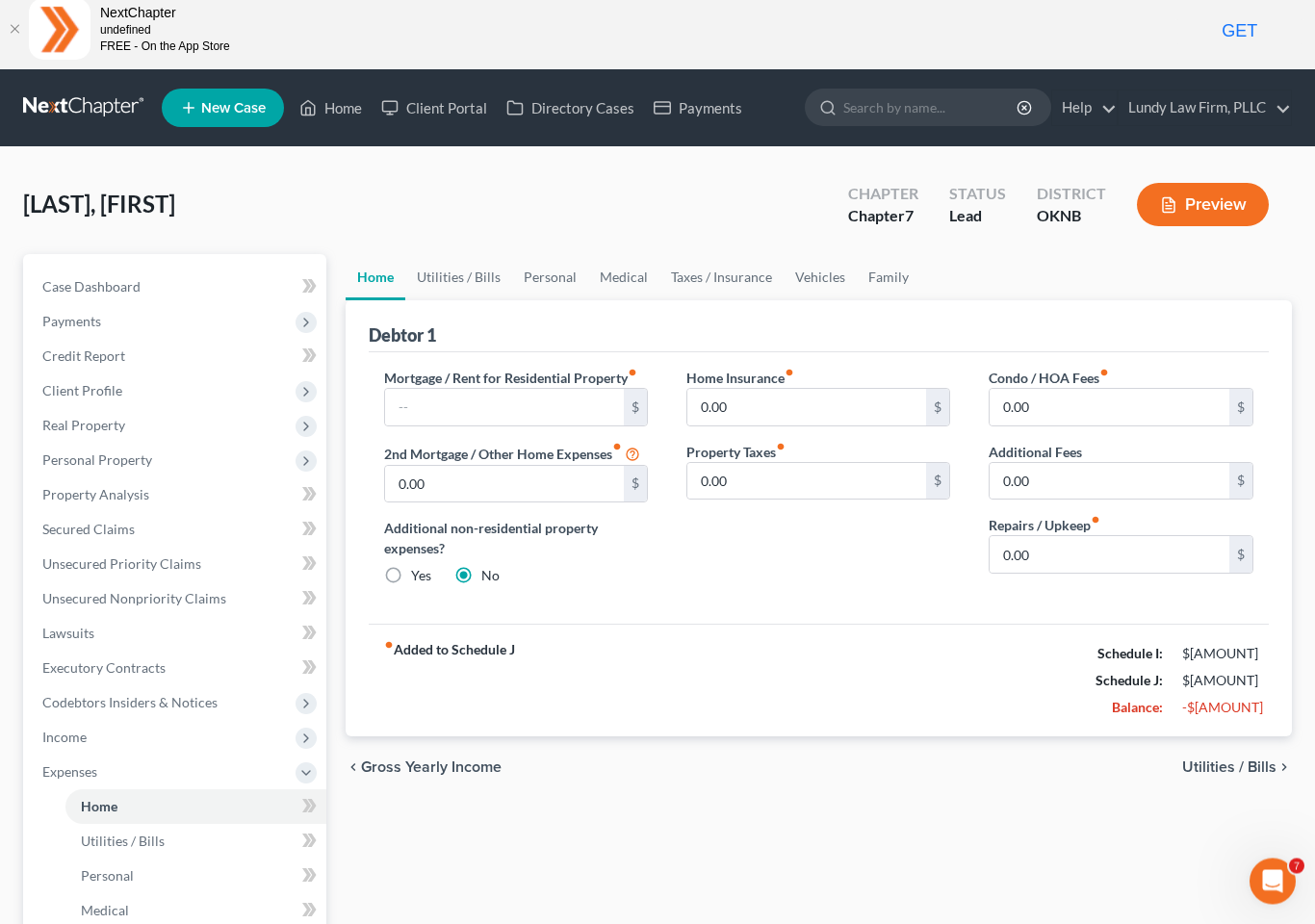 scroll, scrollTop: 33, scrollLeft: 0, axis: vertical 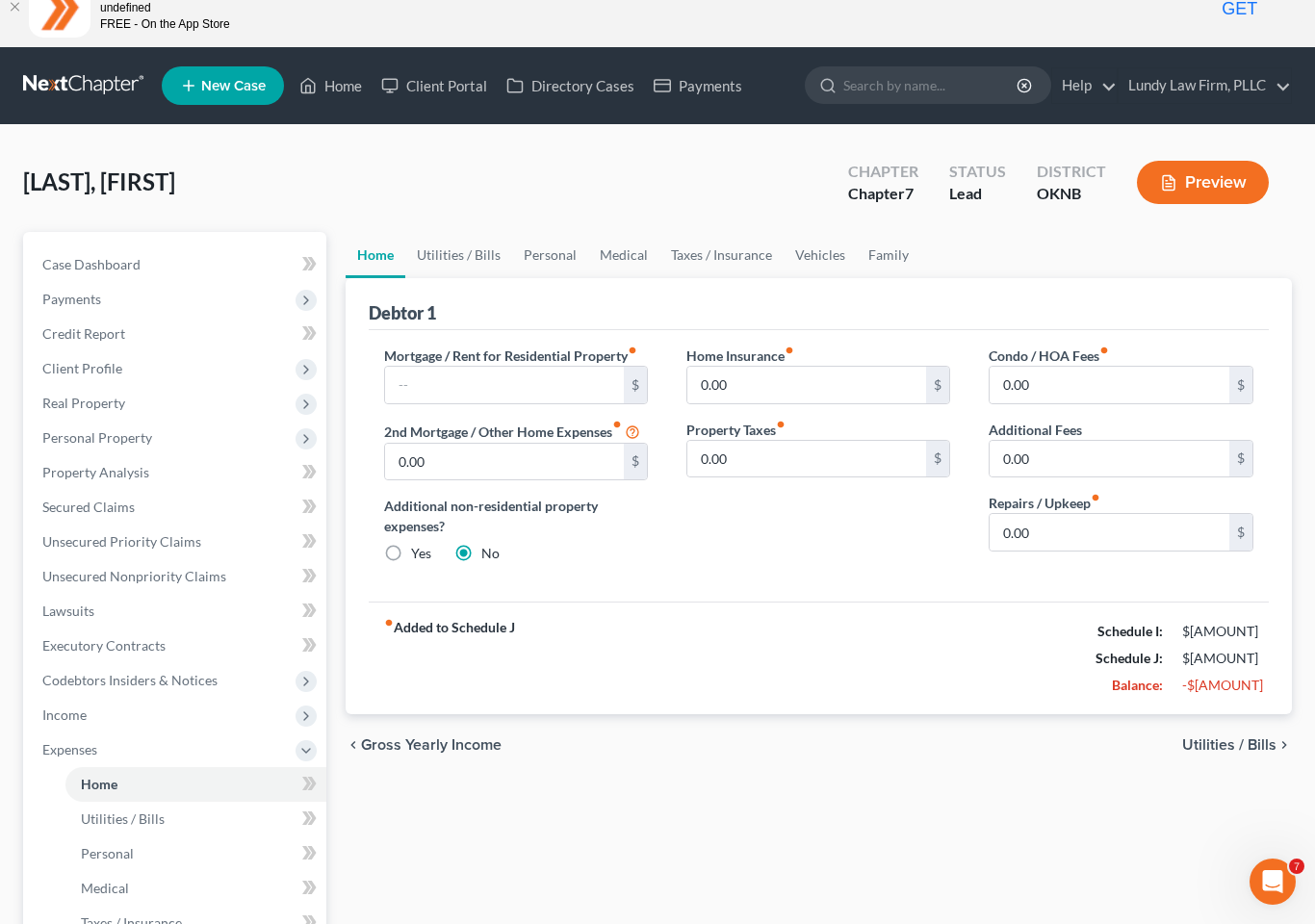 click on "Utilities / Bills" at bounding box center (458, 255) 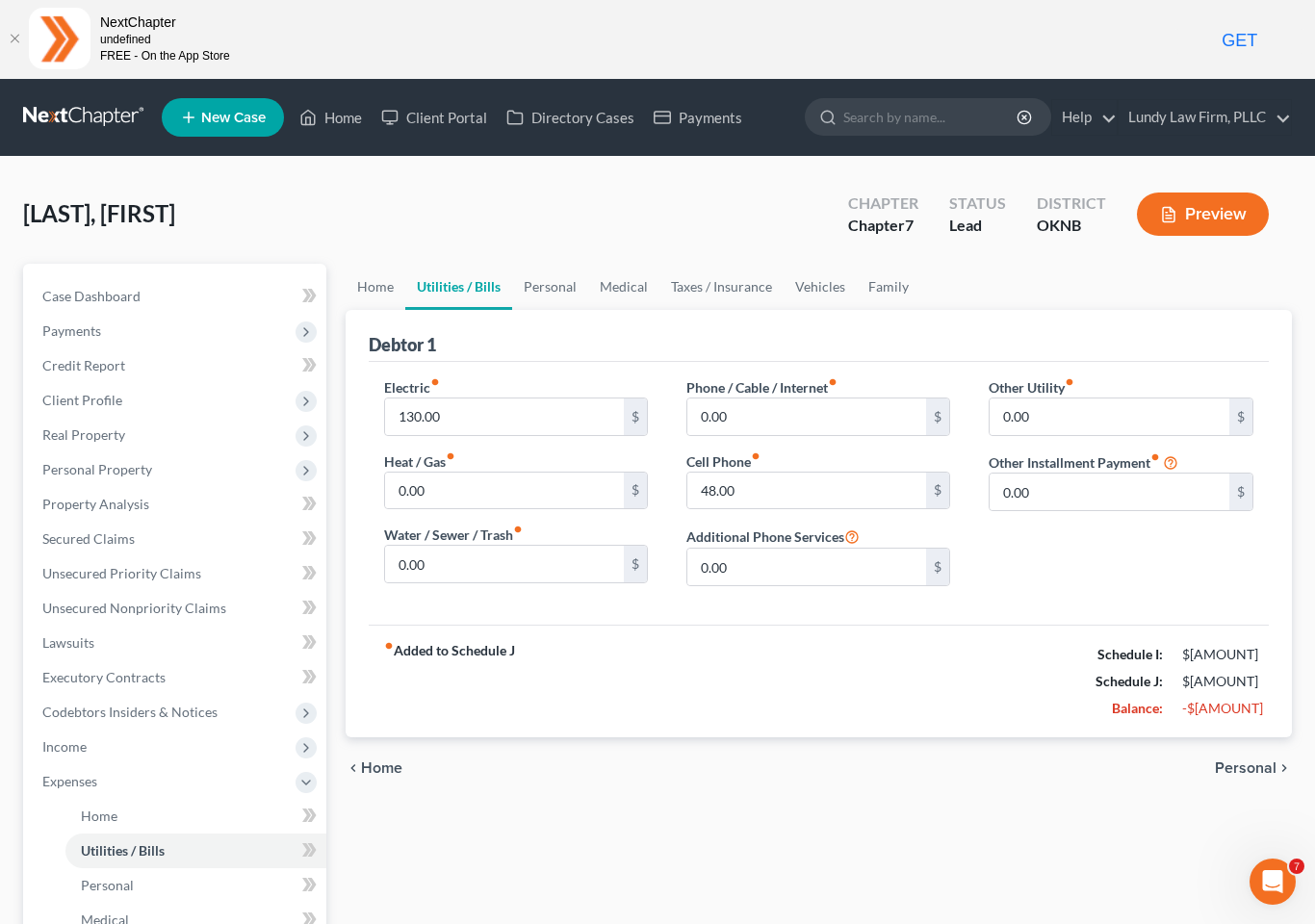 scroll, scrollTop: 0, scrollLeft: 0, axis: both 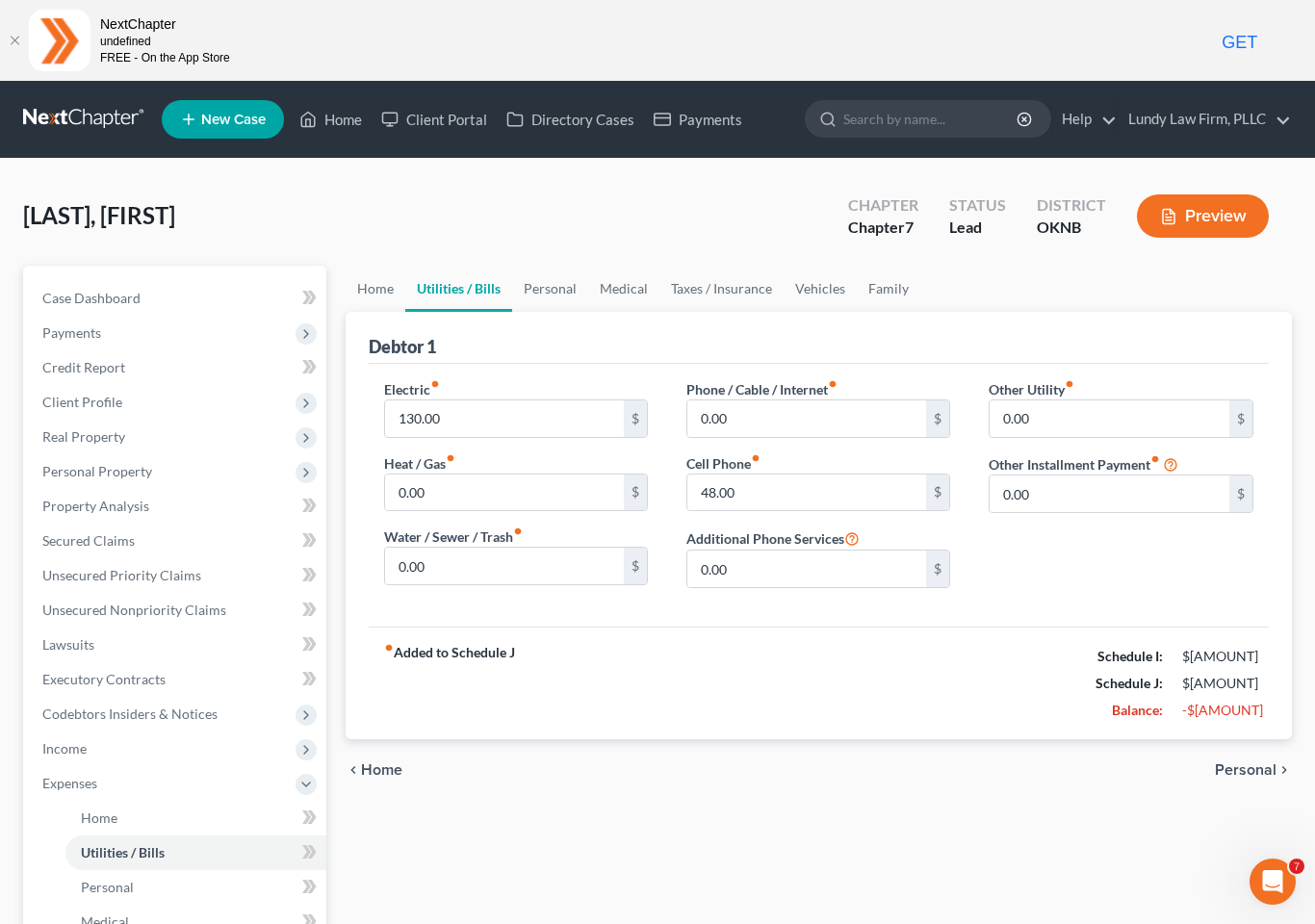 click on "Home" at bounding box center [375, 289] 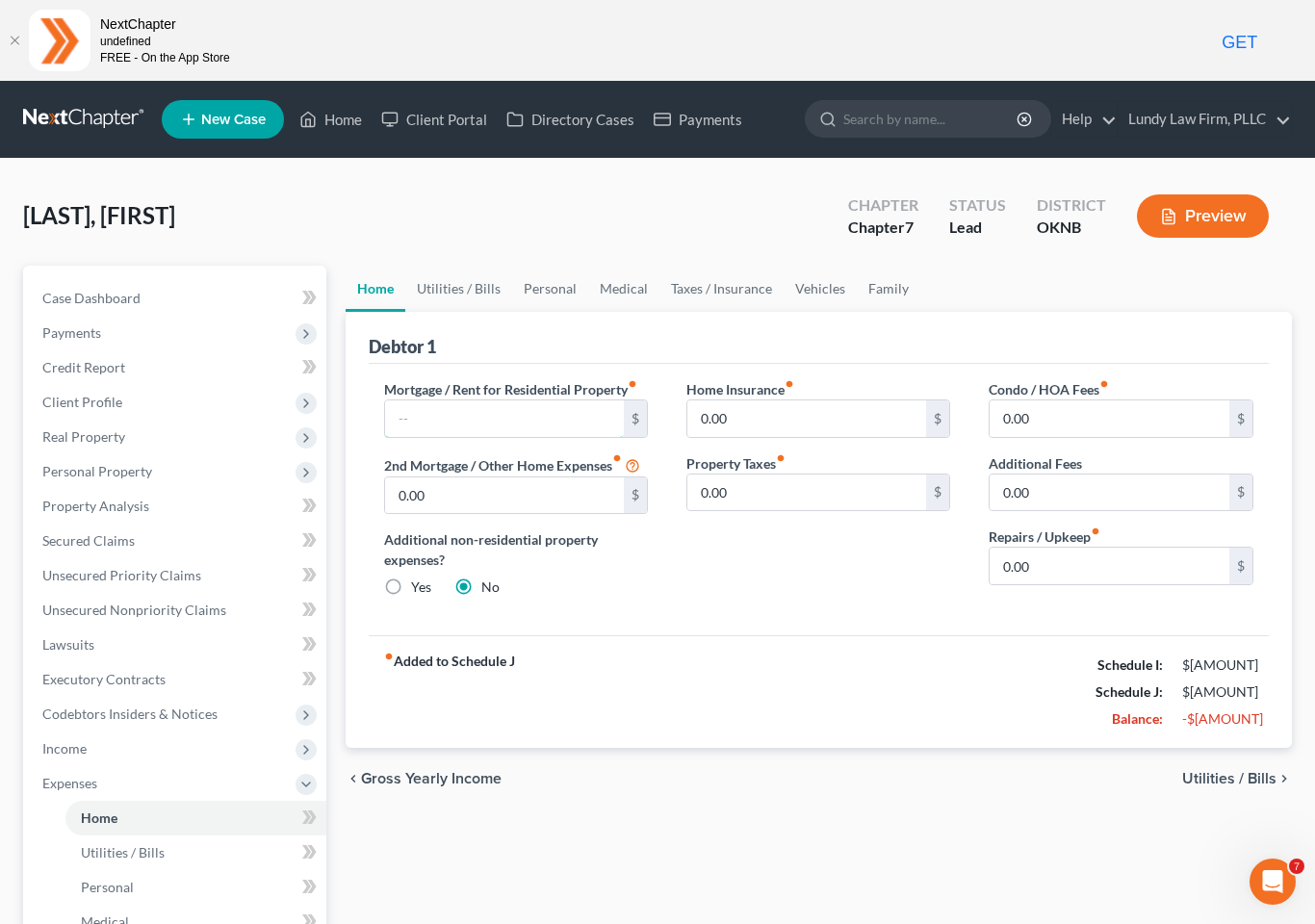 click at bounding box center [504, 419] 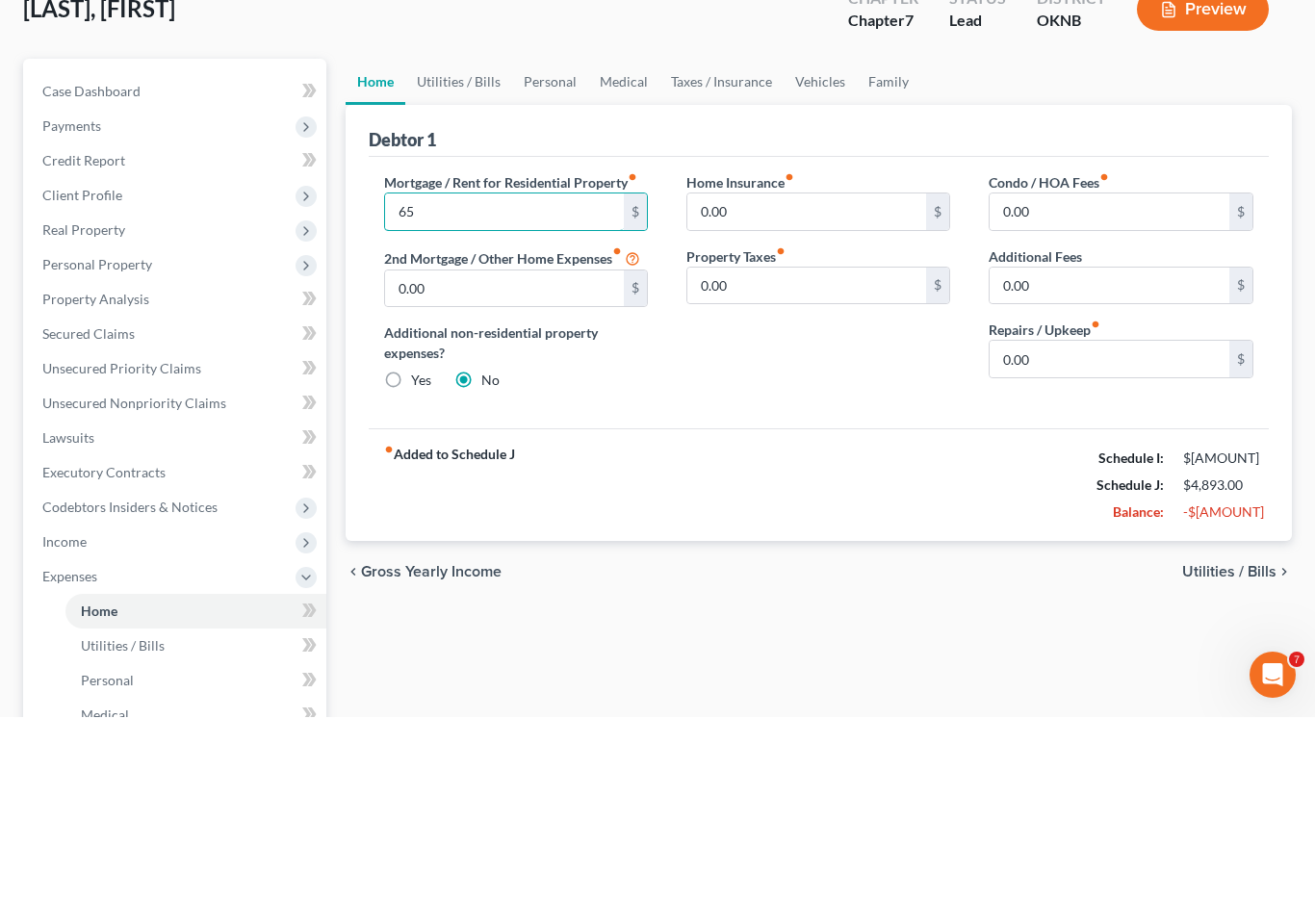type on "650" 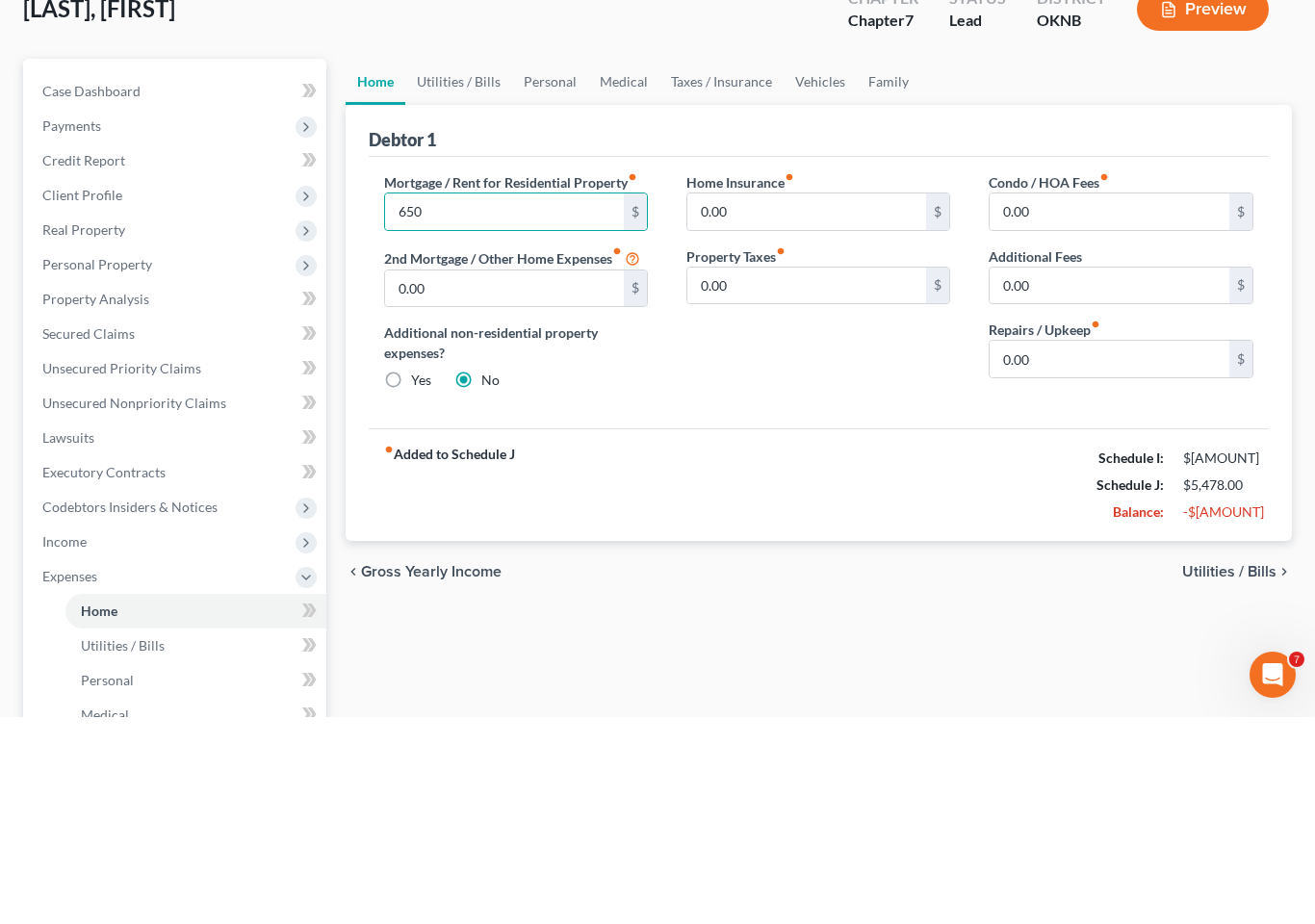 click on "Utilities / Bills" at bounding box center (458, 289) 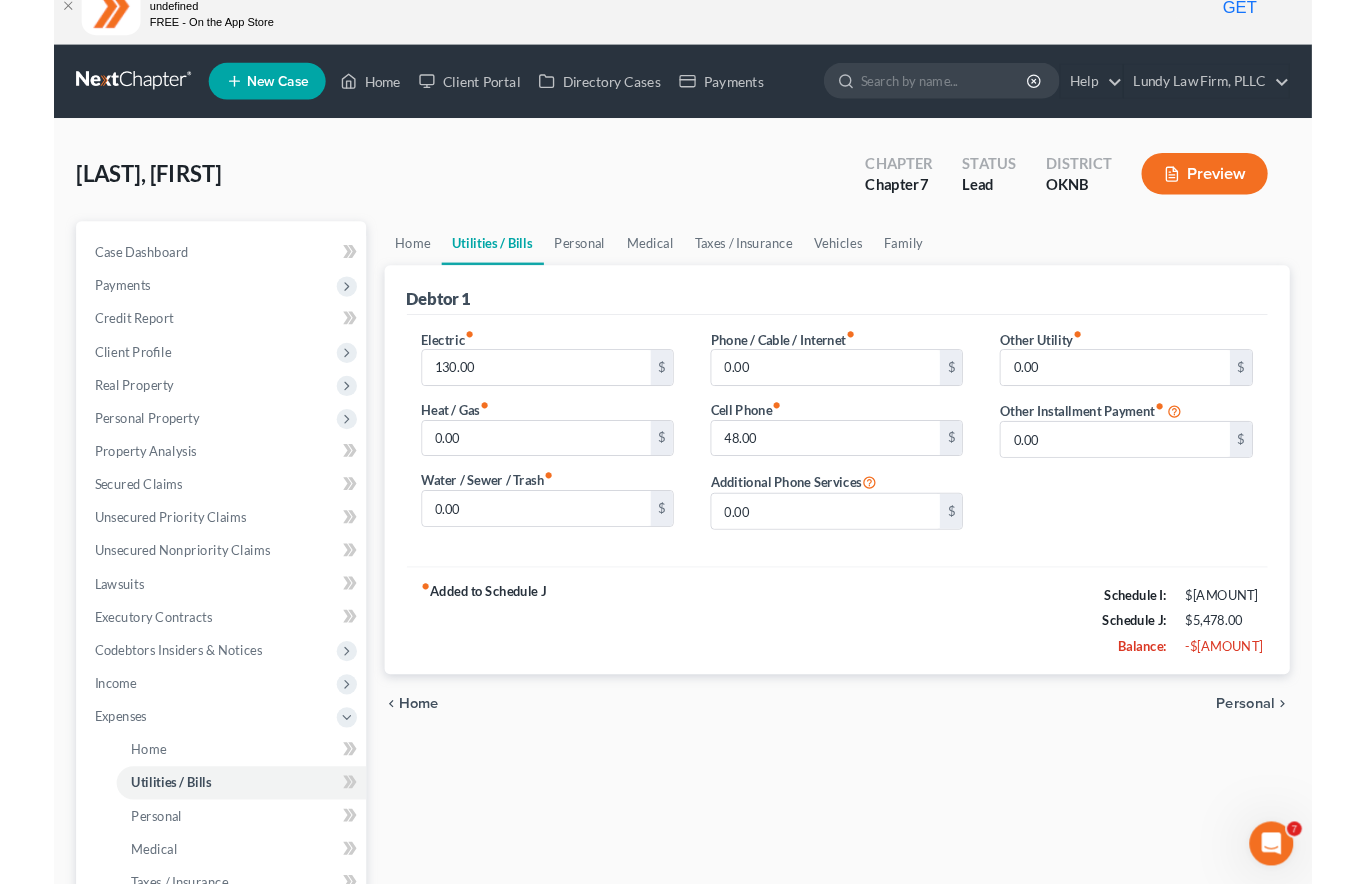 scroll, scrollTop: 0, scrollLeft: 0, axis: both 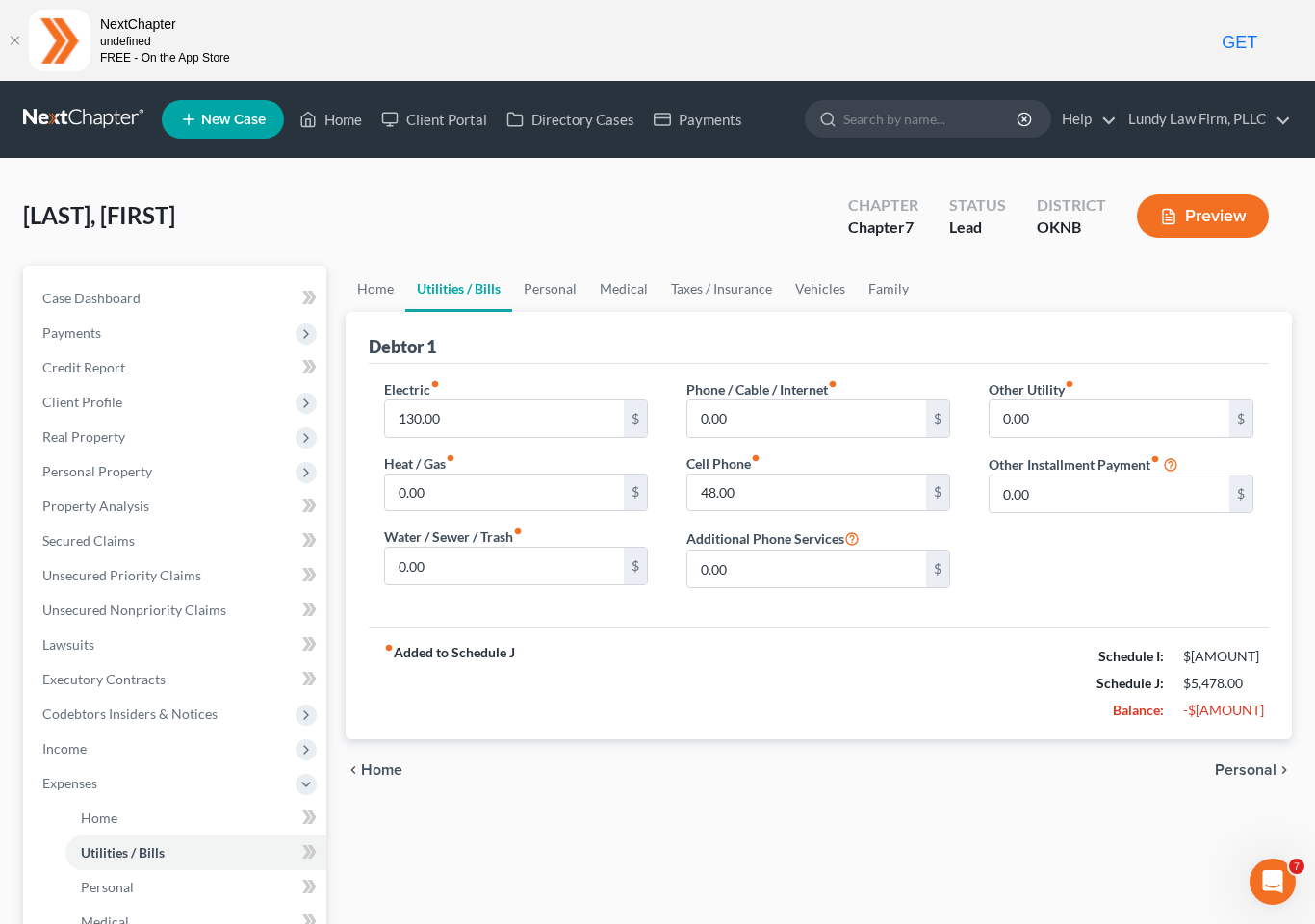 click on "Personal" at bounding box center (550, 289) 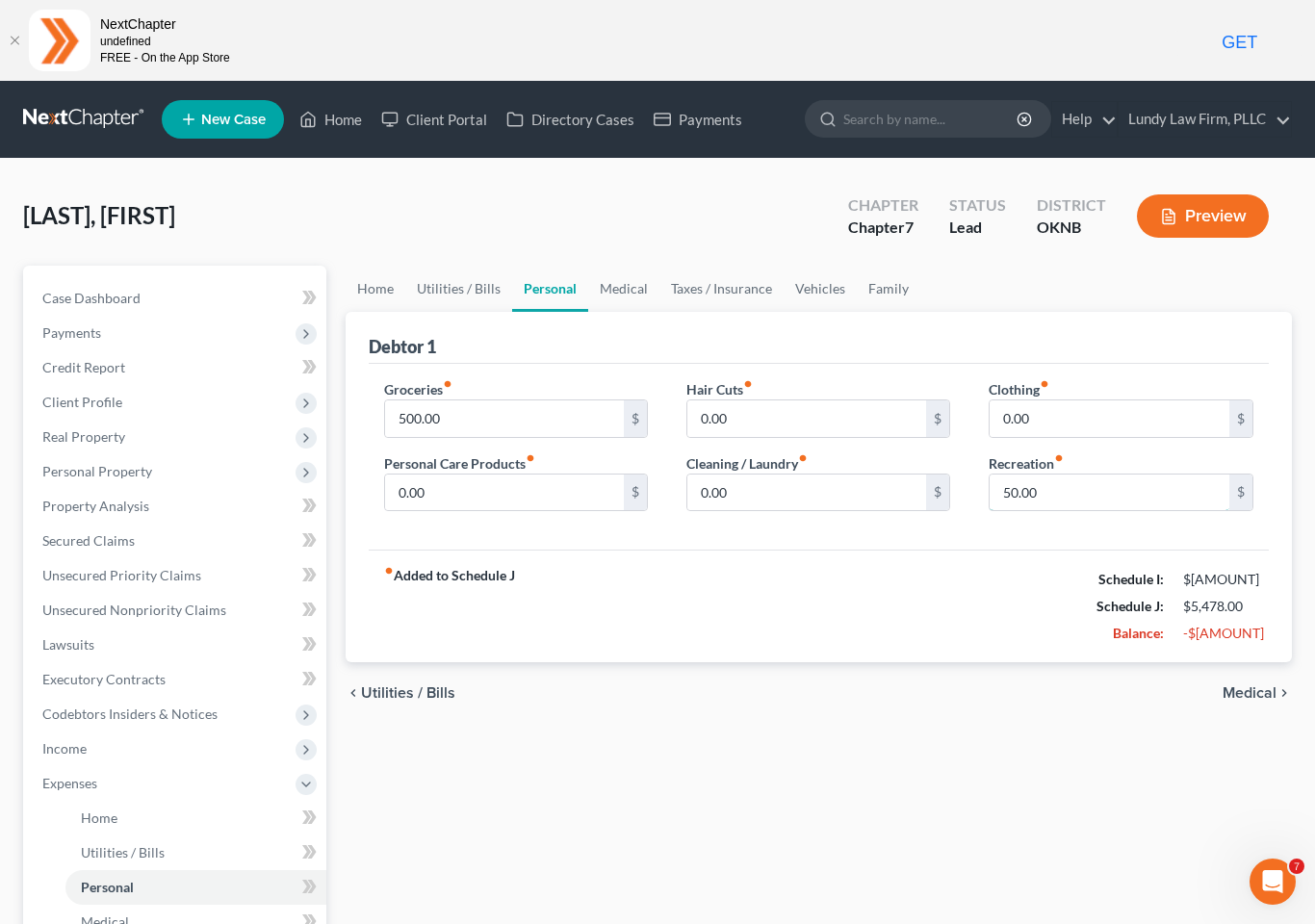 click on "50.00" at bounding box center (1109, 493) 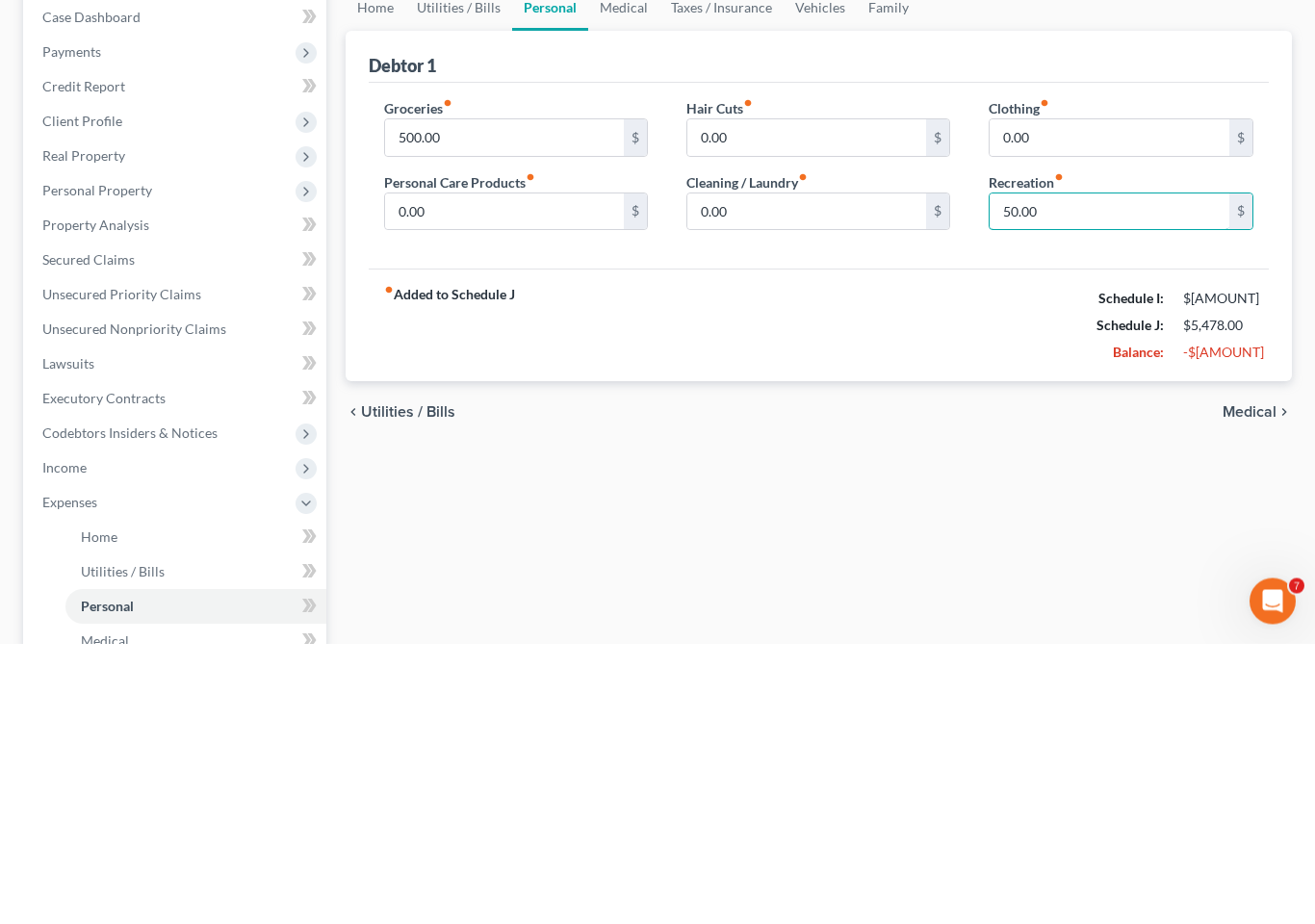 type 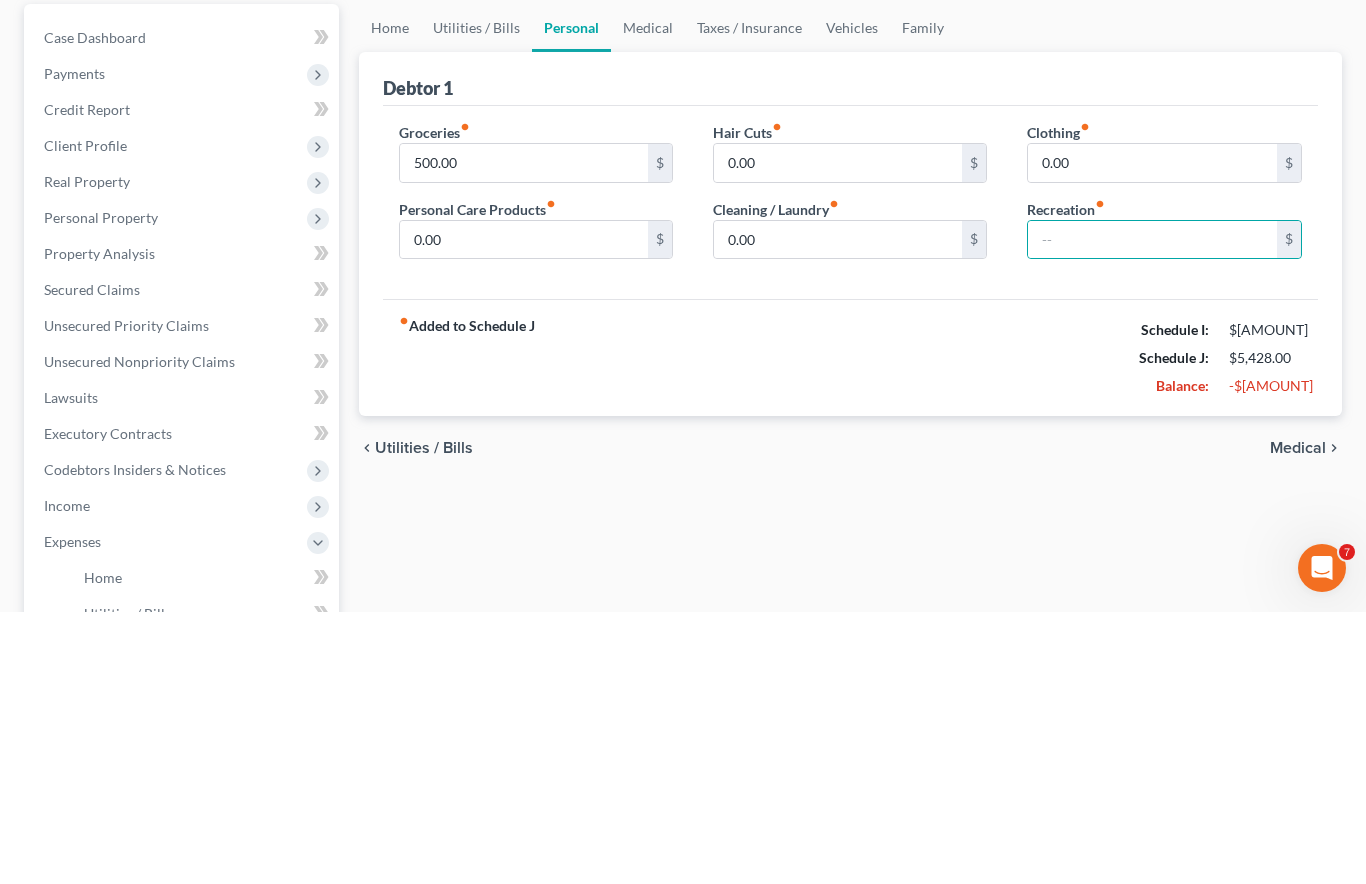 click on "Medical" at bounding box center [648, 300] 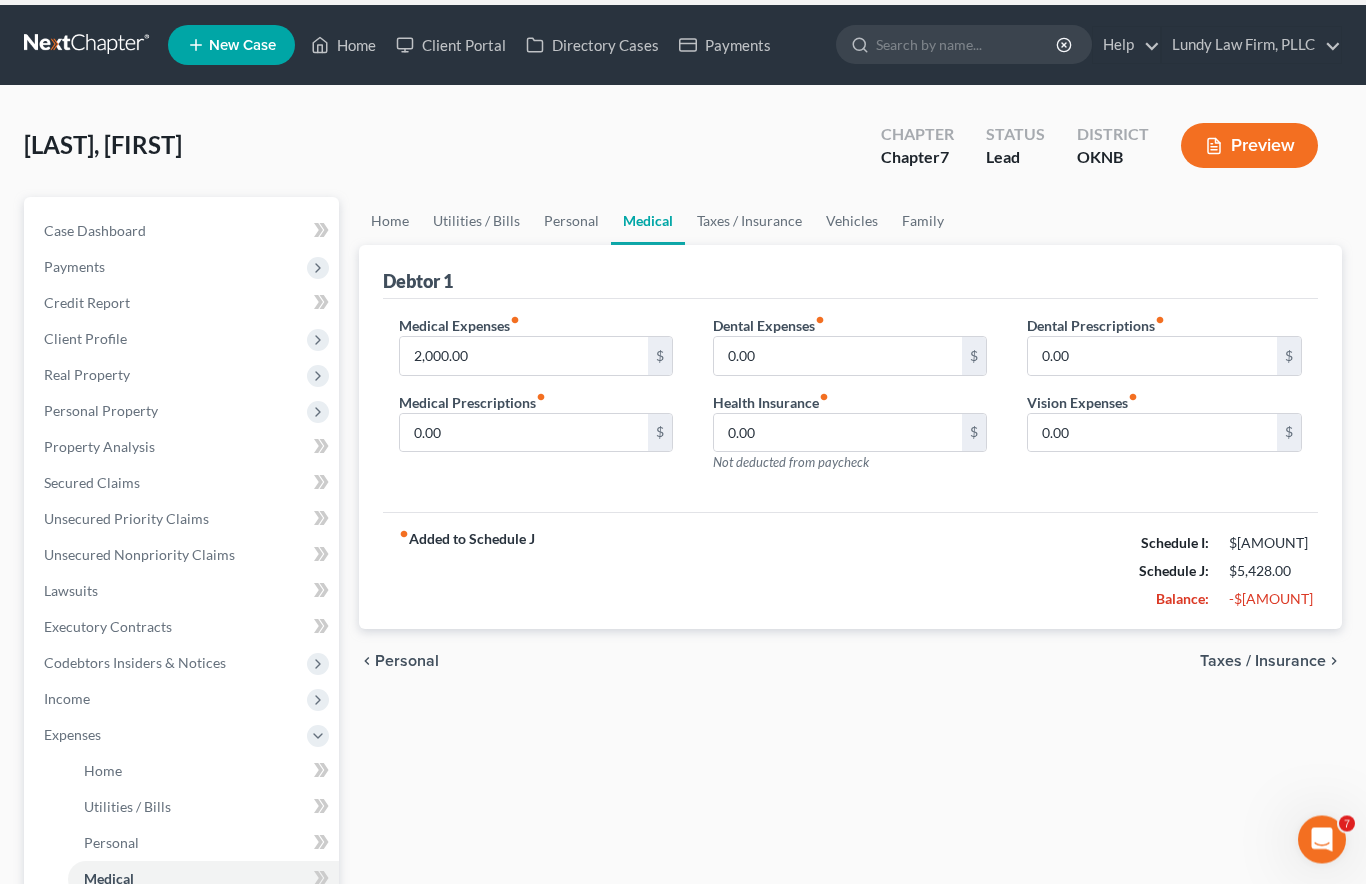 scroll, scrollTop: 0, scrollLeft: 0, axis: both 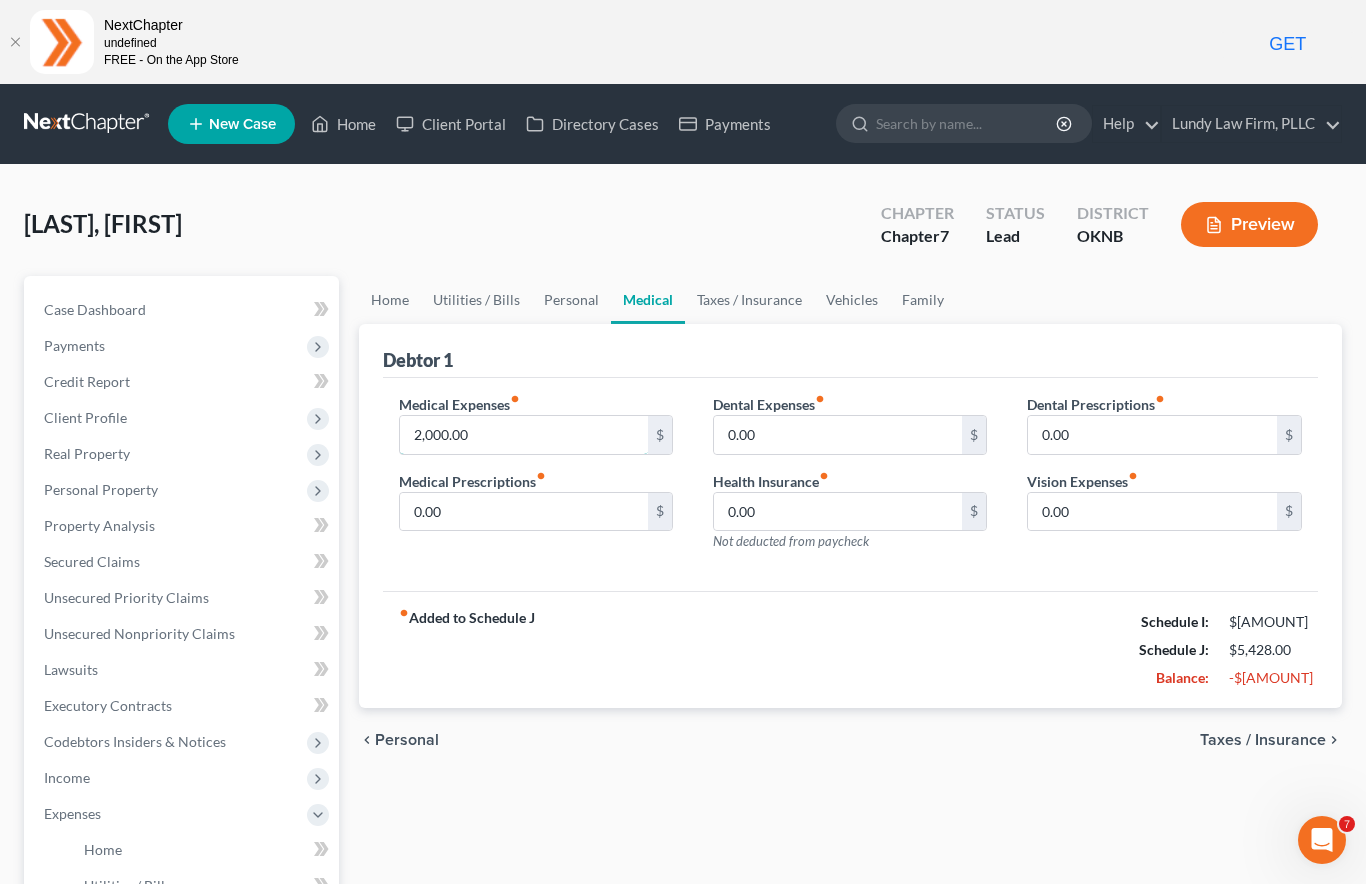 click on "2,000.00" at bounding box center [524, 435] 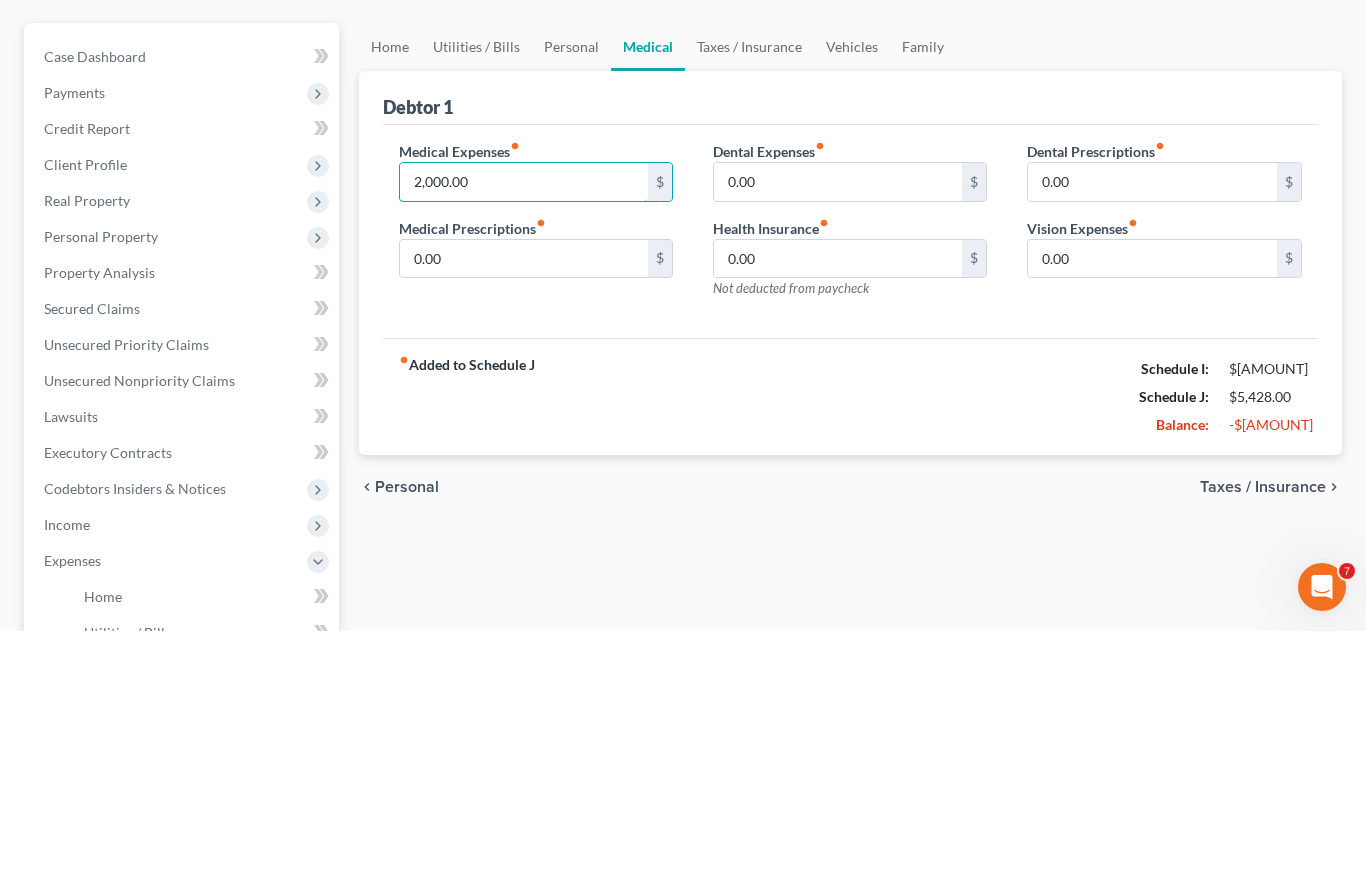 type 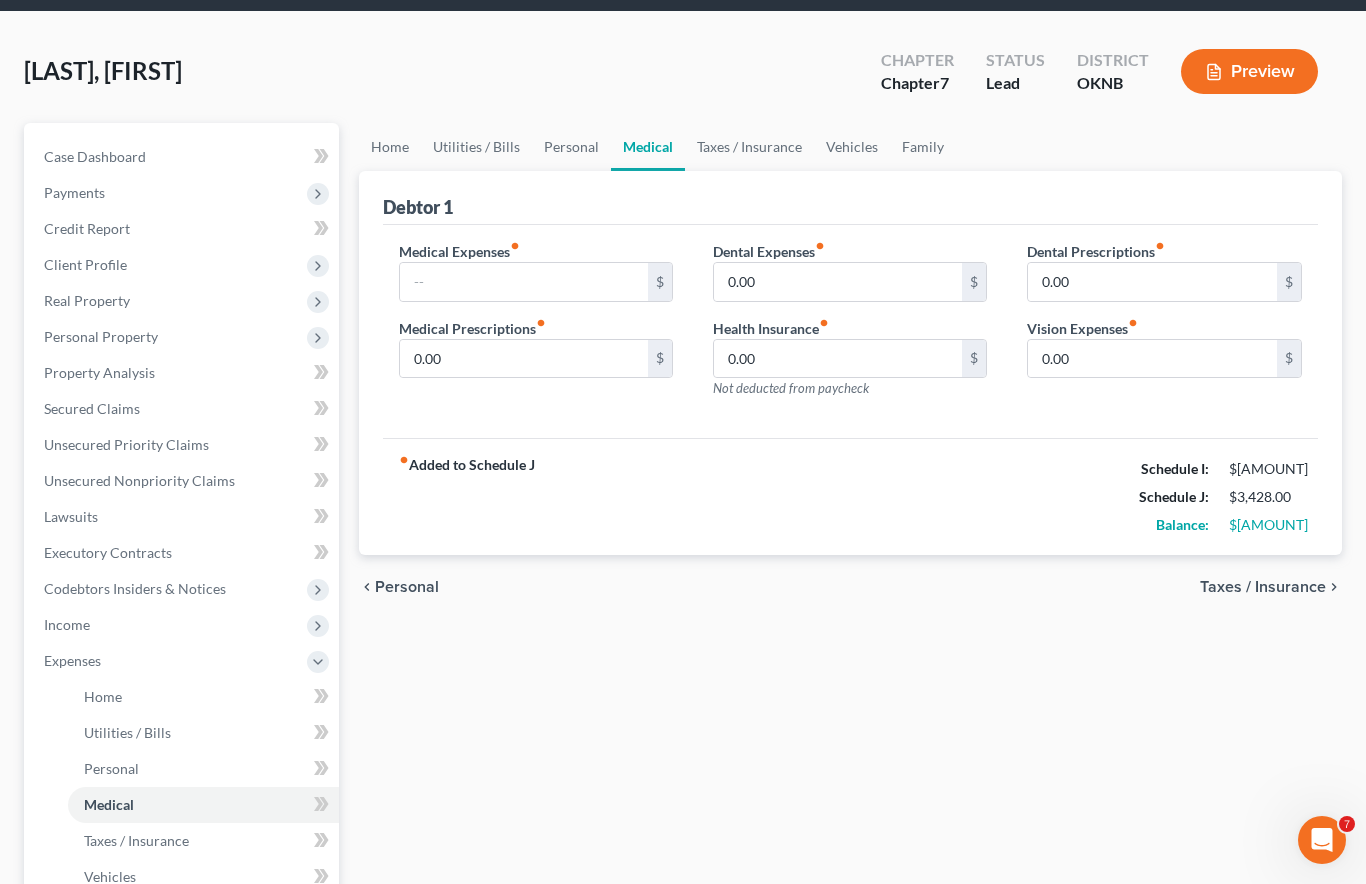 scroll, scrollTop: 141, scrollLeft: 0, axis: vertical 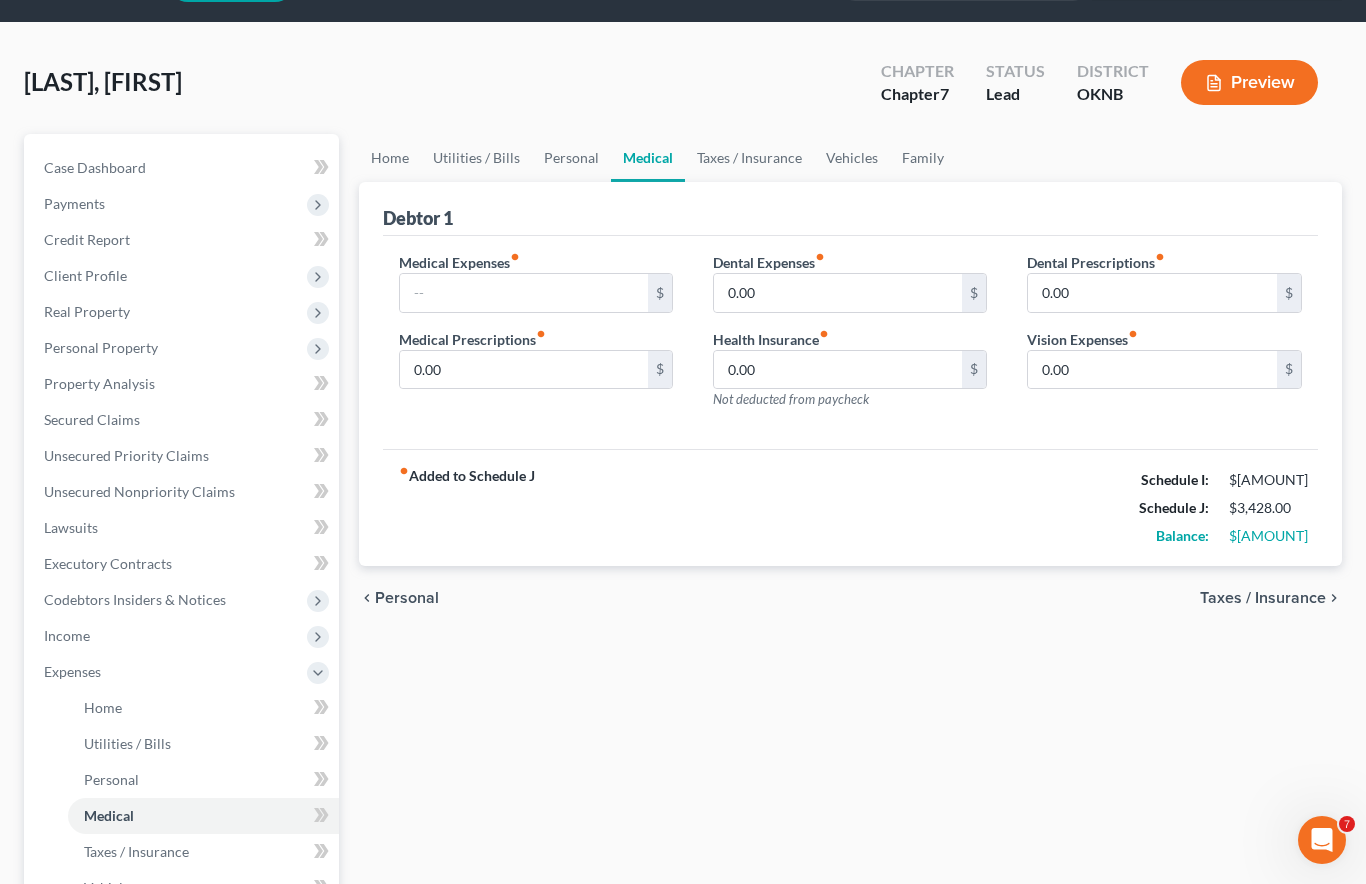 click on "Taxes / Insurance" at bounding box center (749, 158) 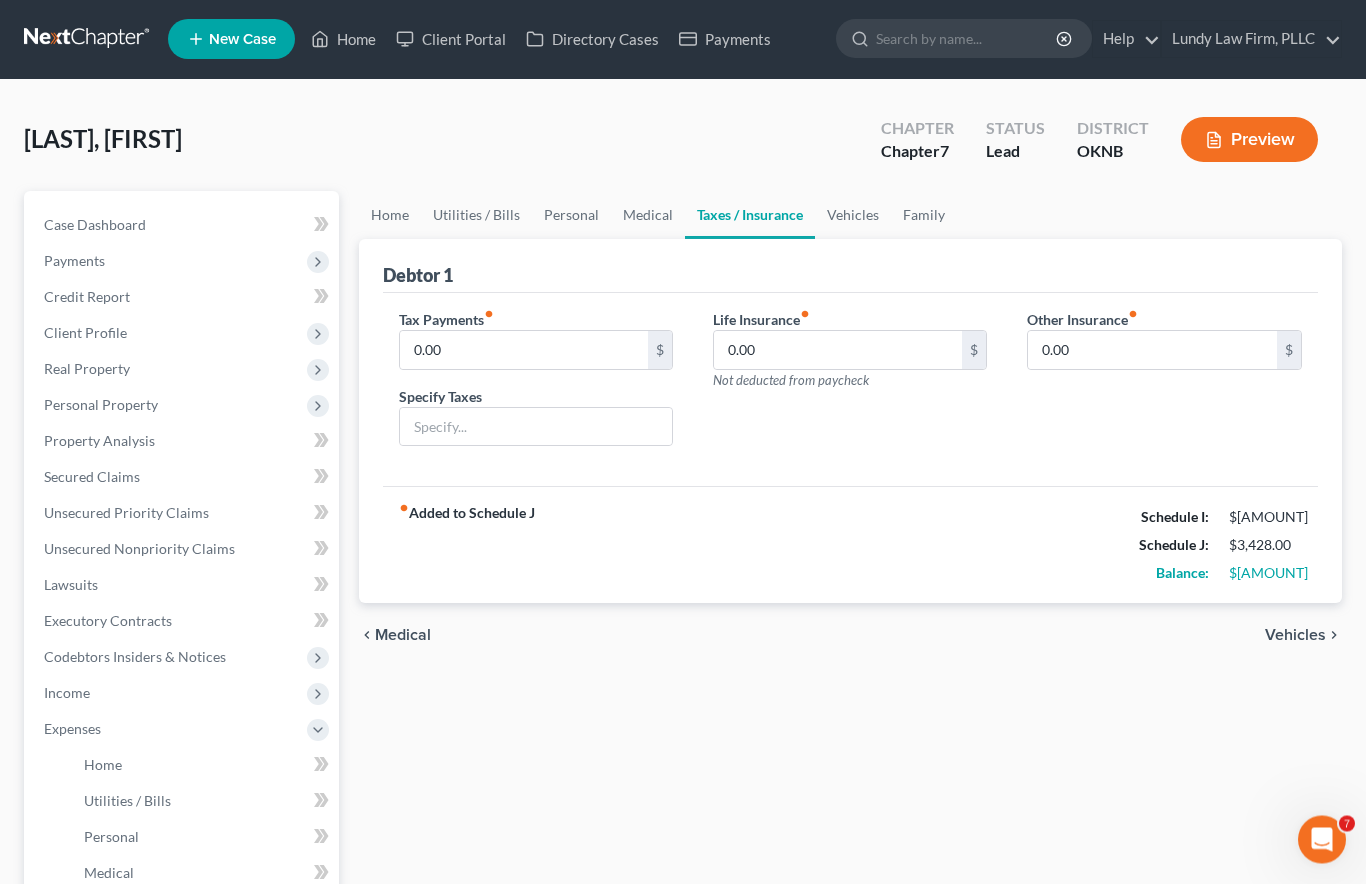 scroll, scrollTop: 0, scrollLeft: 0, axis: both 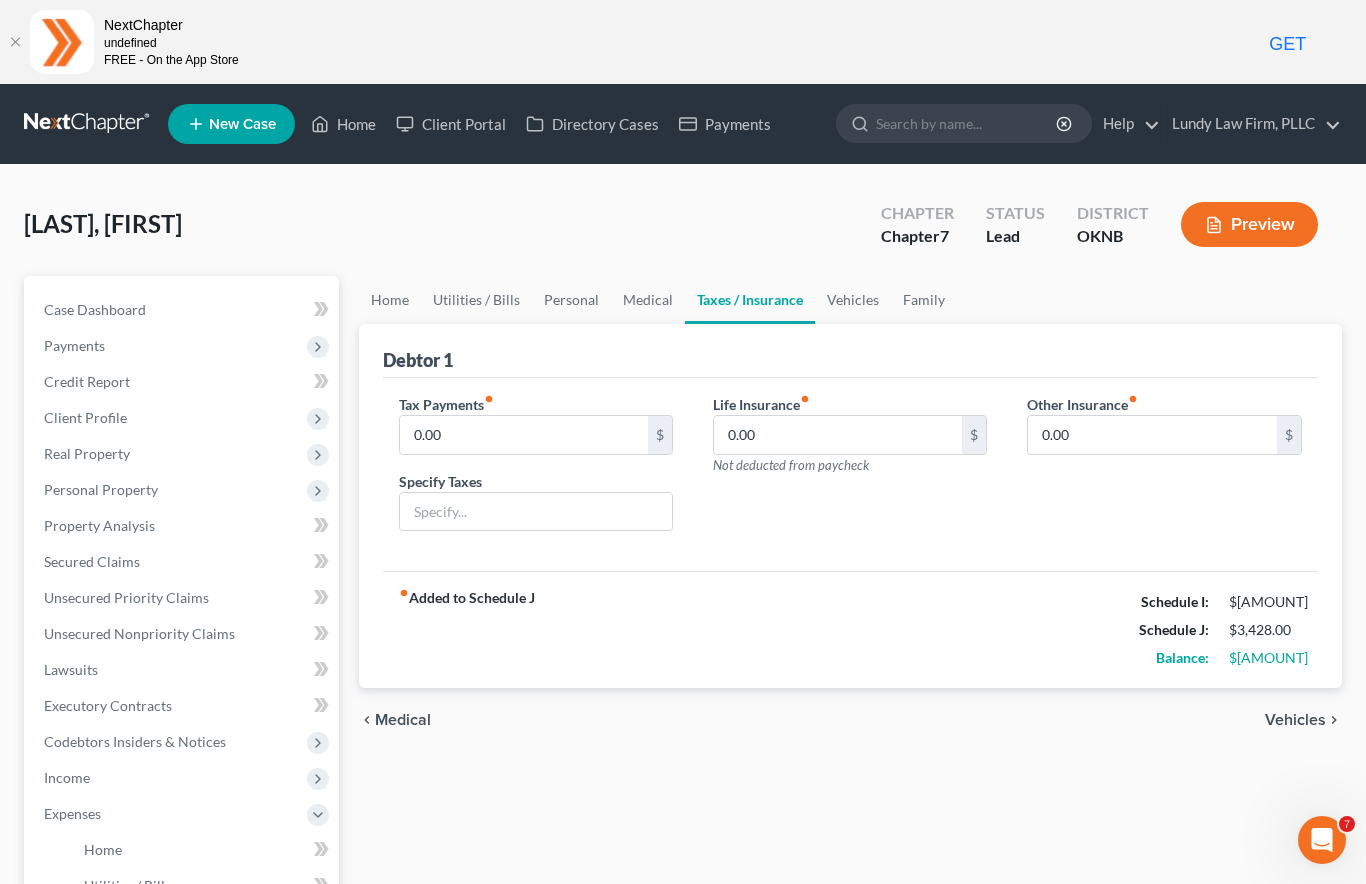 click on "Vehicles" at bounding box center [853, 300] 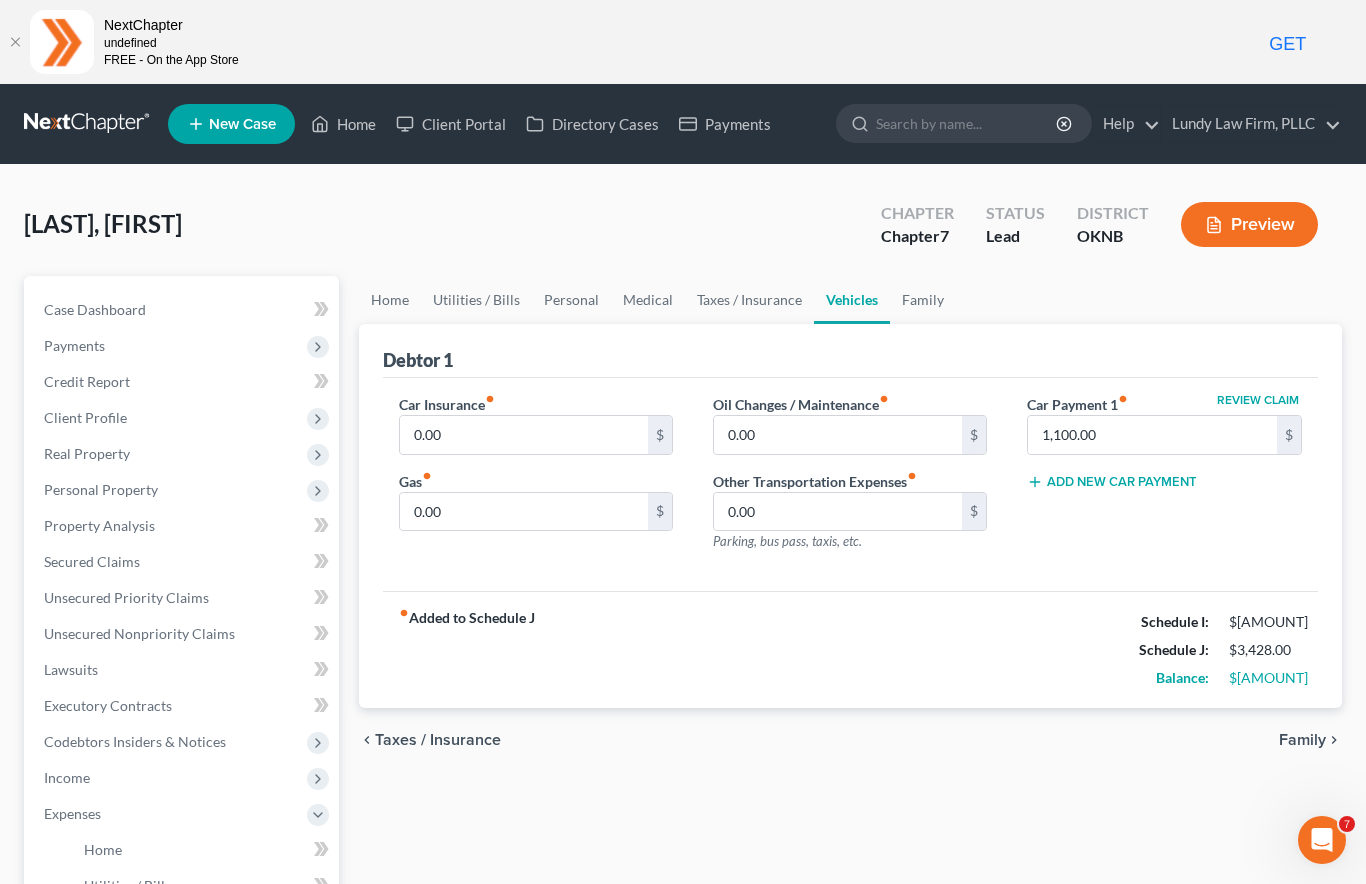 click on "Utilities / Bills" at bounding box center [476, 300] 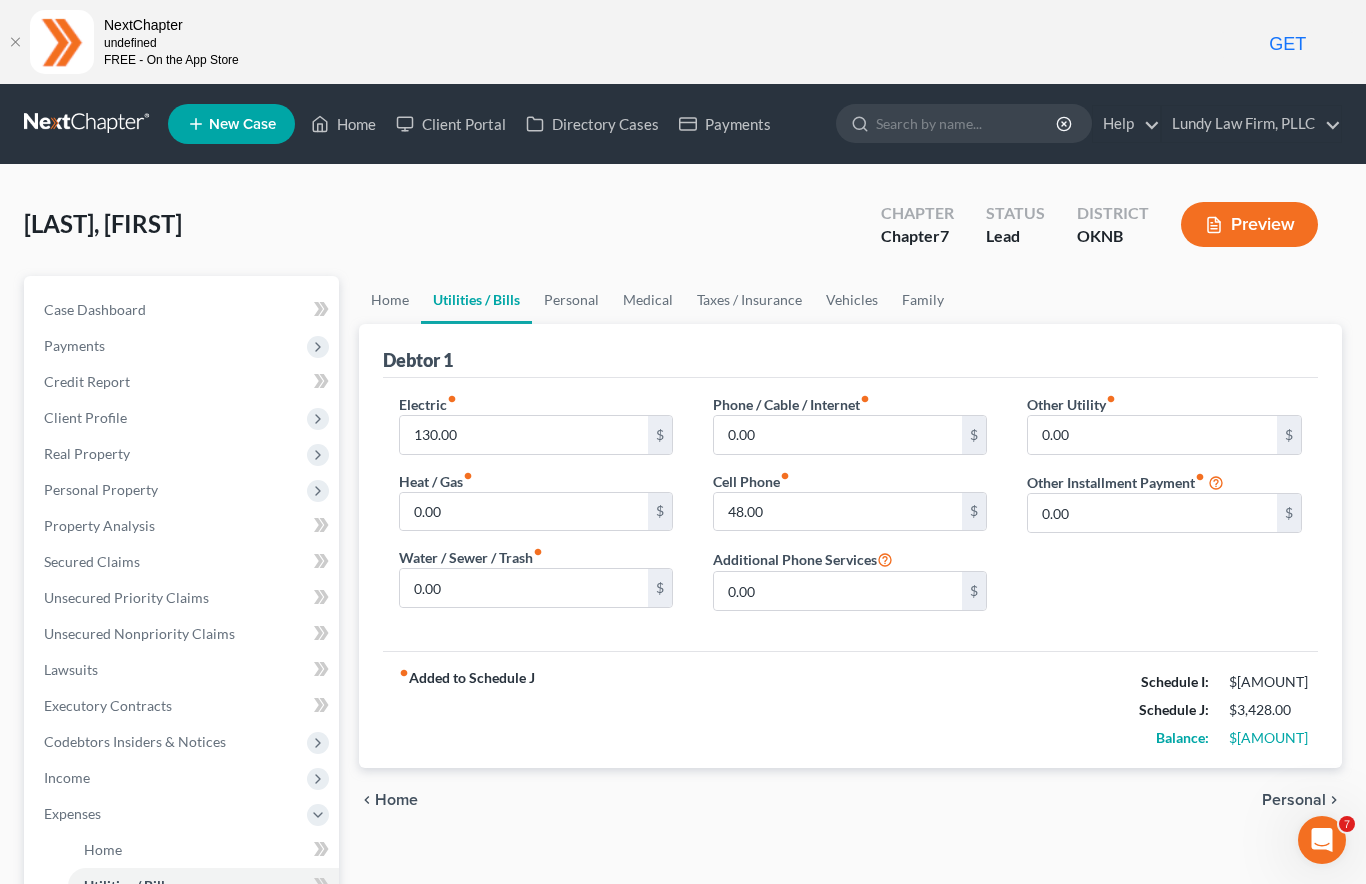 click on "Personal" at bounding box center (571, 300) 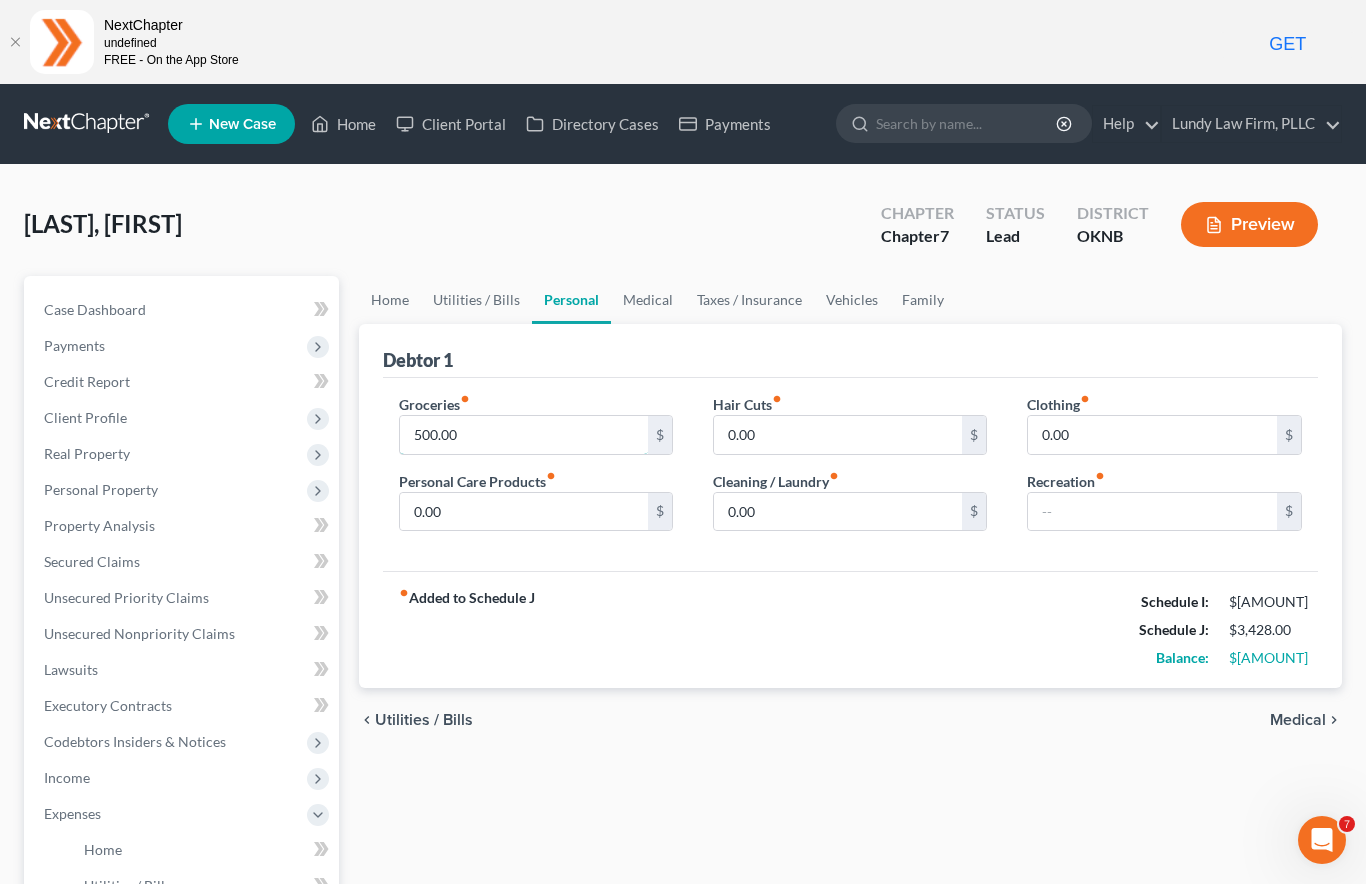 click on "500.00" at bounding box center (524, 435) 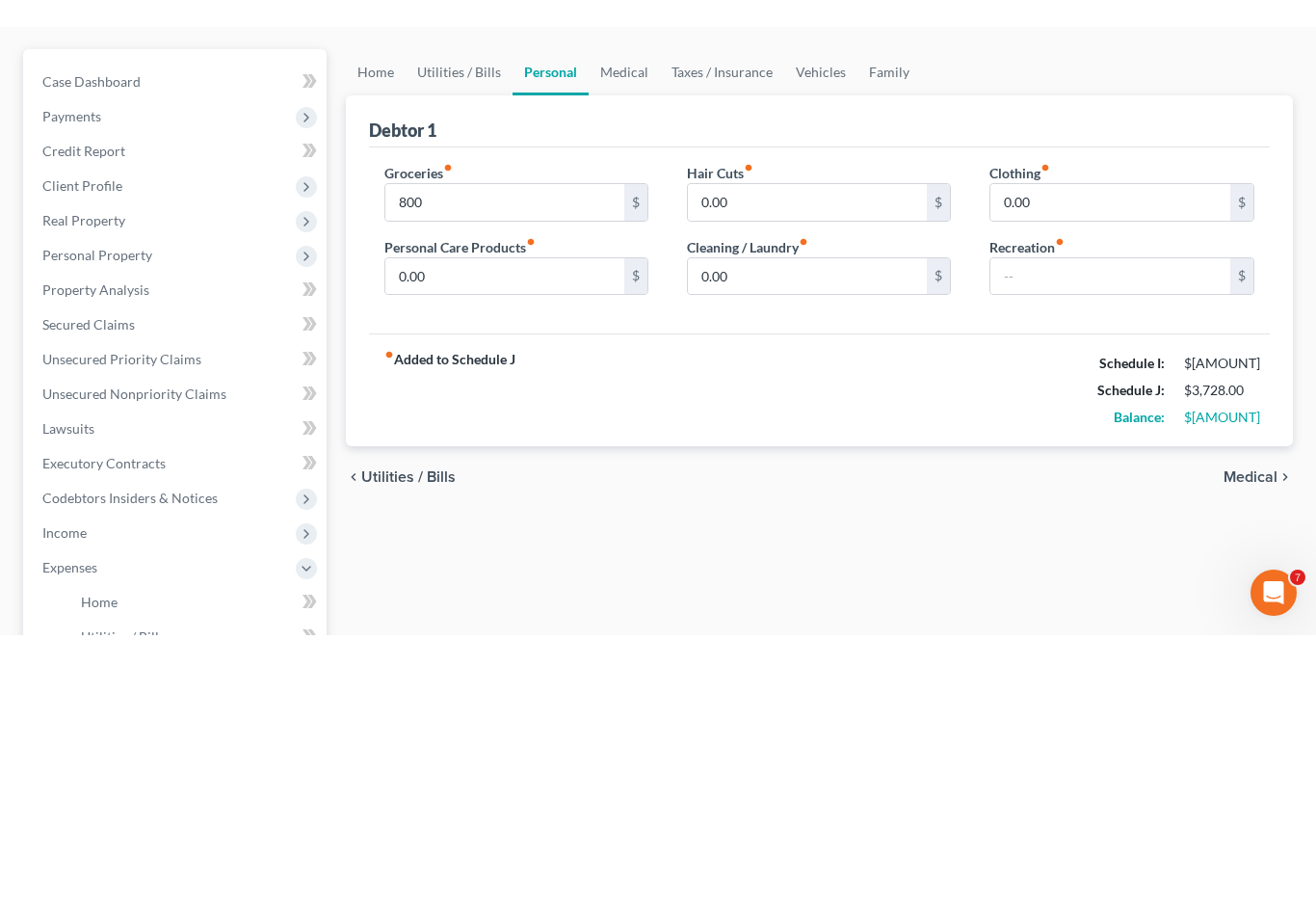 scroll, scrollTop: 244, scrollLeft: 0, axis: vertical 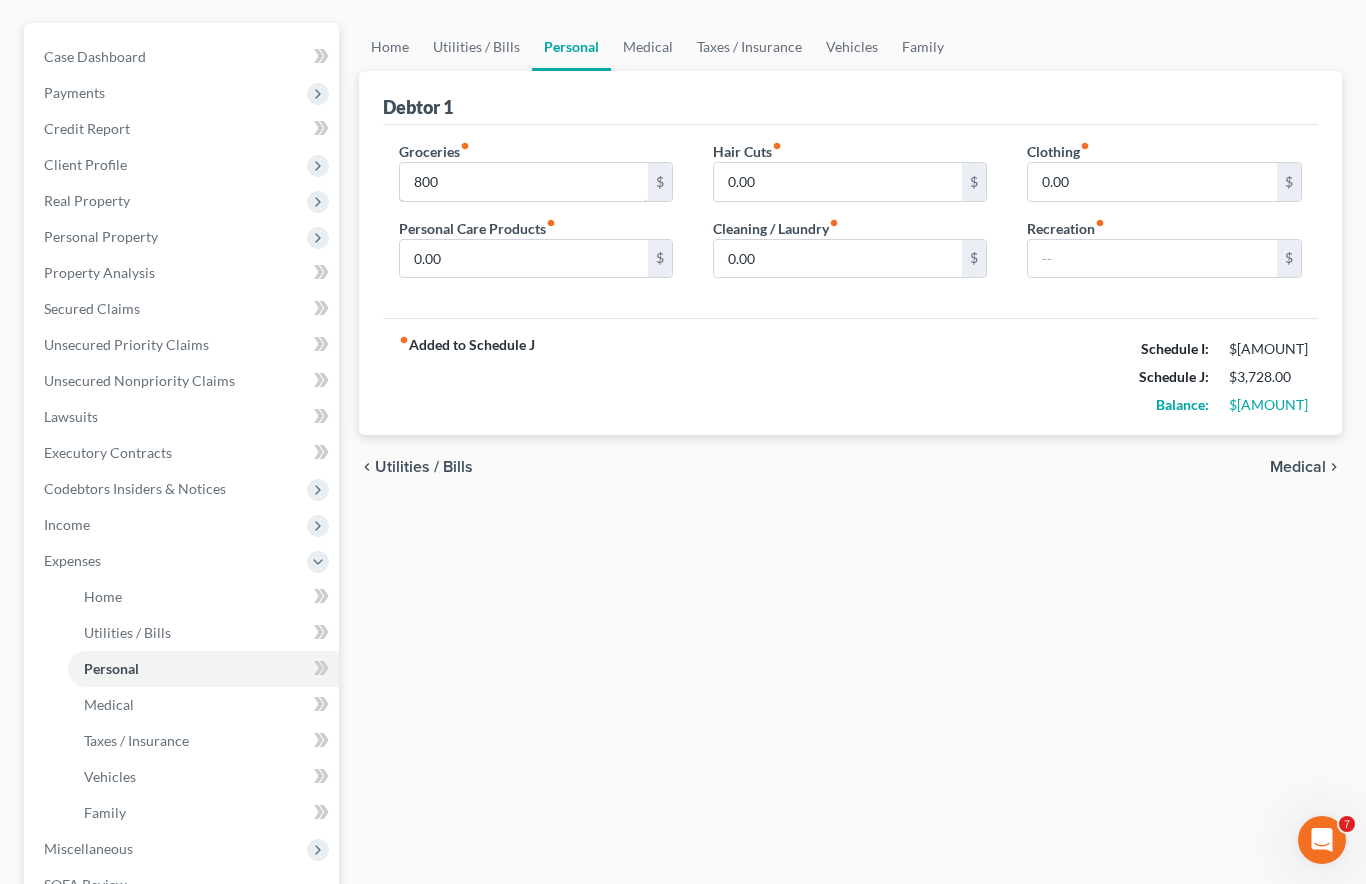 type on "800" 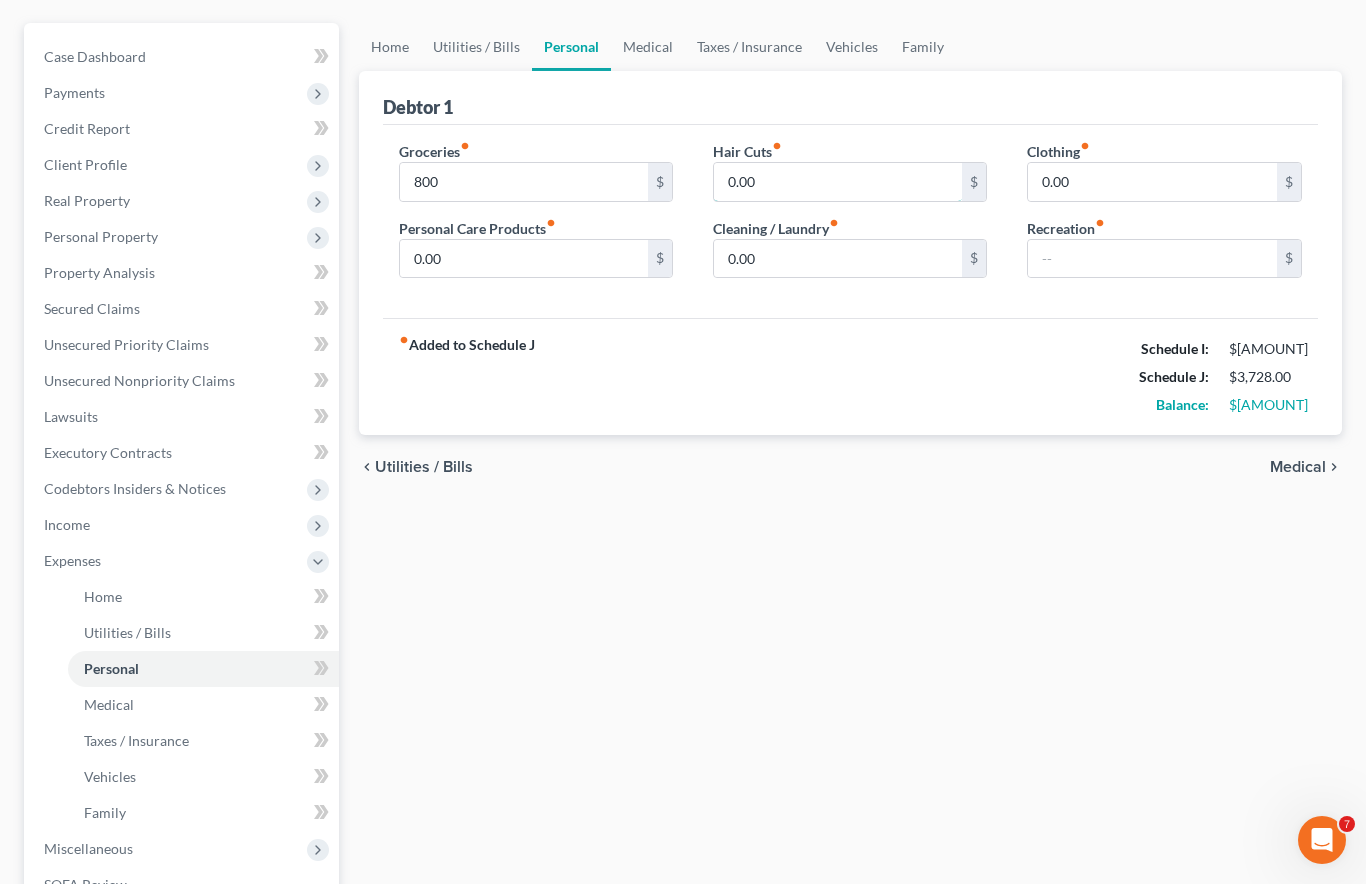 click on "0.00" at bounding box center [838, 182] 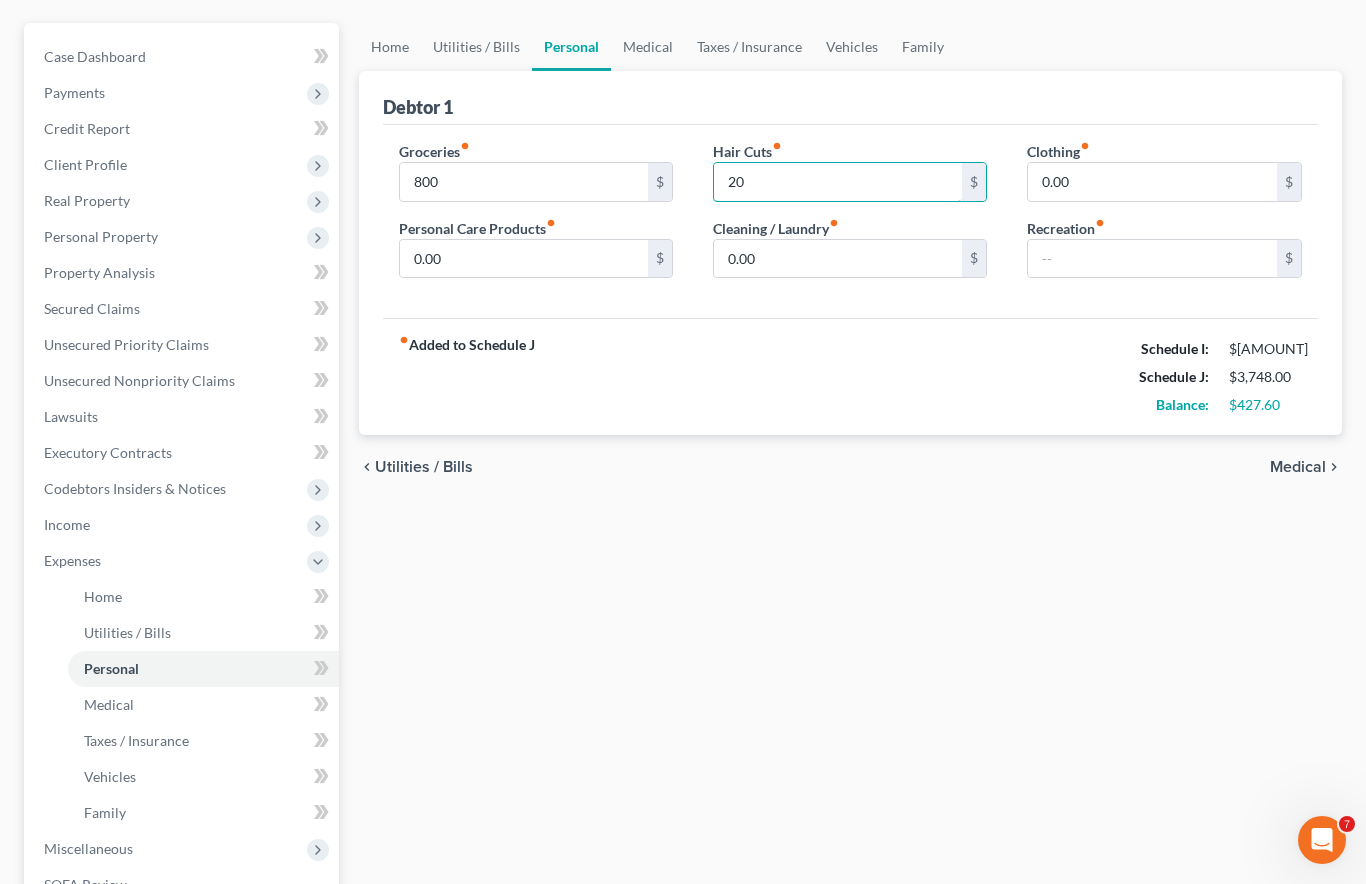 type on "20" 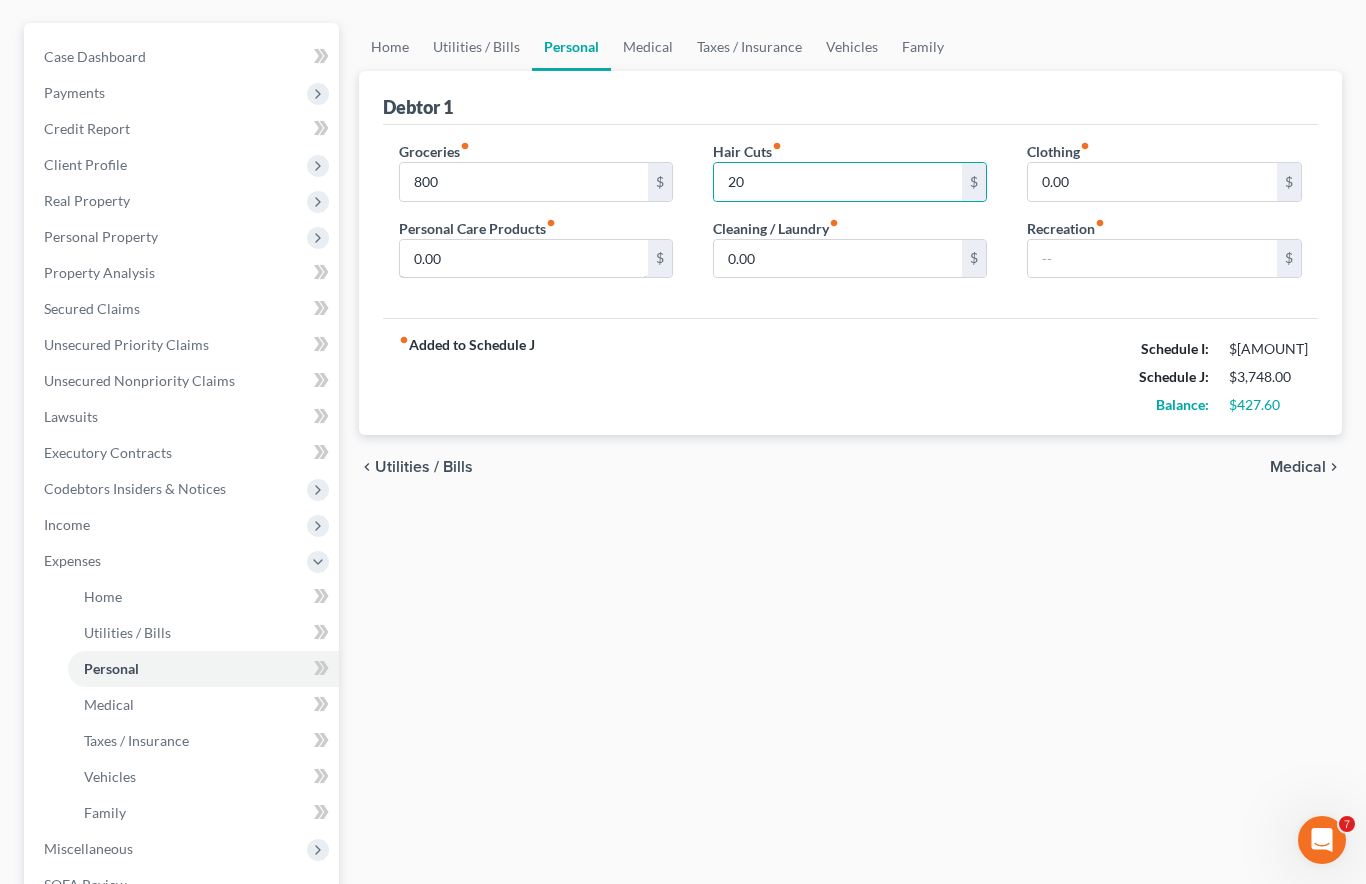 click on "0.00" at bounding box center [524, 259] 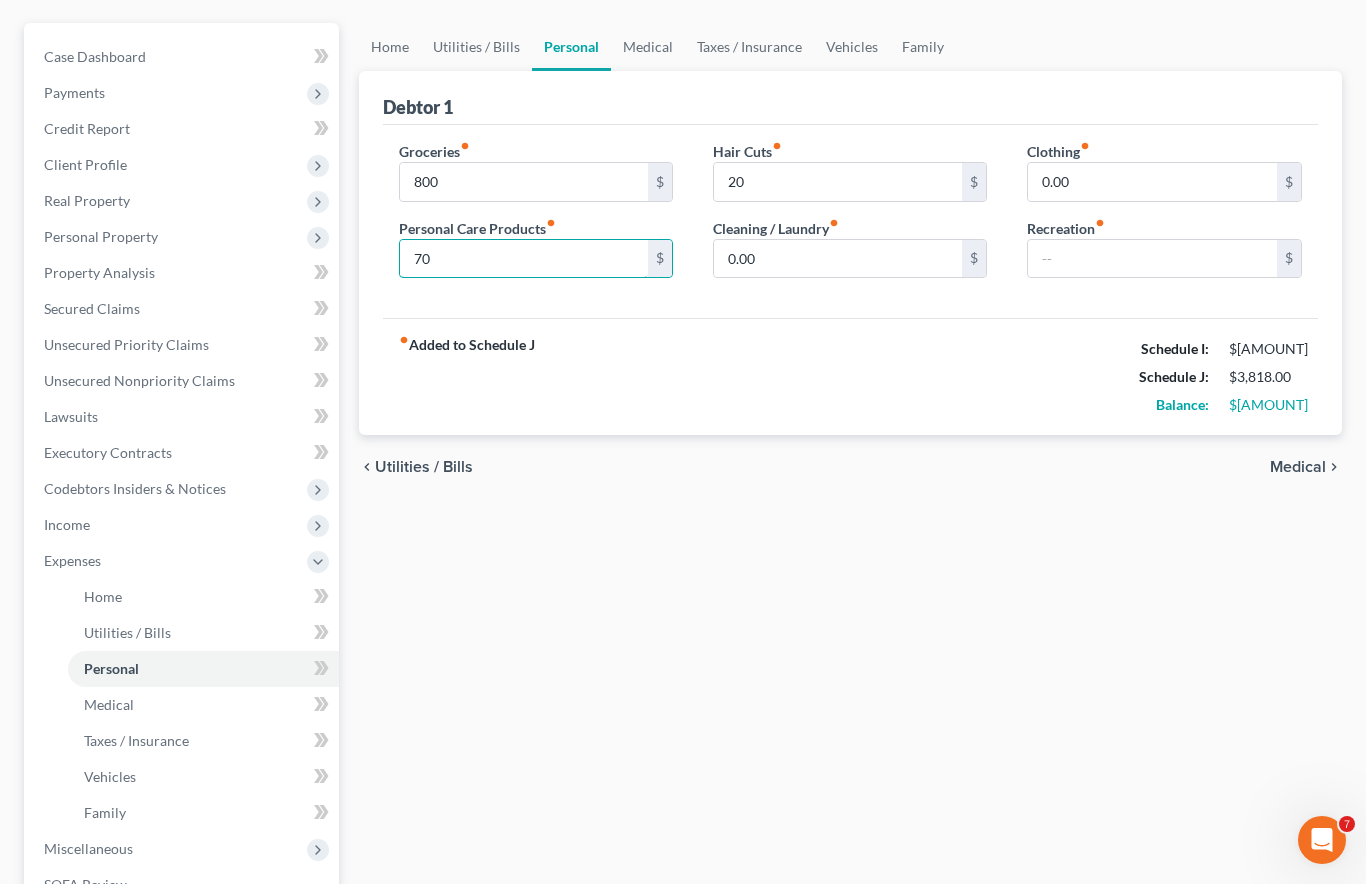 type on "70" 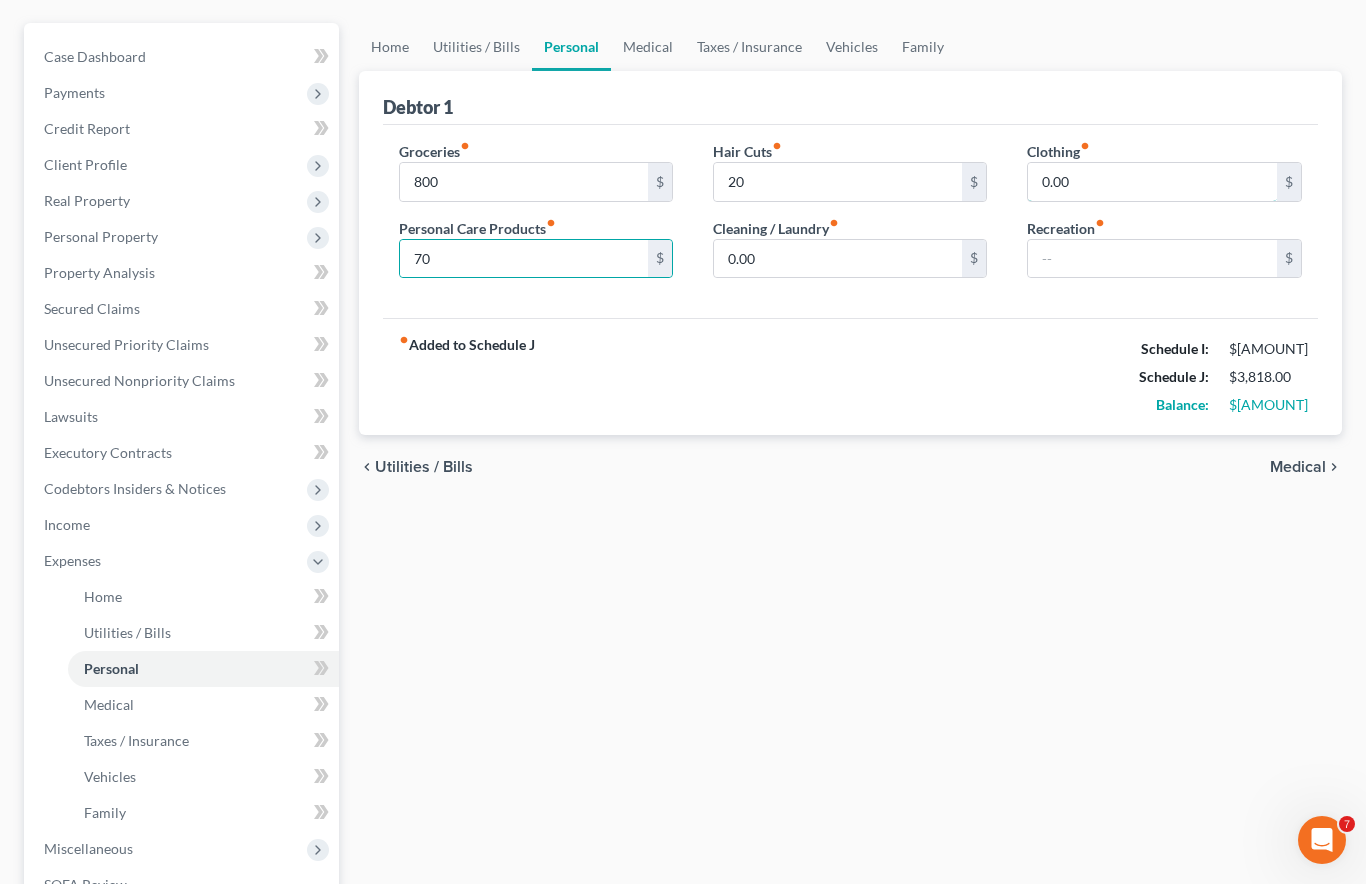 click on "0.00" at bounding box center [1152, 182] 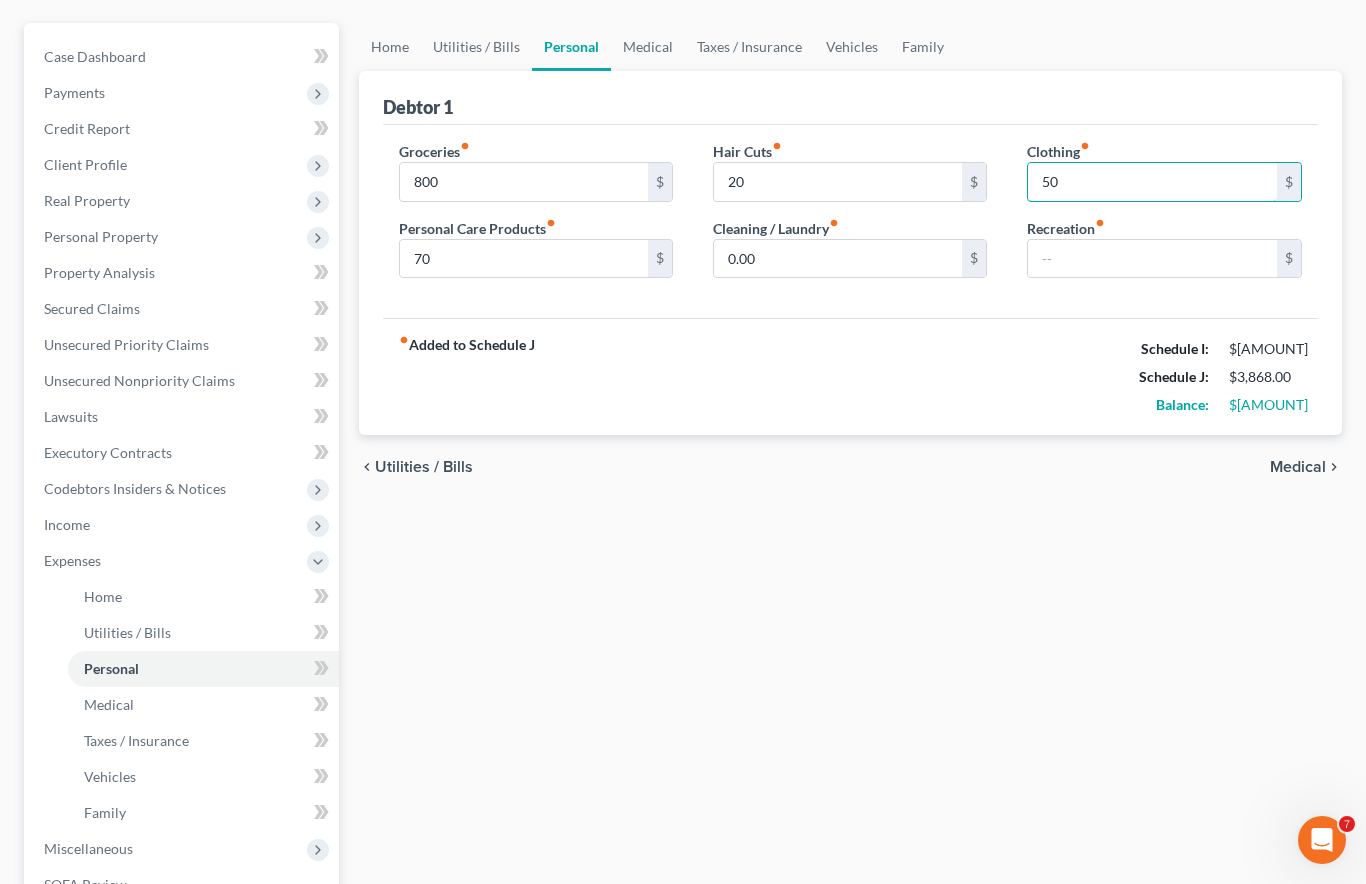 type on "50" 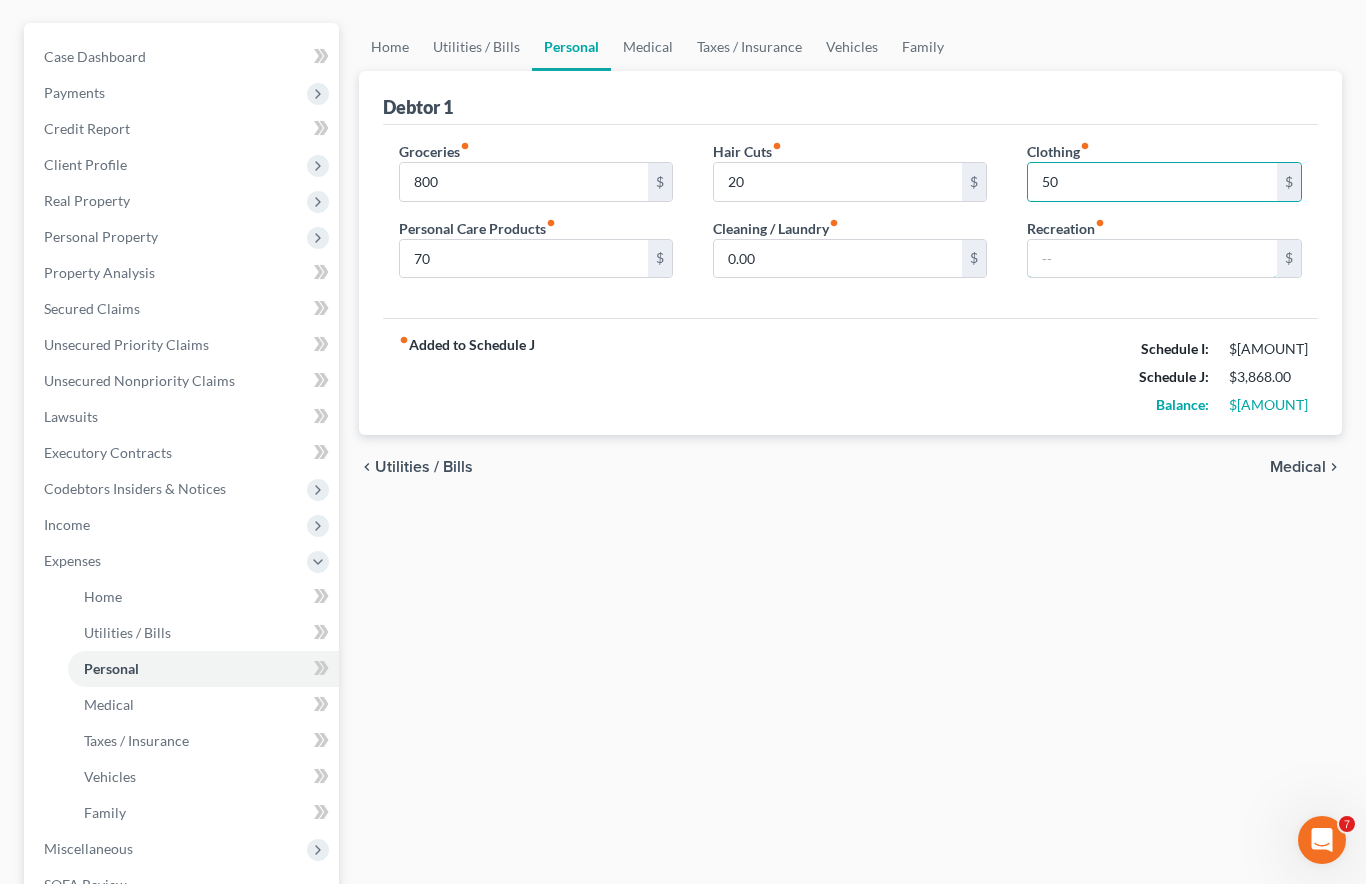 click at bounding box center (1152, 259) 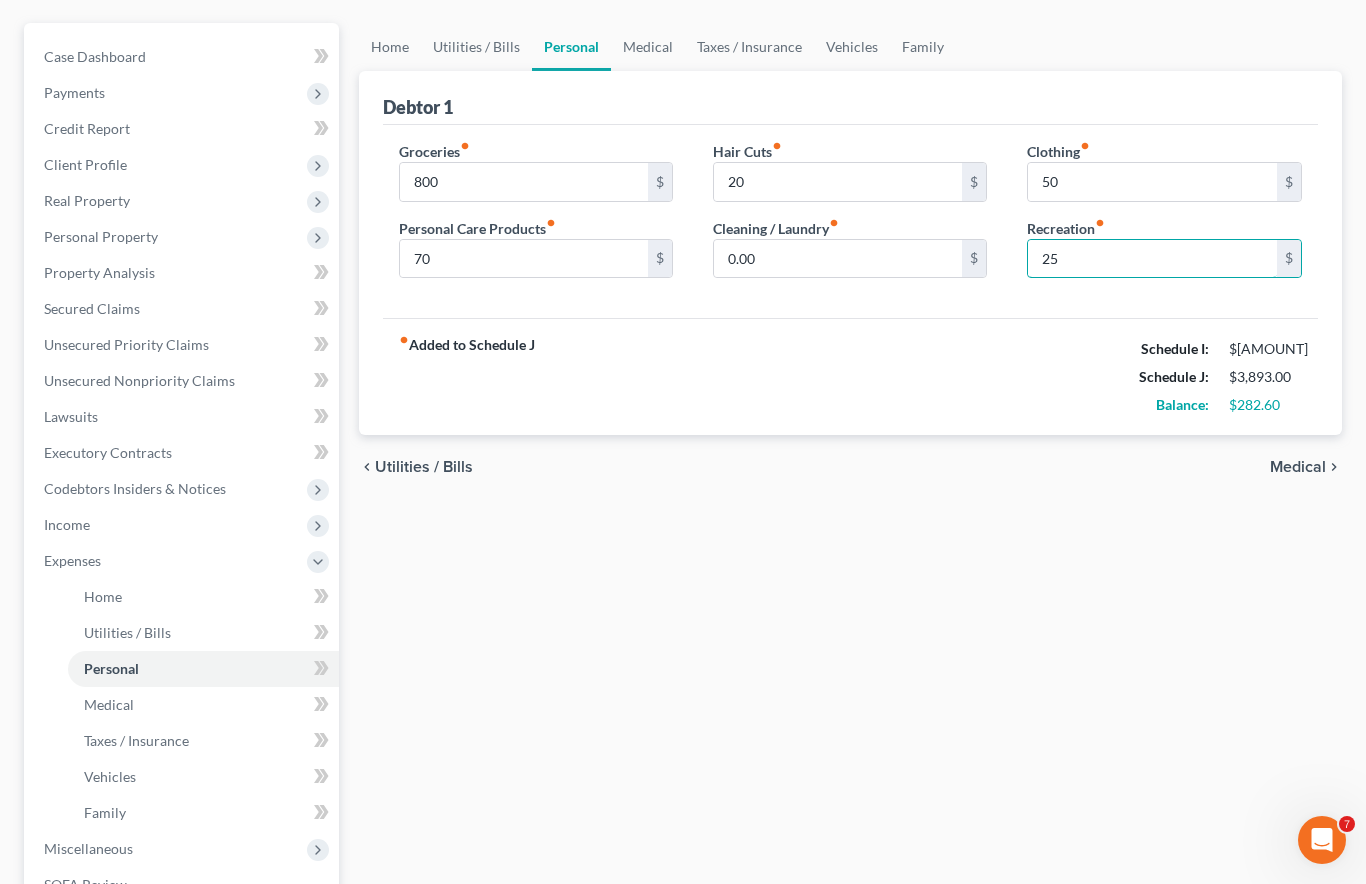 type on "25" 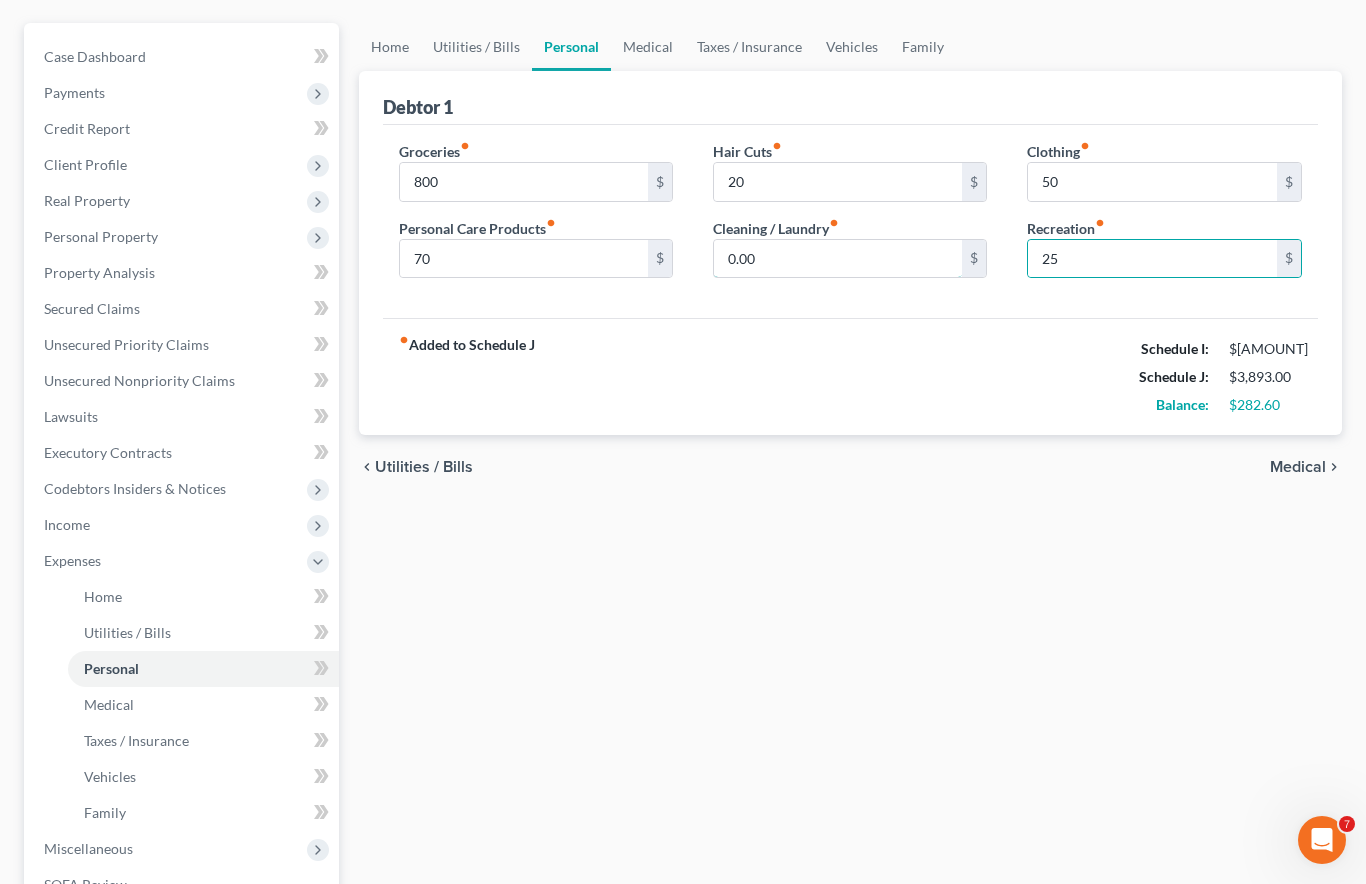 click on "0.00" at bounding box center [838, 259] 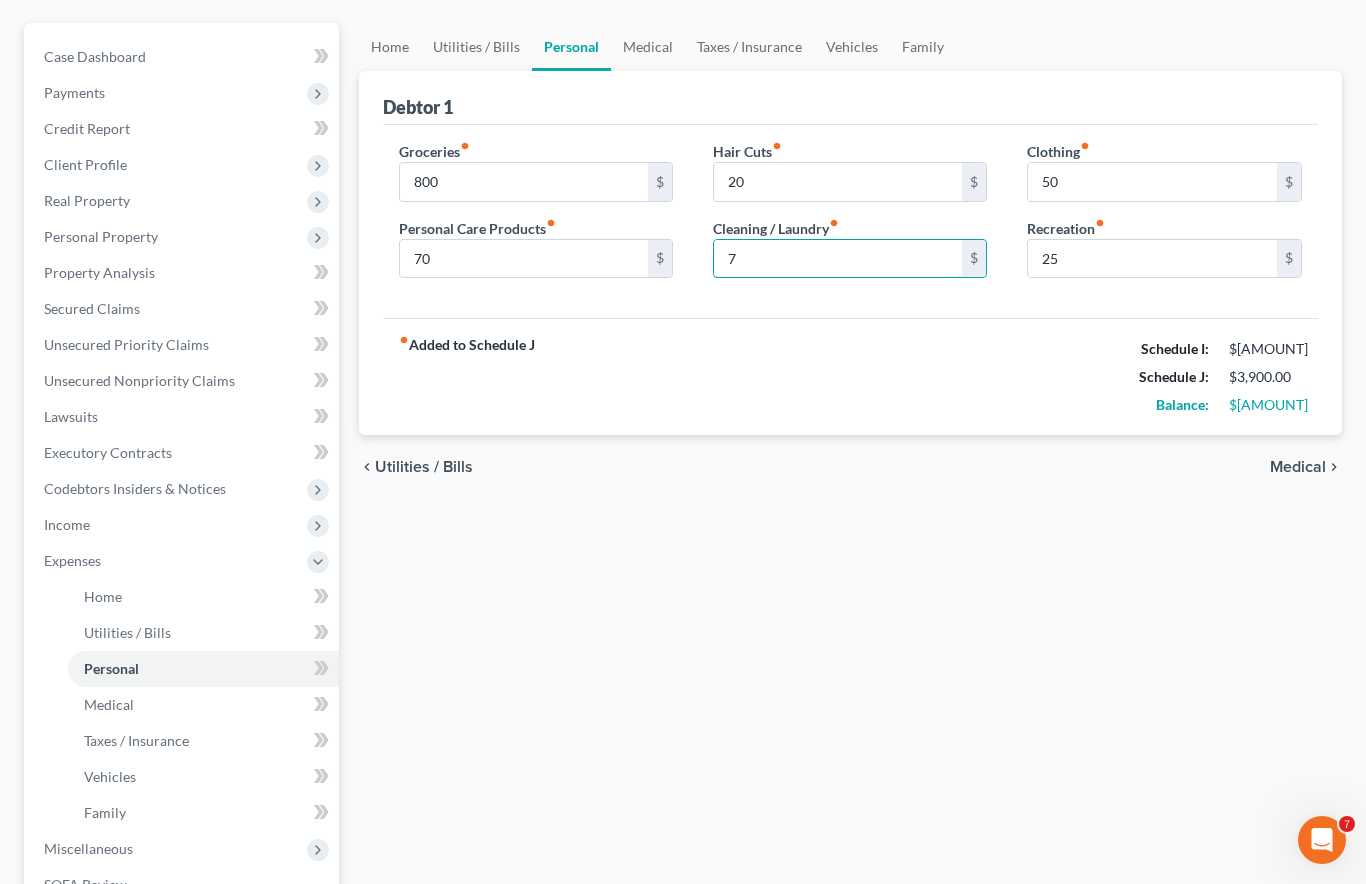 type on "70" 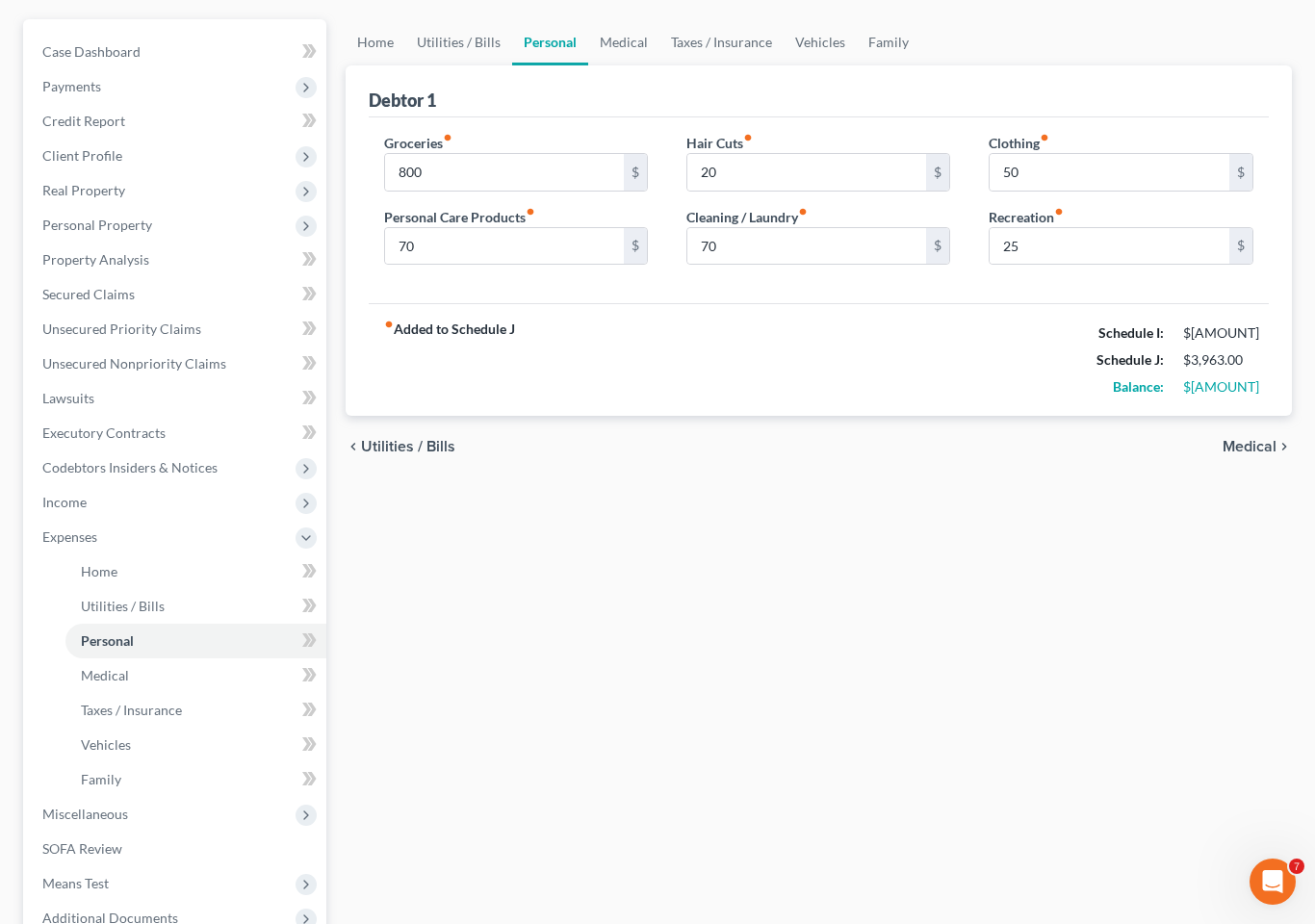 click on "Utilities / Bills" at bounding box center [195, 606] 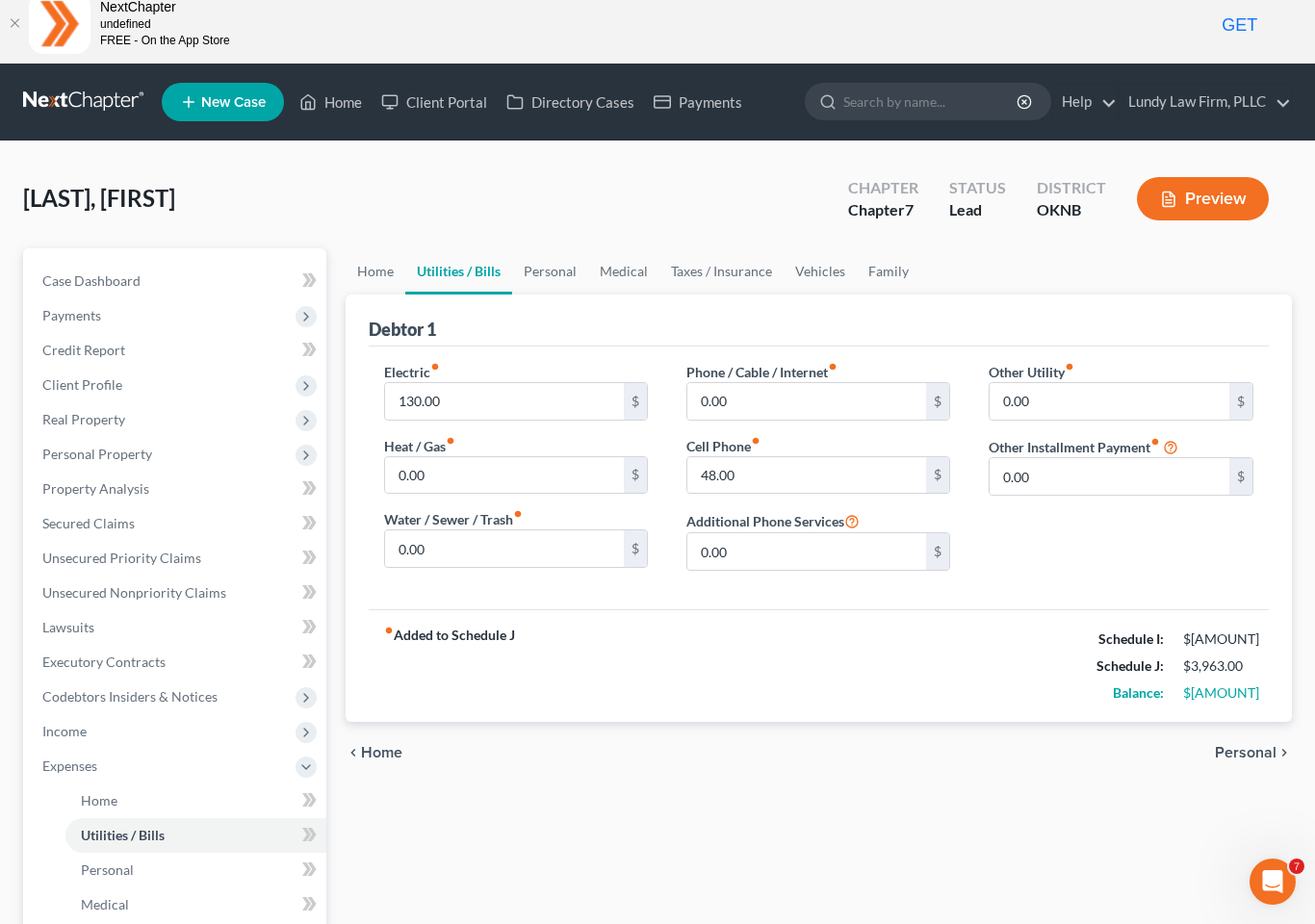 scroll, scrollTop: 0, scrollLeft: 0, axis: both 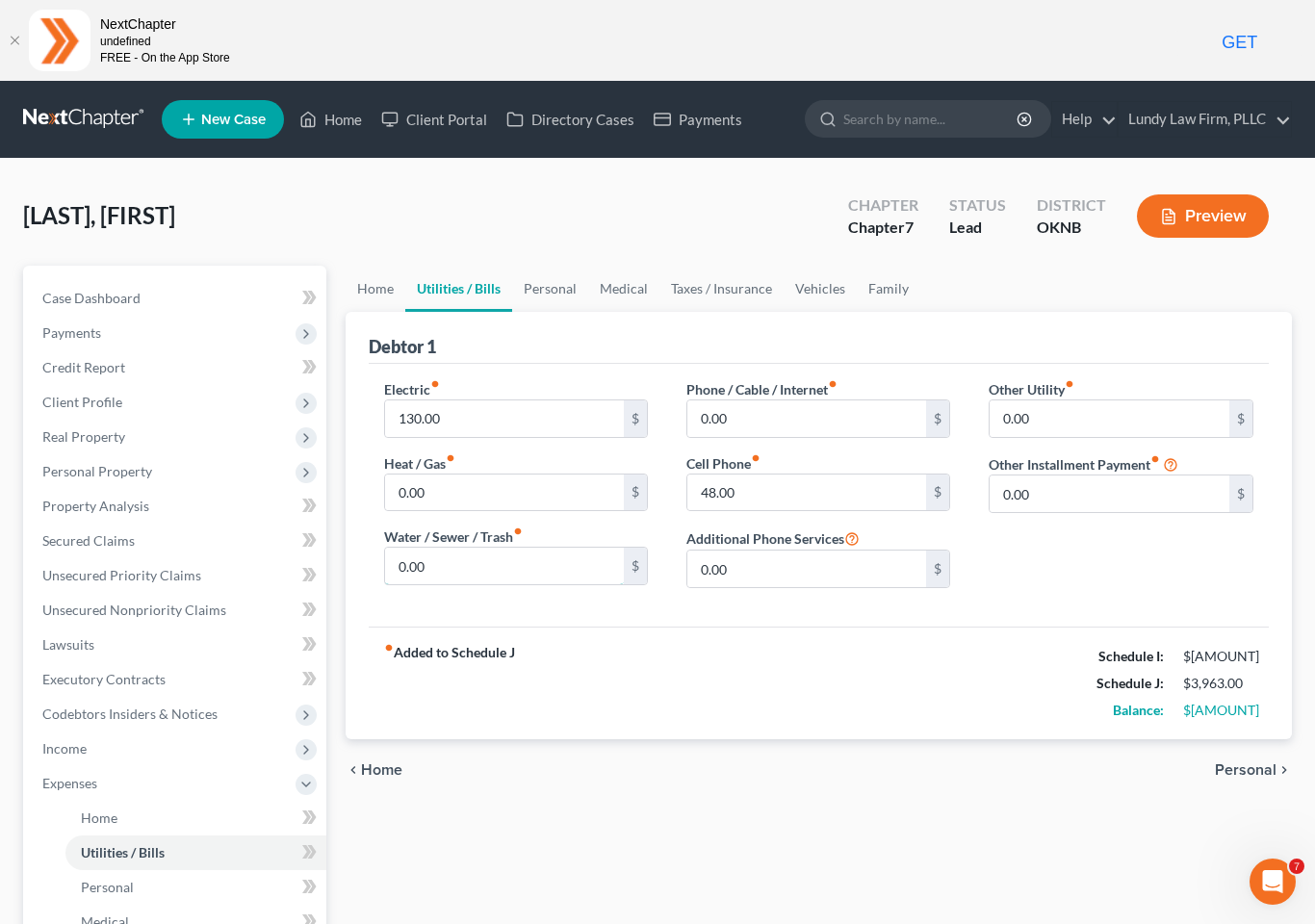 click on "0.00" at bounding box center (504, 566) 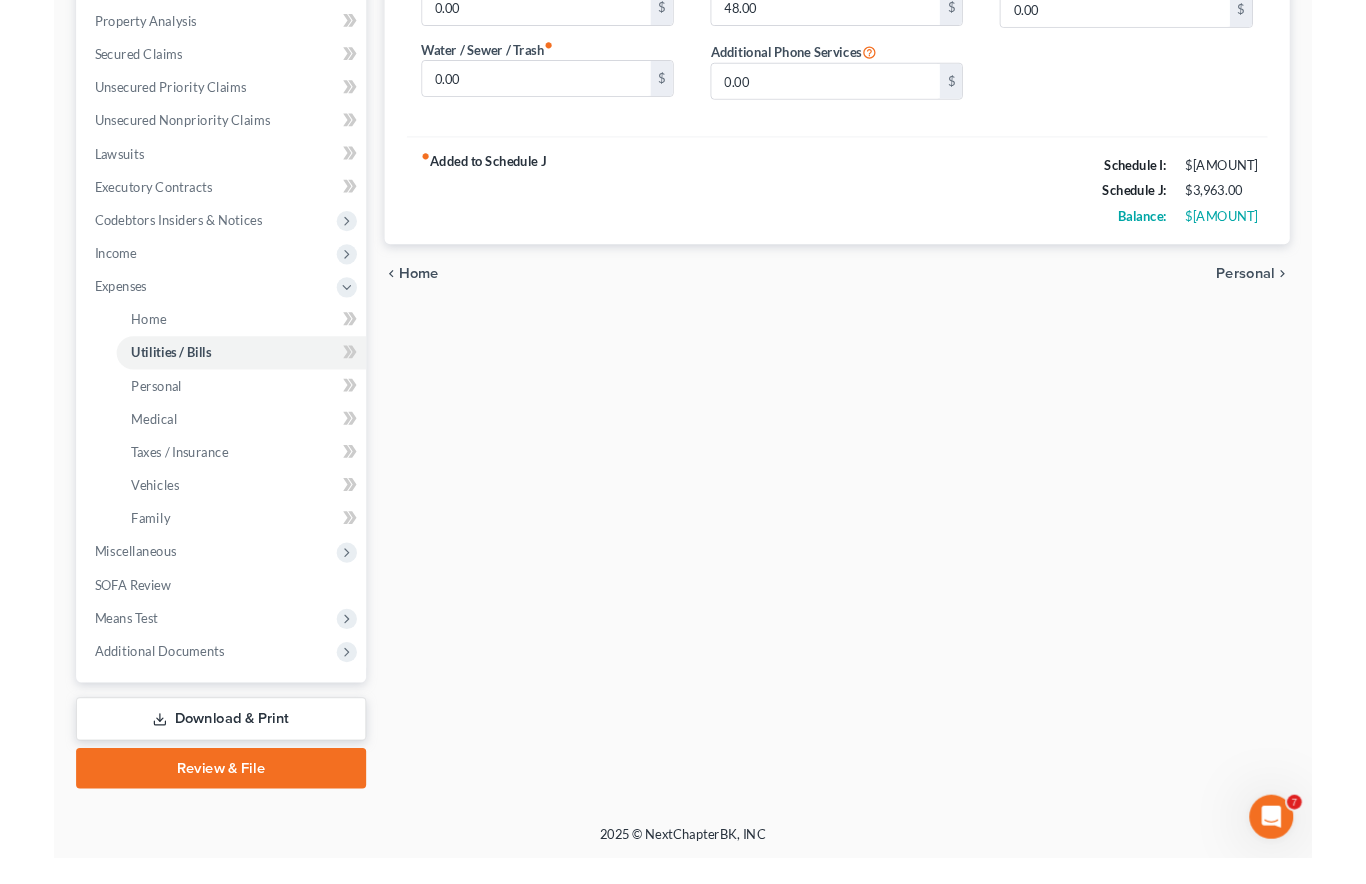 scroll, scrollTop: 550, scrollLeft: 0, axis: vertical 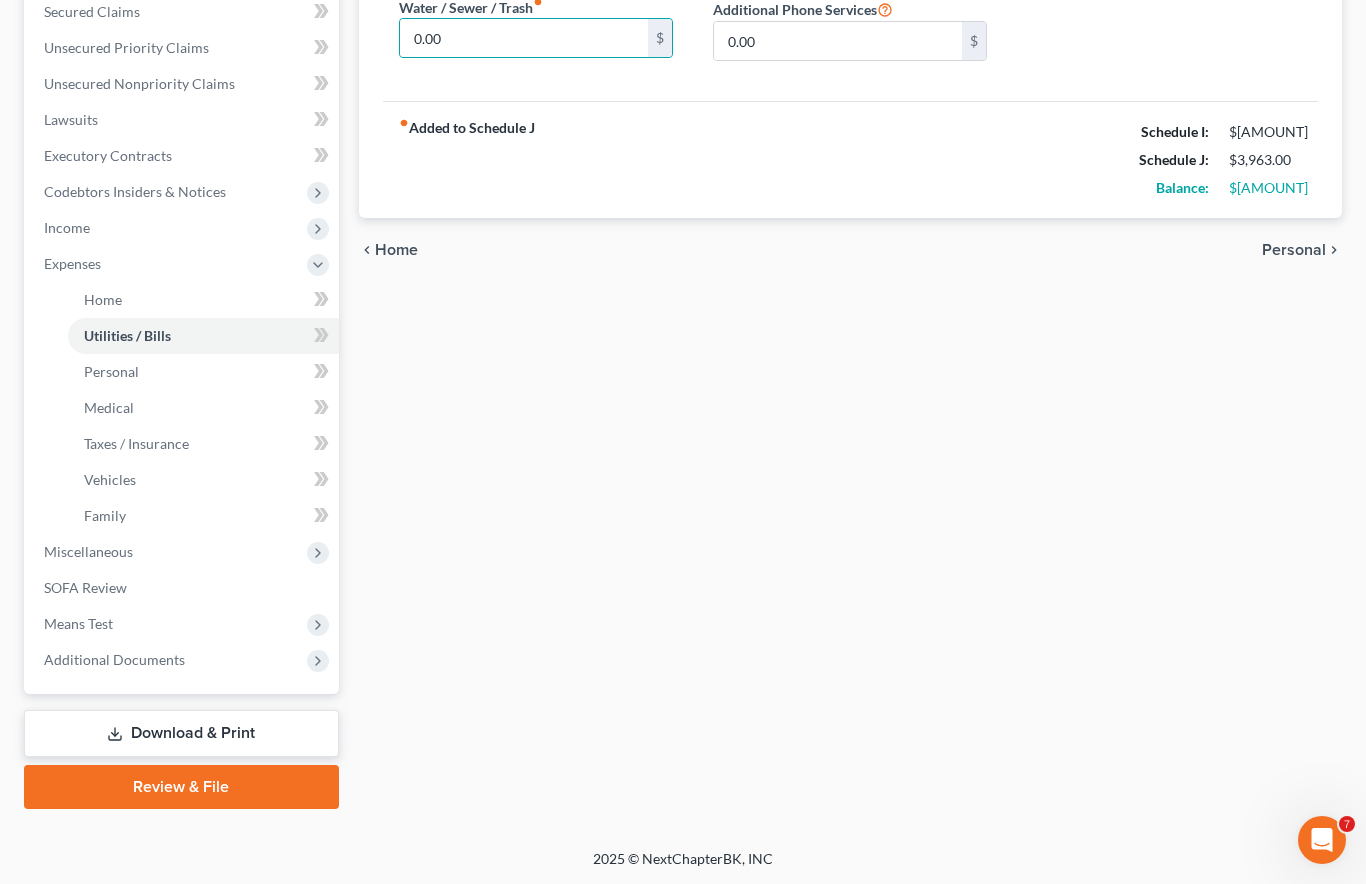 click on "Download & Print" at bounding box center (181, 733) 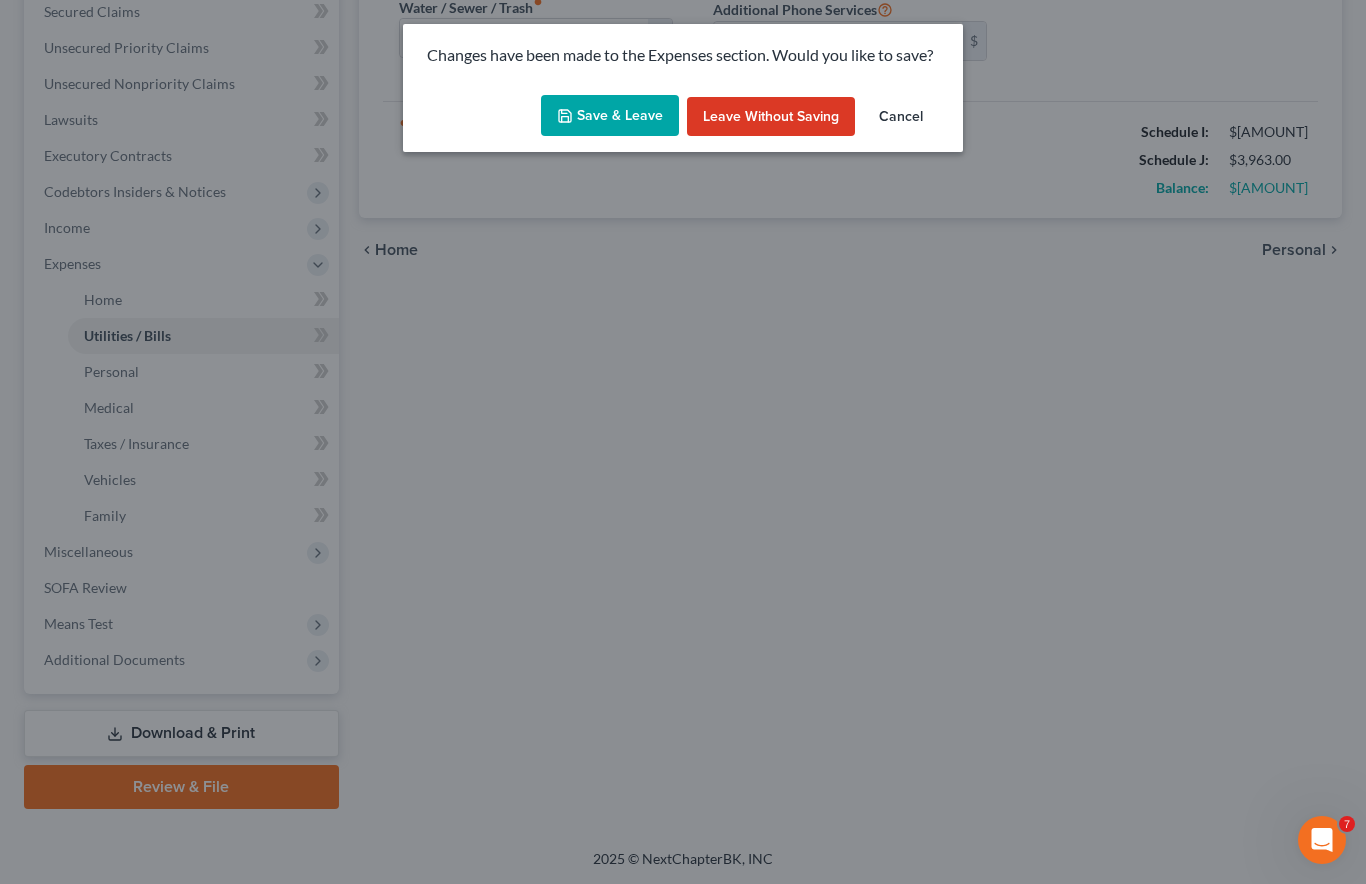 click on "Save & Leave" at bounding box center (610, 116) 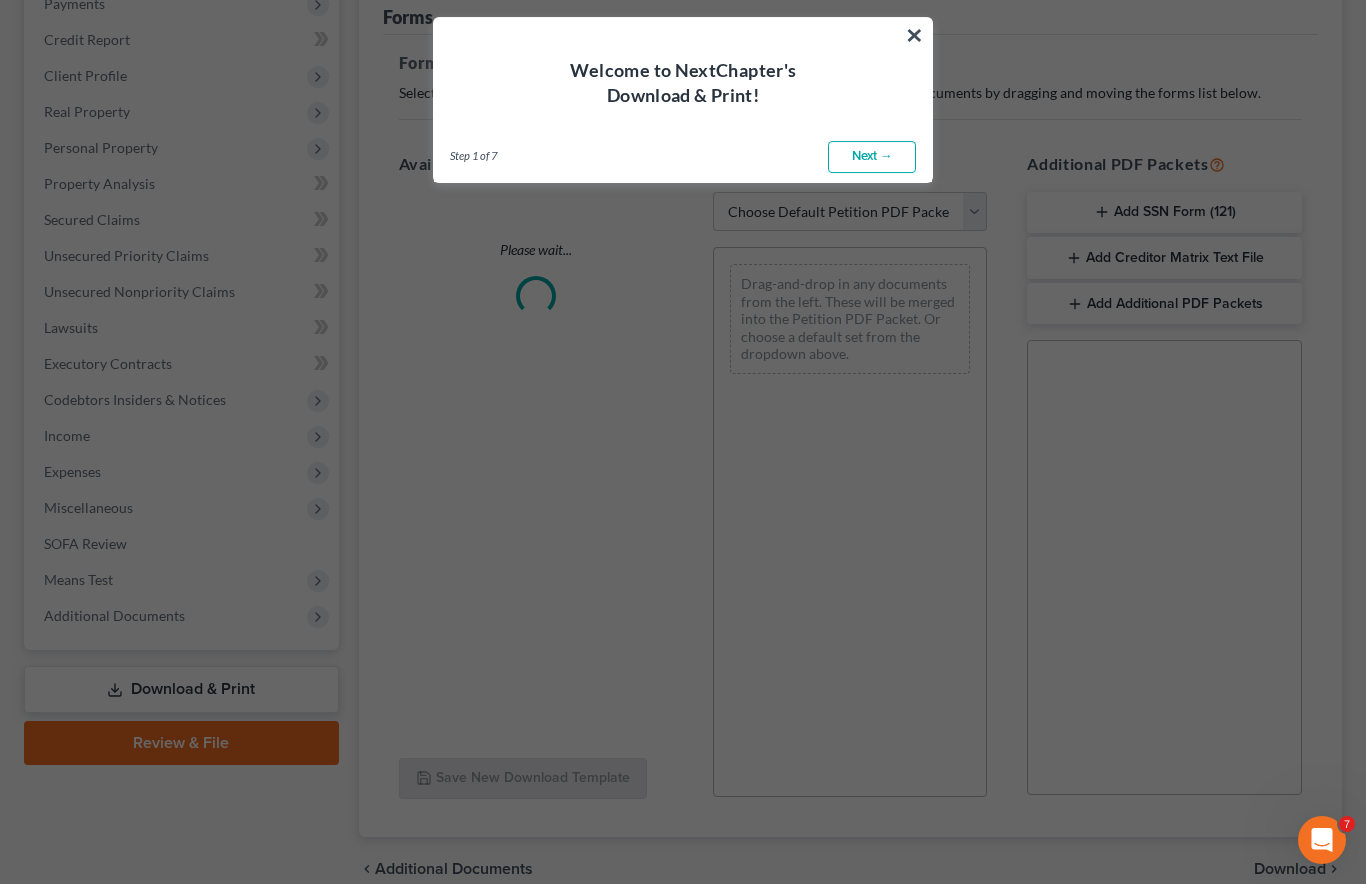 scroll, scrollTop: 0, scrollLeft: 0, axis: both 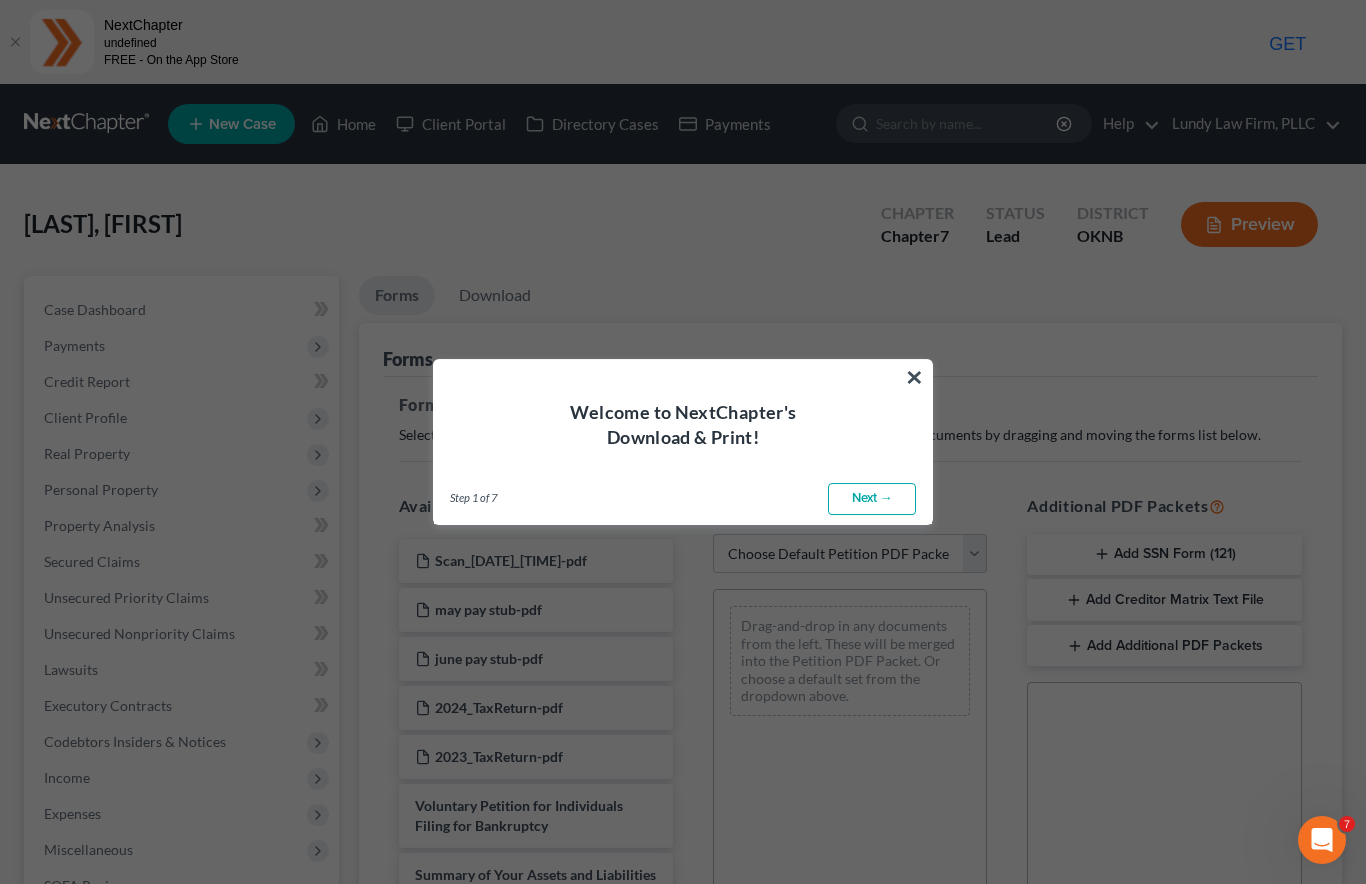 click on "Next →" at bounding box center [872, 499] 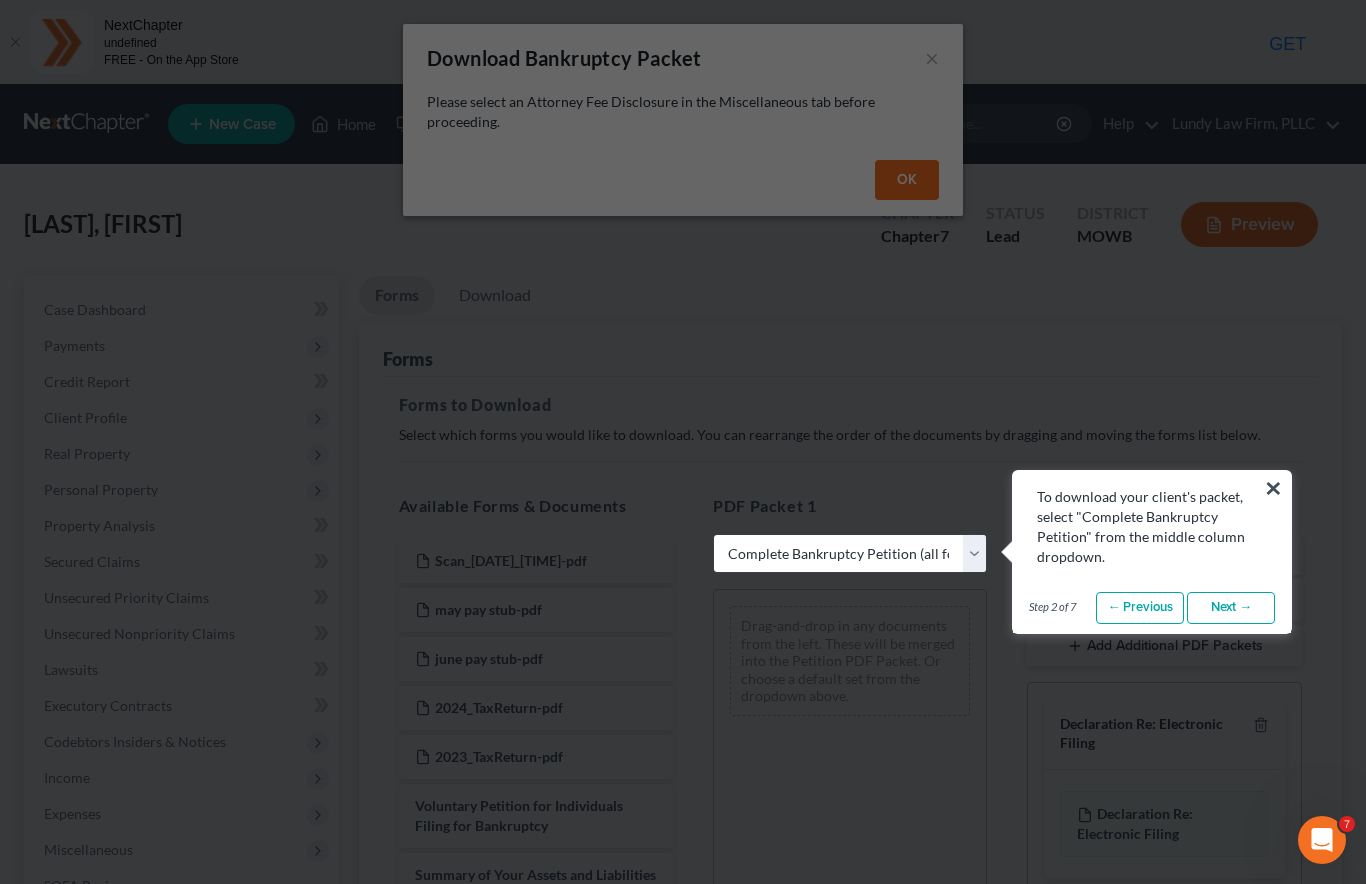 click on "×" at bounding box center [1273, 488] 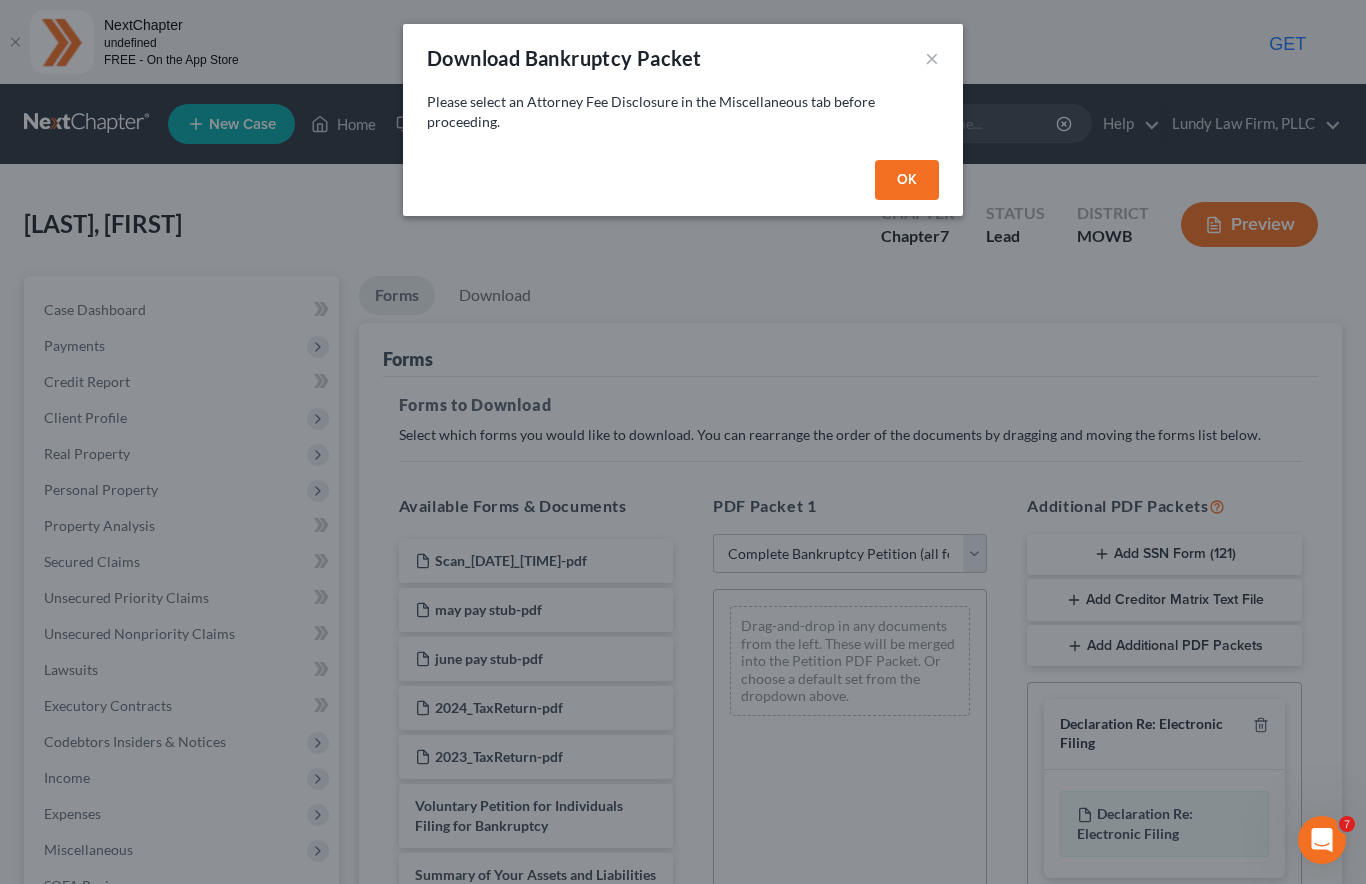 click on "×" at bounding box center (932, 58) 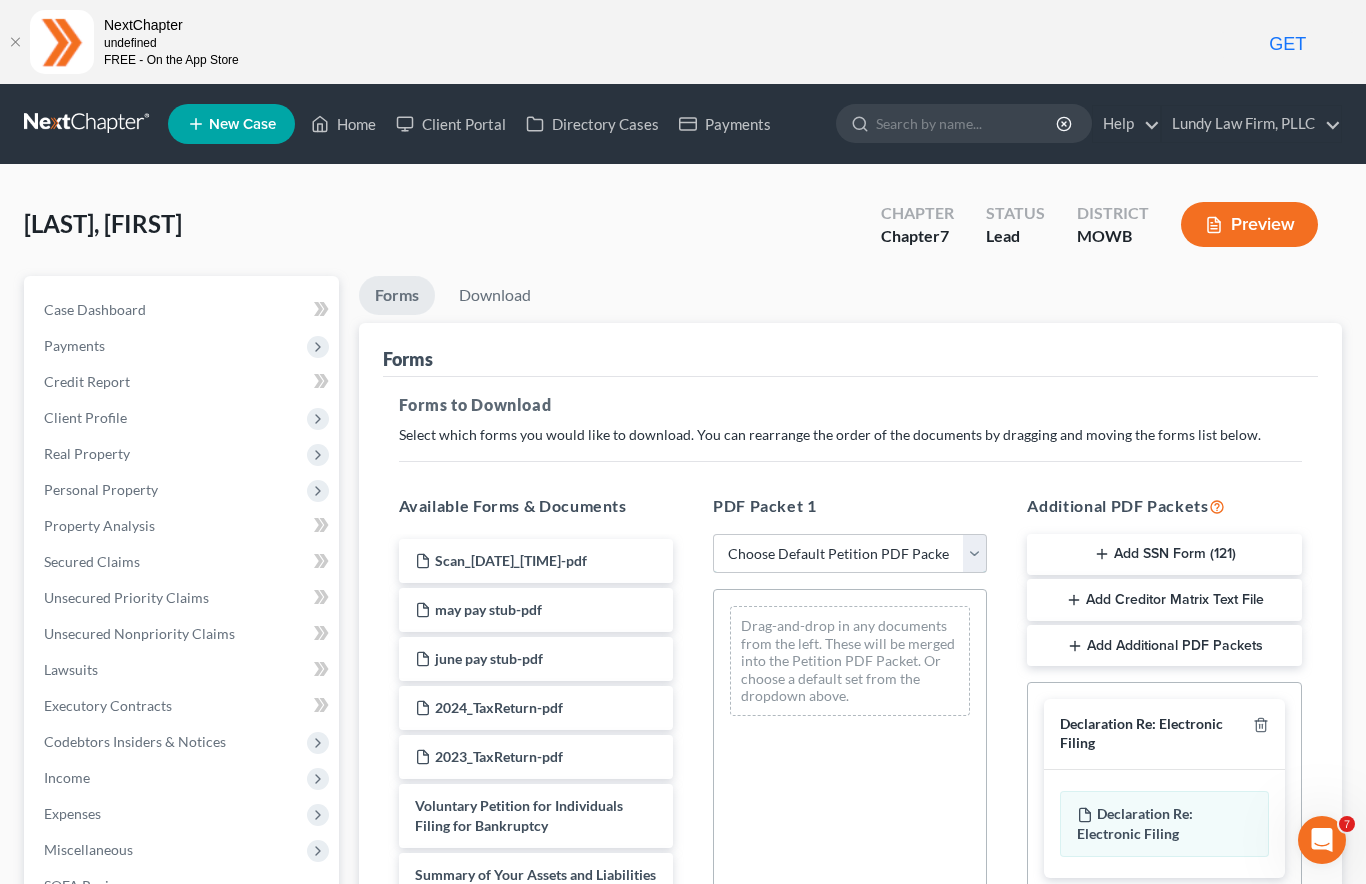 click on "Choose Default Petition PDF Packet Complete Bankruptcy Petition (all forms and schedules) Emergency Filing Forms (Petition and Creditor List Only) Amended Forms Signature Pages Only SCEHDULES PACKET" at bounding box center (850, 554) 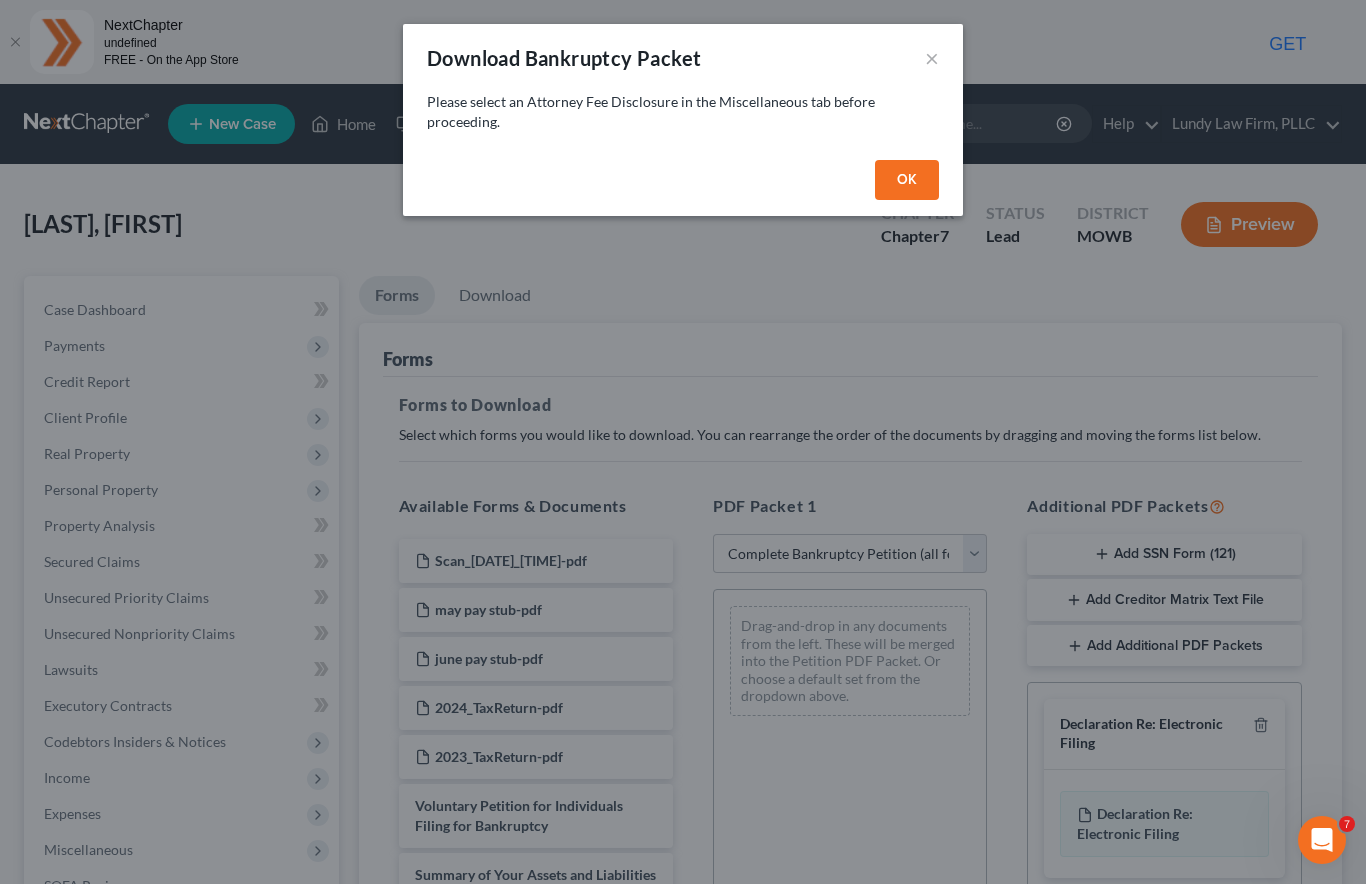 click on "OK" at bounding box center (907, 180) 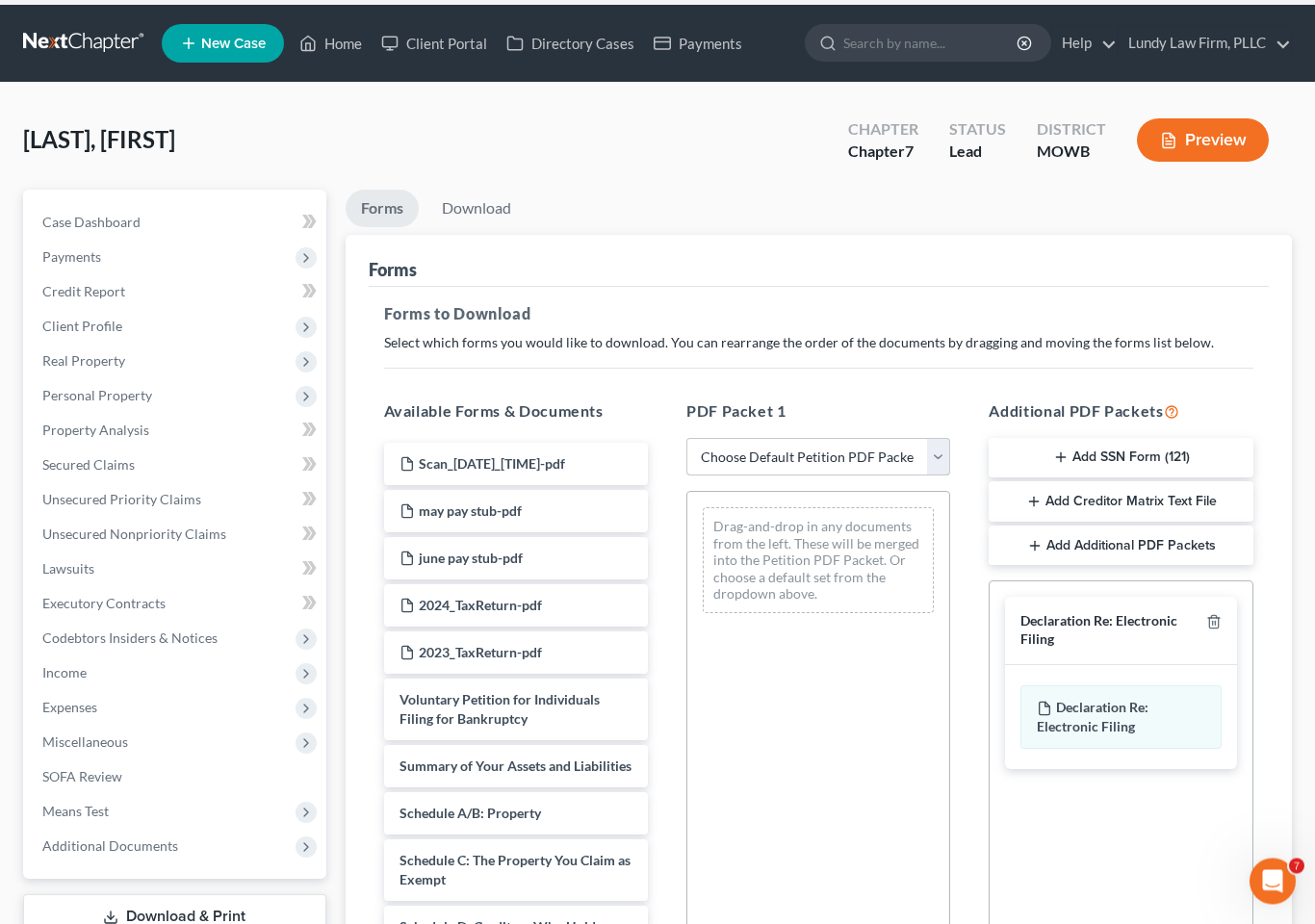 click on "Choose Default Petition PDF Packet Complete Bankruptcy Petition (all forms and schedules) Emergency Filing Forms (Petition and Creditor List Only) Amended Forms Signature Pages Only SCEHDULES PACKET" at bounding box center (818, 458) 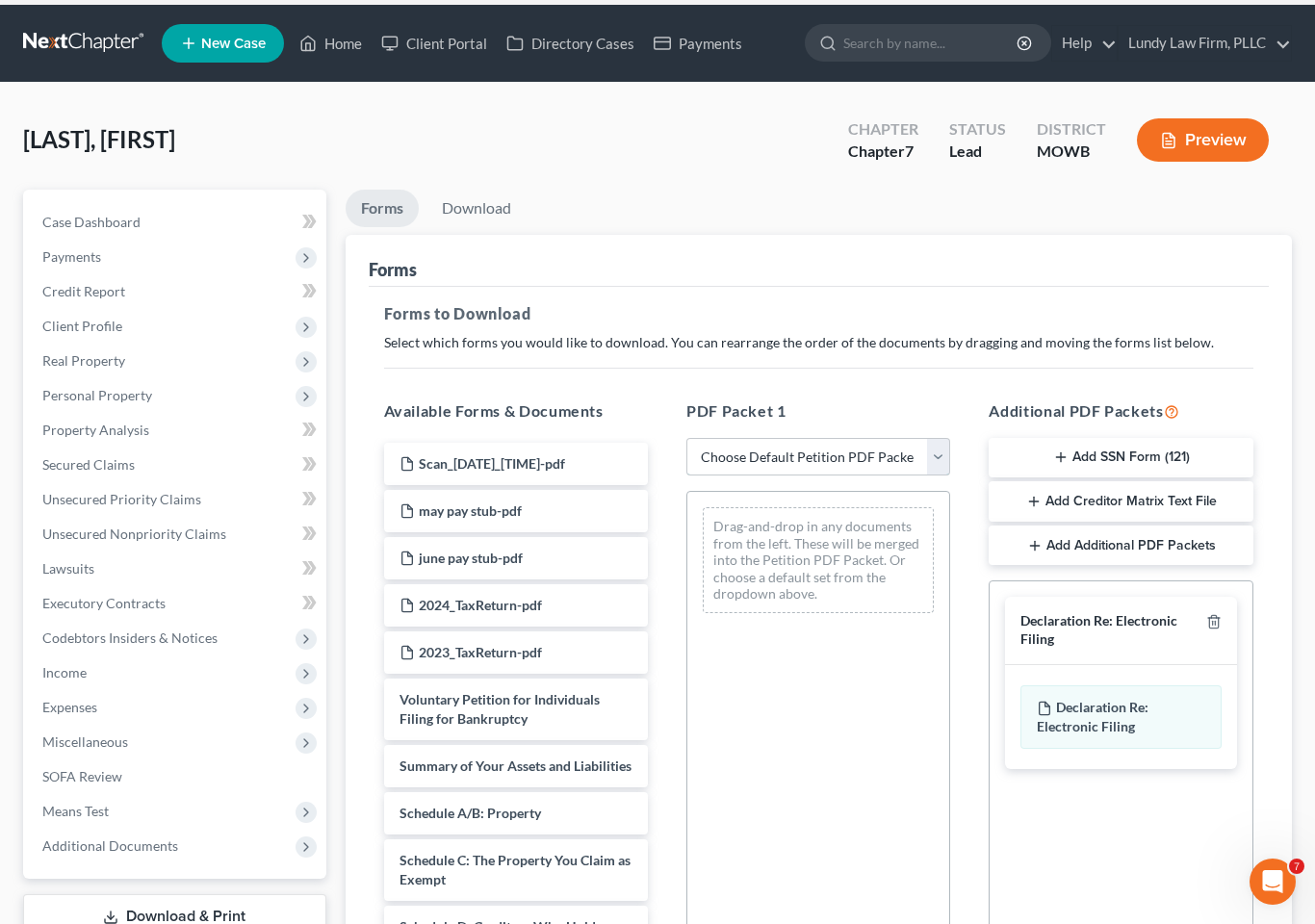 select on "0" 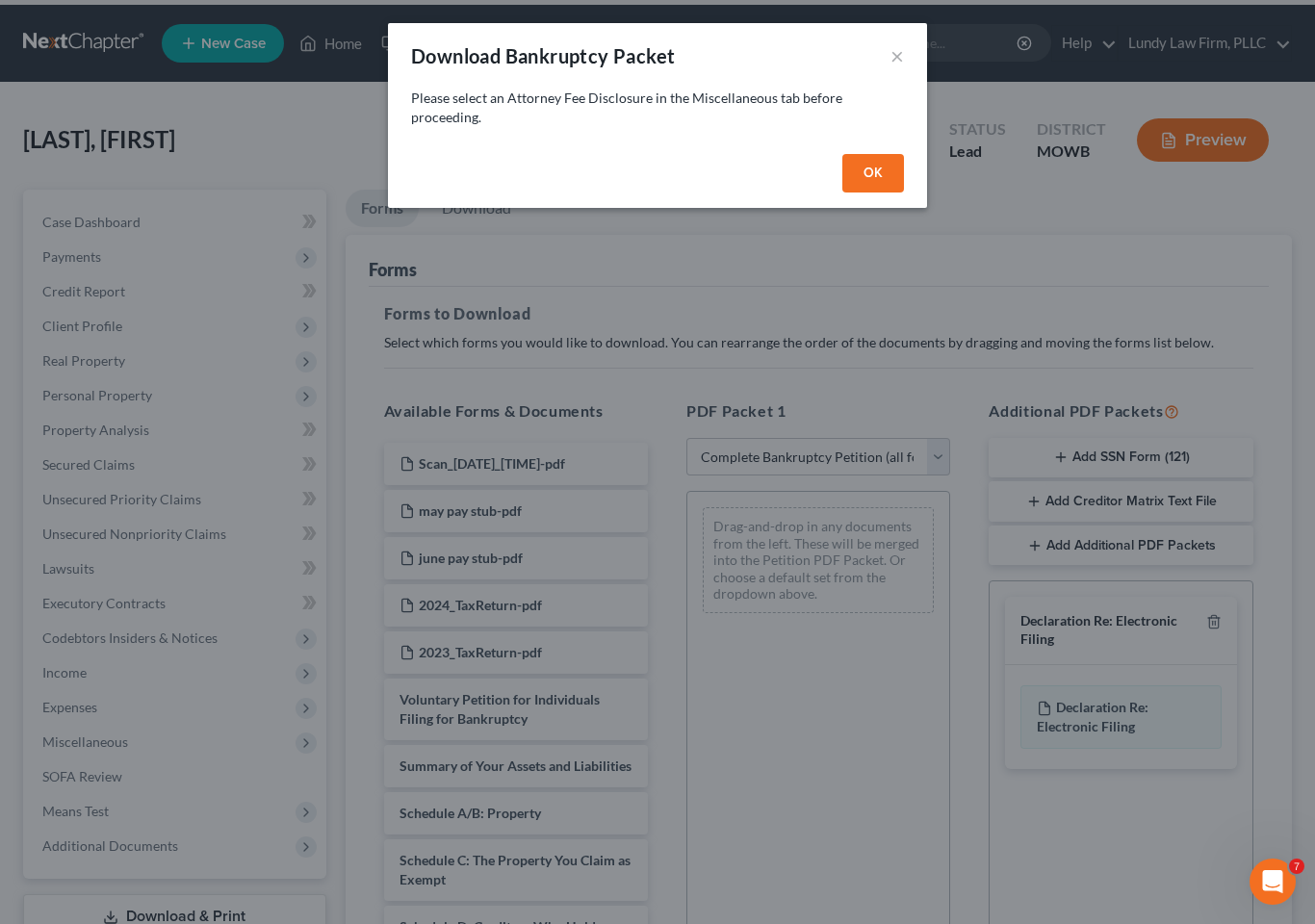 click on "OK" at bounding box center [873, 173] 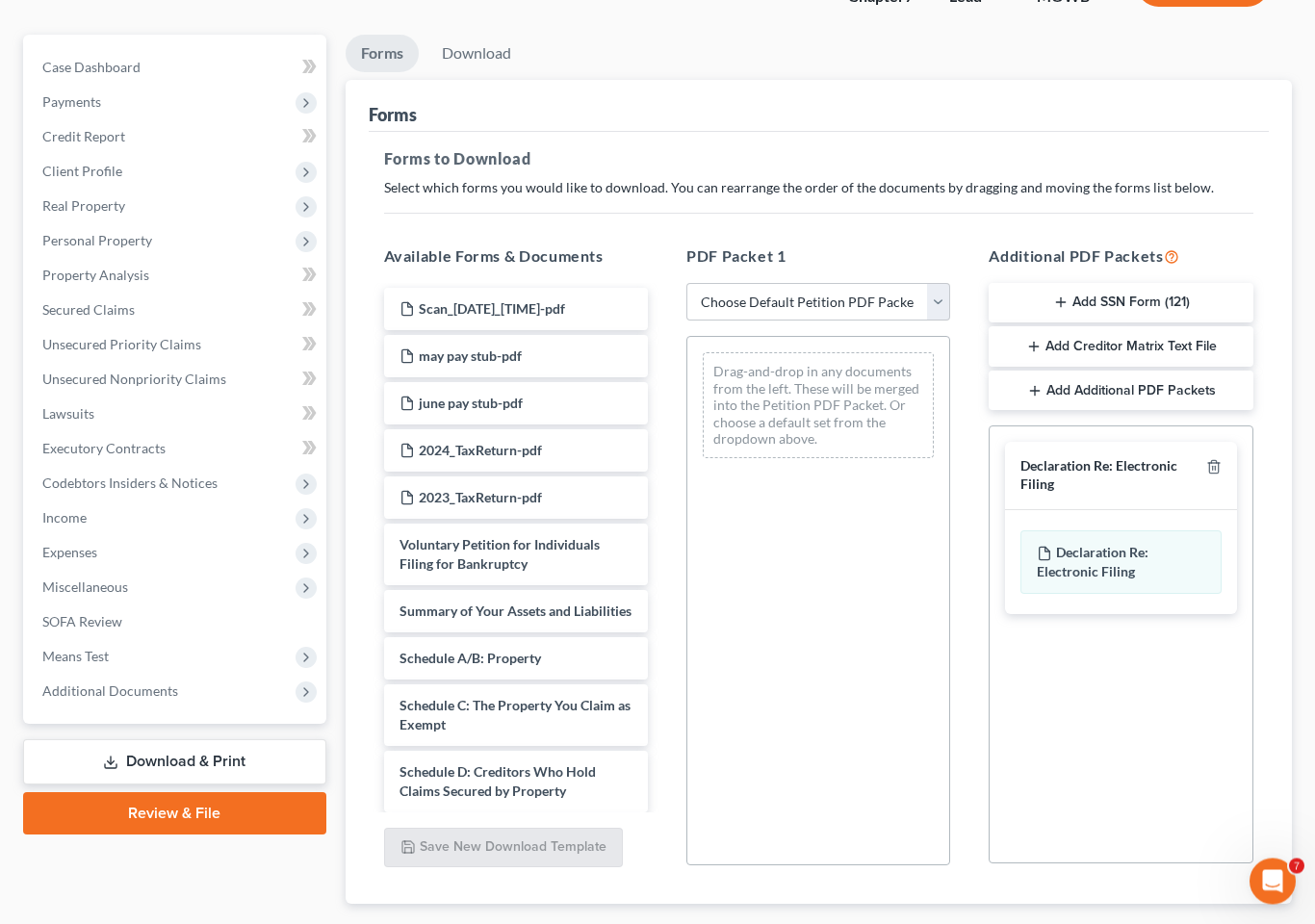 scroll, scrollTop: 231, scrollLeft: 0, axis: vertical 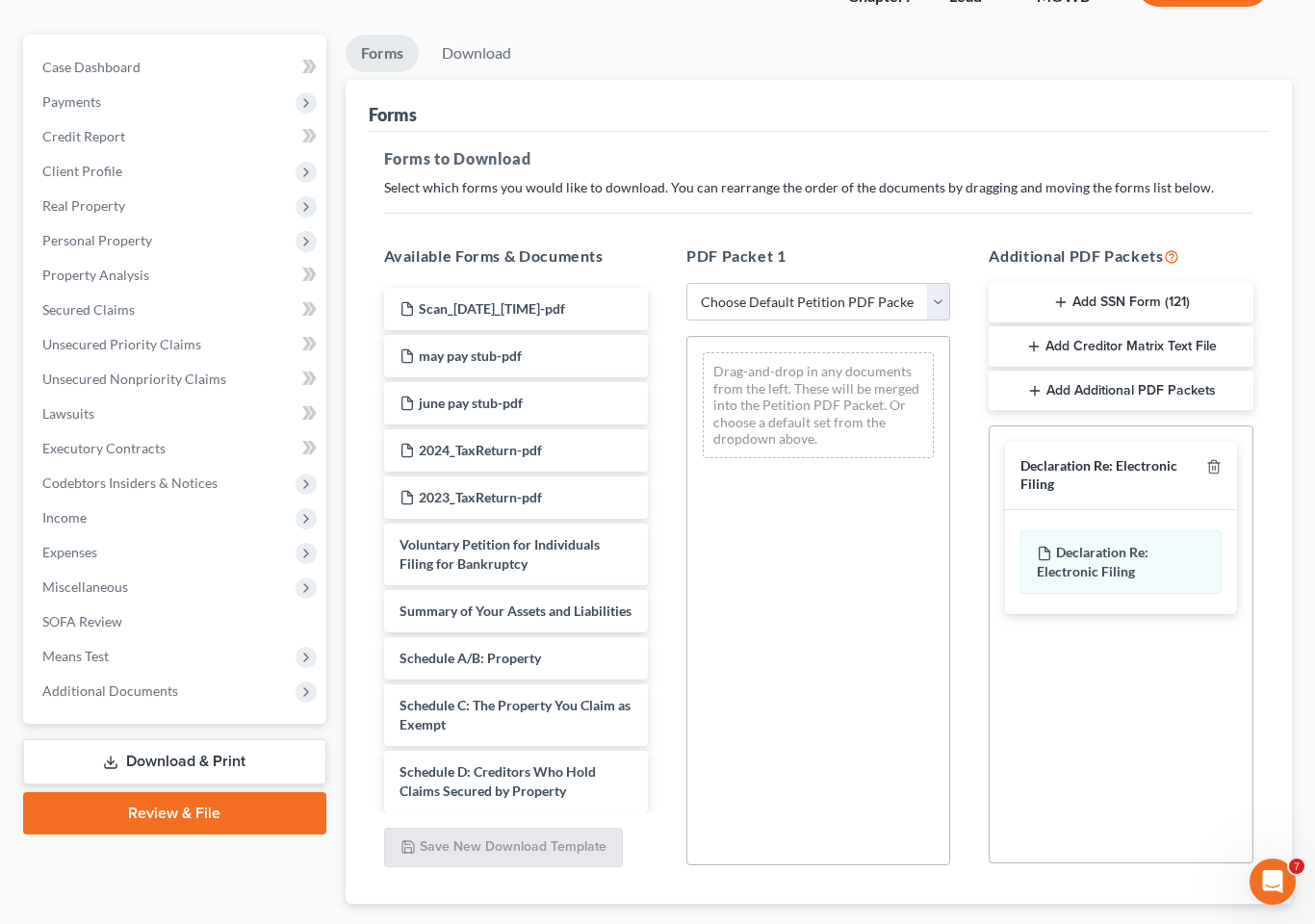 click on "Choose Default Petition PDF Packet Complete Bankruptcy Petition (all forms and schedules) Emergency Filing Forms (Petition and Creditor List Only) Amended Forms Signature Pages Only SCEHDULES PACKET" at bounding box center (818, 302) 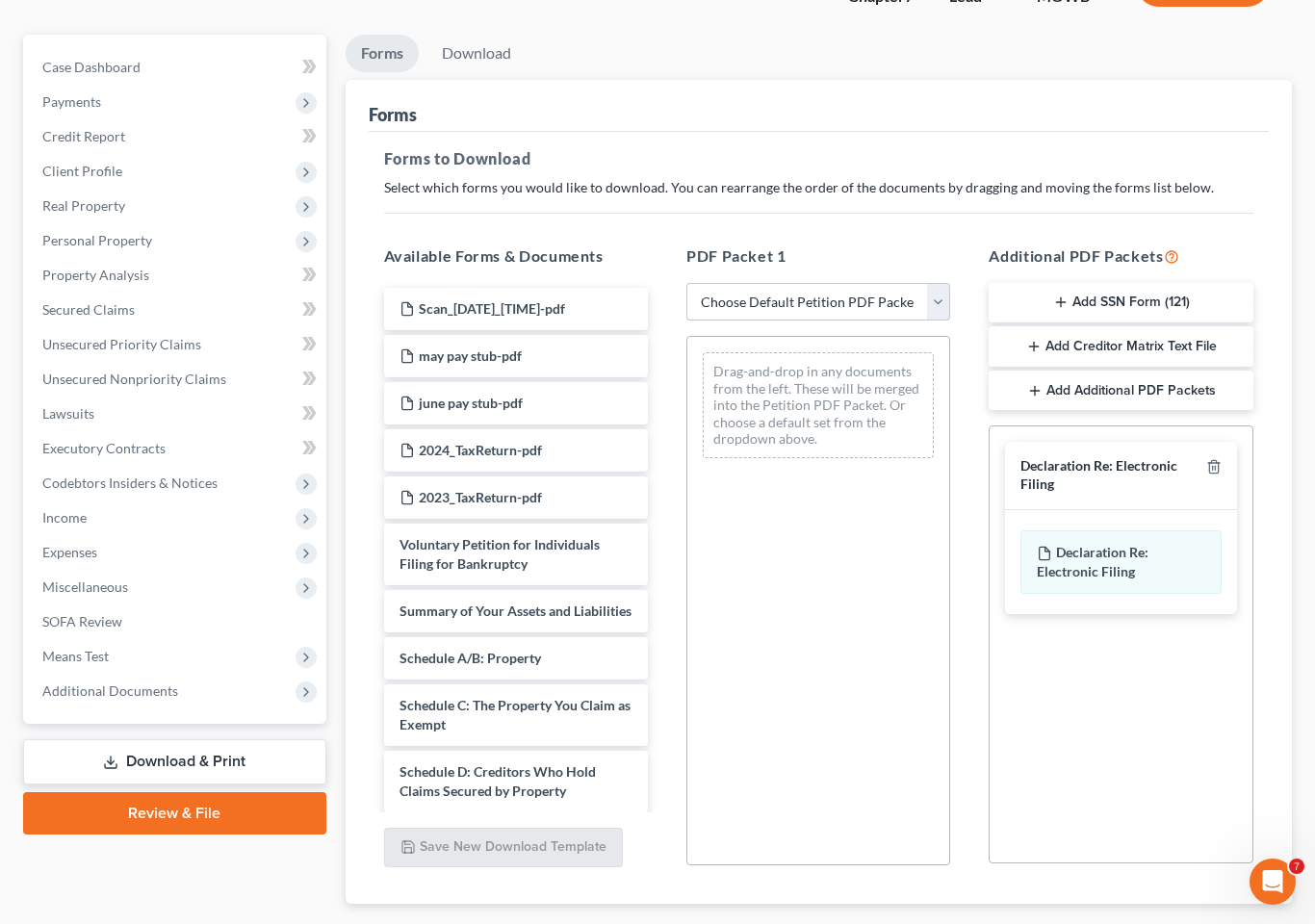 select on "0" 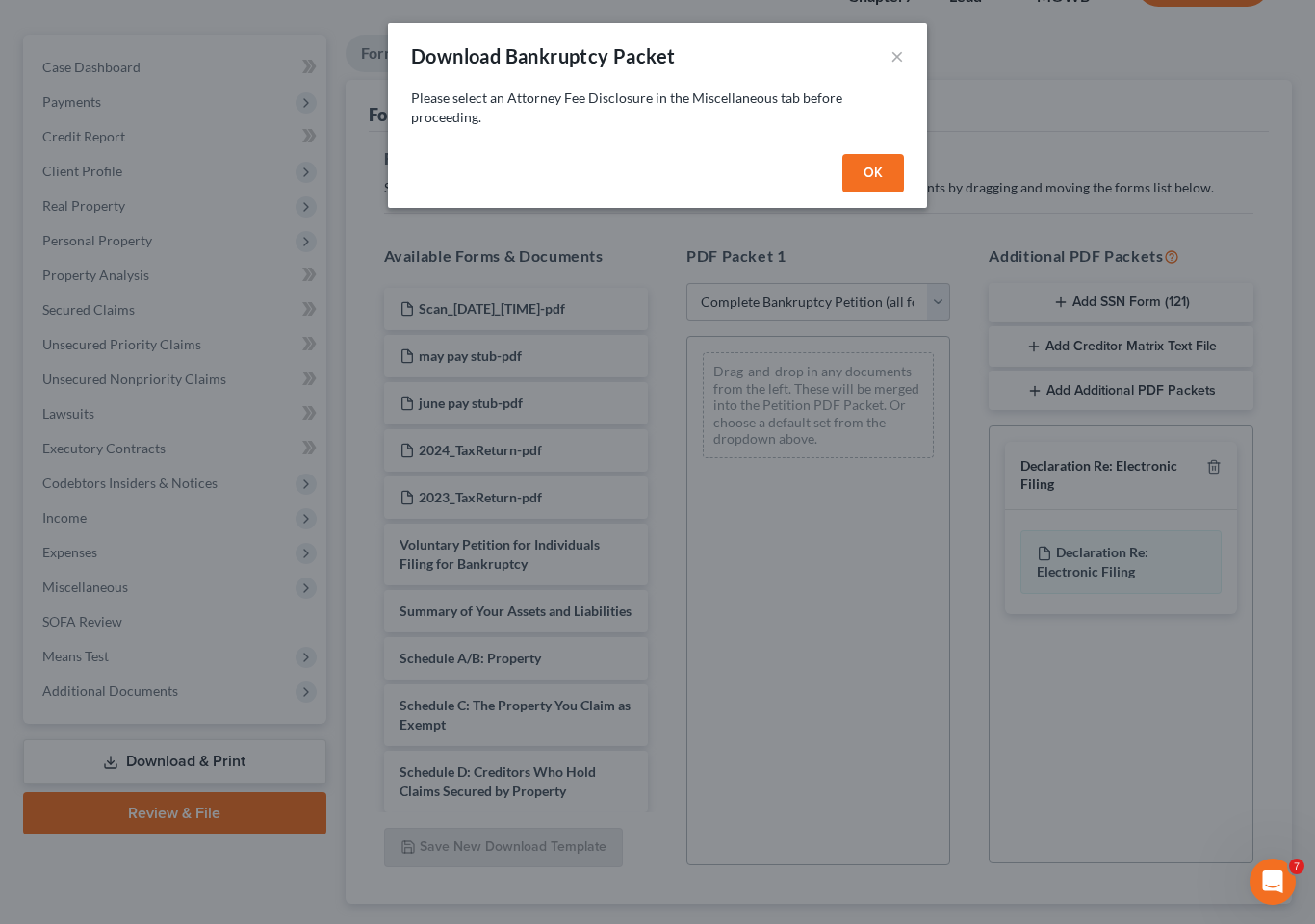 click on "OK" at bounding box center (873, 173) 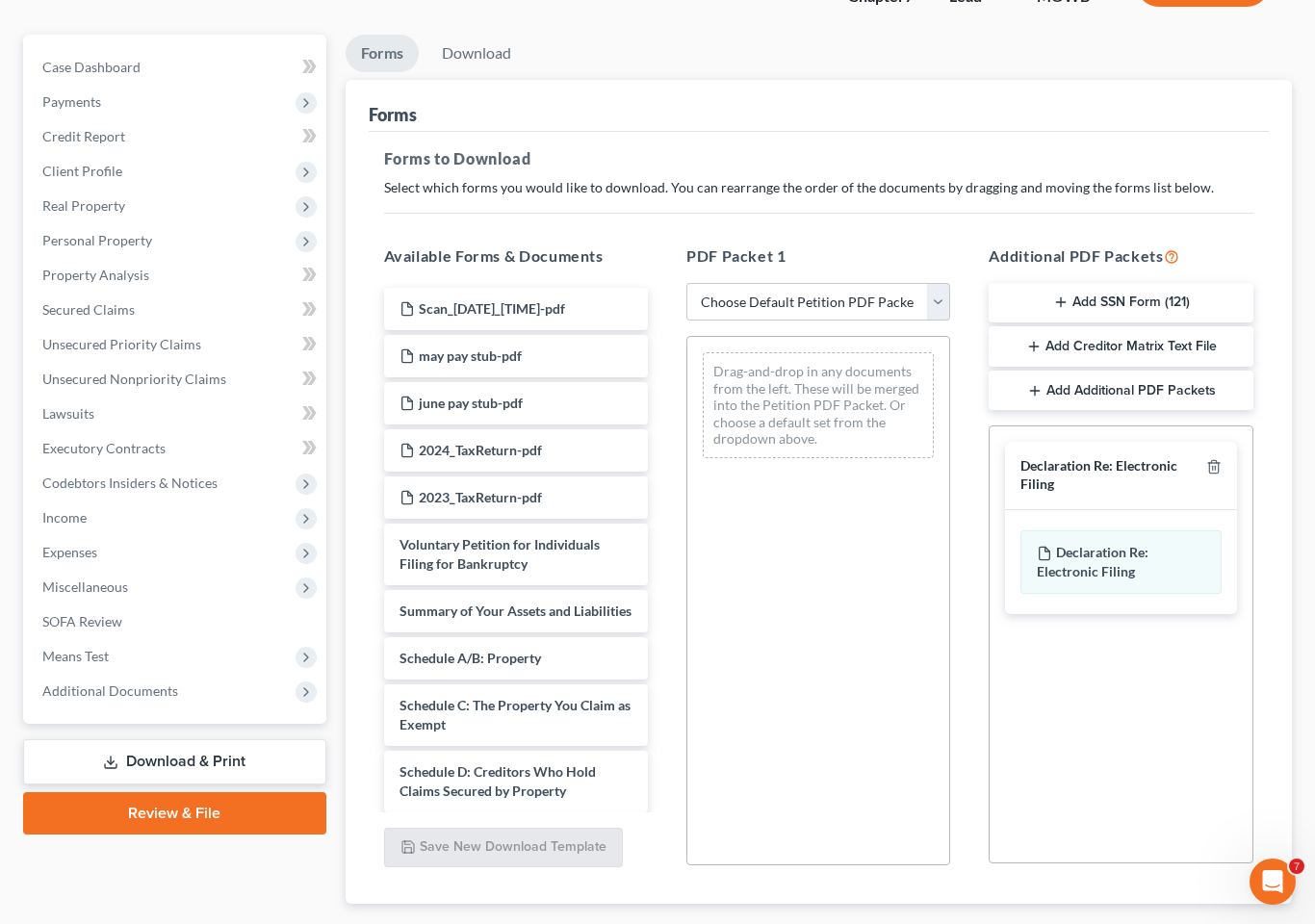 click on "Miscellaneous" at bounding box center (176, 587) 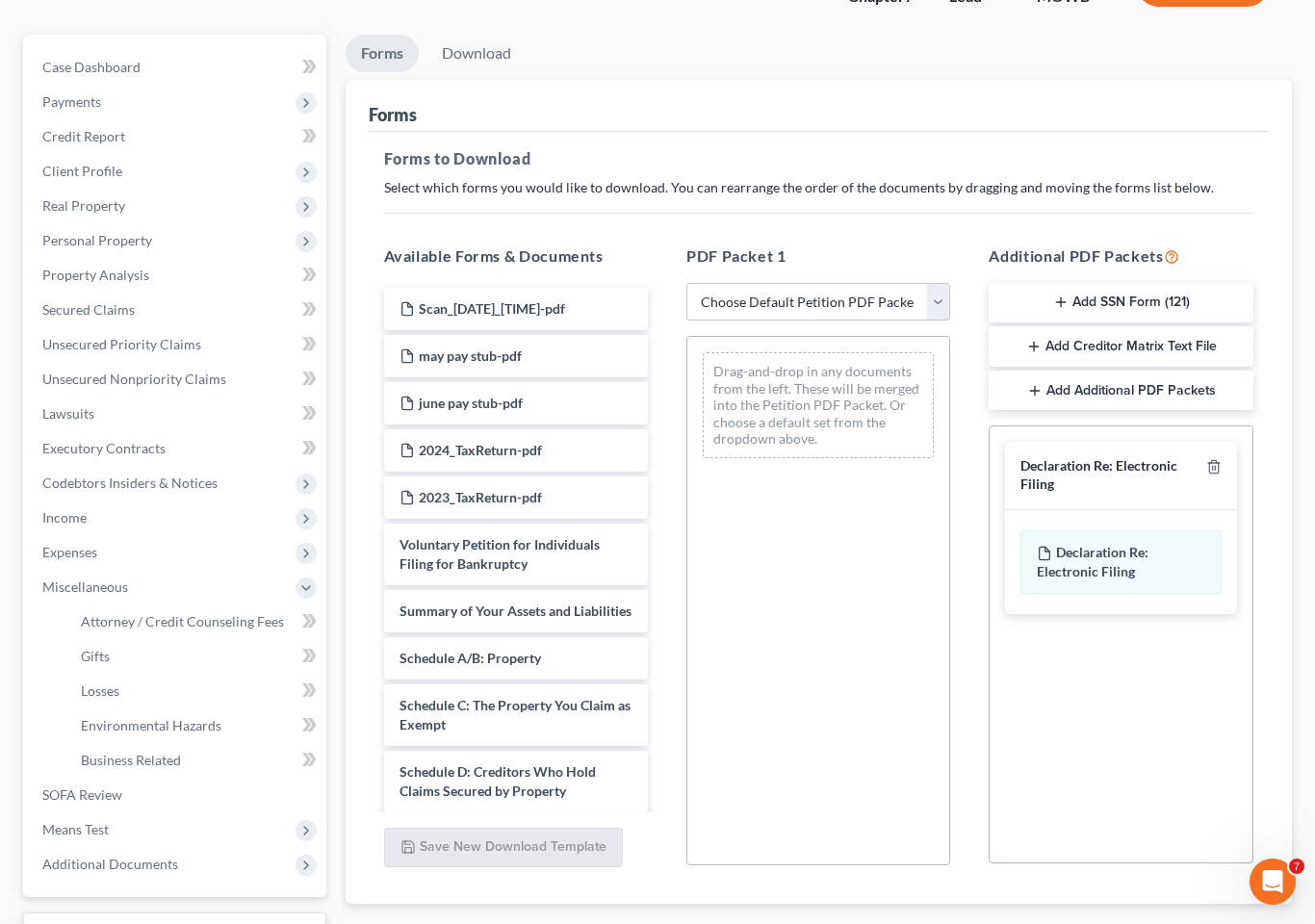 click on "Attorney / Credit Counseling Fees" at bounding box center [182, 621] 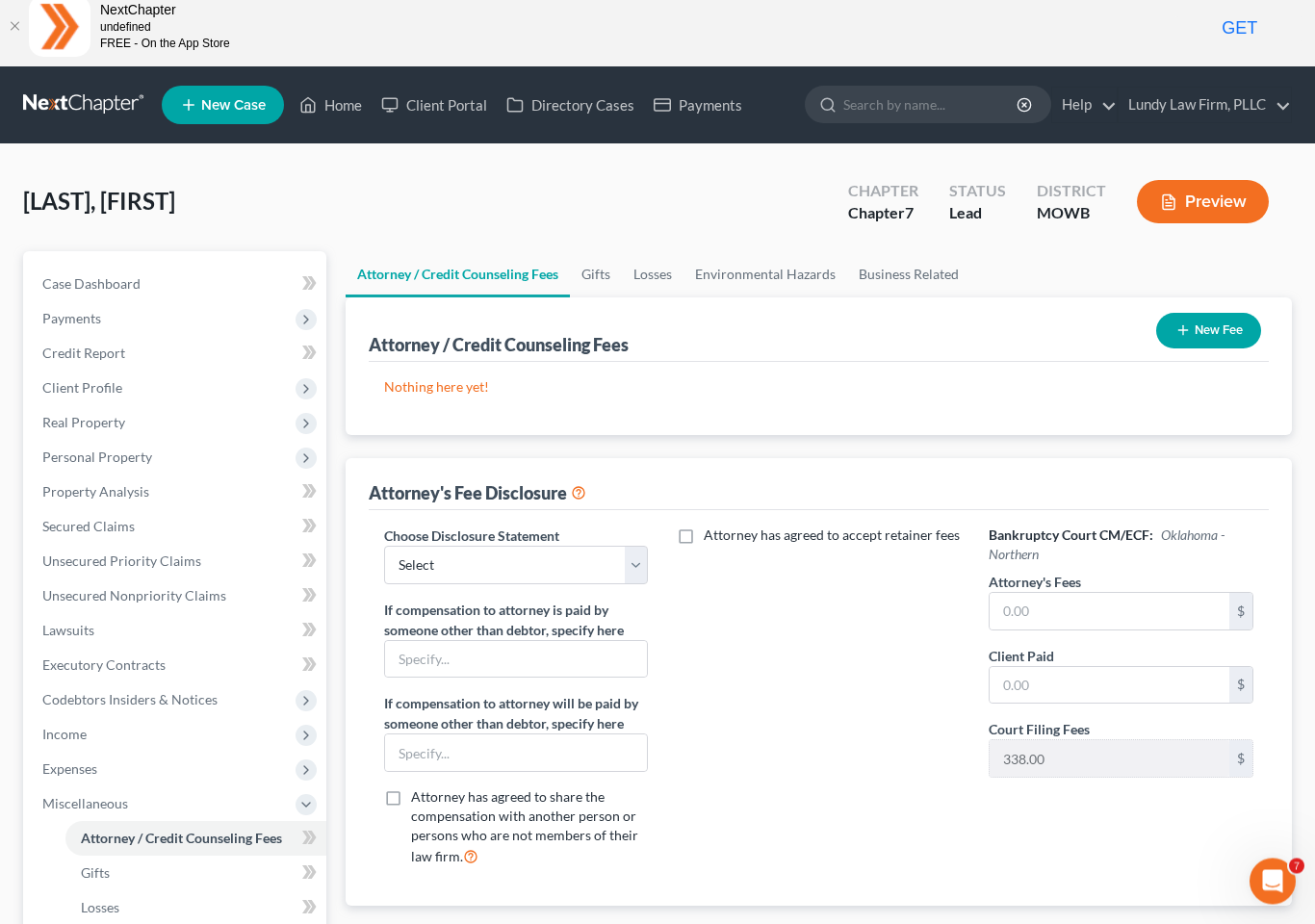 scroll, scrollTop: 0, scrollLeft: 0, axis: both 